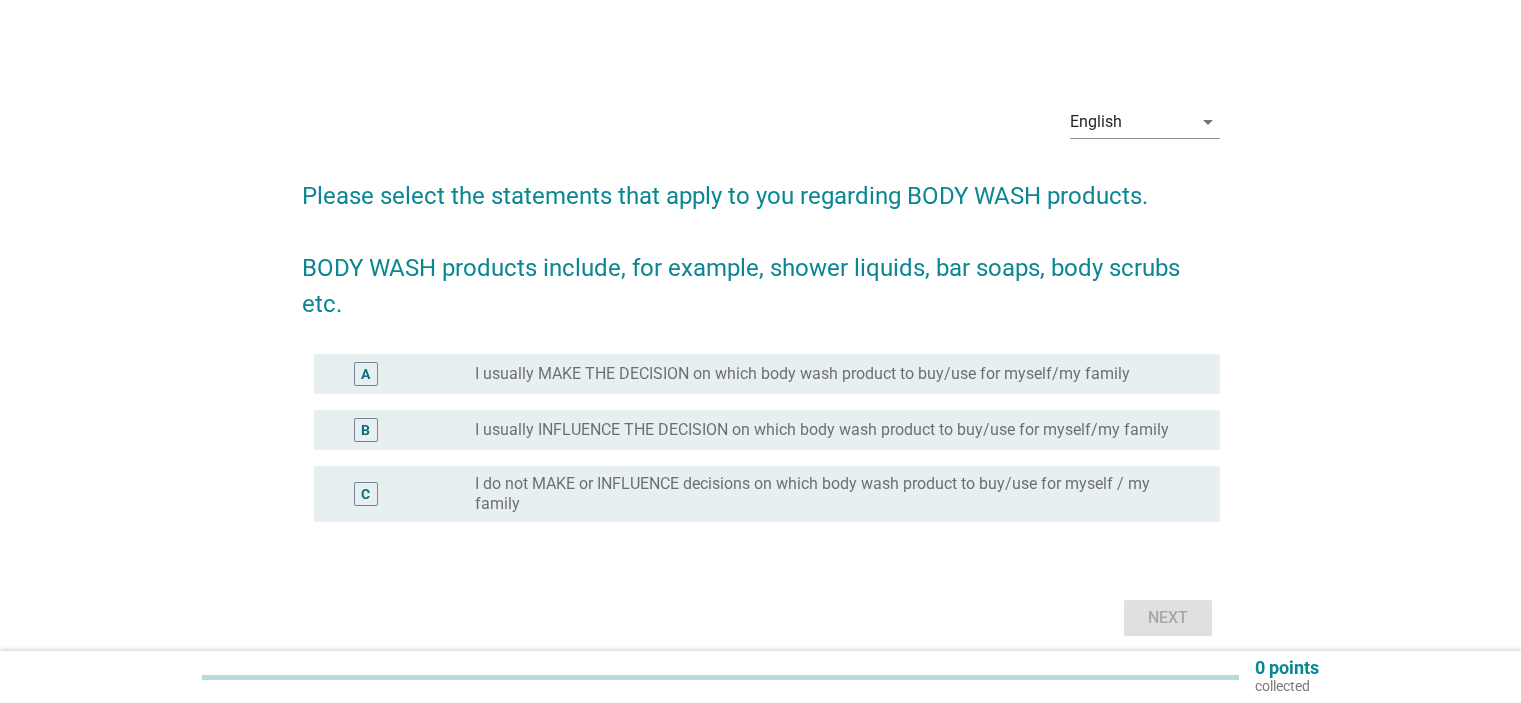scroll, scrollTop: 0, scrollLeft: 0, axis: both 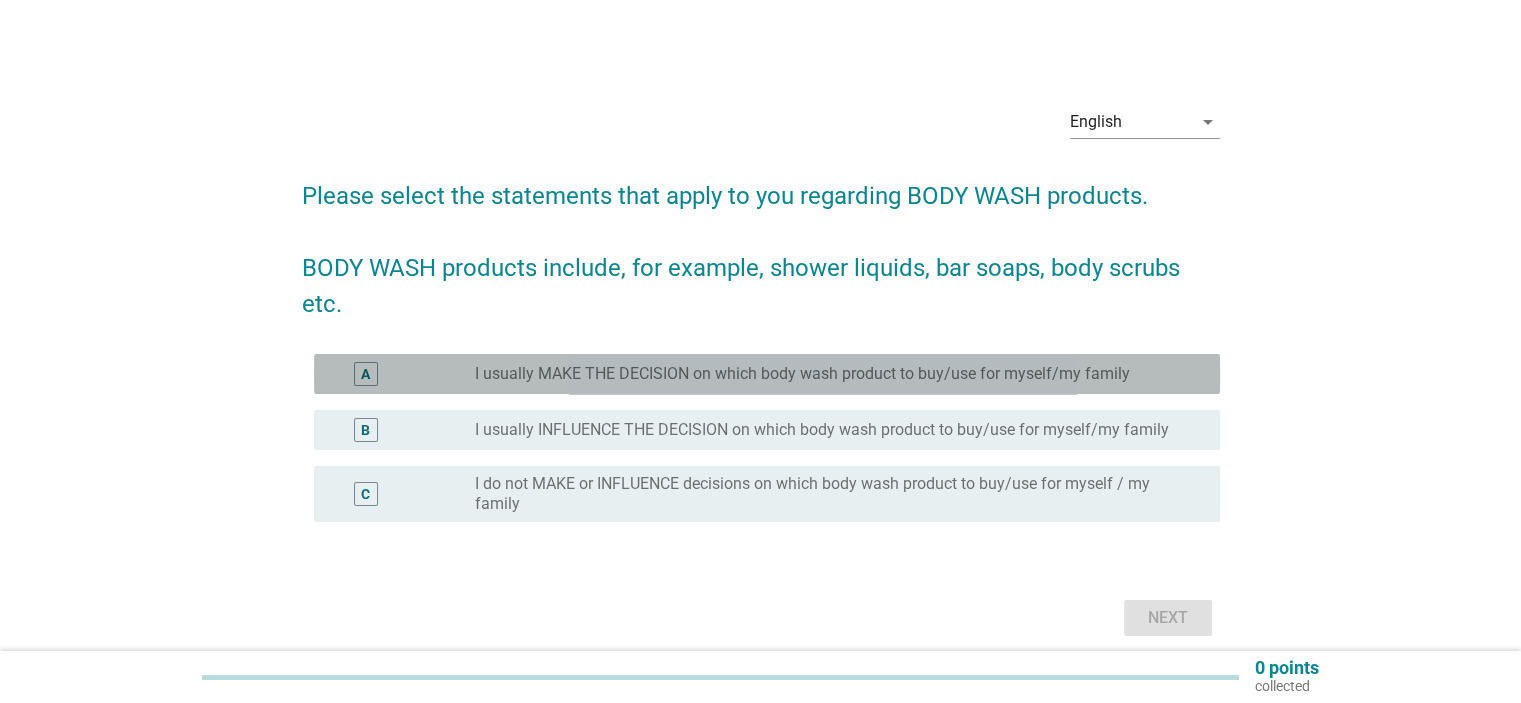 click on "I usually MAKE THE DECISION on which body wash product to buy/use for myself/my family" at bounding box center (802, 374) 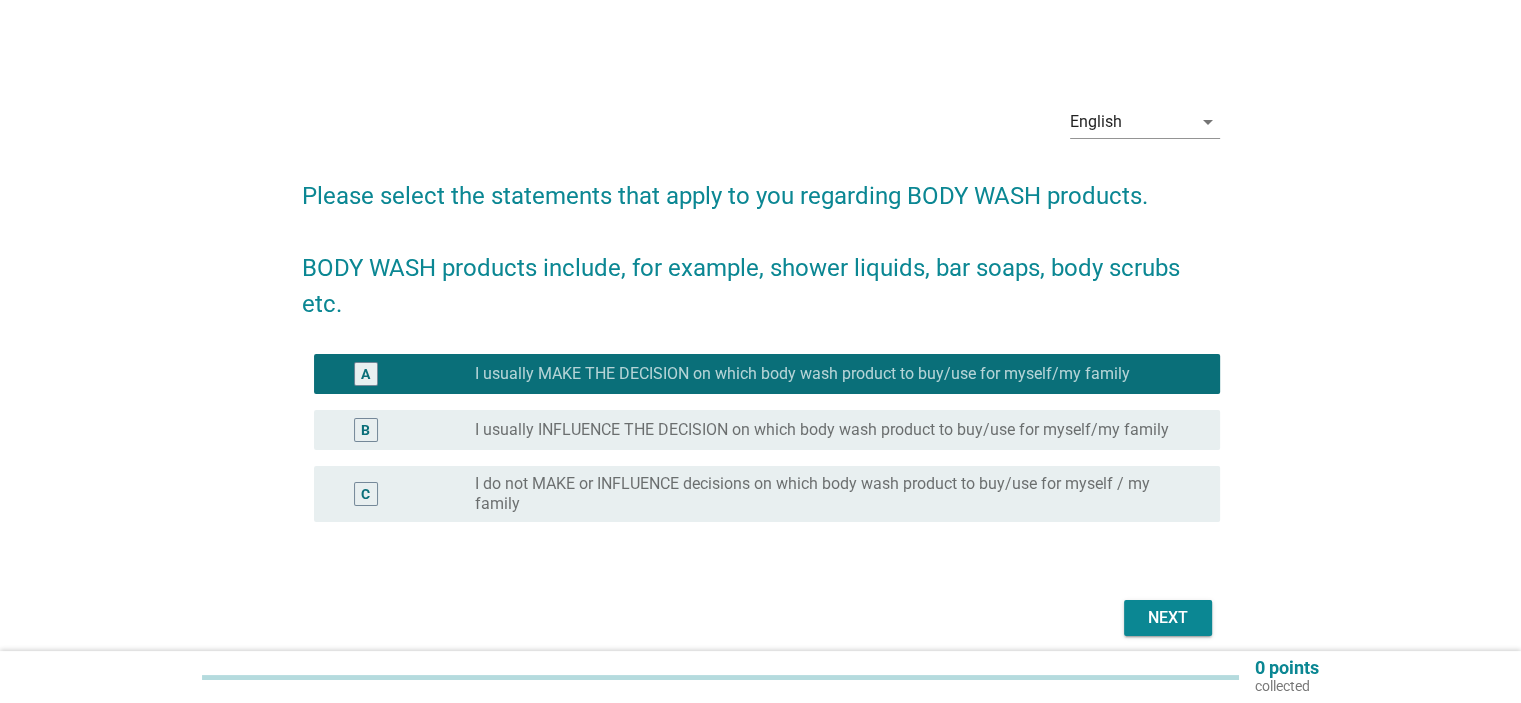 click on "Next" at bounding box center [1168, 618] 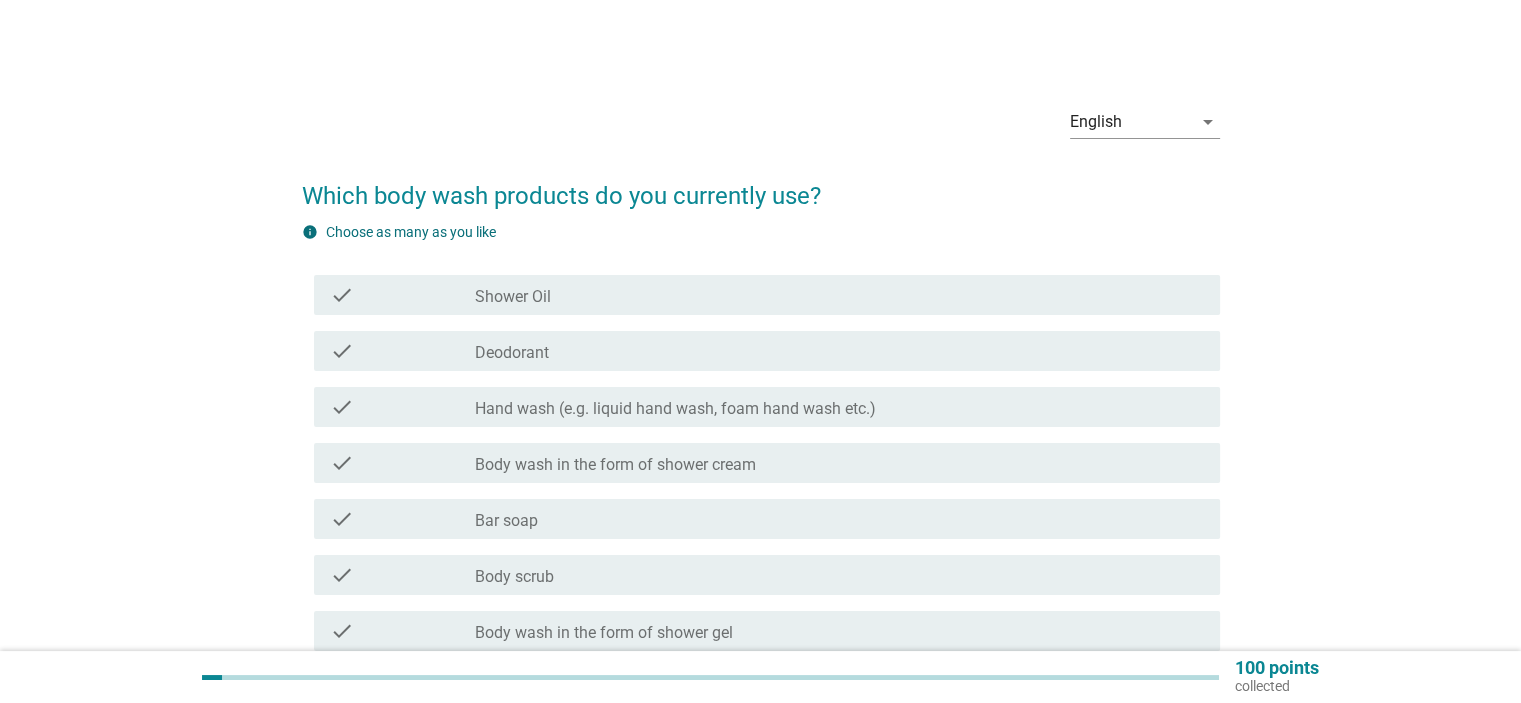 click on "Shower Oil" at bounding box center [513, 297] 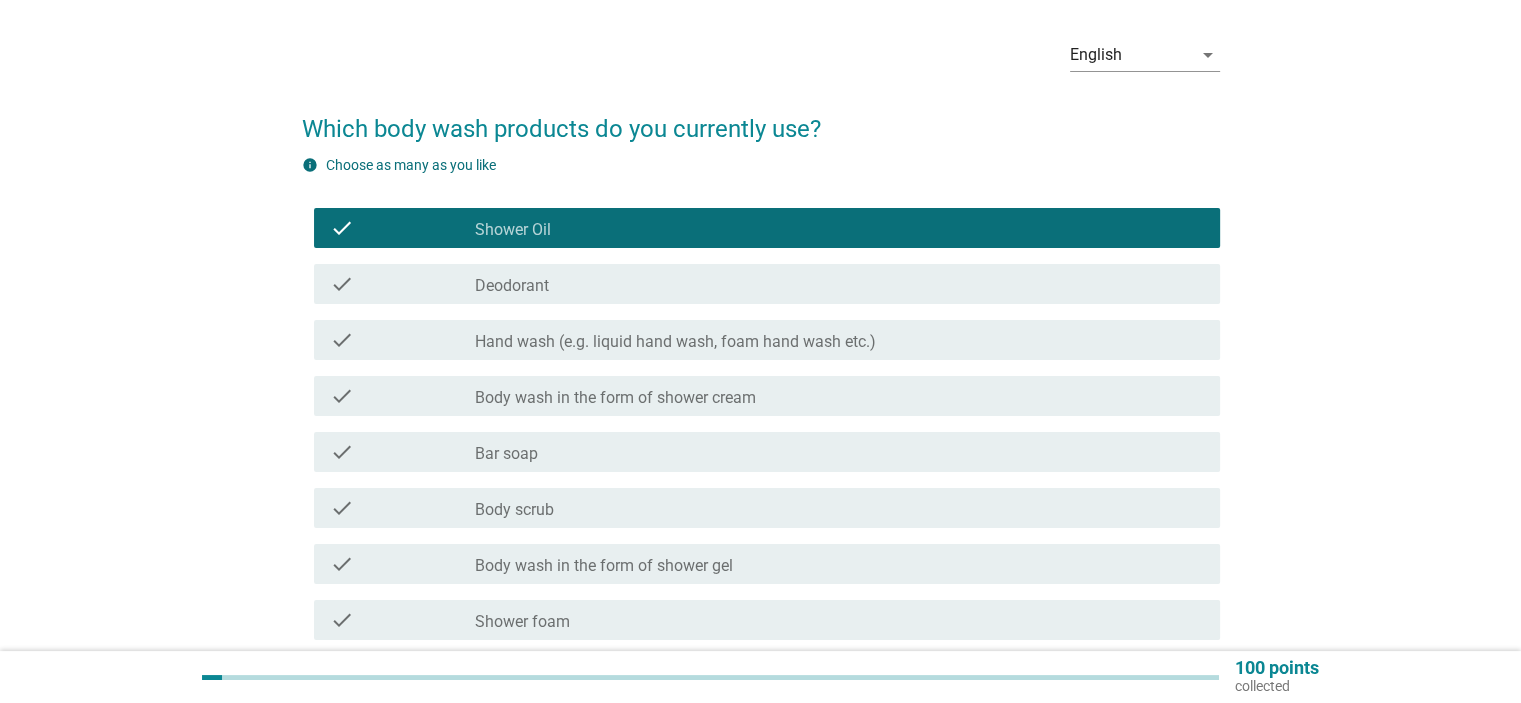 scroll, scrollTop: 100, scrollLeft: 0, axis: vertical 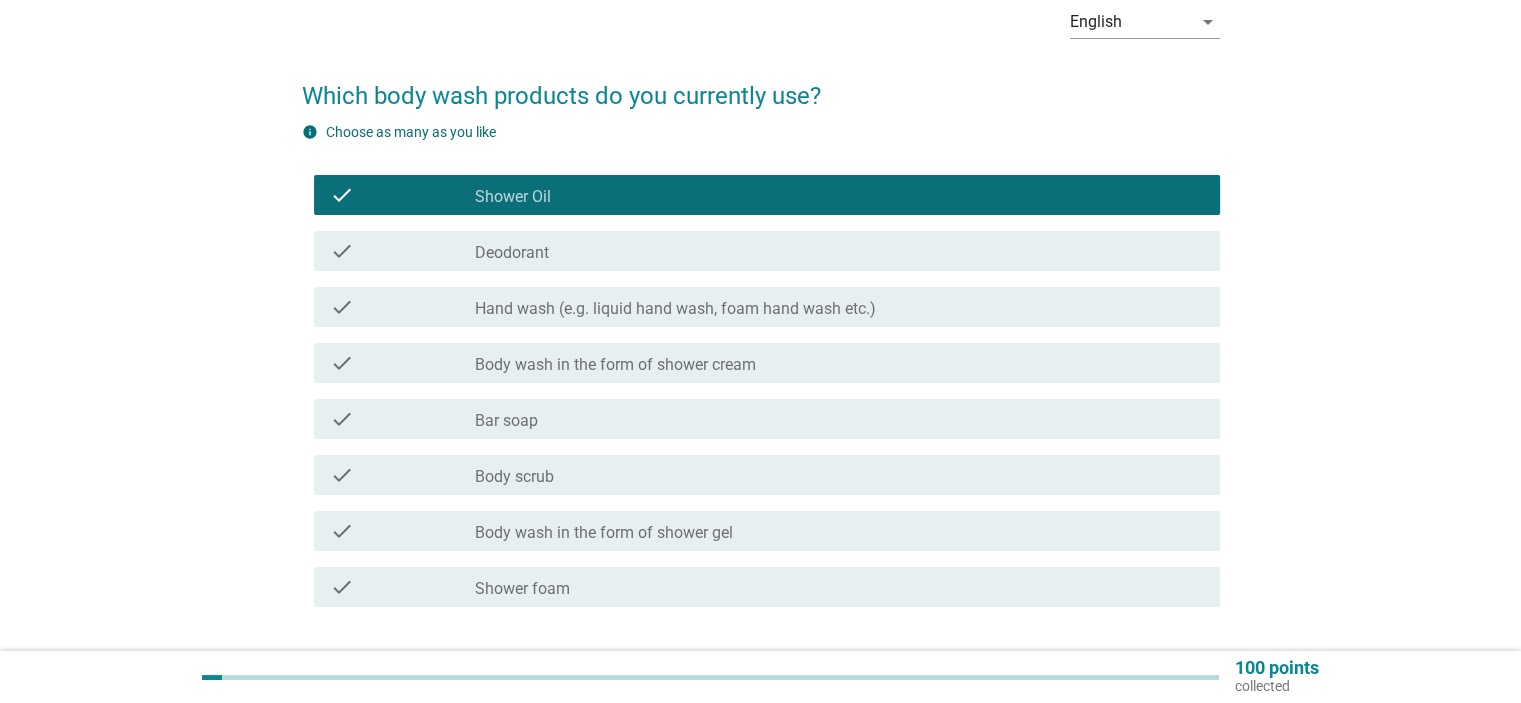 click on "Hand wash (e.g. liquid hand wash, foam hand wash etc.)" at bounding box center [675, 309] 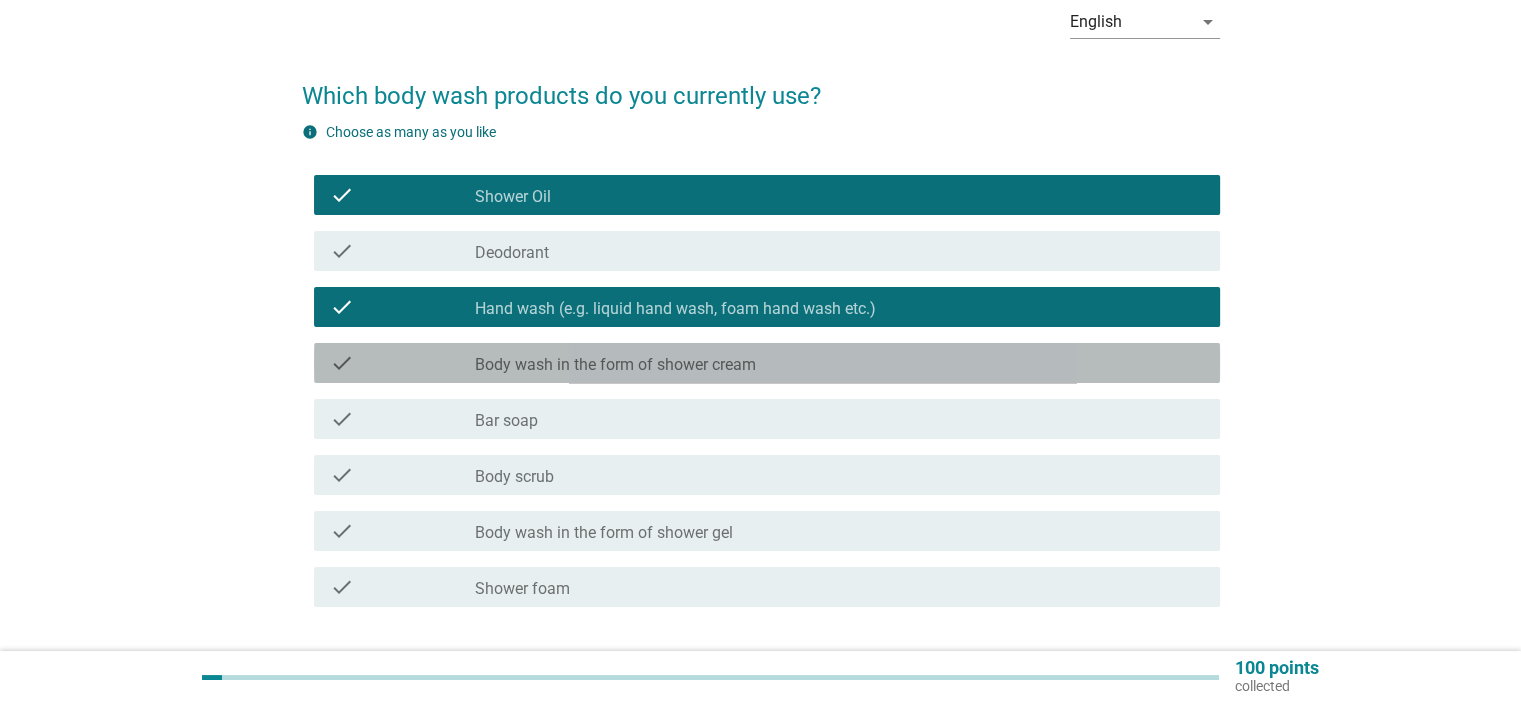 click on "Body wash in the form of shower cream" at bounding box center (615, 365) 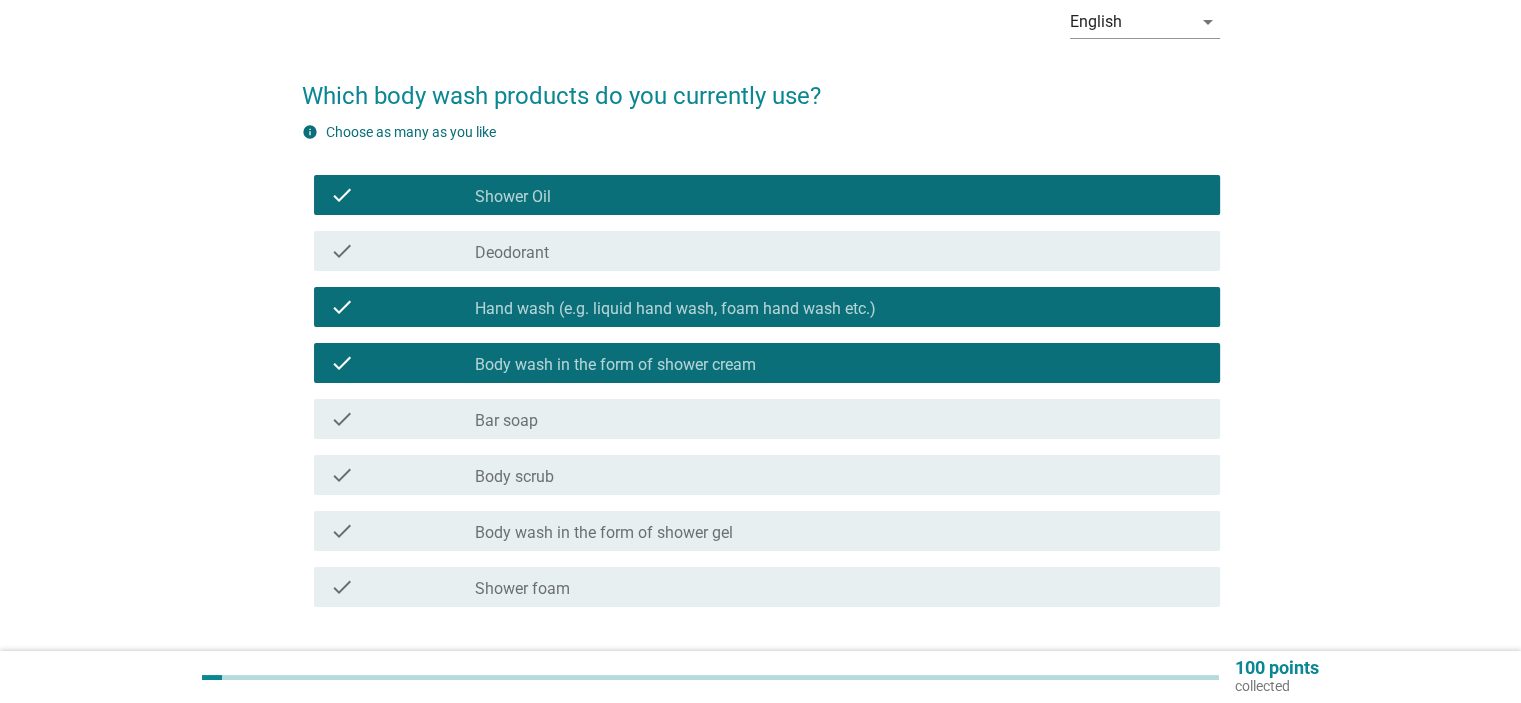 scroll, scrollTop: 200, scrollLeft: 0, axis: vertical 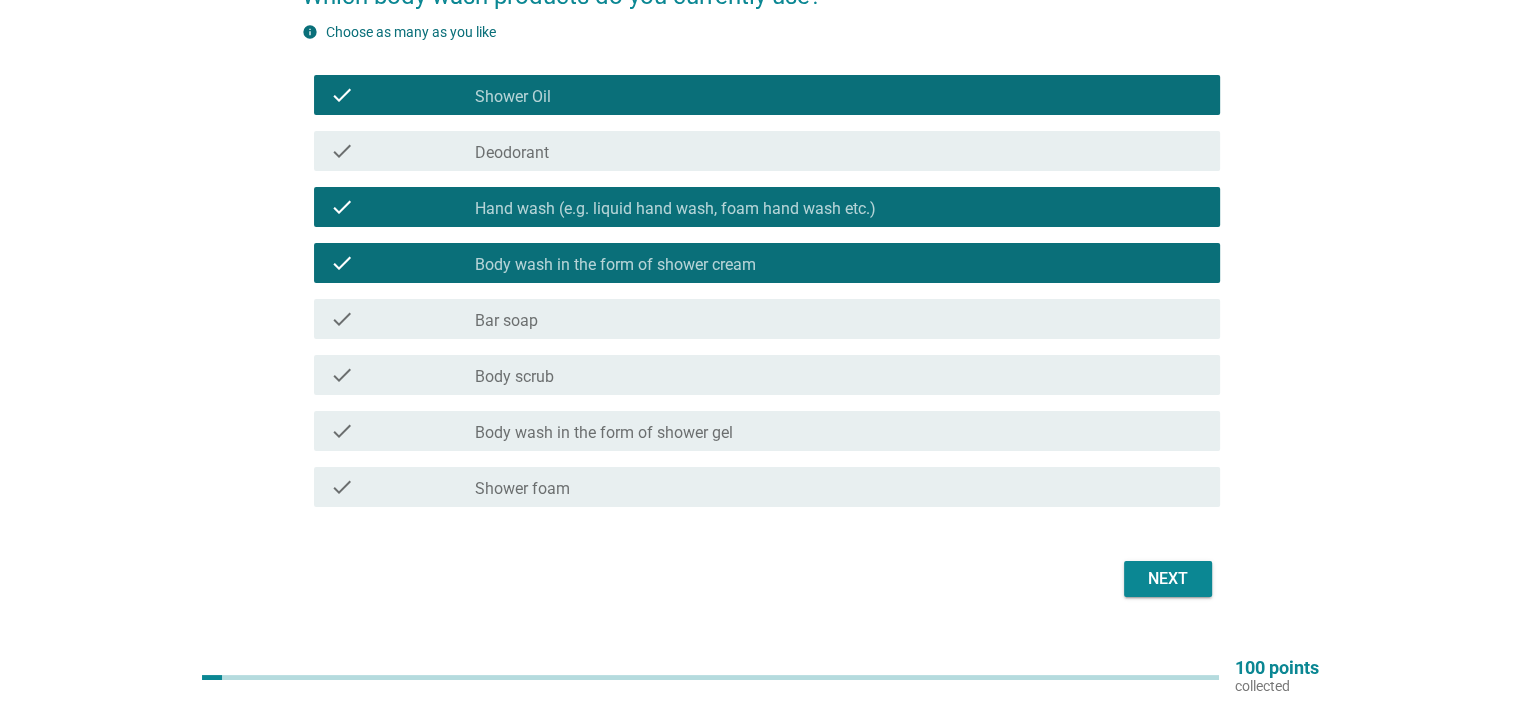 click on "check_box_outline_blank Body wash in the form of shower gel" at bounding box center (839, 431) 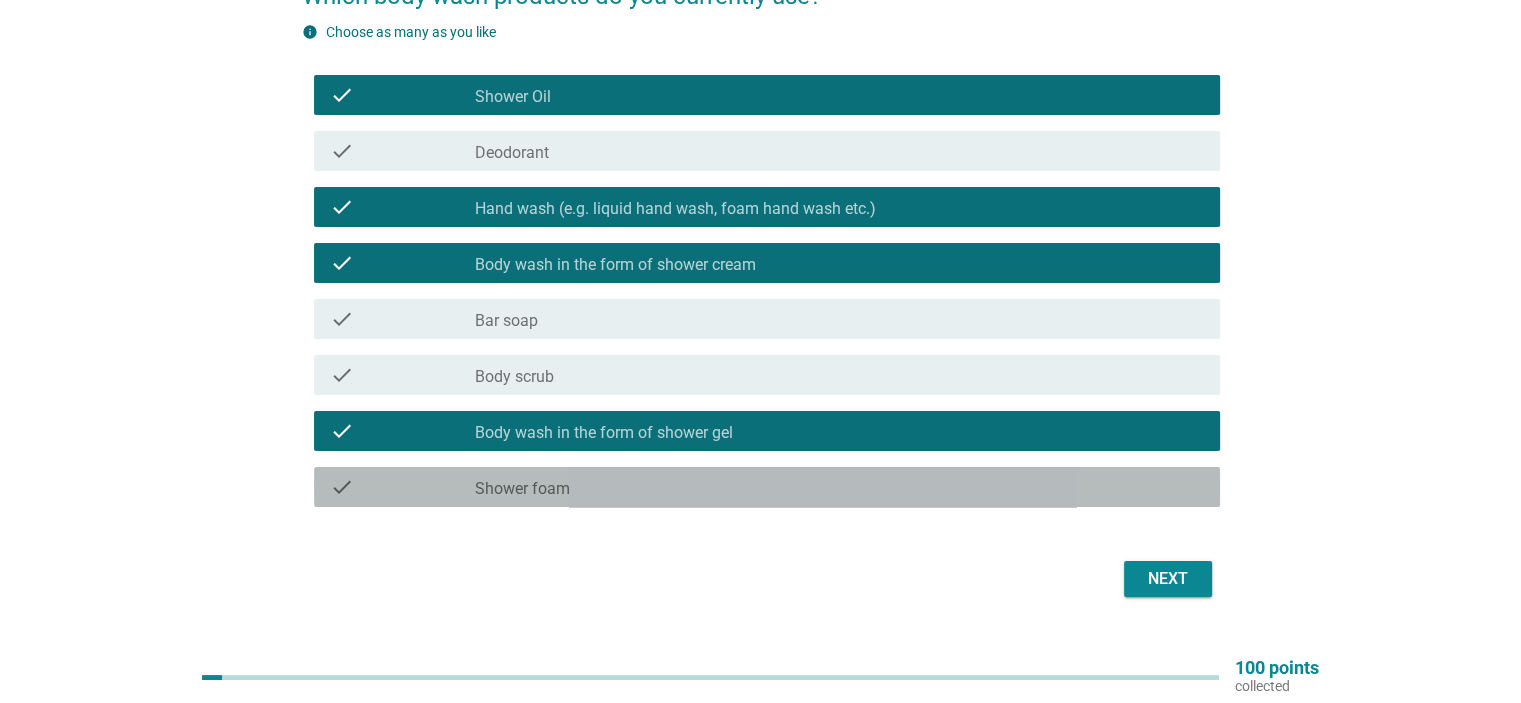 click on "check     check_box_outline_blank Shower foam" at bounding box center [767, 487] 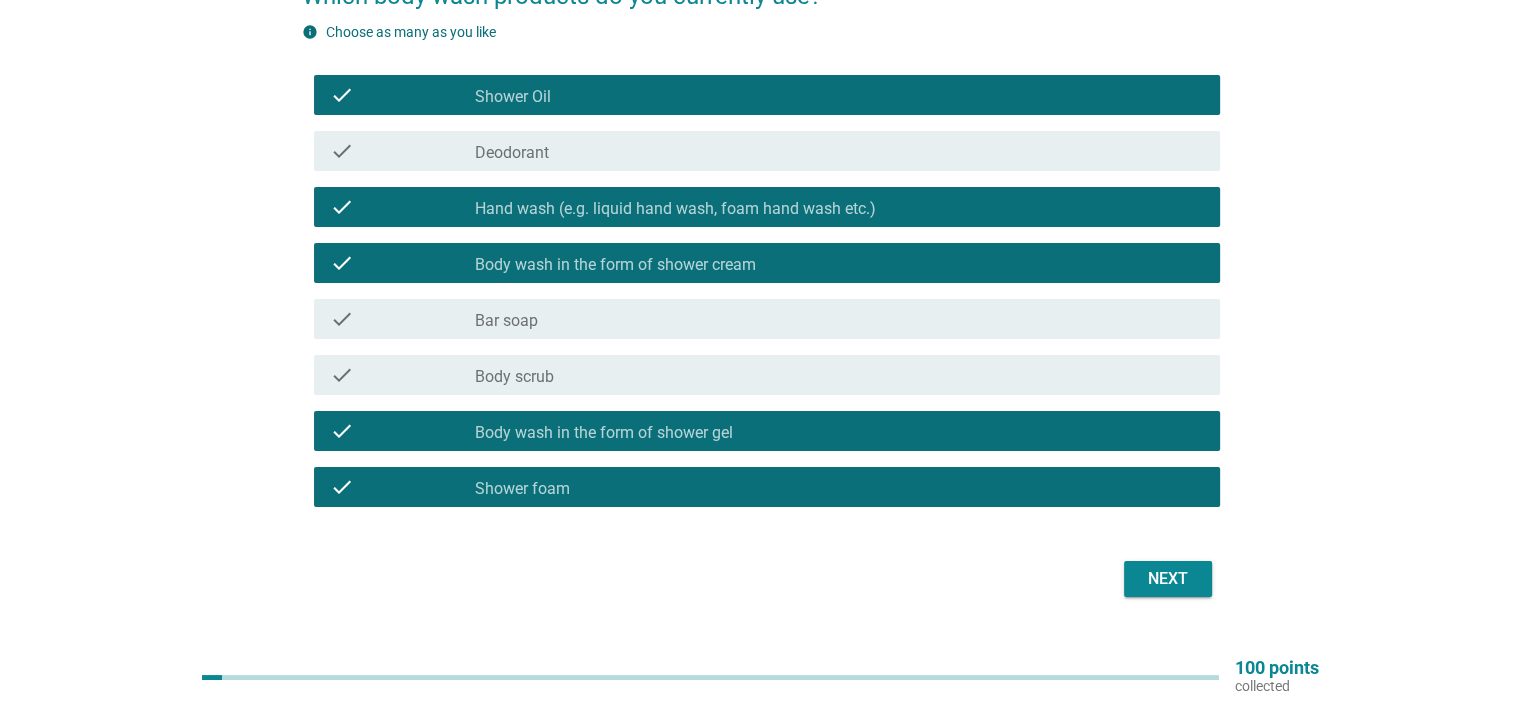 click on "Next" at bounding box center (1168, 579) 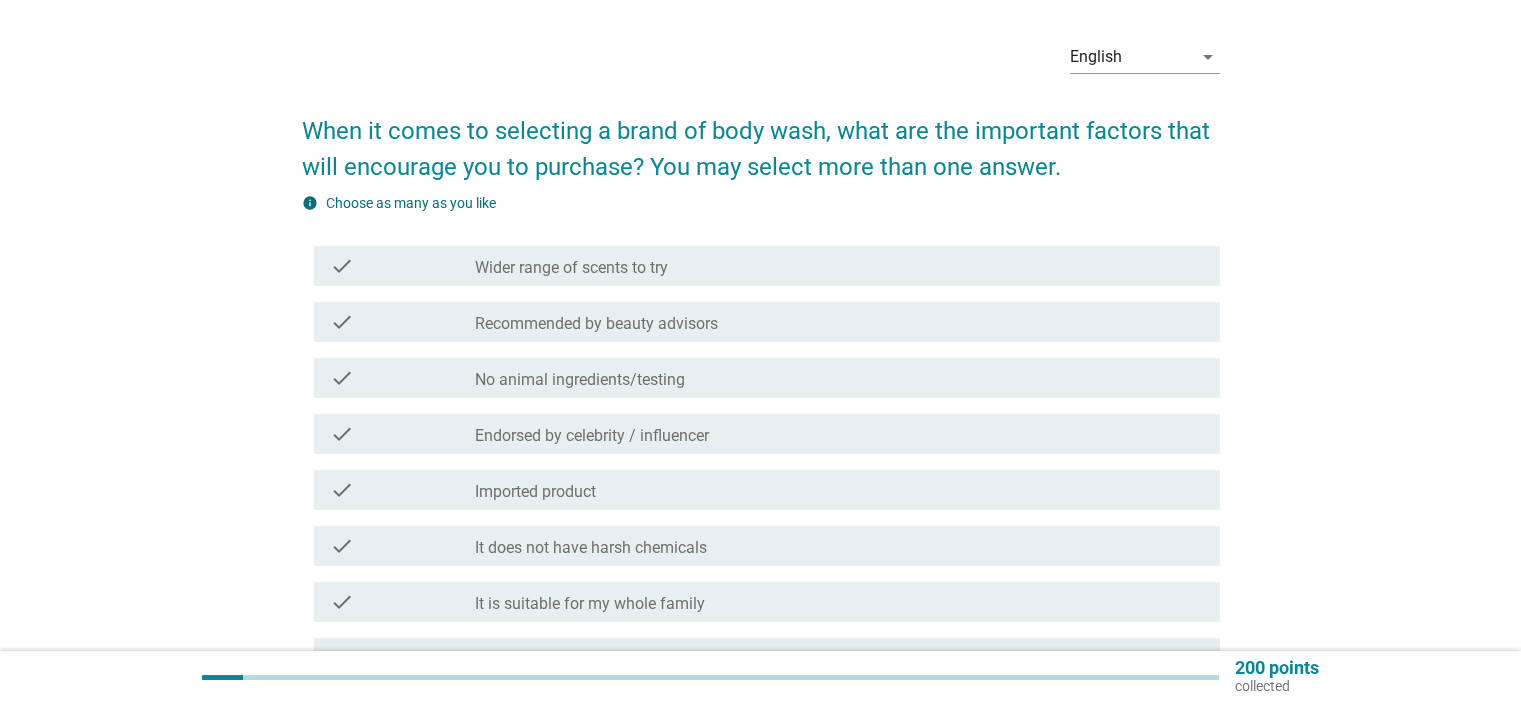 scroll, scrollTop: 100, scrollLeft: 0, axis: vertical 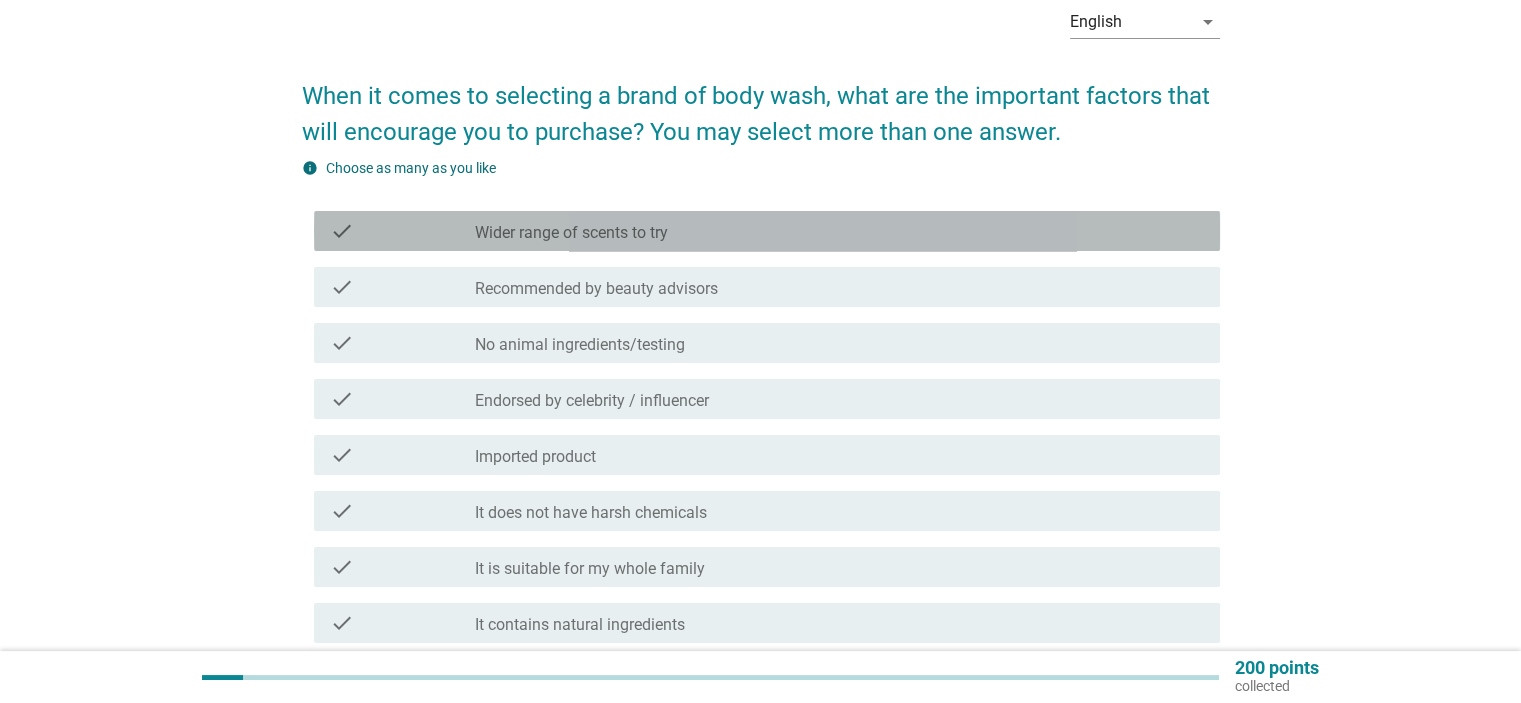 click on "check_box_outline_blank Wider range of scents to try" at bounding box center (839, 231) 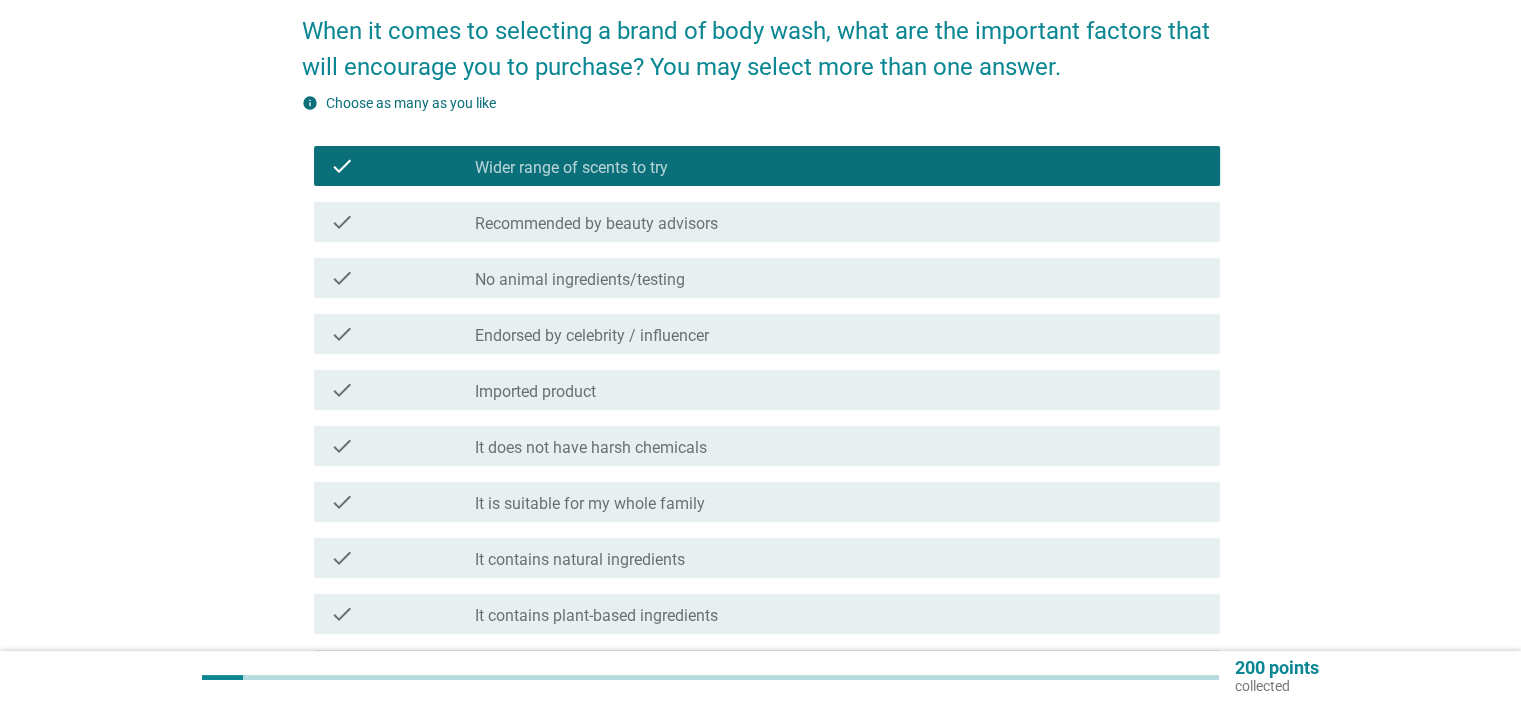 scroll, scrollTop: 200, scrollLeft: 0, axis: vertical 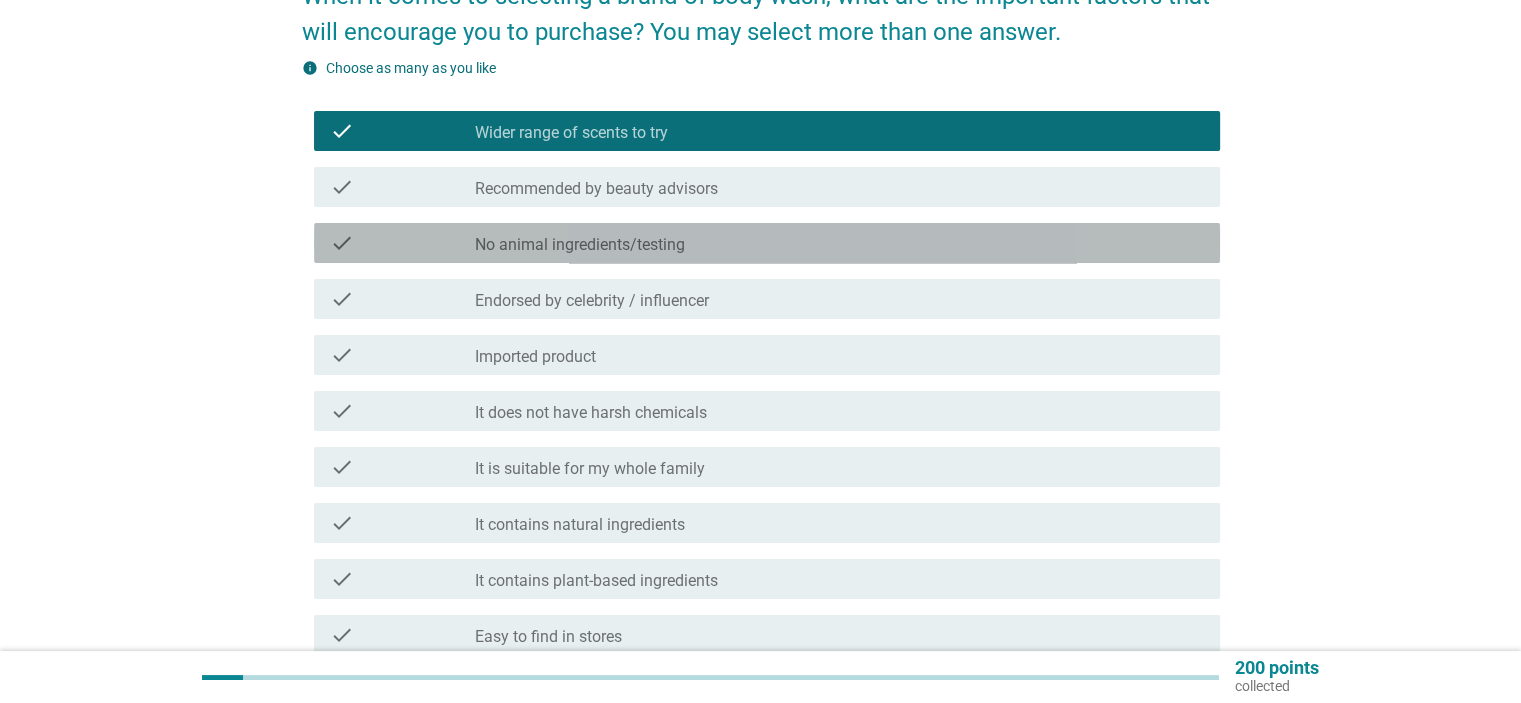 click on "check_box_outline_blank No animal ingredients/testing" at bounding box center [839, 243] 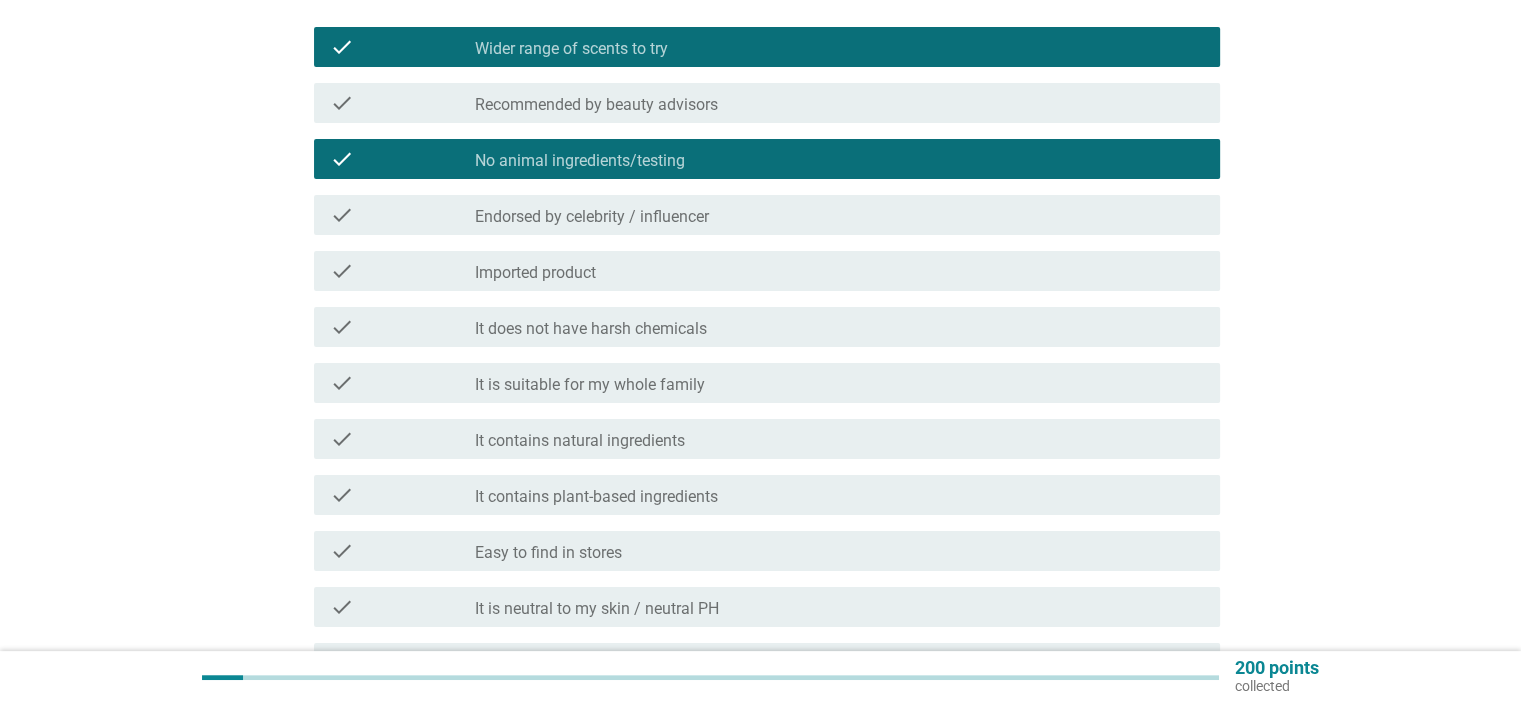 scroll, scrollTop: 400, scrollLeft: 0, axis: vertical 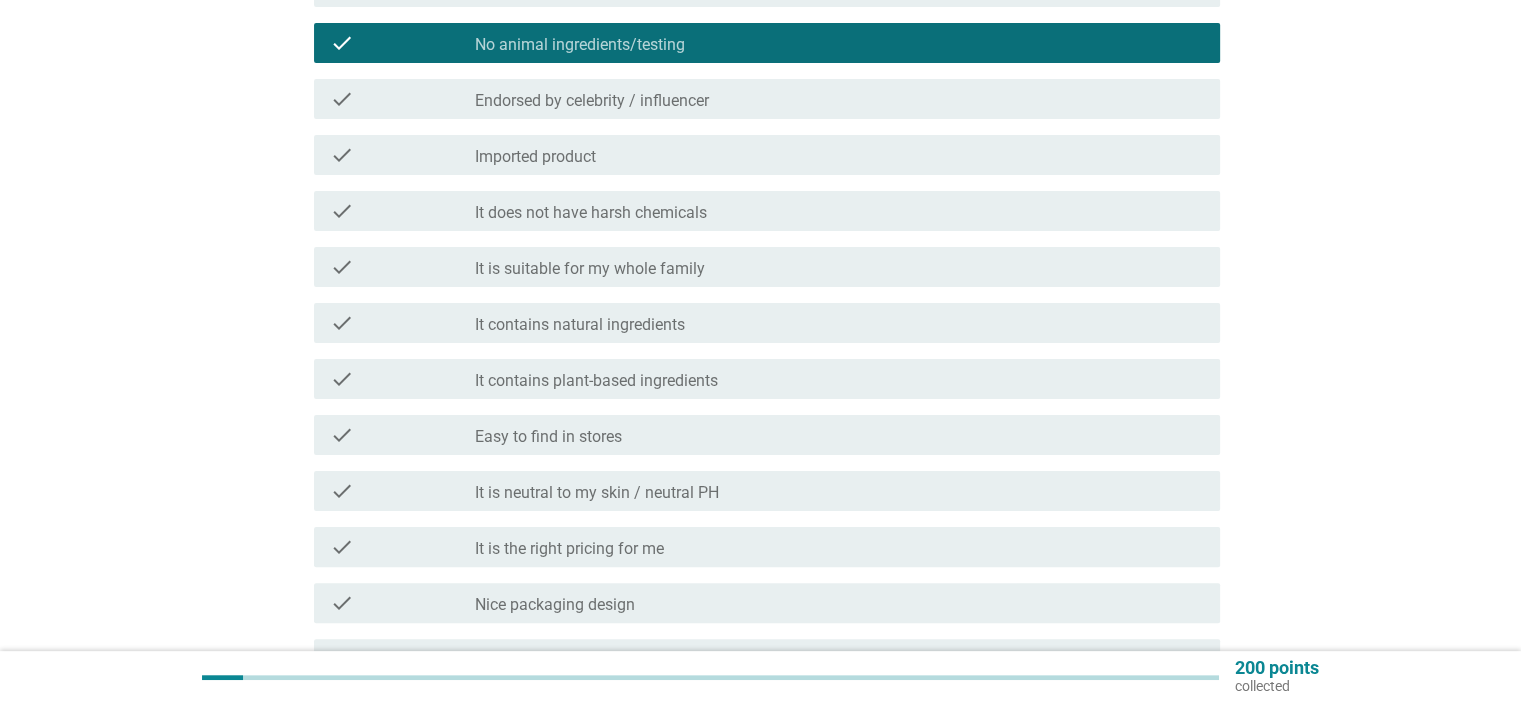 click on "check_box_outline_blank It does not have harsh chemicals" at bounding box center (839, 211) 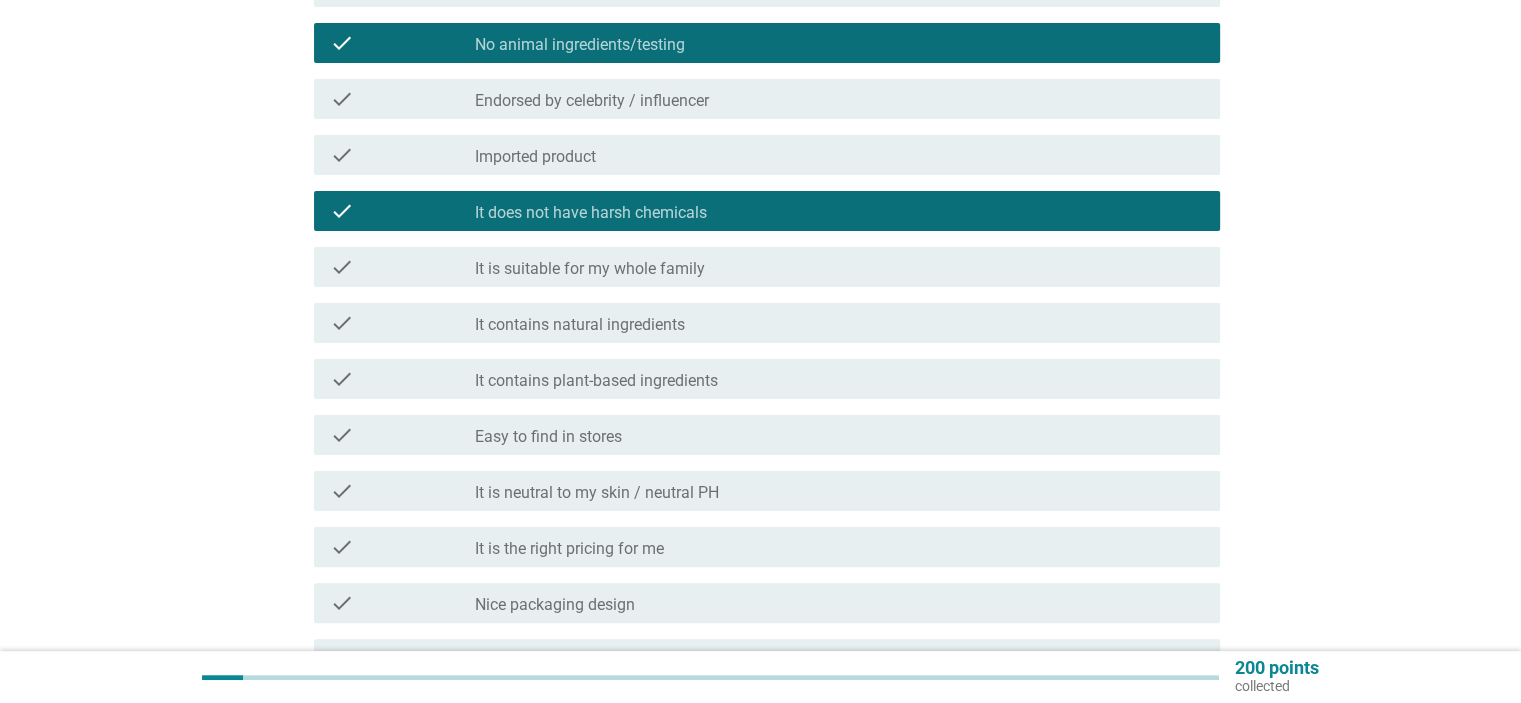 click on "check_box_outline_blank It is suitable for my whole family" at bounding box center [839, 267] 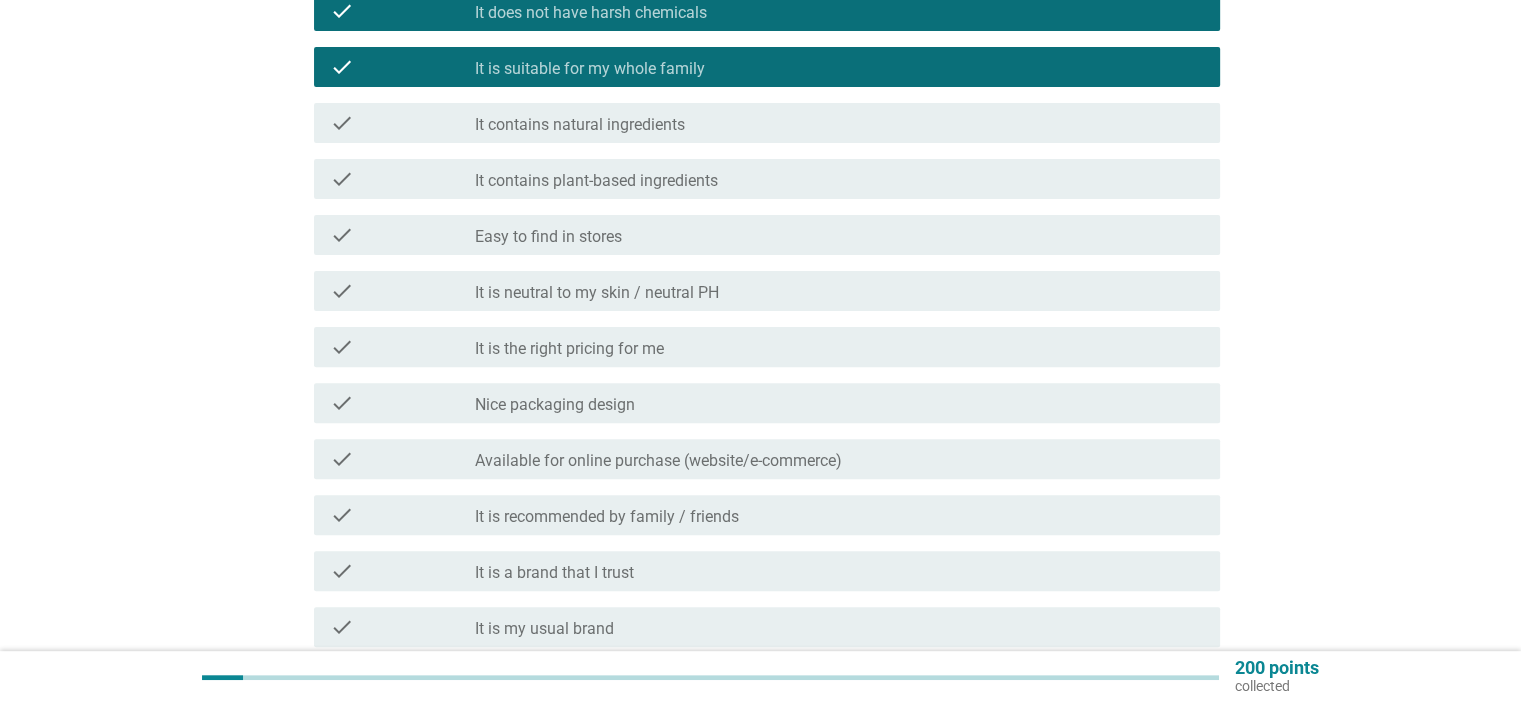 click on "check_box_outline_blank It is the right pricing for me" at bounding box center [839, 347] 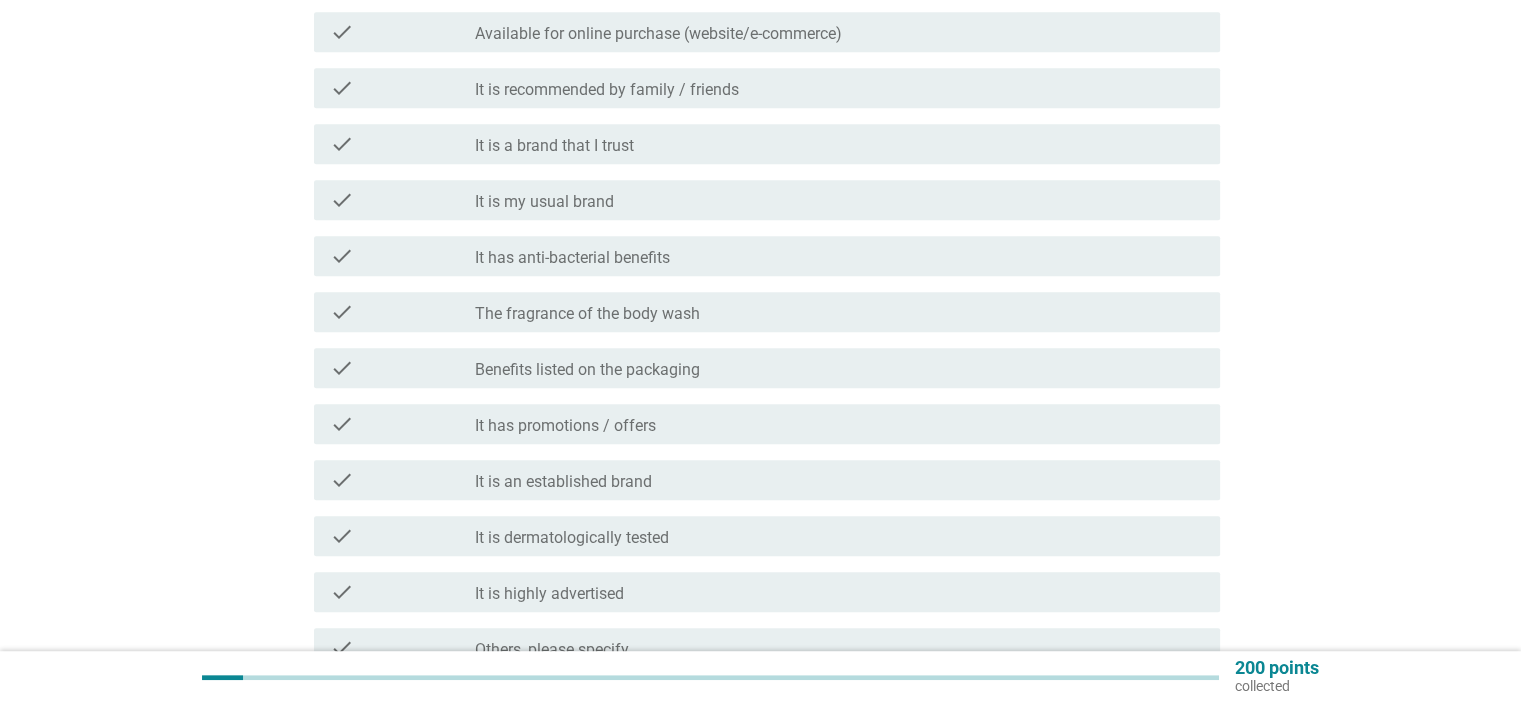 scroll, scrollTop: 1200, scrollLeft: 0, axis: vertical 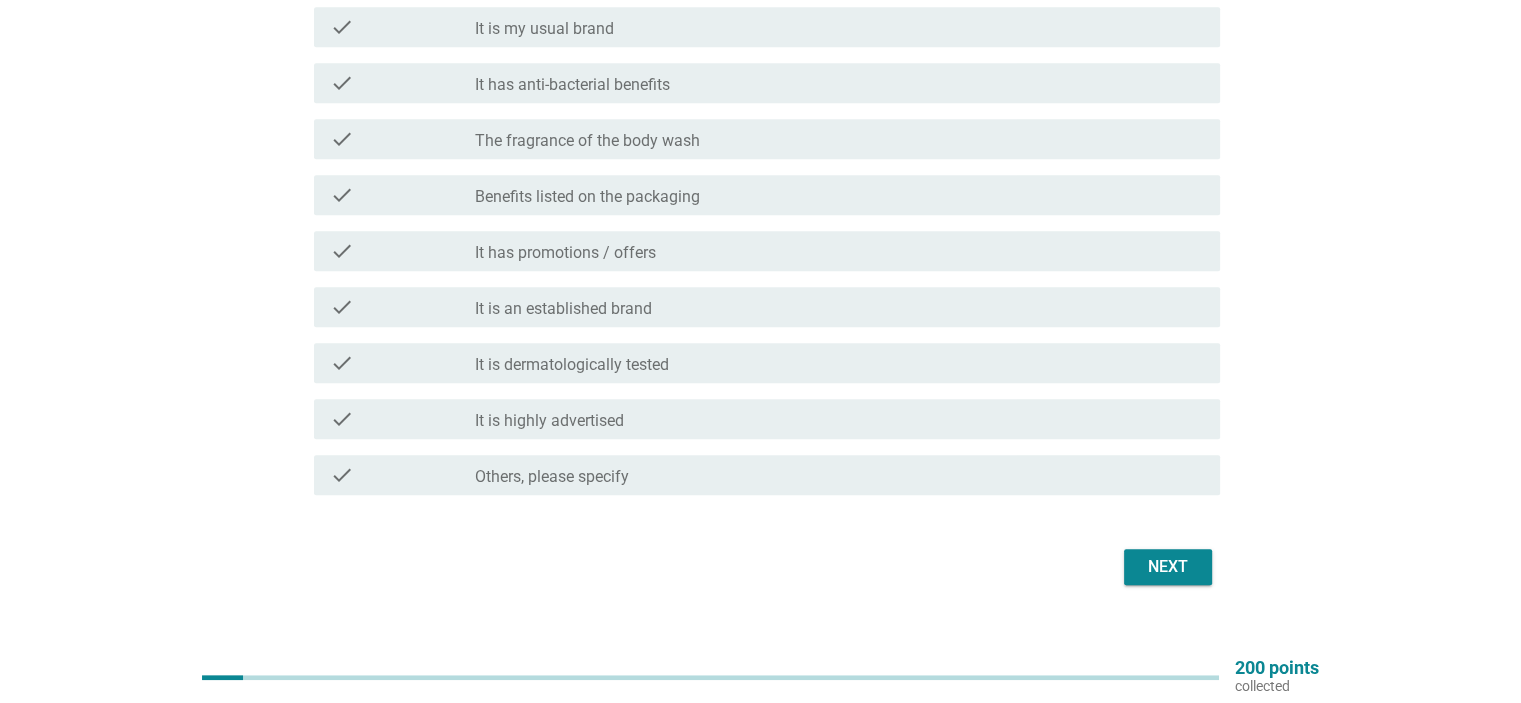 click on "Next" at bounding box center [1168, 567] 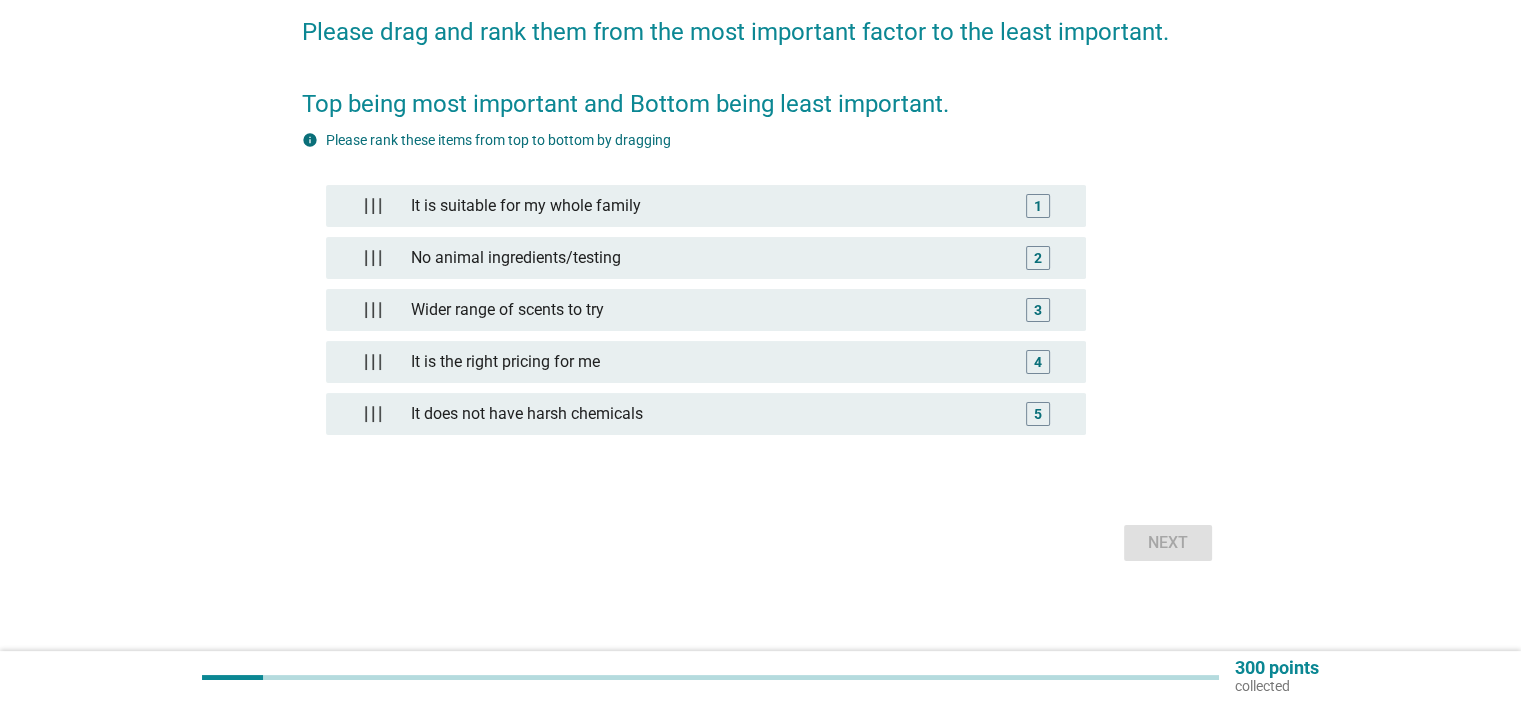 scroll, scrollTop: 168, scrollLeft: 0, axis: vertical 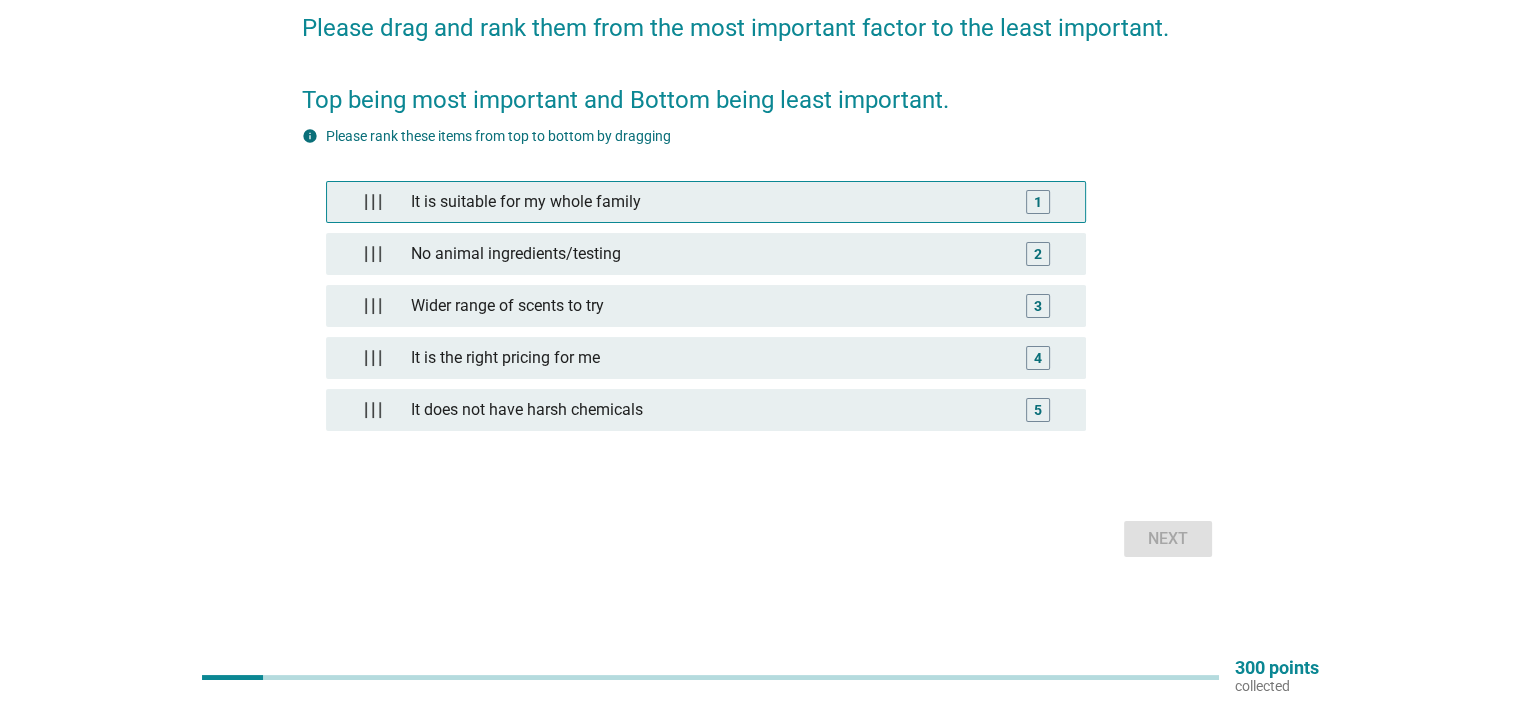 click on "It is suitable for my whole family" at bounding box center [705, 202] 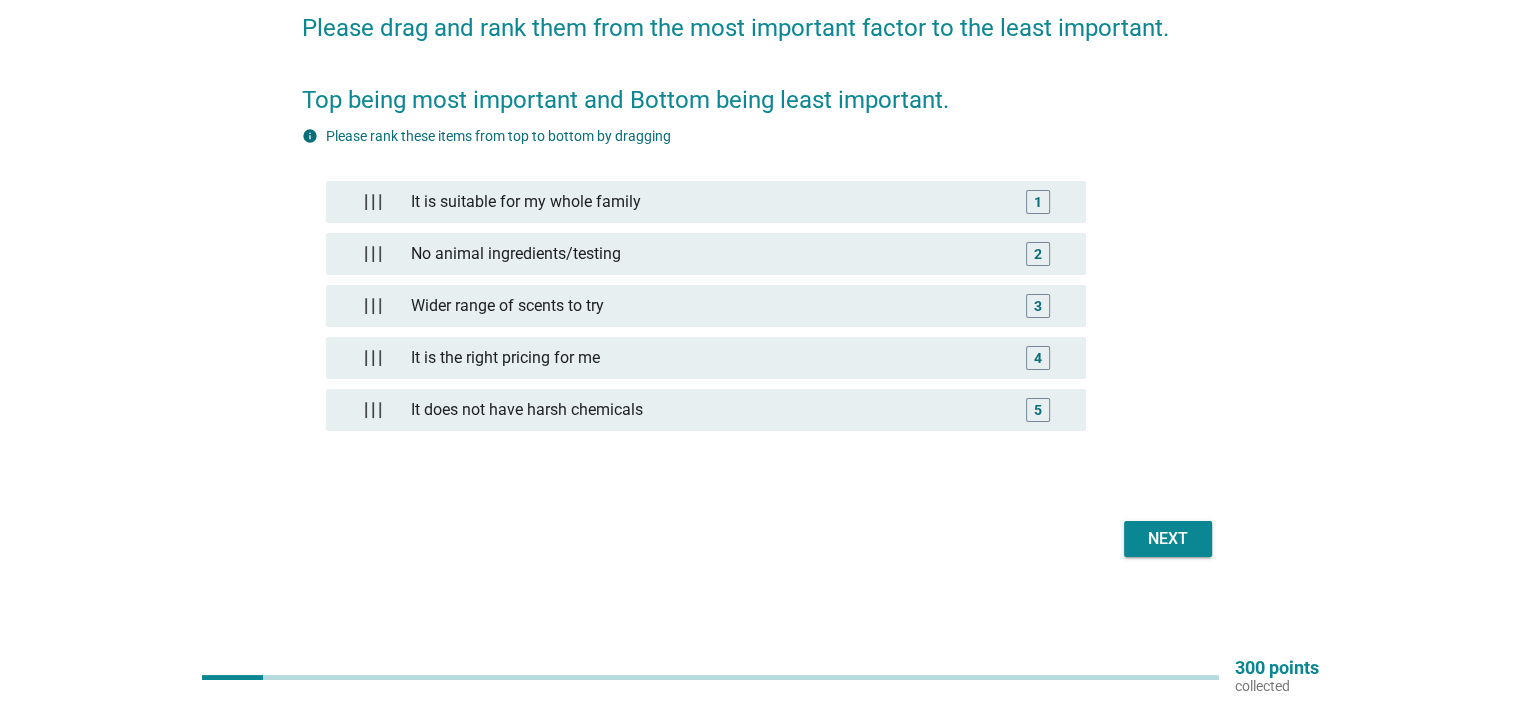 click on "It is suitable for my whole family   1   No animal ingredients/testing   2   Wider range of scents to try   3   It is the right pricing for me   4   It does not have harsh chemicals   5" at bounding box center [706, 316] 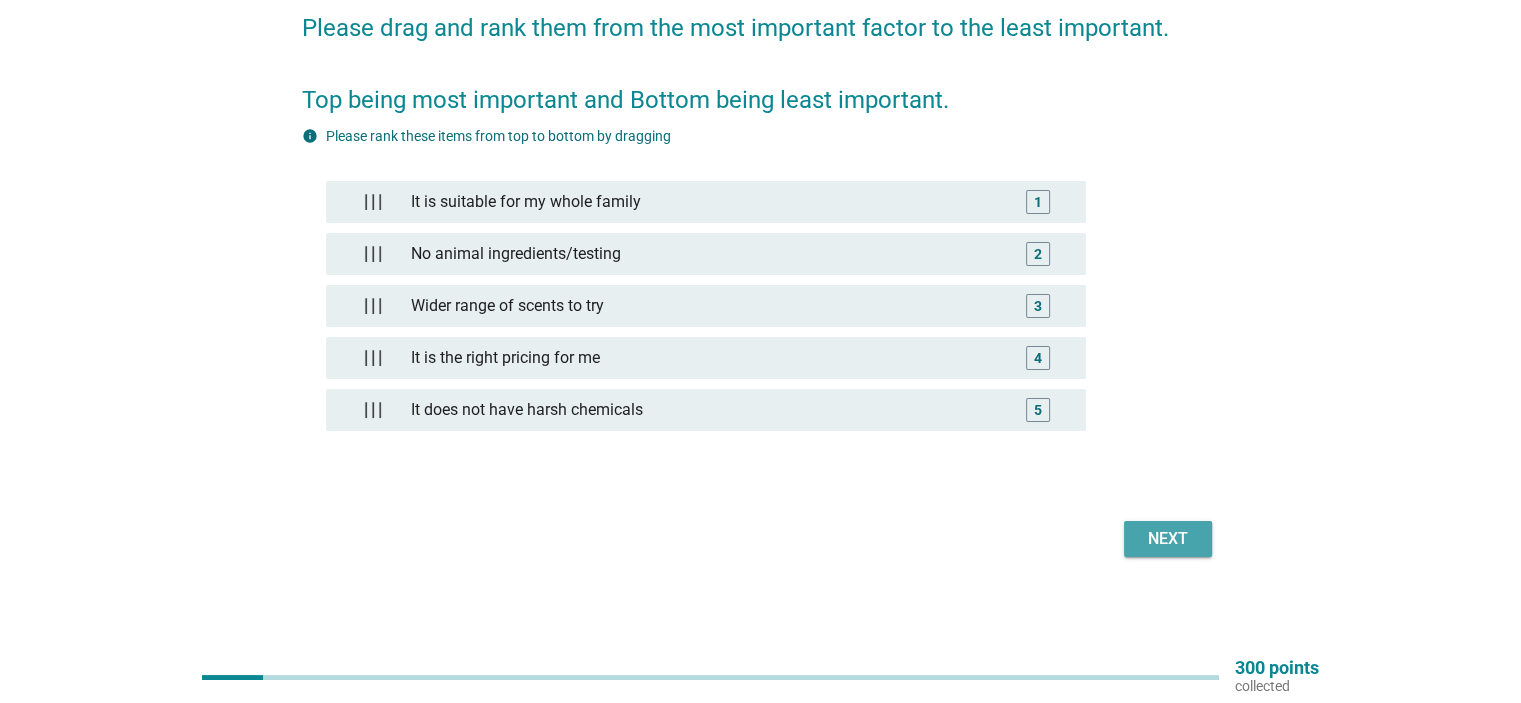 click on "Next" at bounding box center (1168, 539) 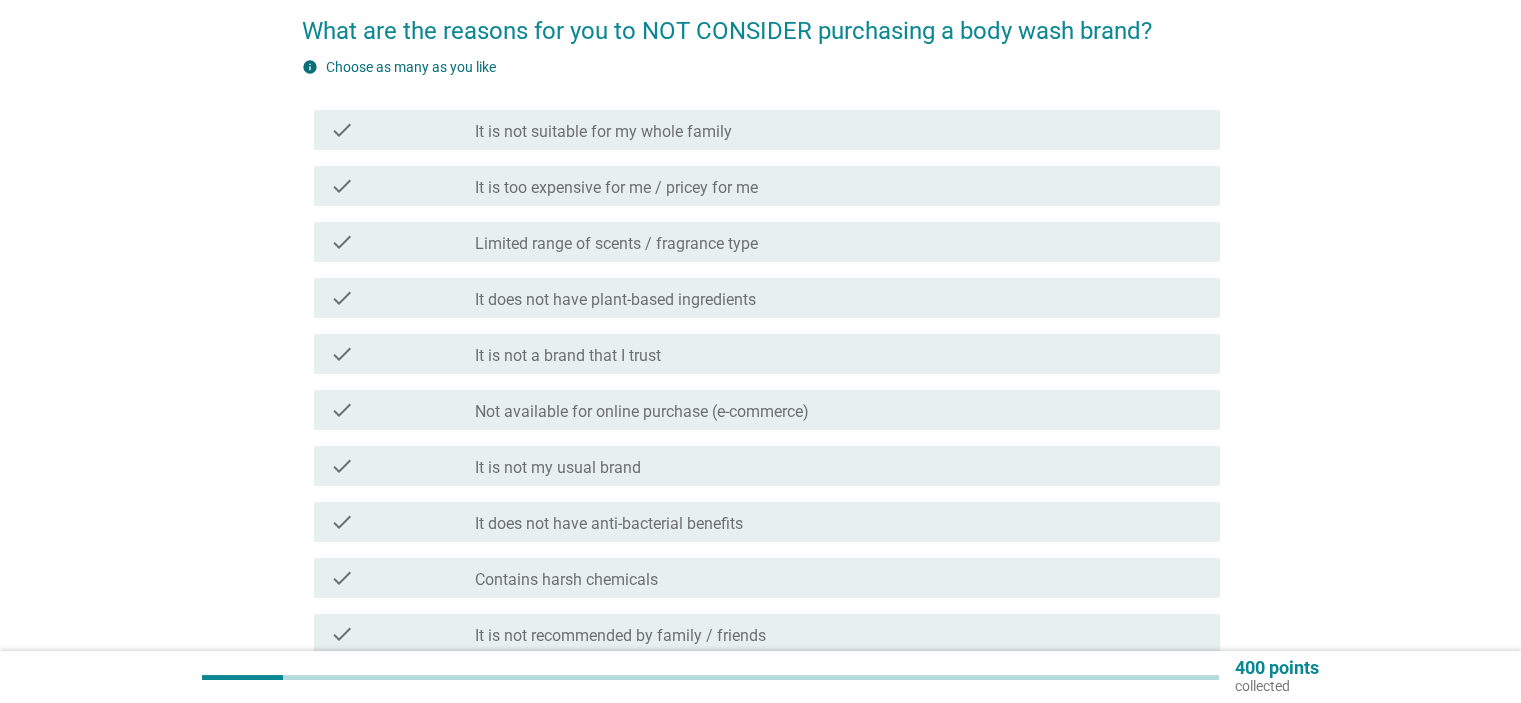 scroll, scrollTop: 200, scrollLeft: 0, axis: vertical 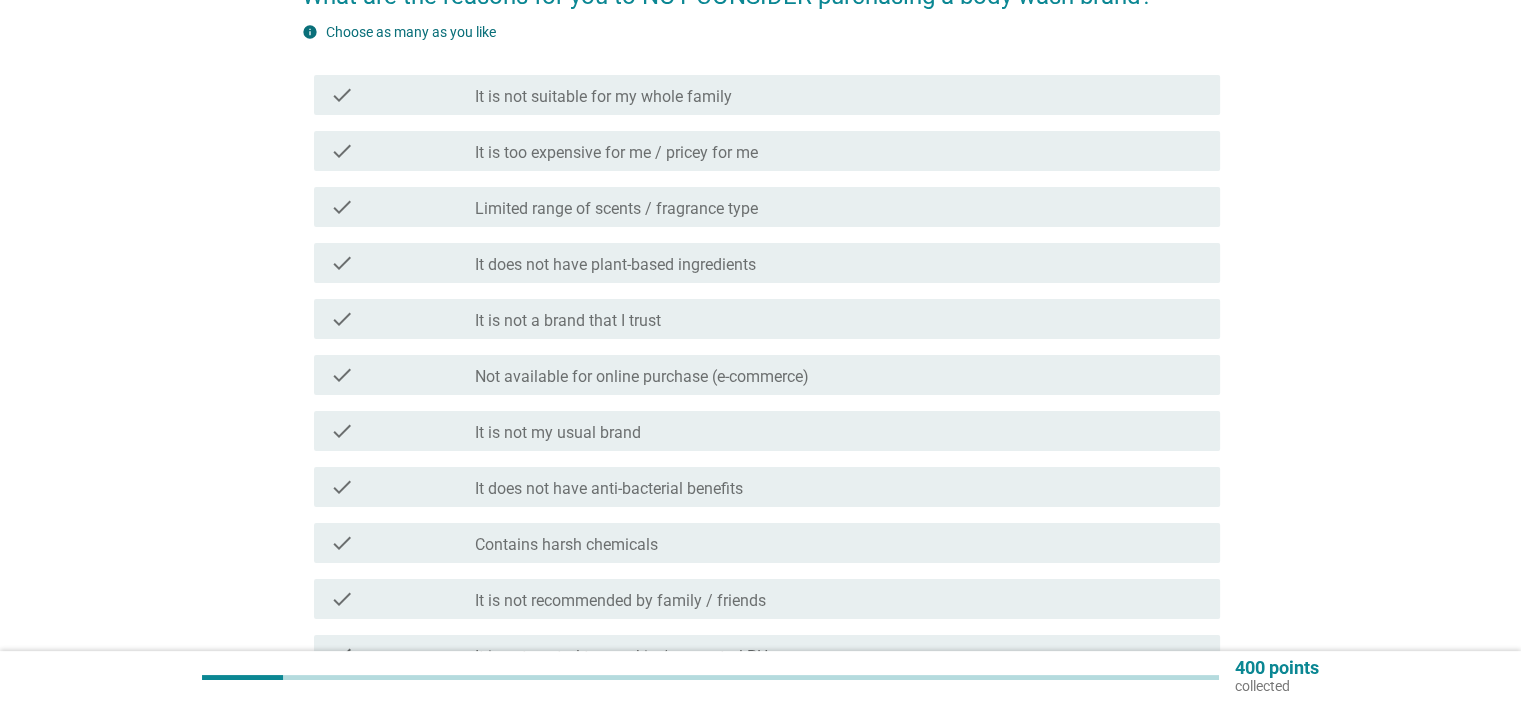click on "It is too expensive for me / pricey for me" at bounding box center [616, 153] 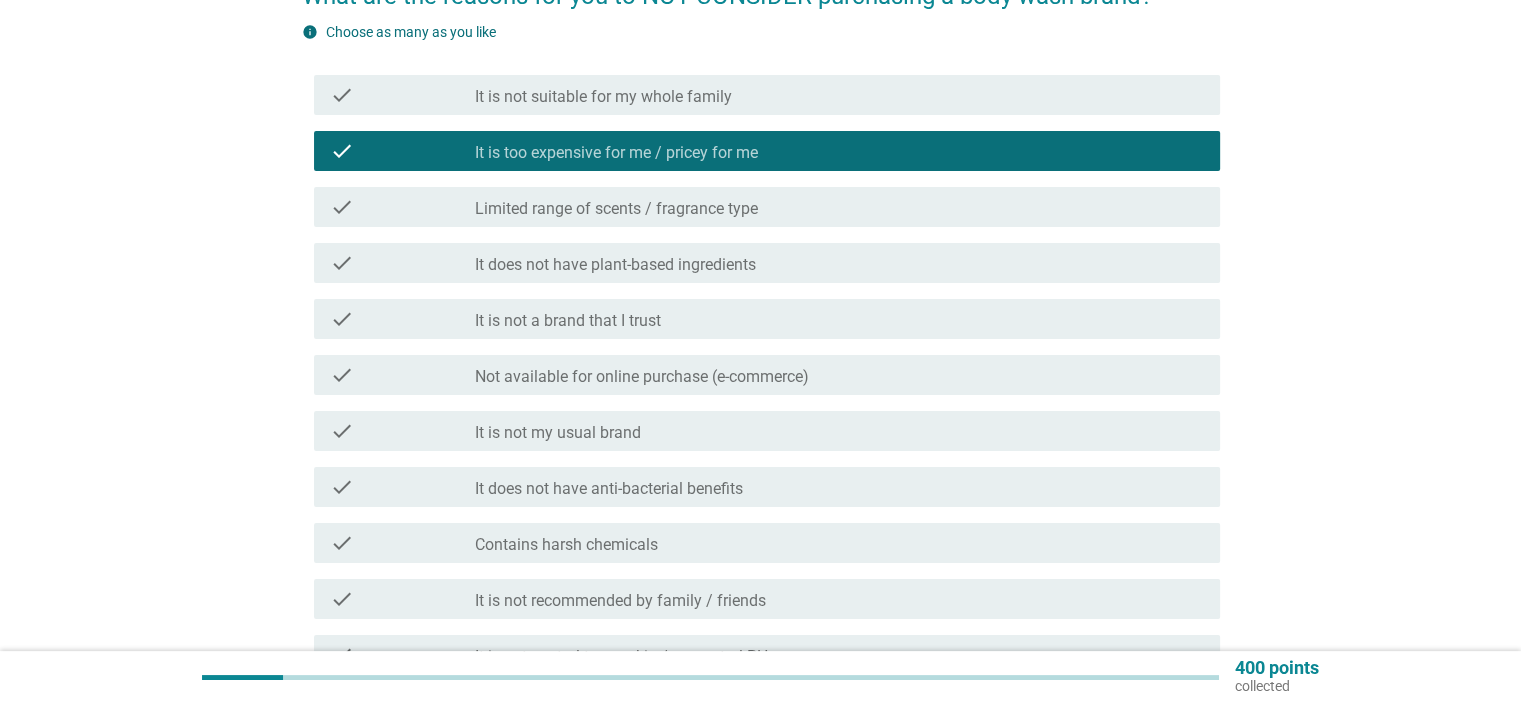 click on "check     check_box_outline_blank It is not suitable for my whole family" at bounding box center [767, 95] 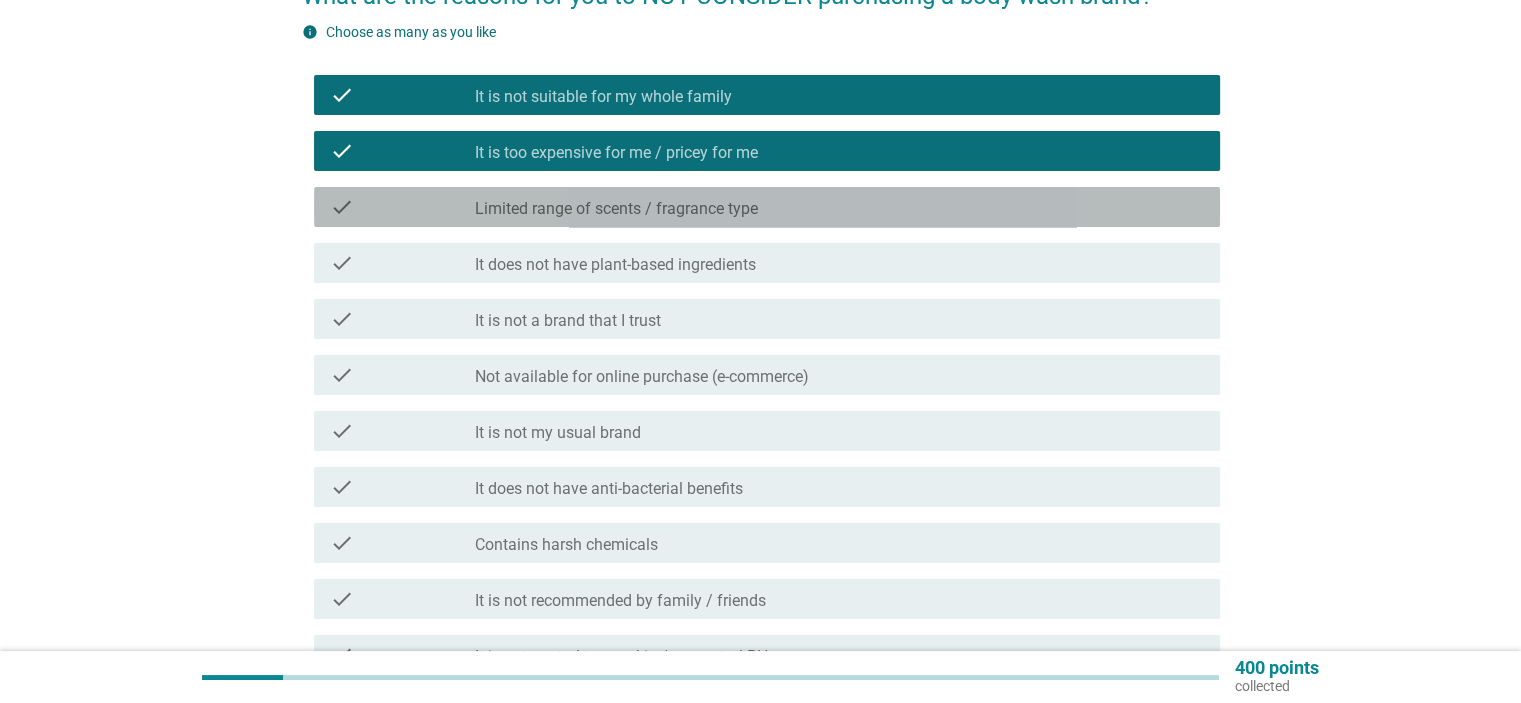 click on "Limited range of scents / fragrance type" at bounding box center (616, 209) 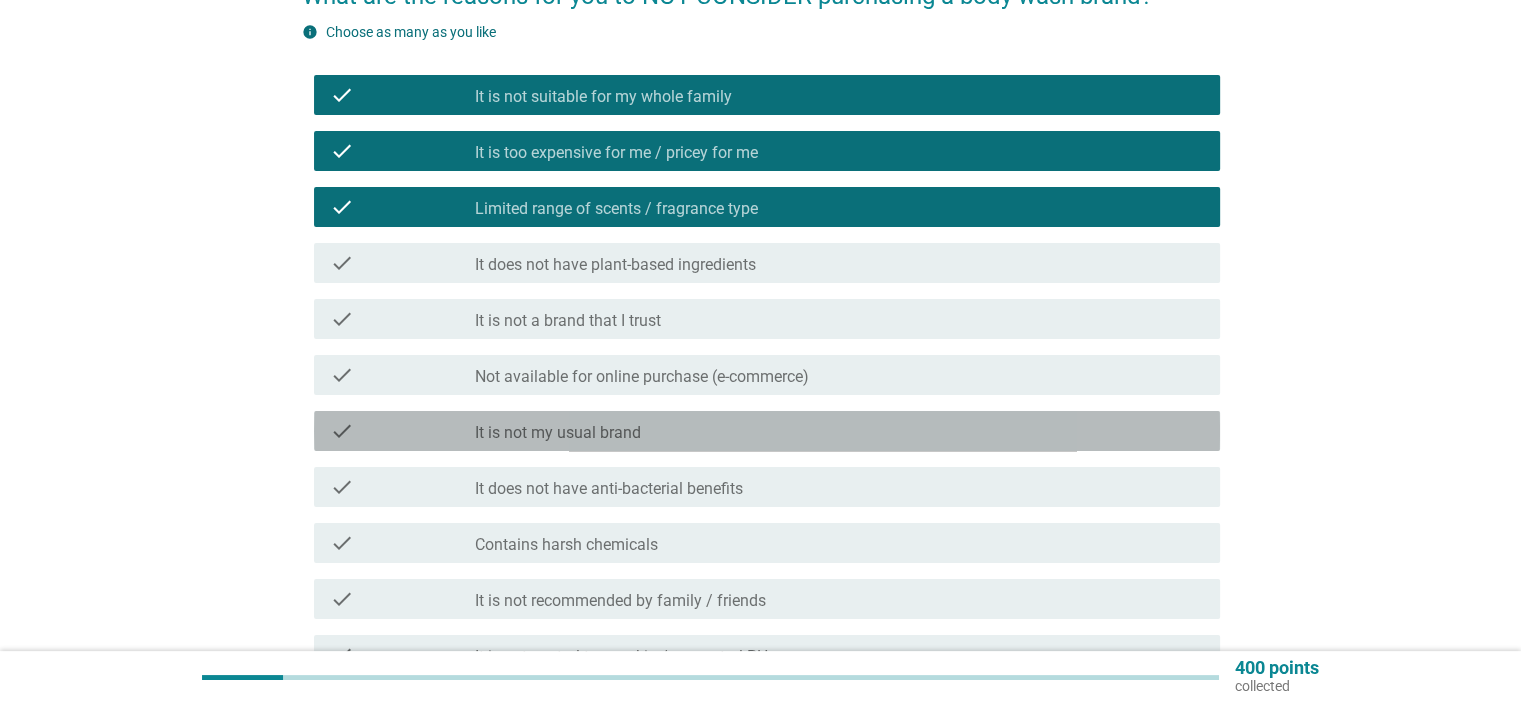 click on "check_box_outline_blank It is not my usual brand" at bounding box center [839, 431] 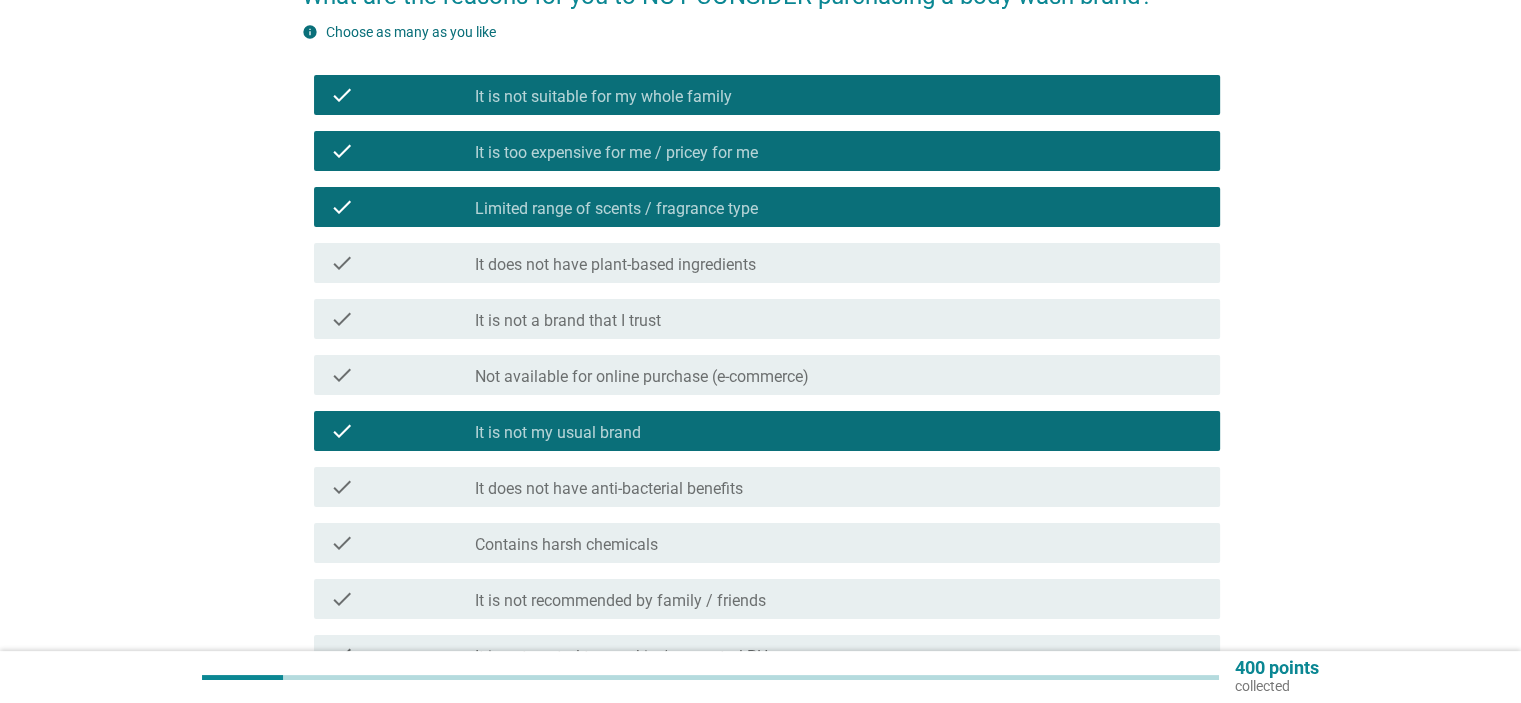 click on "Not available for online purchase (e-commerce)" at bounding box center (642, 377) 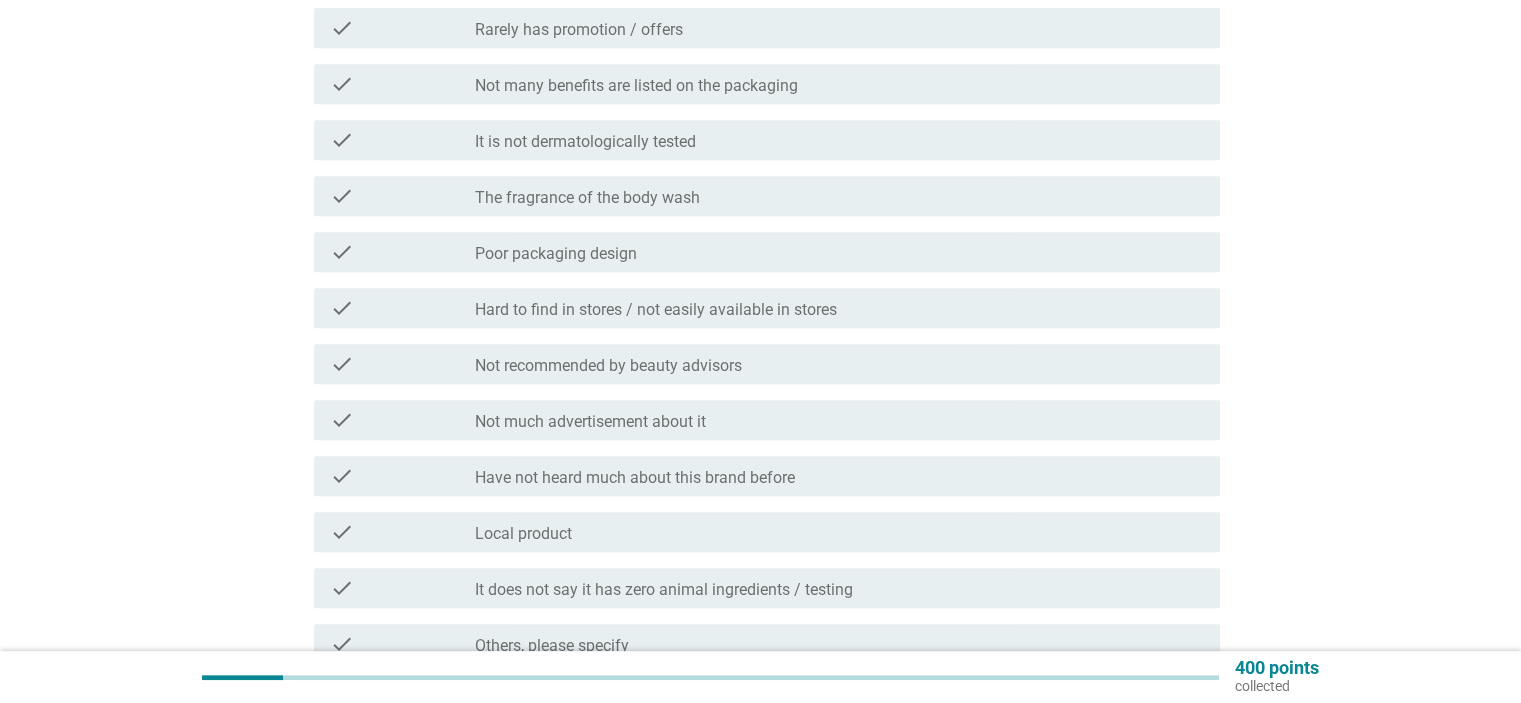 scroll, scrollTop: 1137, scrollLeft: 0, axis: vertical 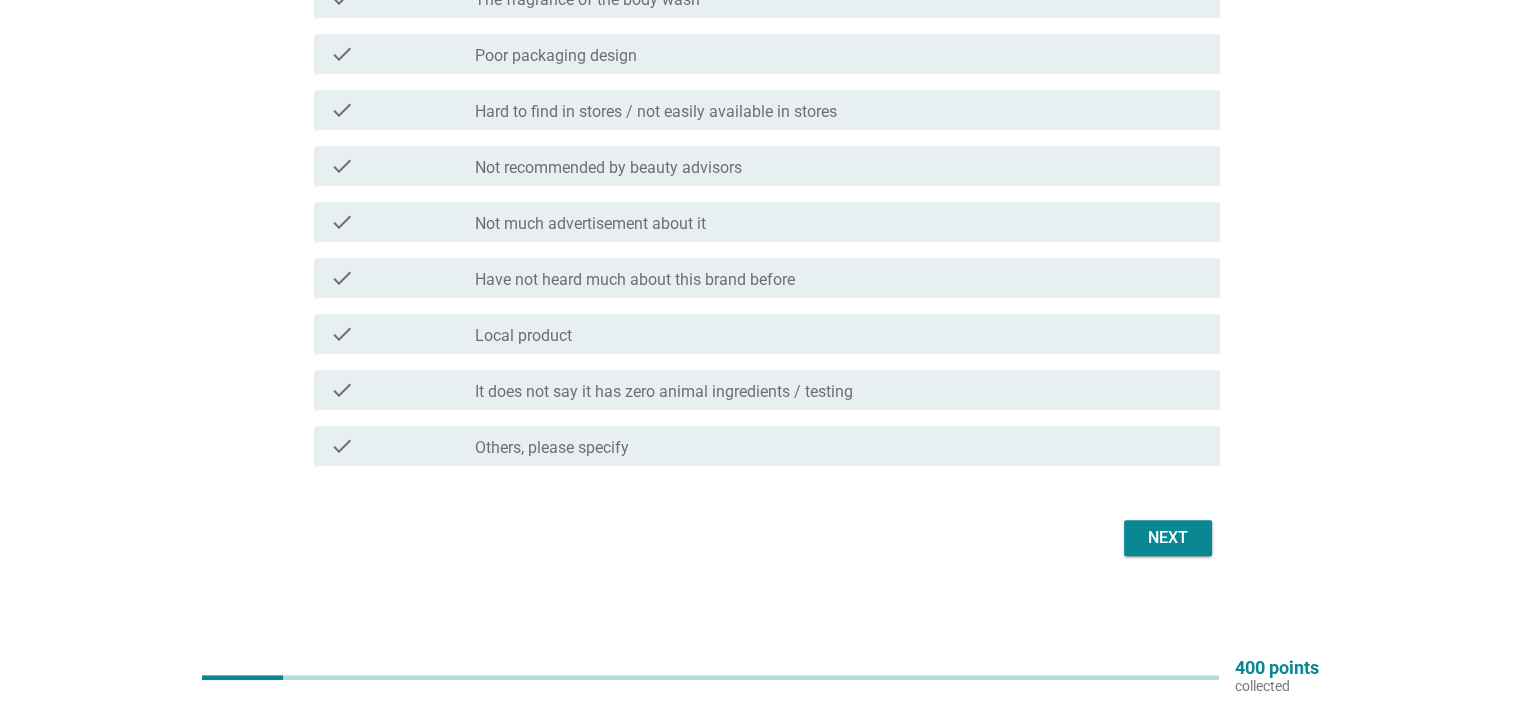 click on "Next" at bounding box center [1168, 538] 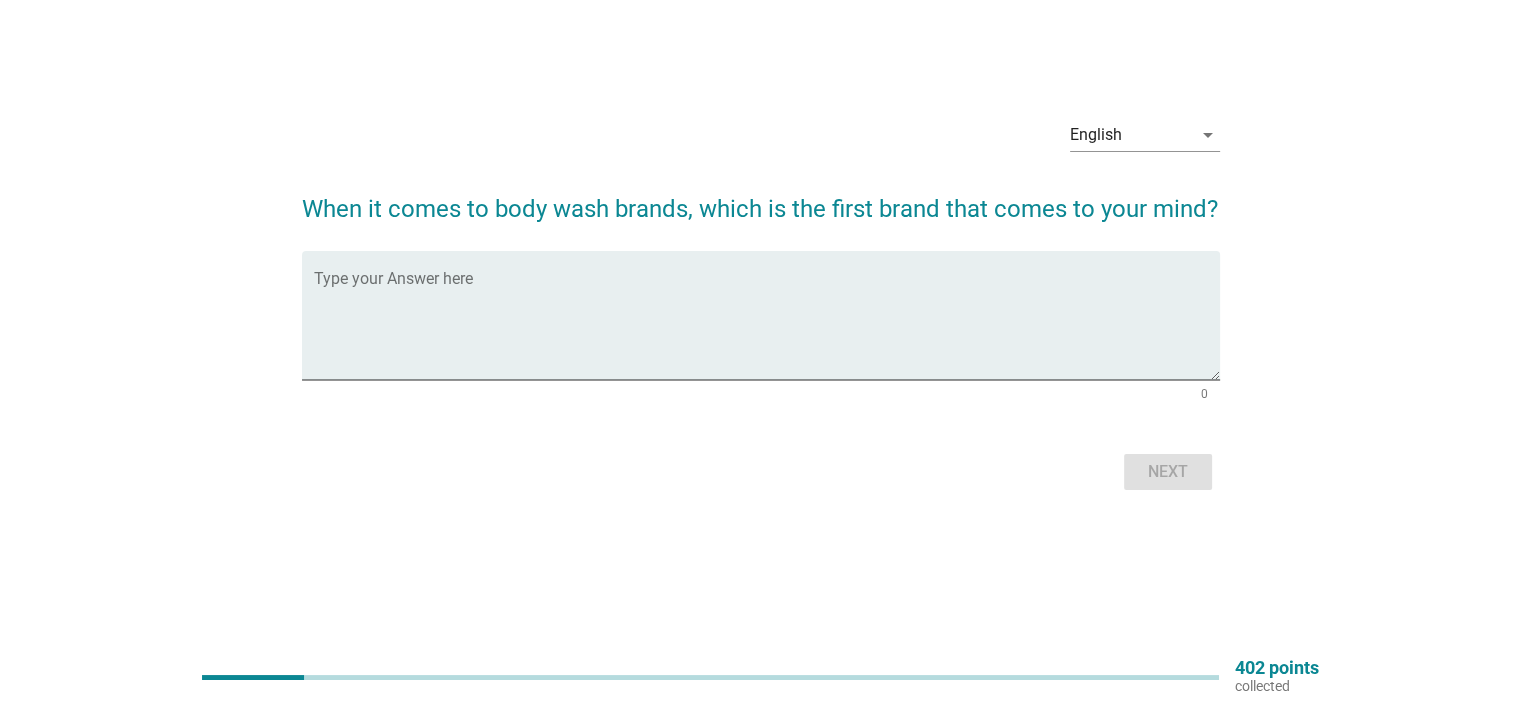 scroll, scrollTop: 0, scrollLeft: 0, axis: both 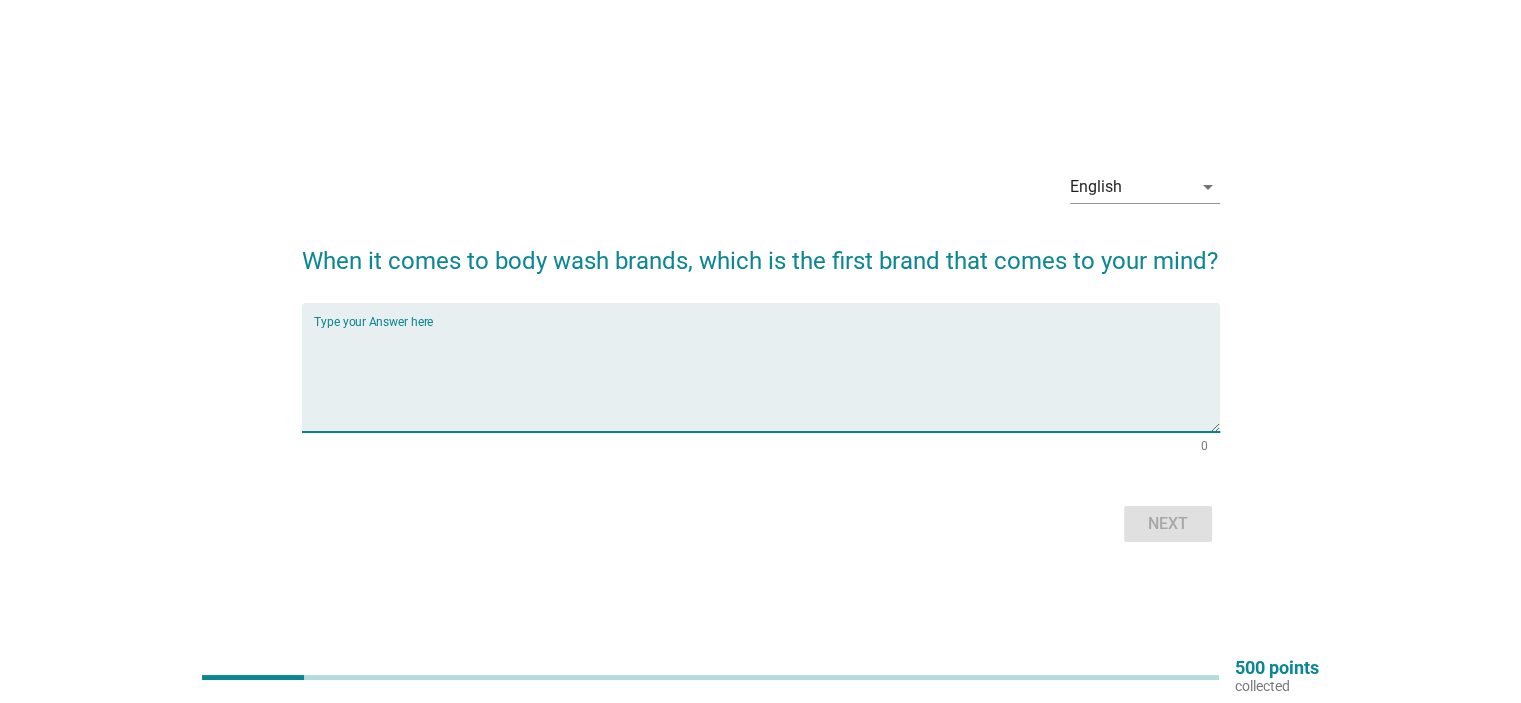 click at bounding box center (767, 379) 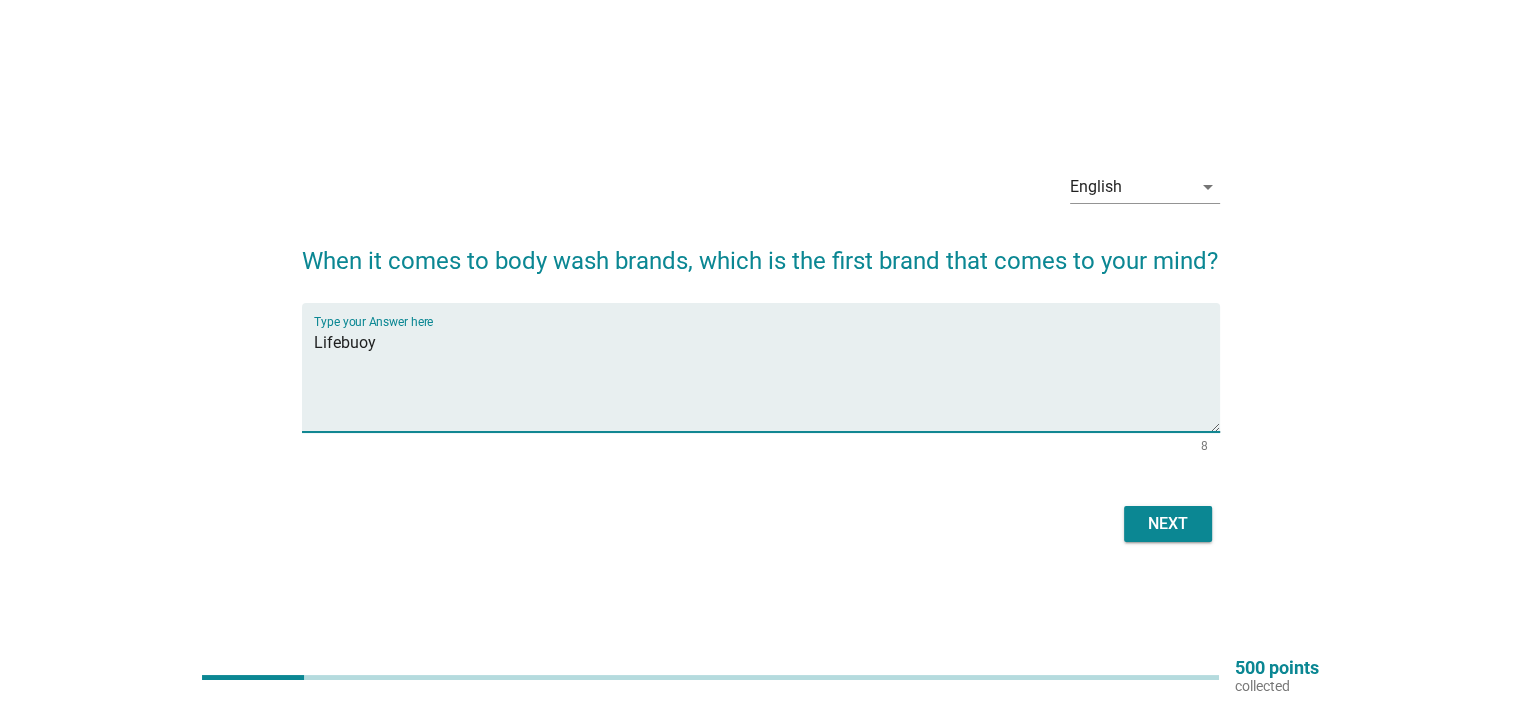 type on "Lifebuoy" 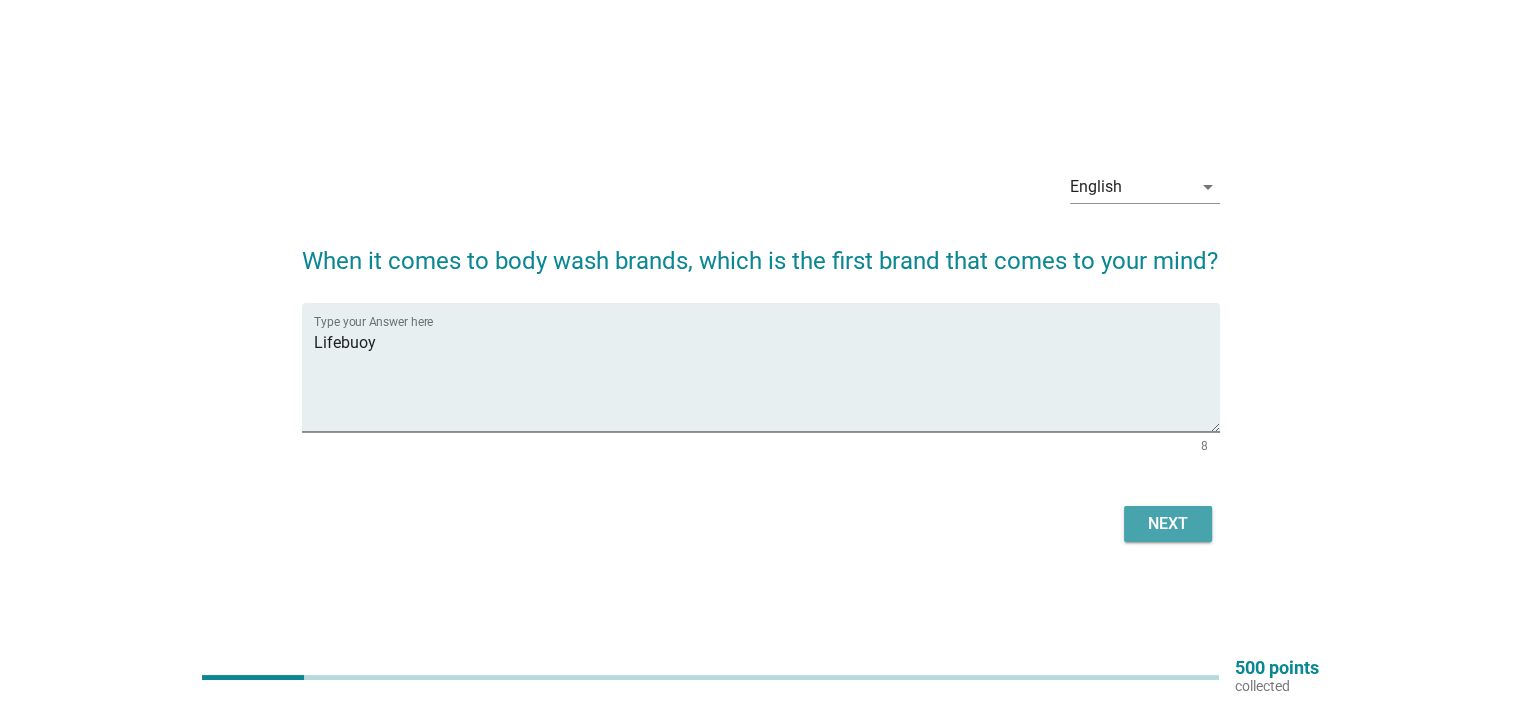 click on "Next" at bounding box center (1168, 524) 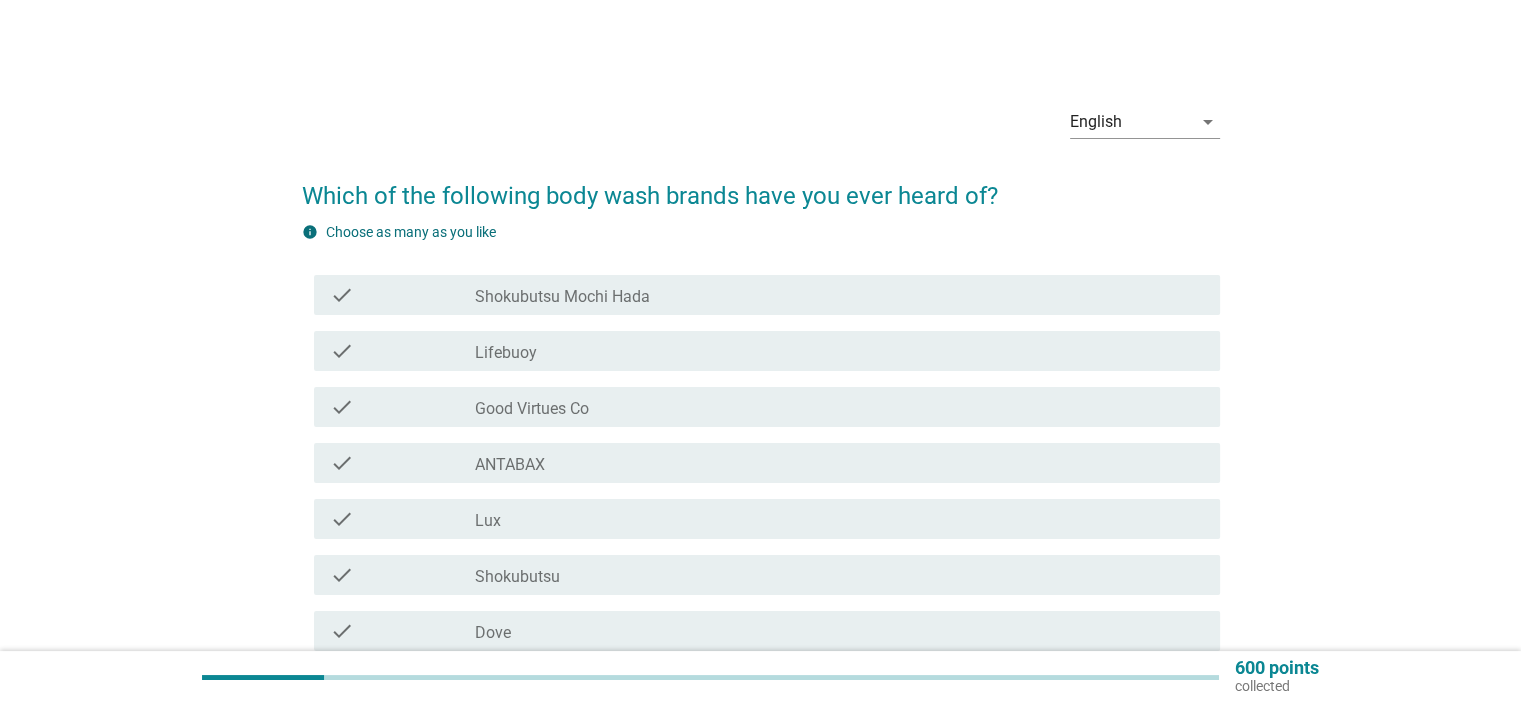 click on "Shokubutsu Mochi Hada" at bounding box center [562, 297] 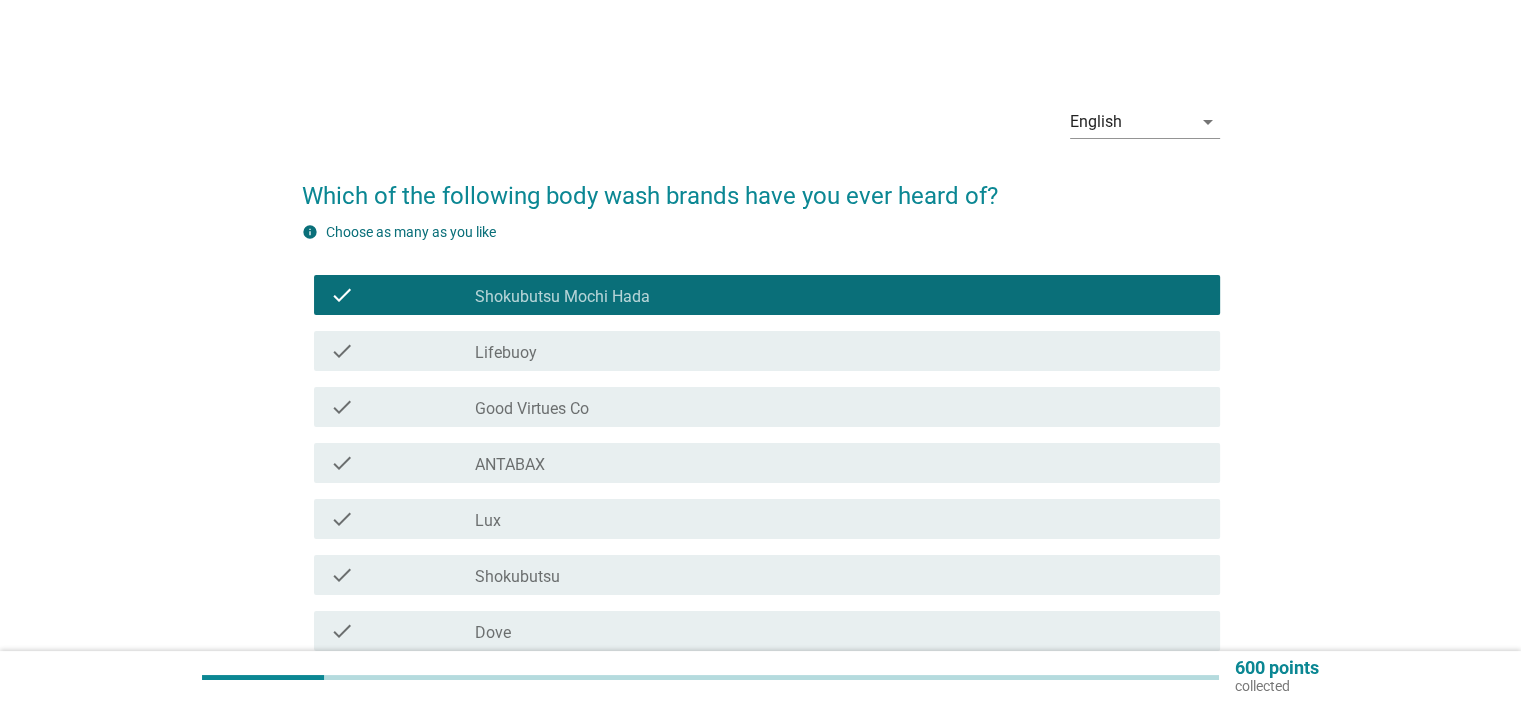 click on "check_box_outline_blank Lifebuoy" at bounding box center (839, 351) 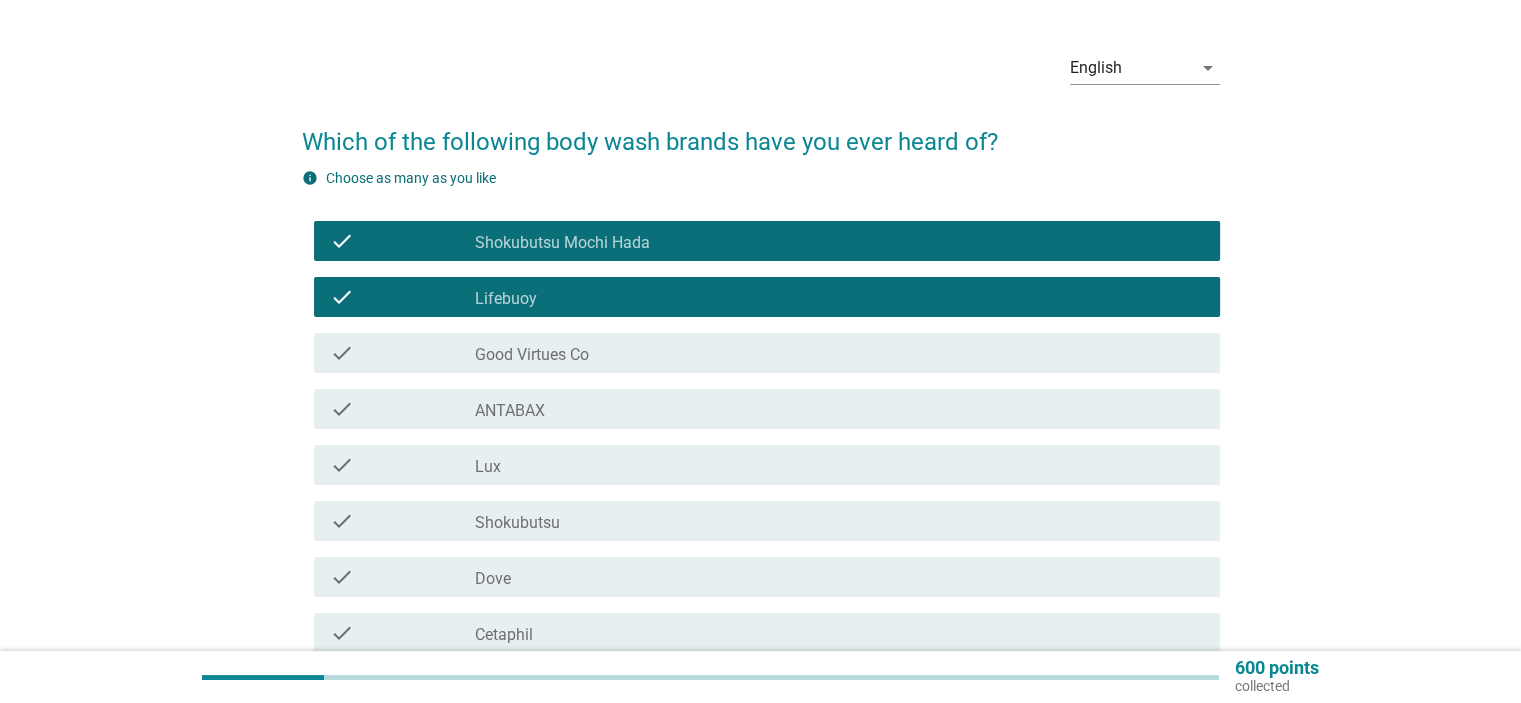 scroll, scrollTop: 100, scrollLeft: 0, axis: vertical 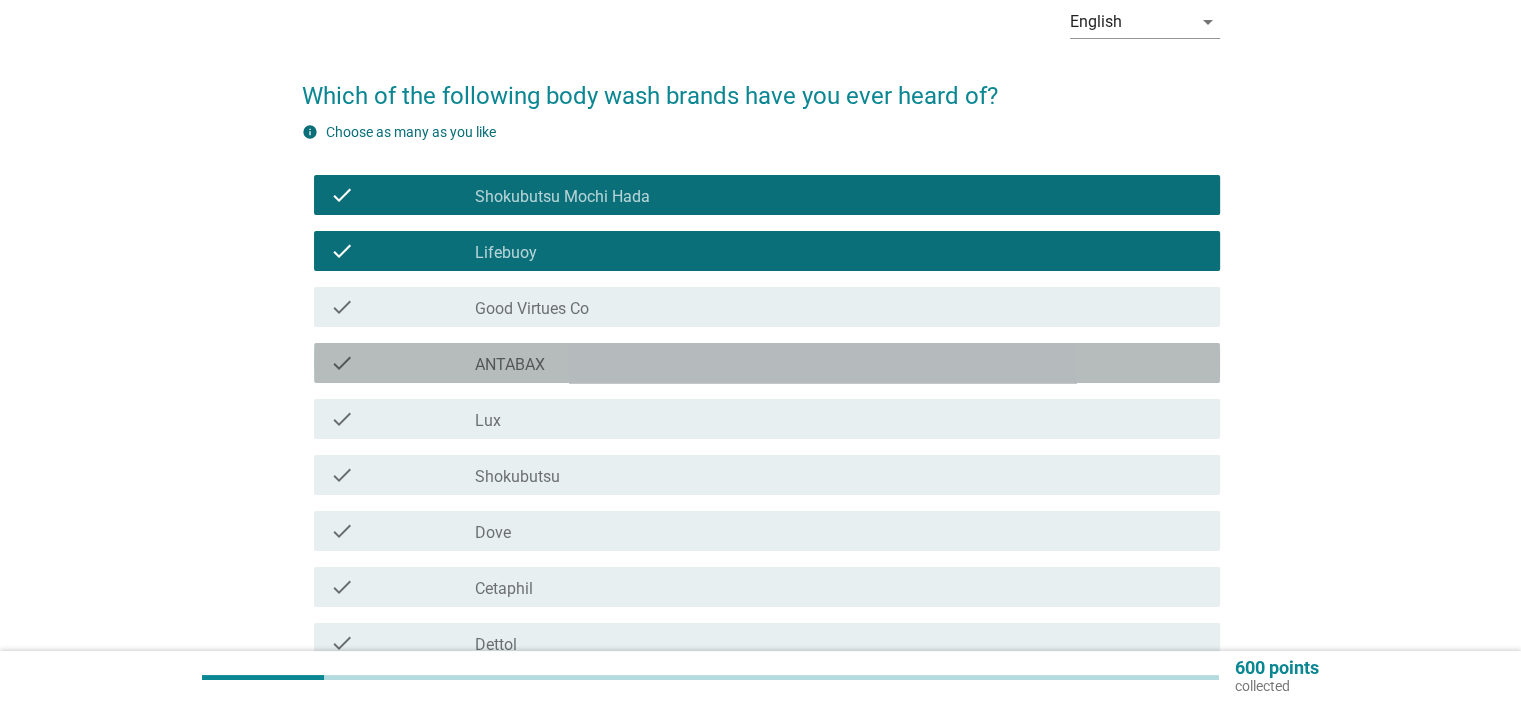 click on "check_box_outline_blank ANTABAX" at bounding box center [839, 363] 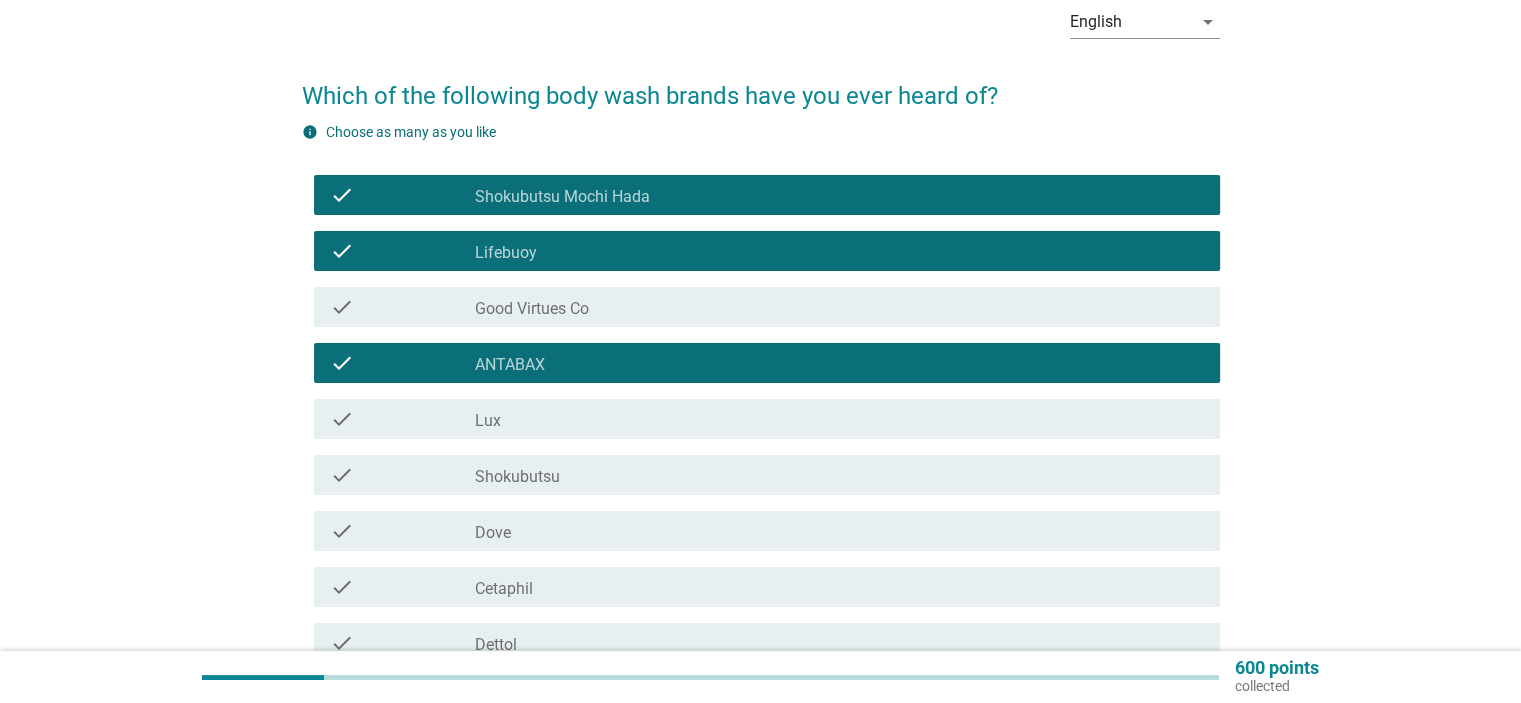 click on "check_box_outline_blank Lux" at bounding box center (839, 419) 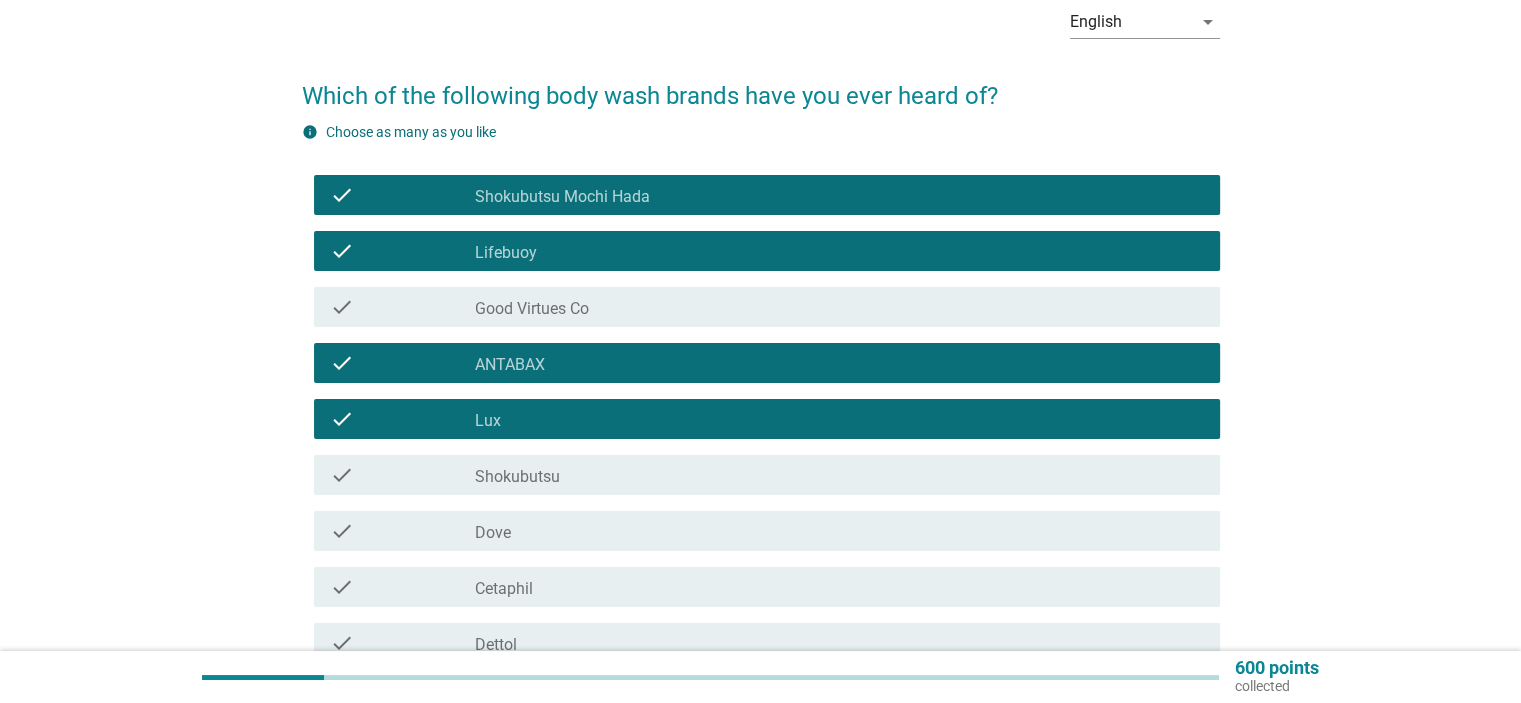 click on "check_box_outline_blank Shokubutsu" at bounding box center [839, 475] 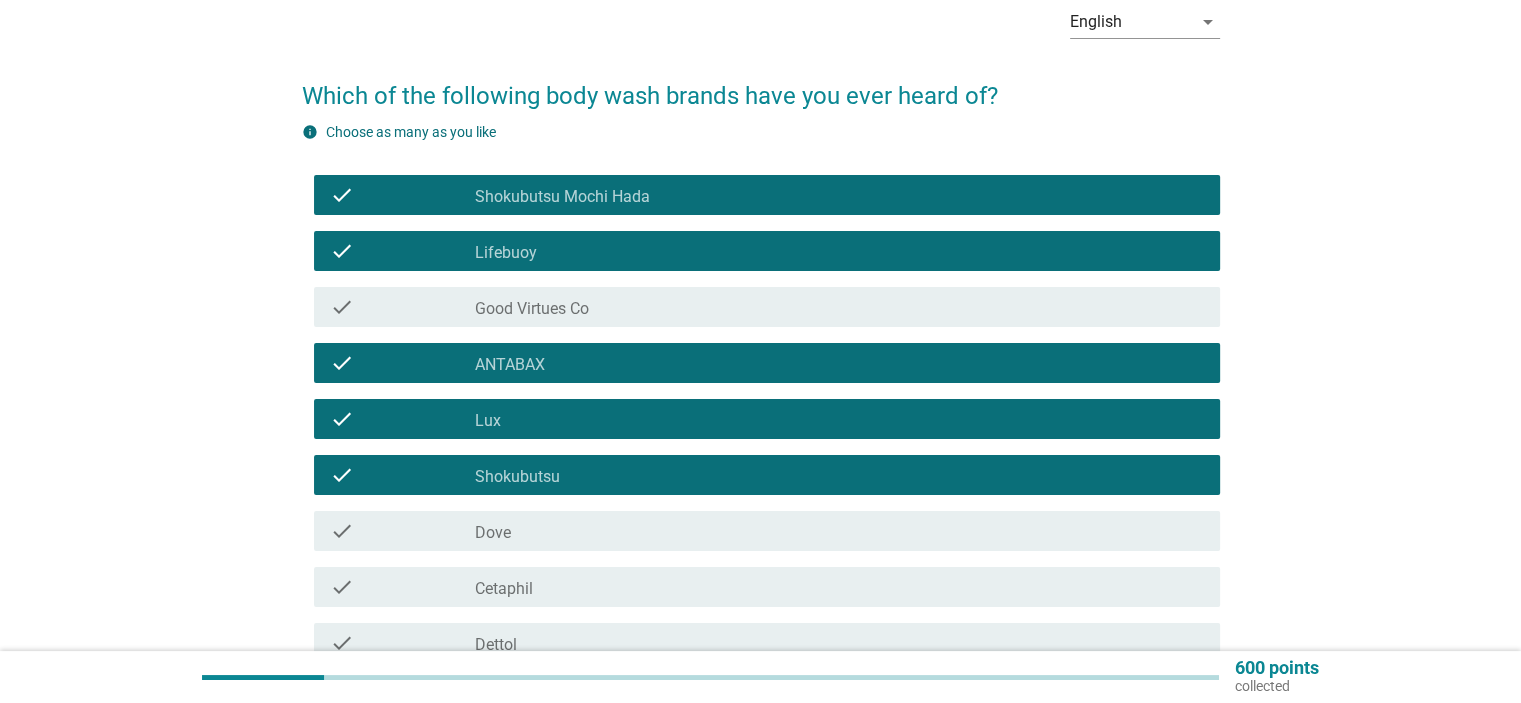click on "Shokubutsu Mochi Hada" at bounding box center (562, 197) 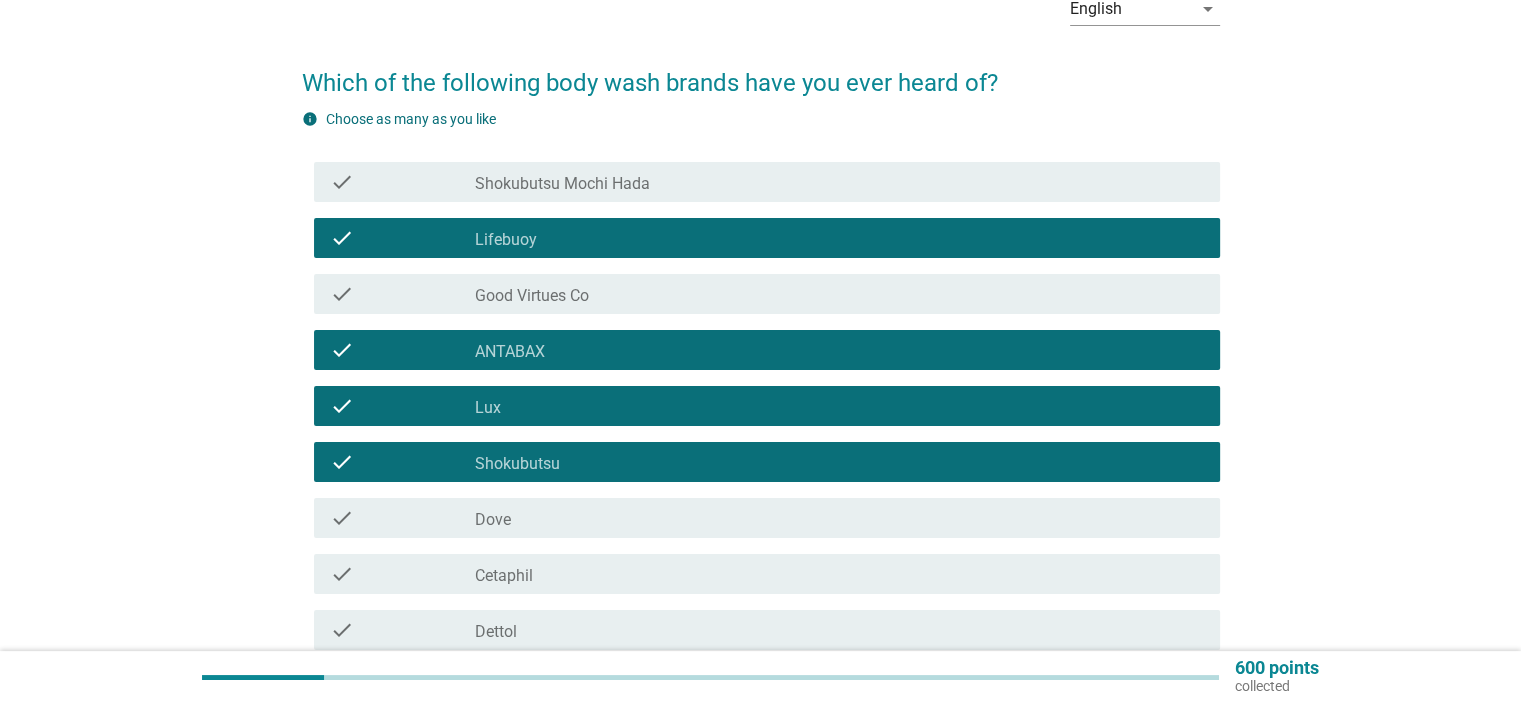 scroll, scrollTop: 300, scrollLeft: 0, axis: vertical 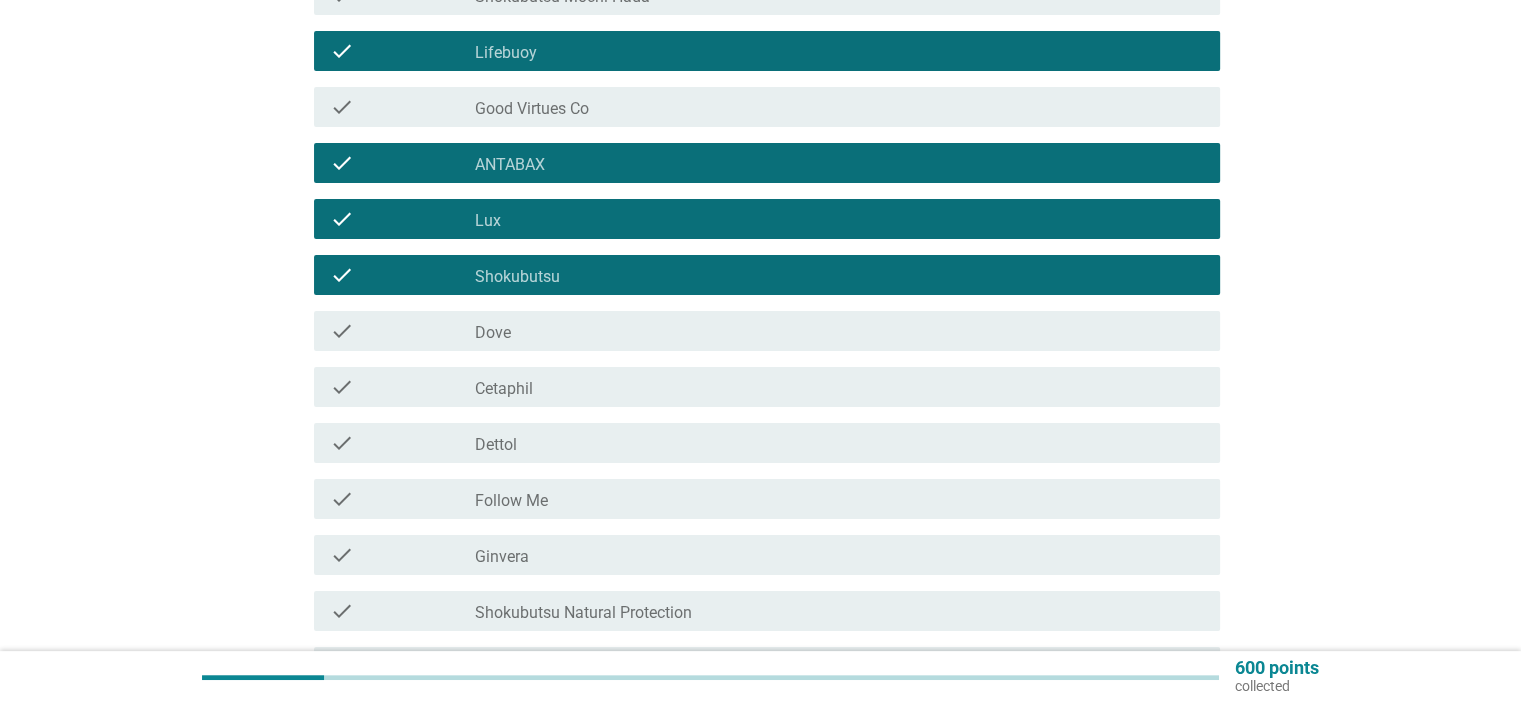 click on "check_box_outline_blank Dove" at bounding box center [839, 331] 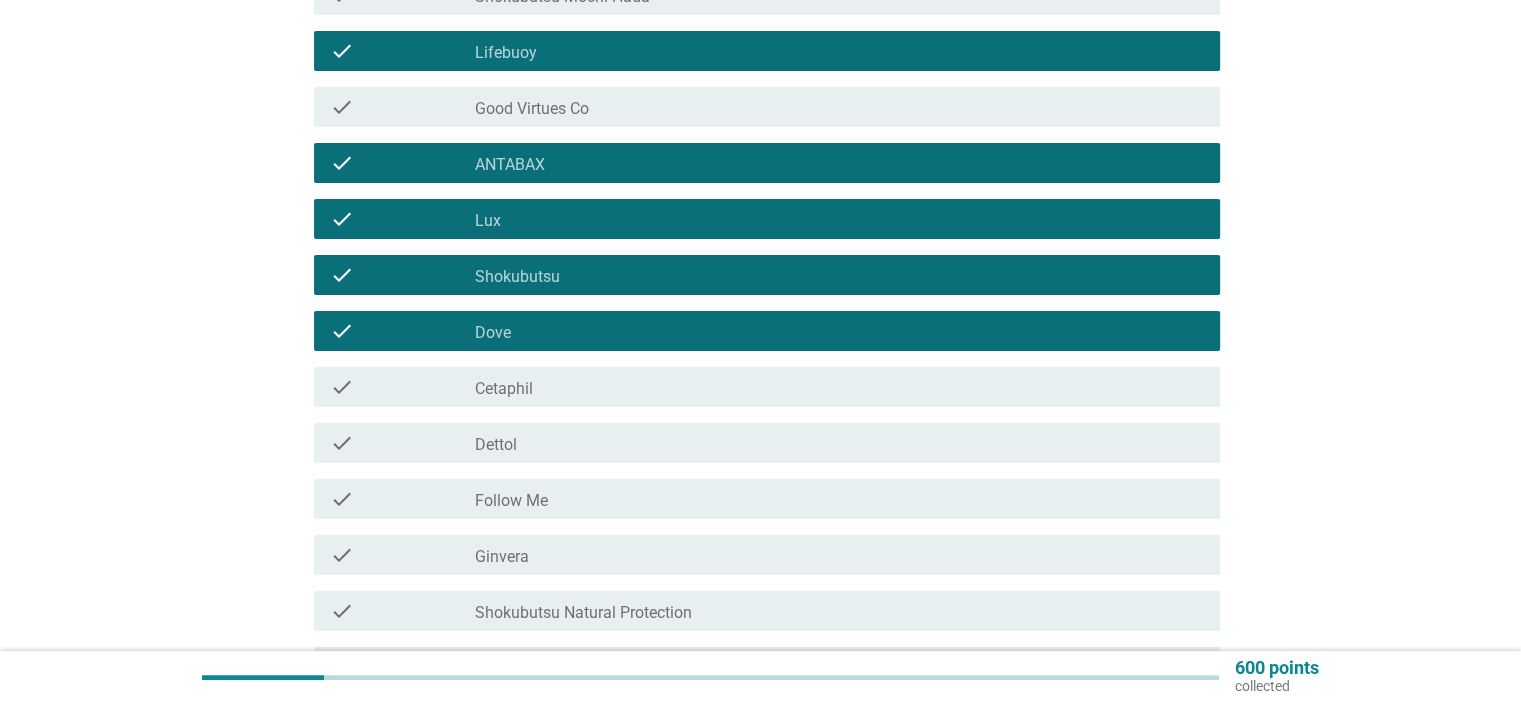click on "check_box_outline_blank Cetaphil" at bounding box center [839, 387] 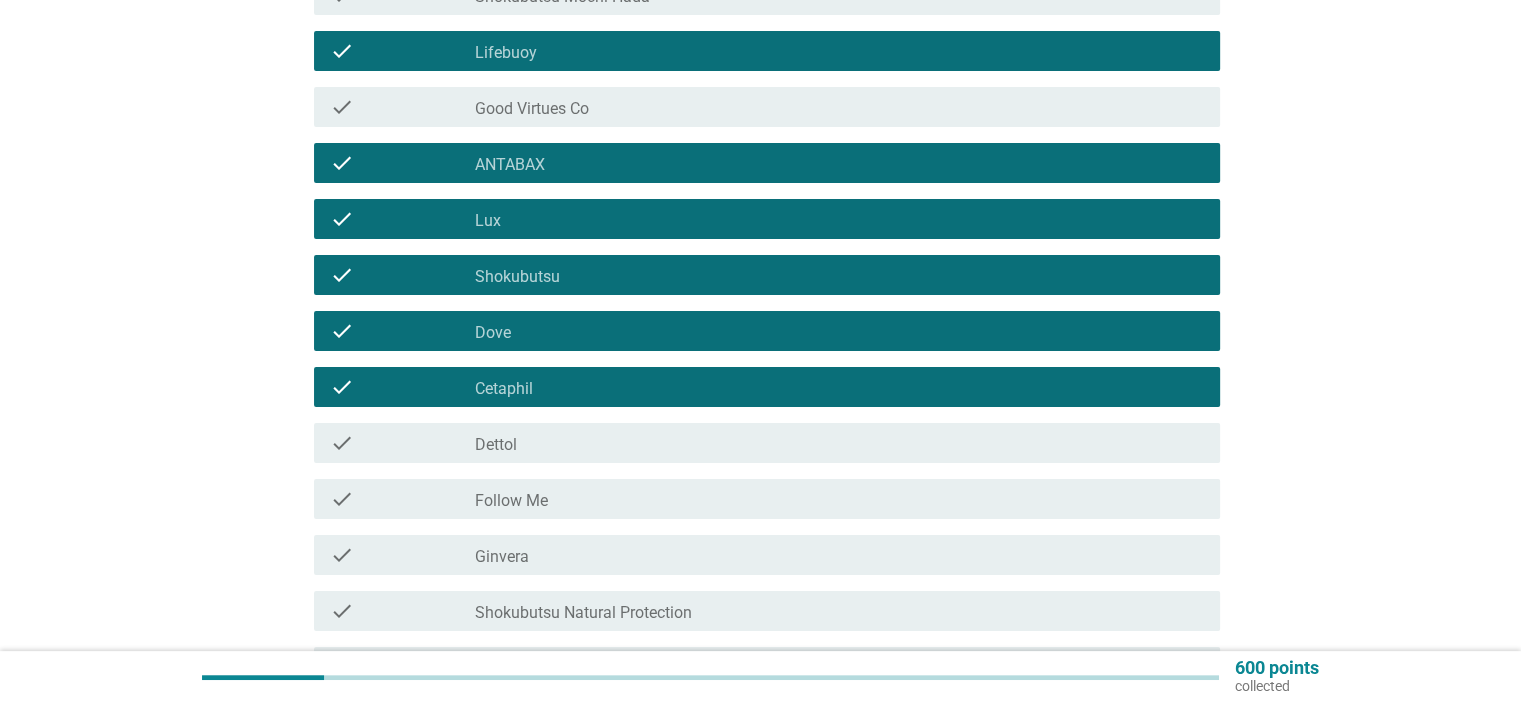 click on "check_box_outline_blank Dettol" at bounding box center [839, 443] 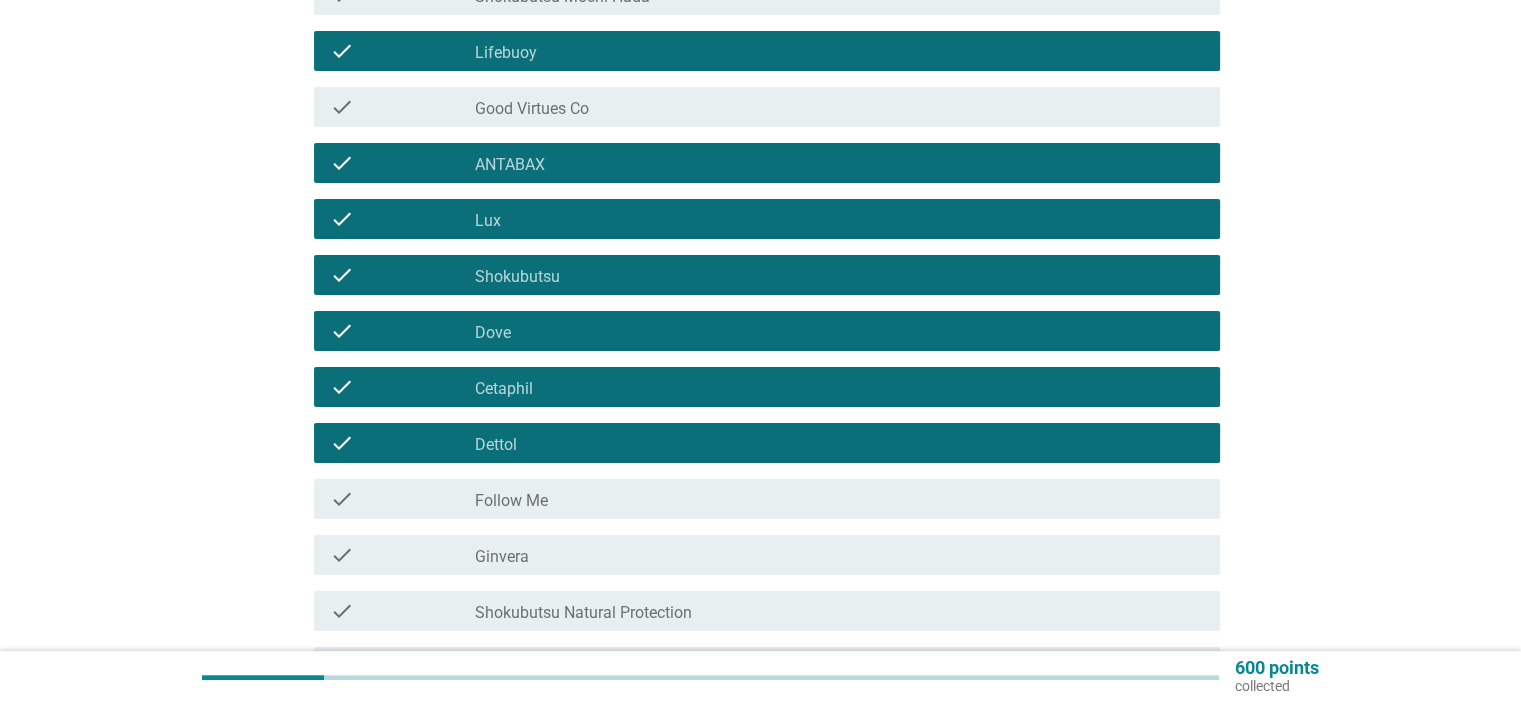 click on "check_box_outline_blank Follow Me" at bounding box center (839, 499) 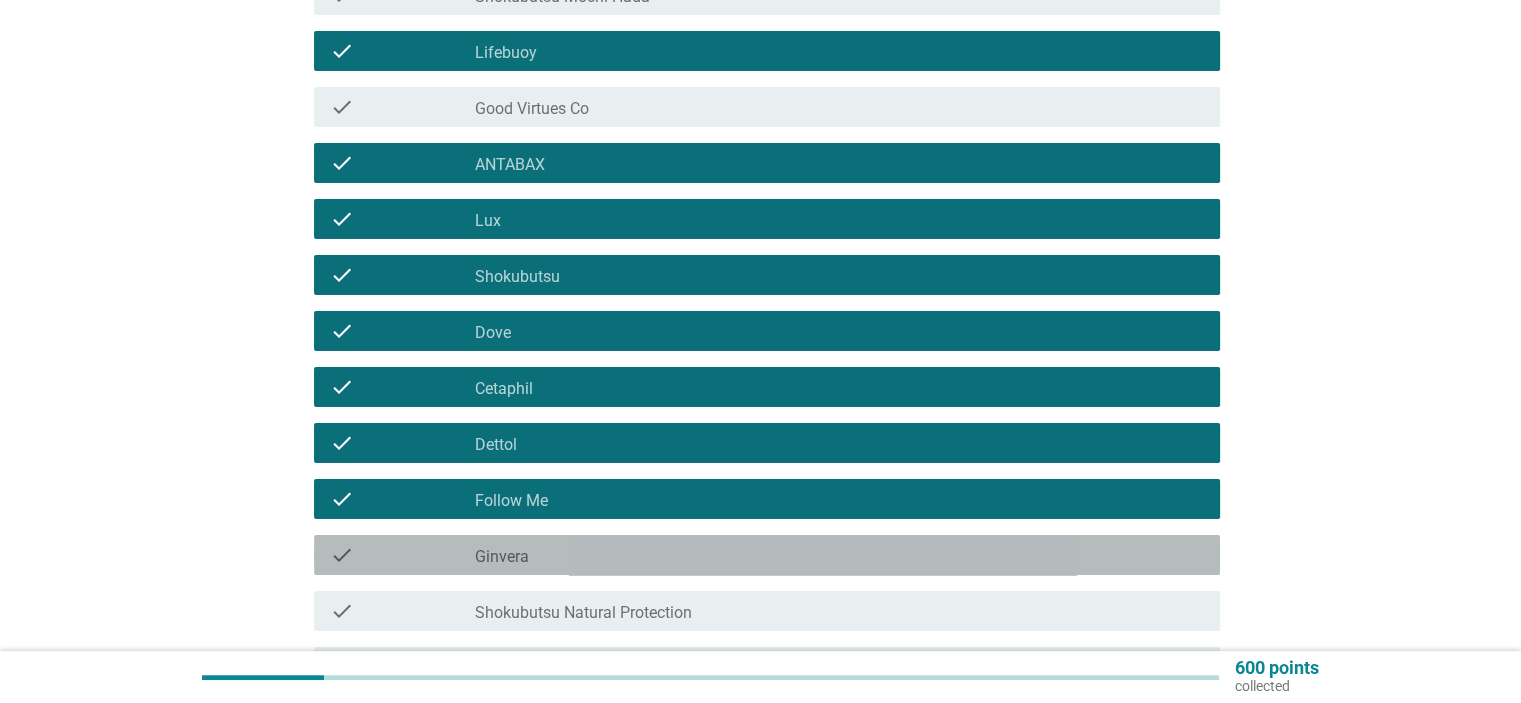 click on "check_box_outline_blank Ginvera" at bounding box center (839, 555) 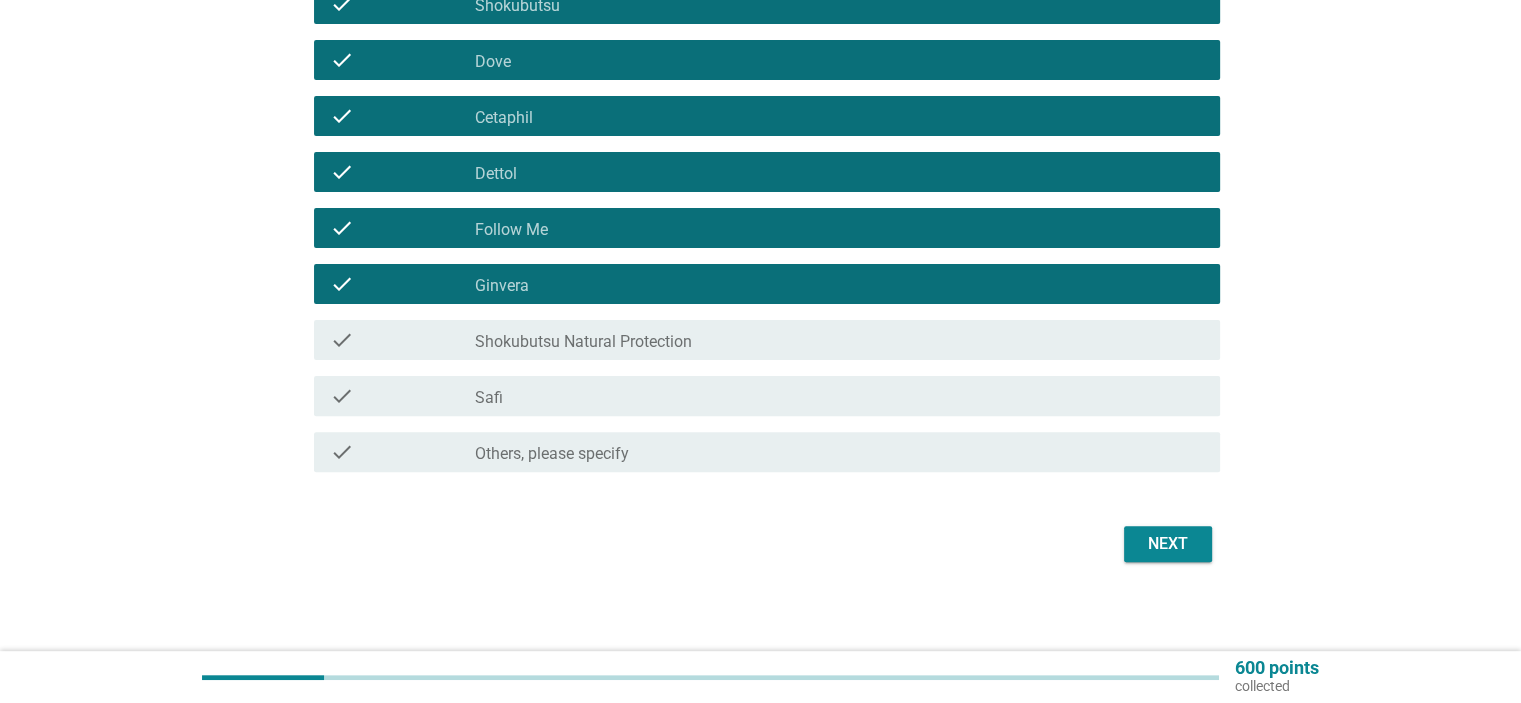 scroll, scrollTop: 577, scrollLeft: 0, axis: vertical 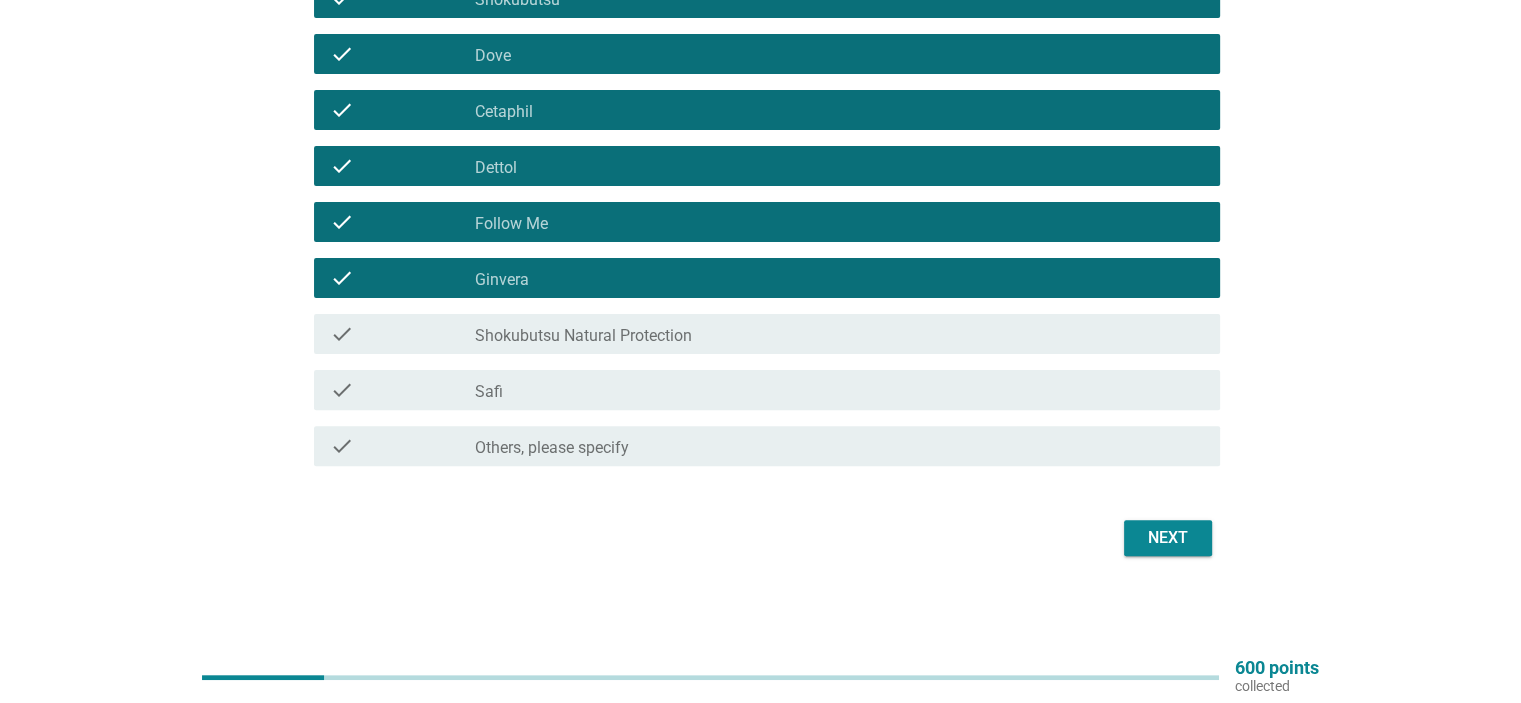 click on "check_box_outline_blank Safi" at bounding box center [839, 390] 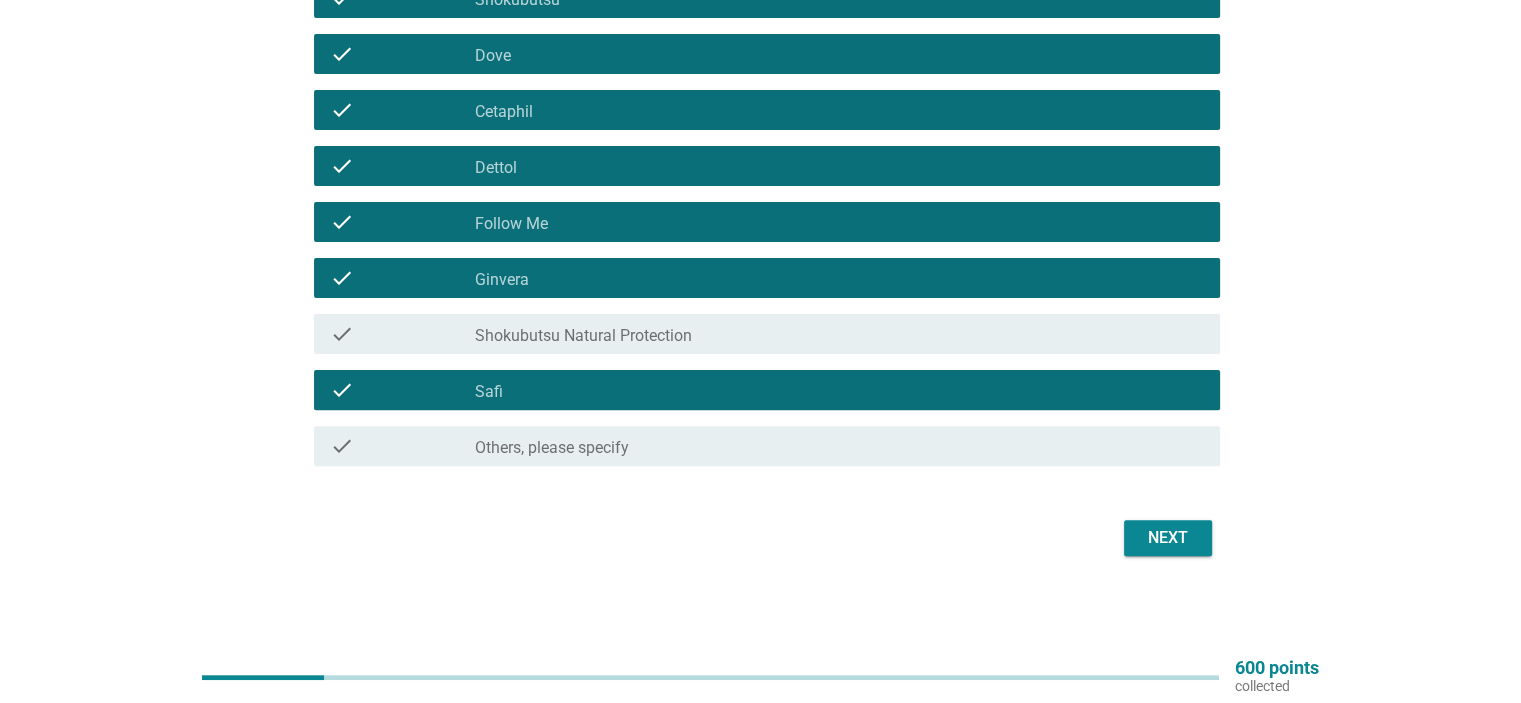 click on "Next" at bounding box center (1168, 538) 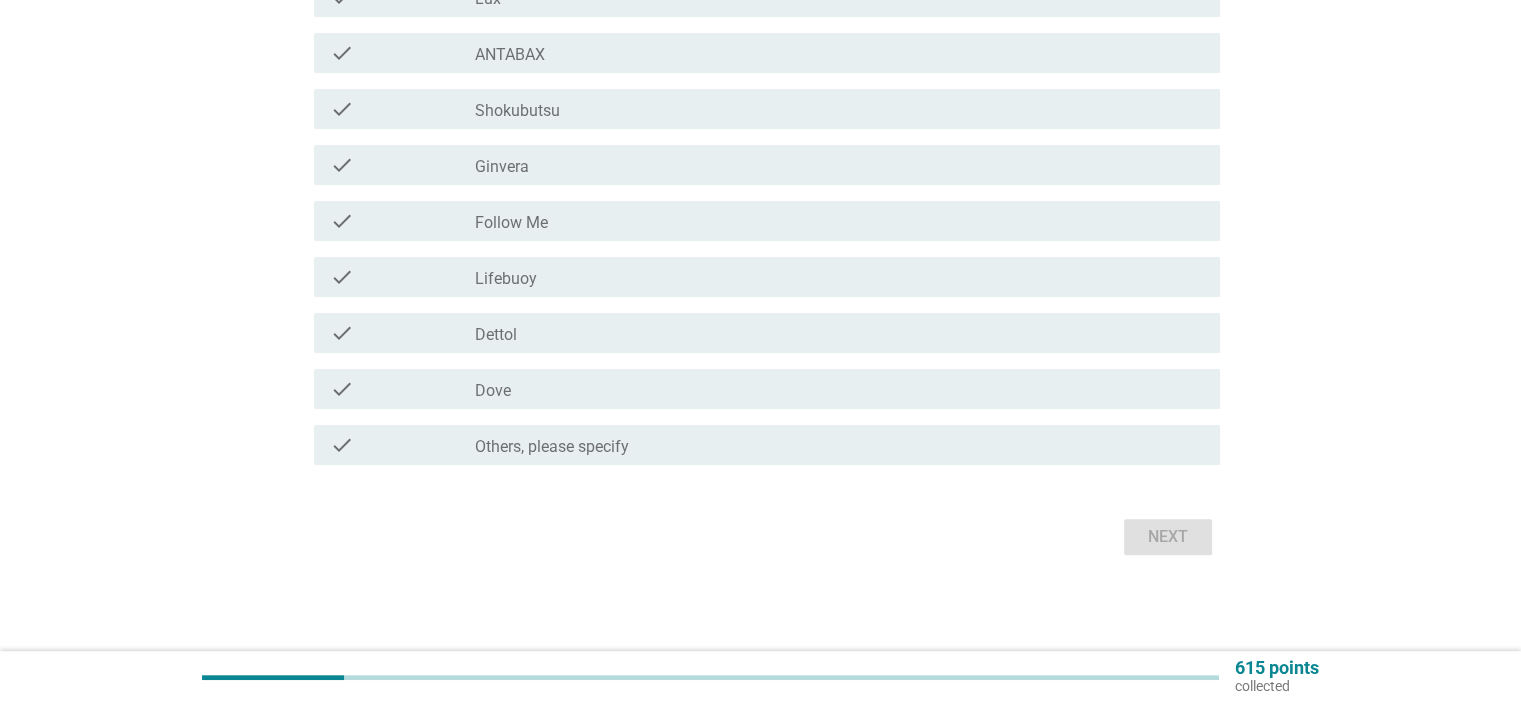 scroll, scrollTop: 0, scrollLeft: 0, axis: both 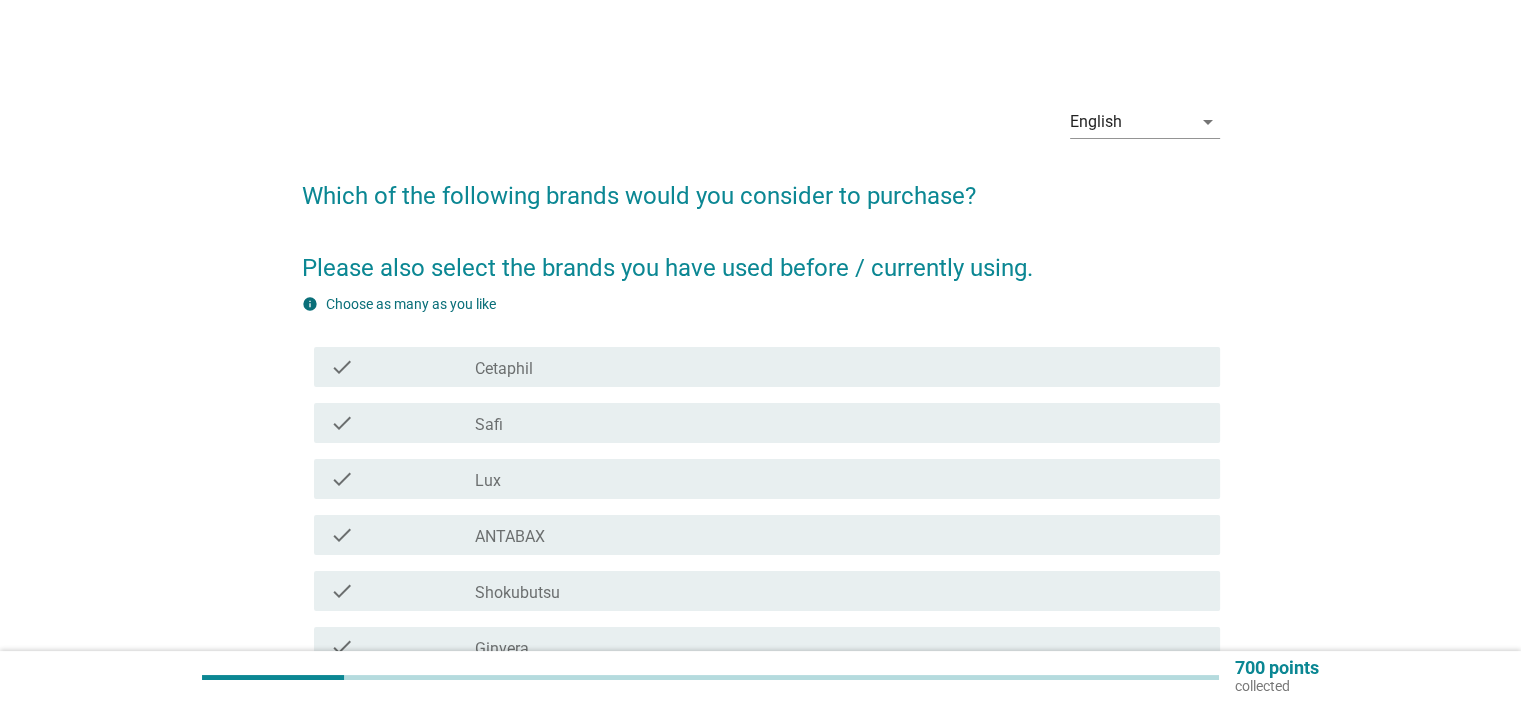 click on "check_box_outline_blank Cetaphil" at bounding box center [839, 367] 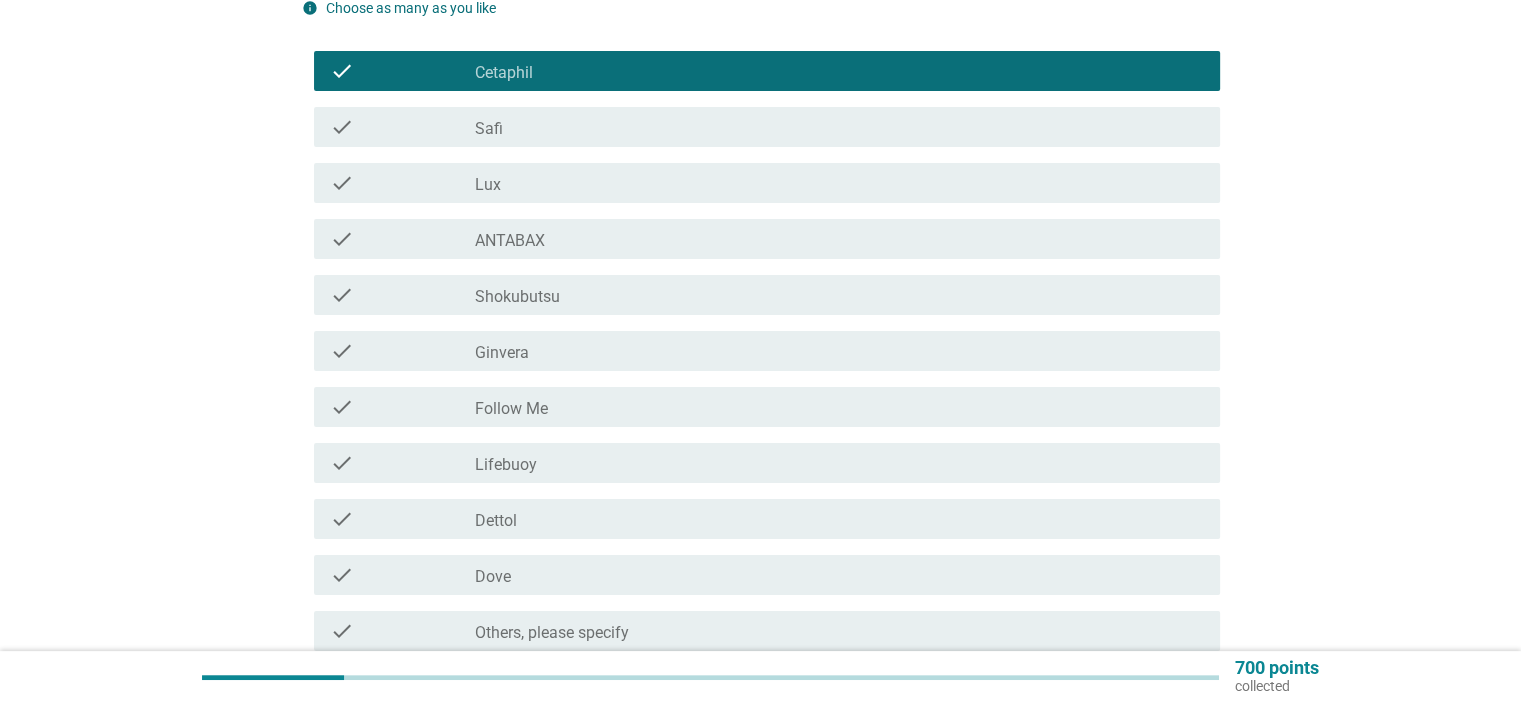 scroll, scrollTop: 400, scrollLeft: 0, axis: vertical 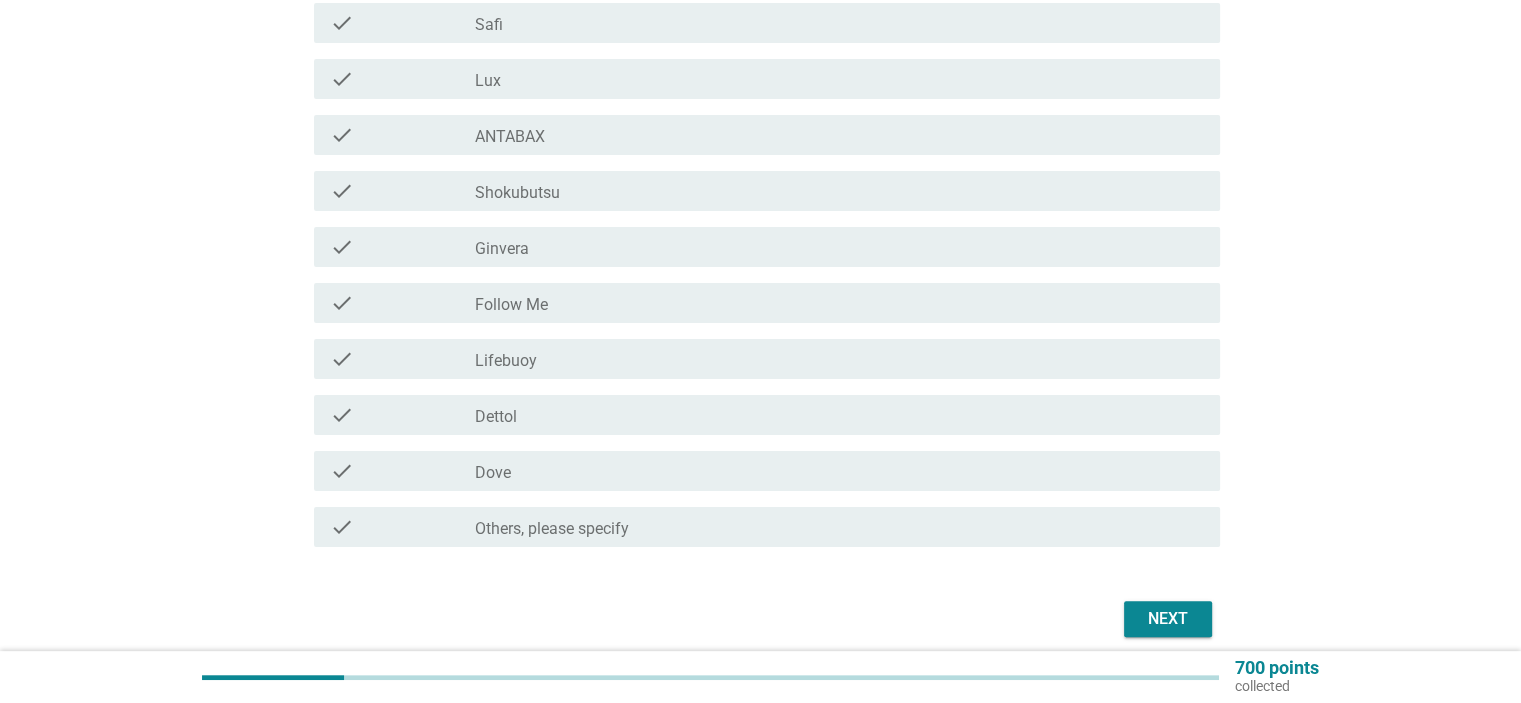 click on "check_box_outline_blank Lifebuoy" at bounding box center [839, 359] 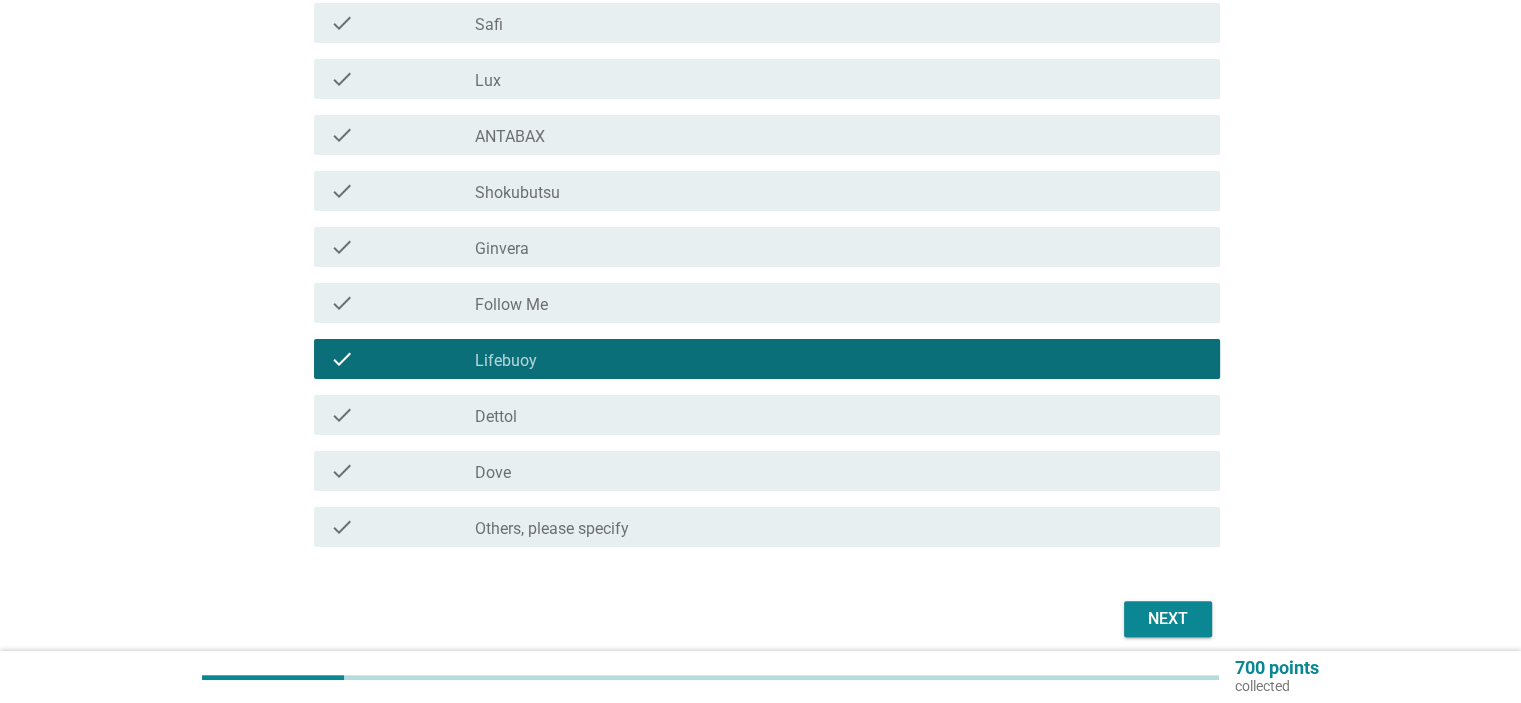 click on "Next" at bounding box center [1168, 619] 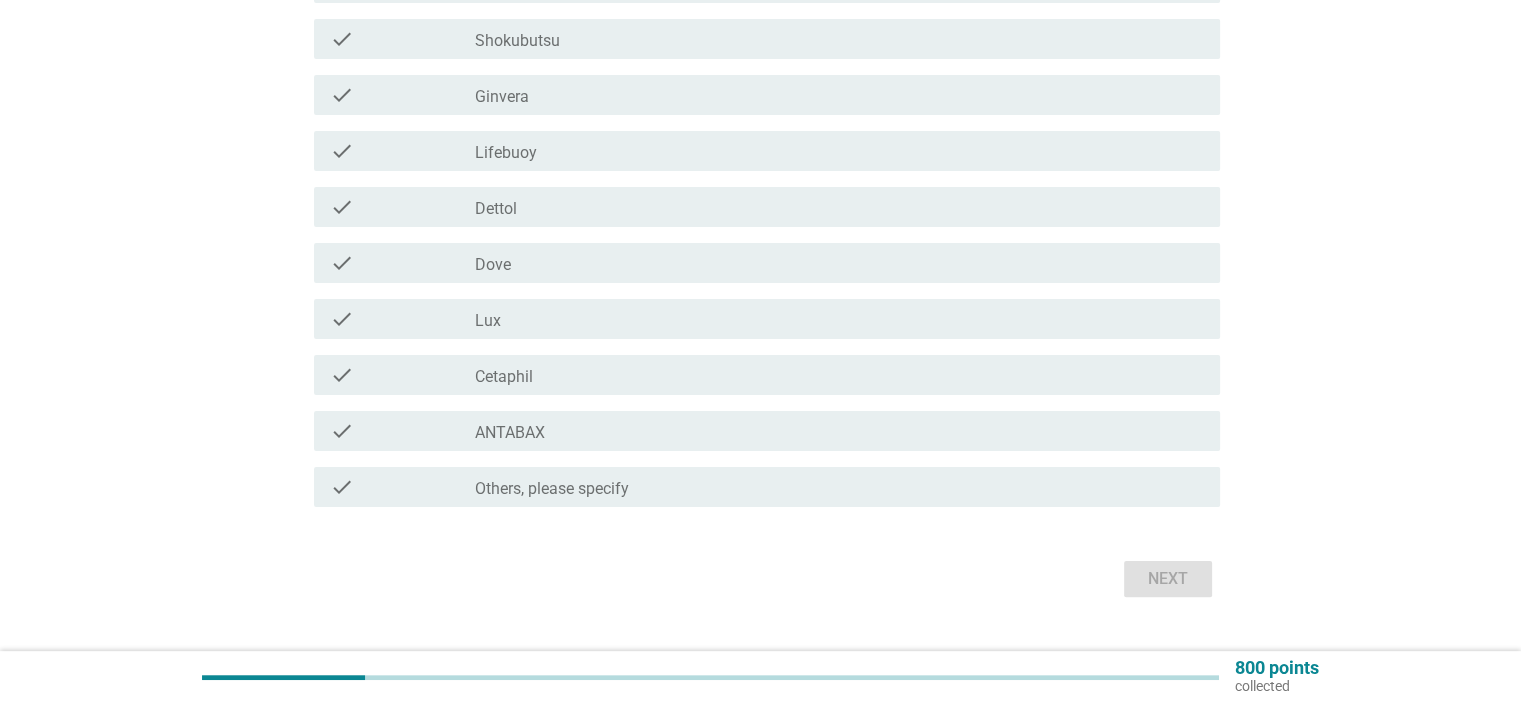 scroll, scrollTop: 400, scrollLeft: 0, axis: vertical 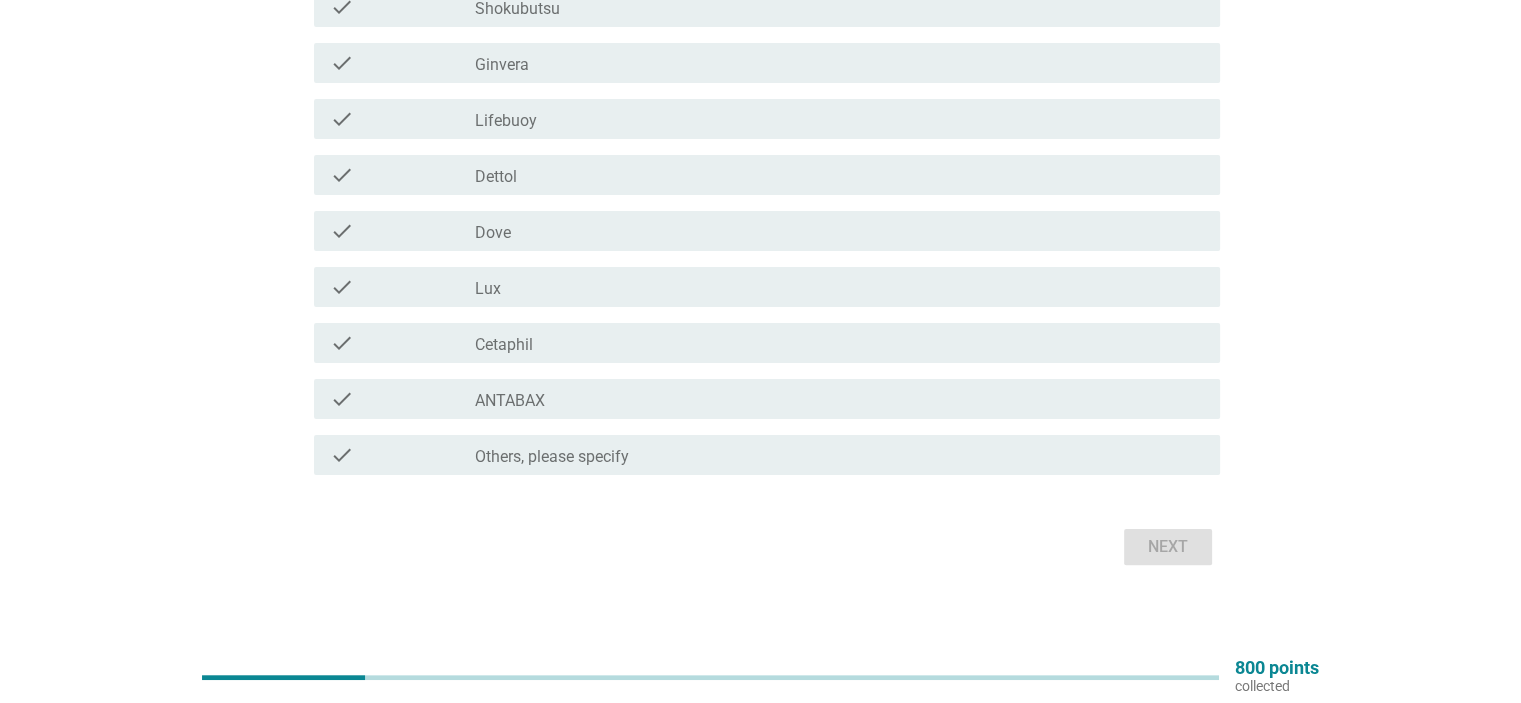click on "check_box Cetaphil" at bounding box center (839, 343) 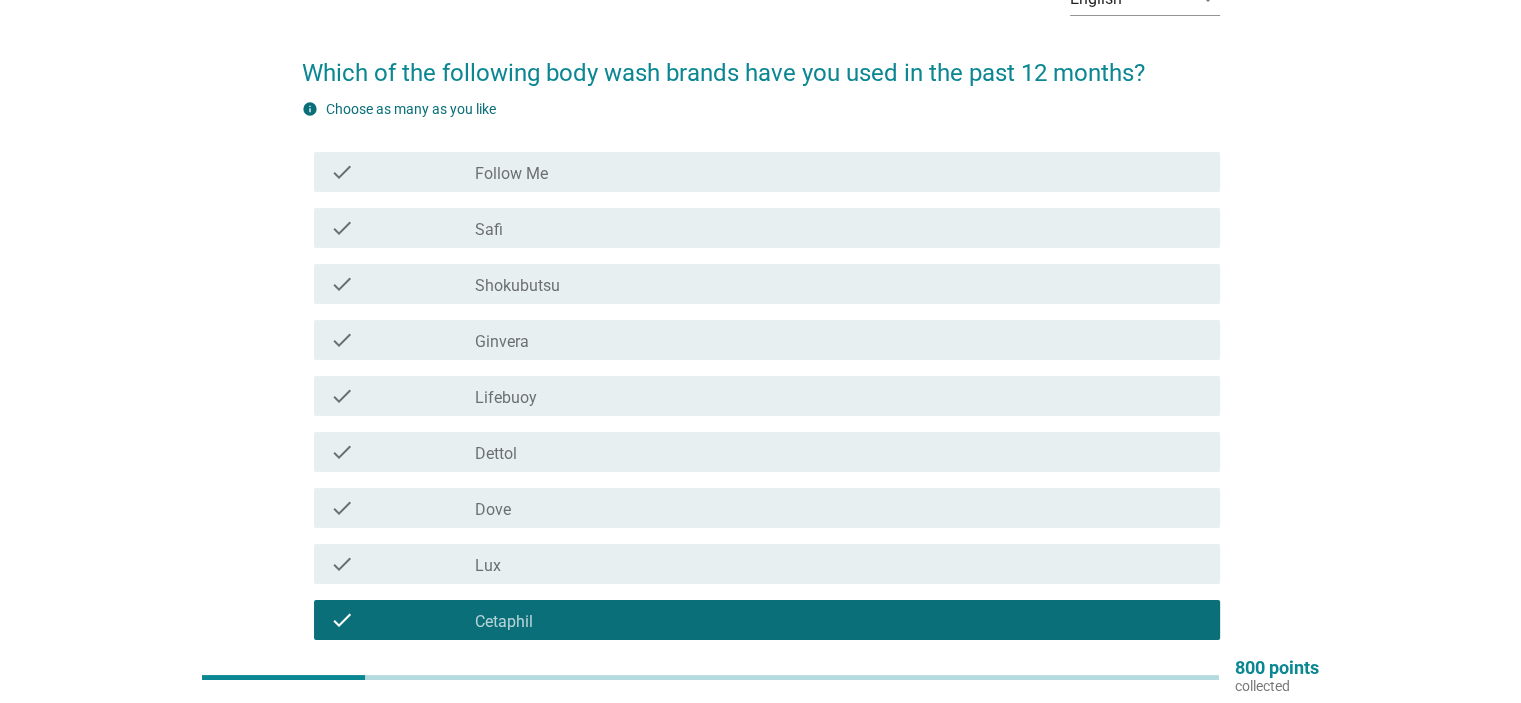 scroll, scrollTop: 100, scrollLeft: 0, axis: vertical 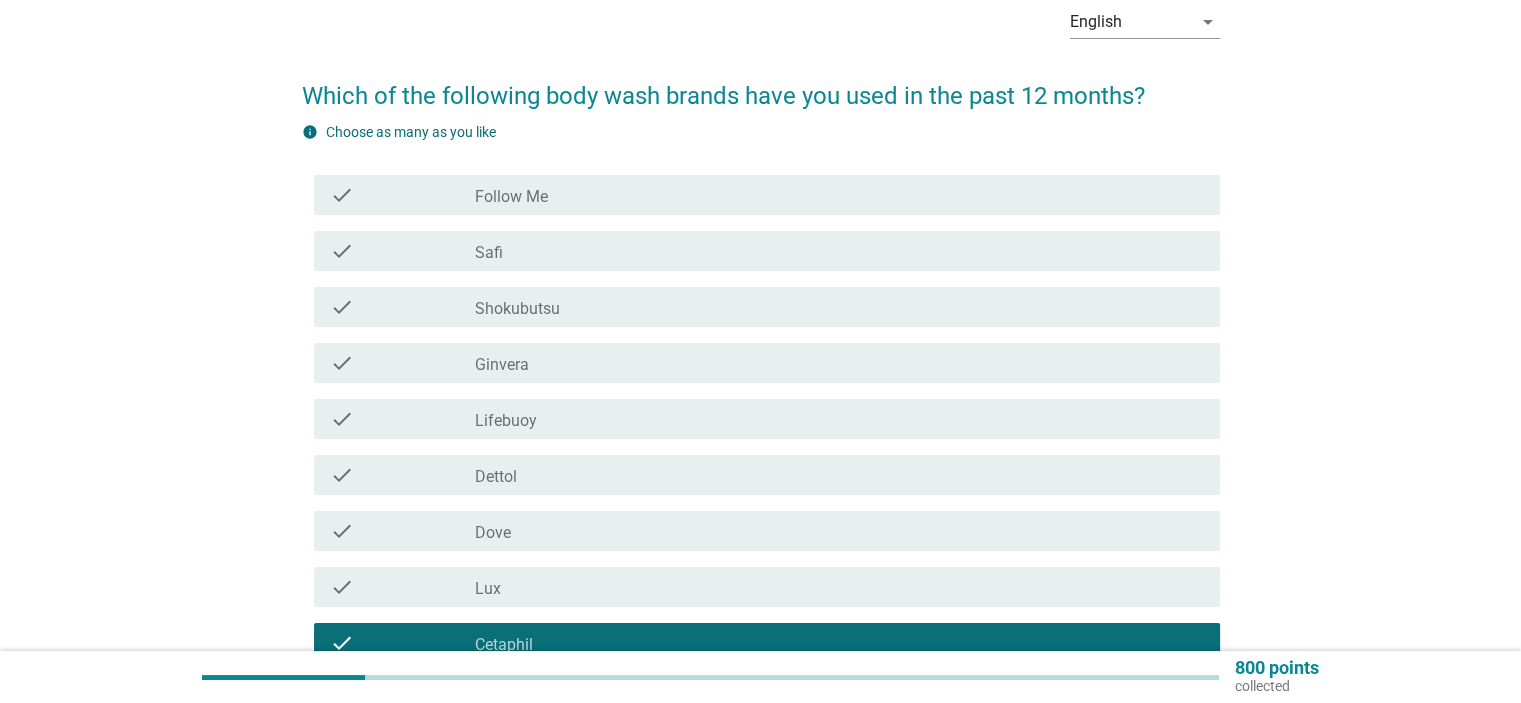 click on "check_box Lifebuoy" at bounding box center (839, 419) 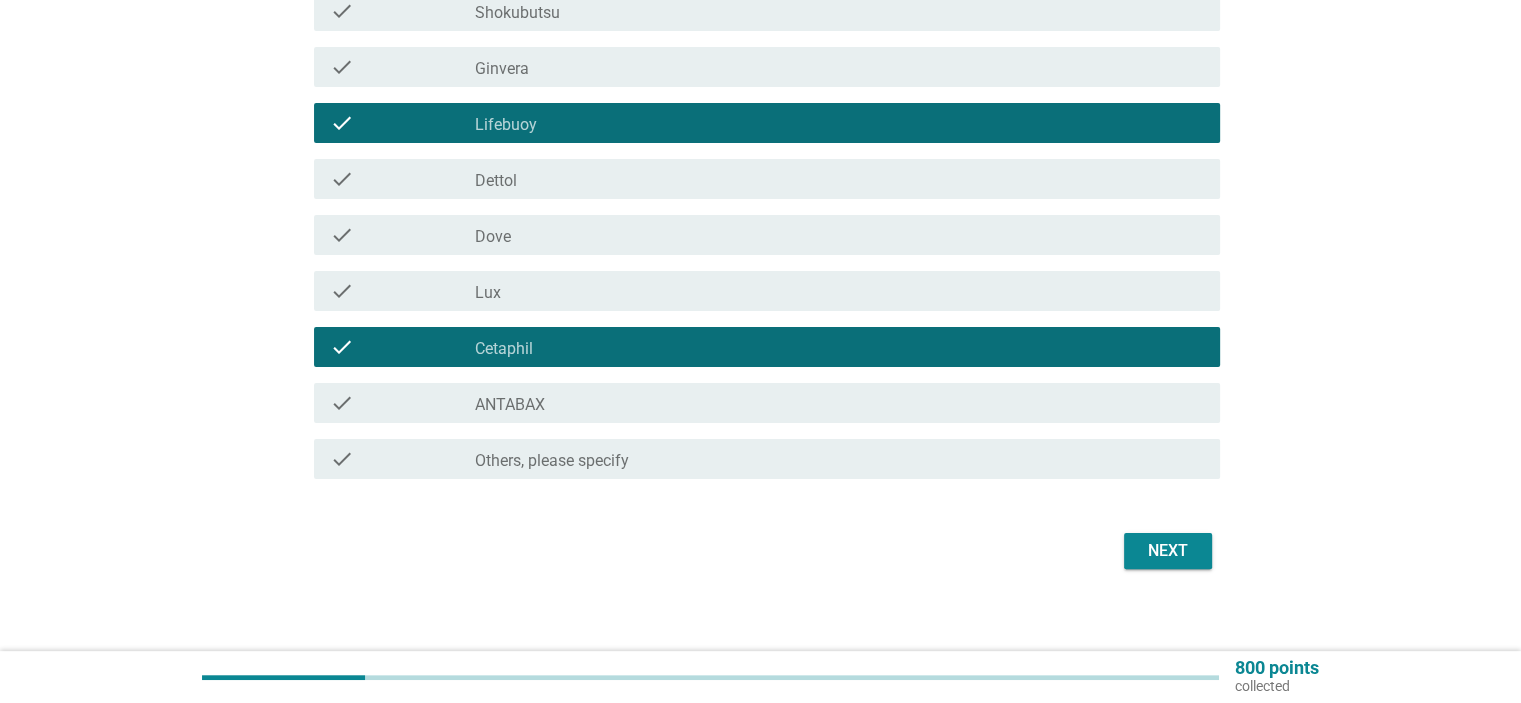 scroll, scrollTop: 400, scrollLeft: 0, axis: vertical 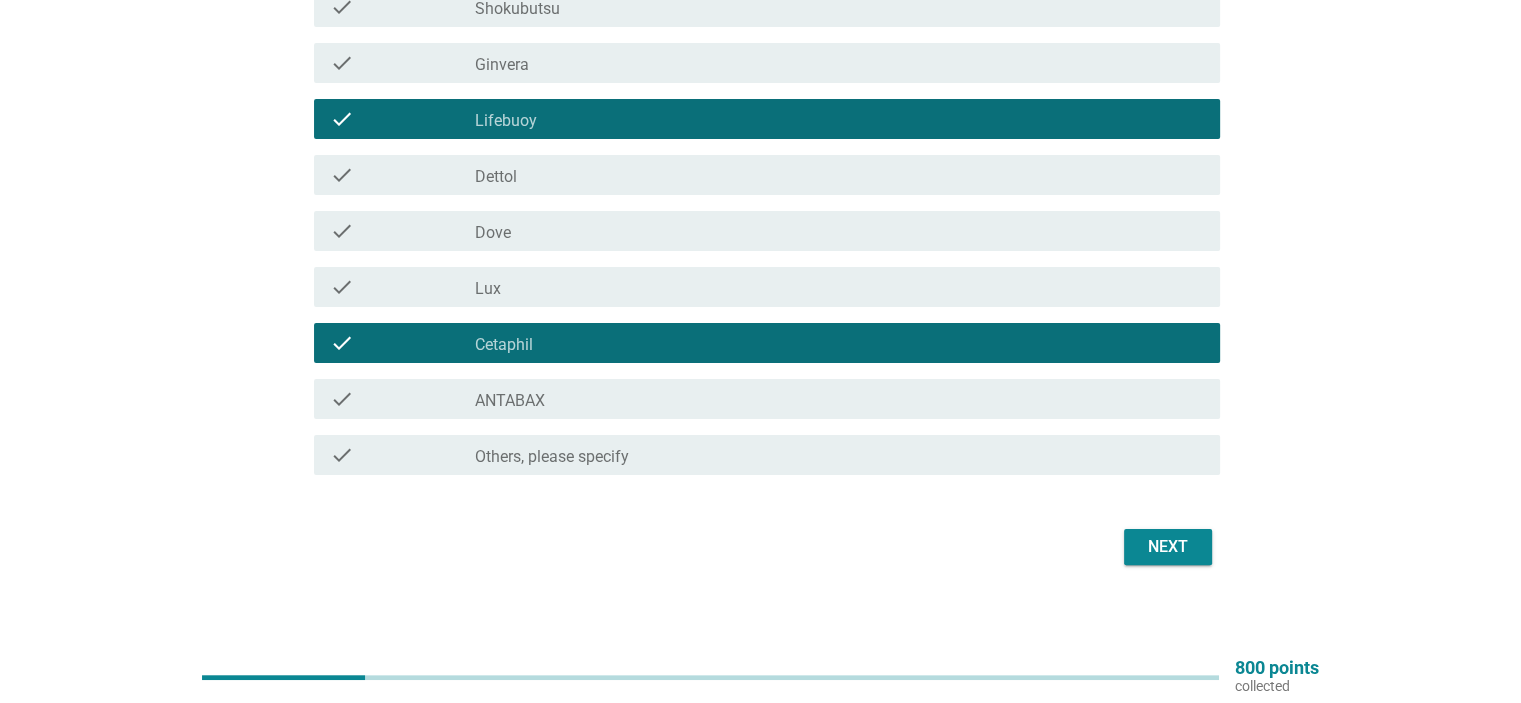 click on "Next" at bounding box center [1168, 547] 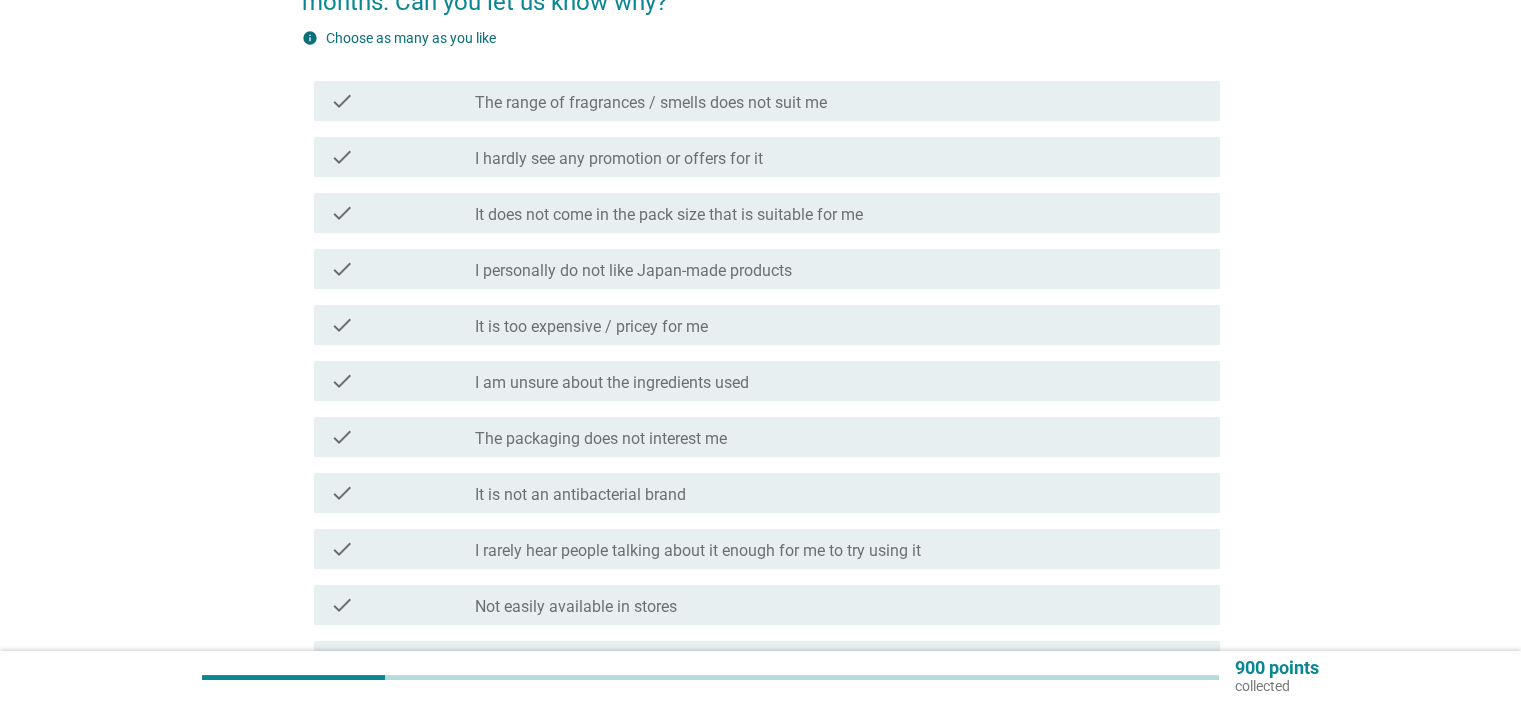 scroll, scrollTop: 300, scrollLeft: 0, axis: vertical 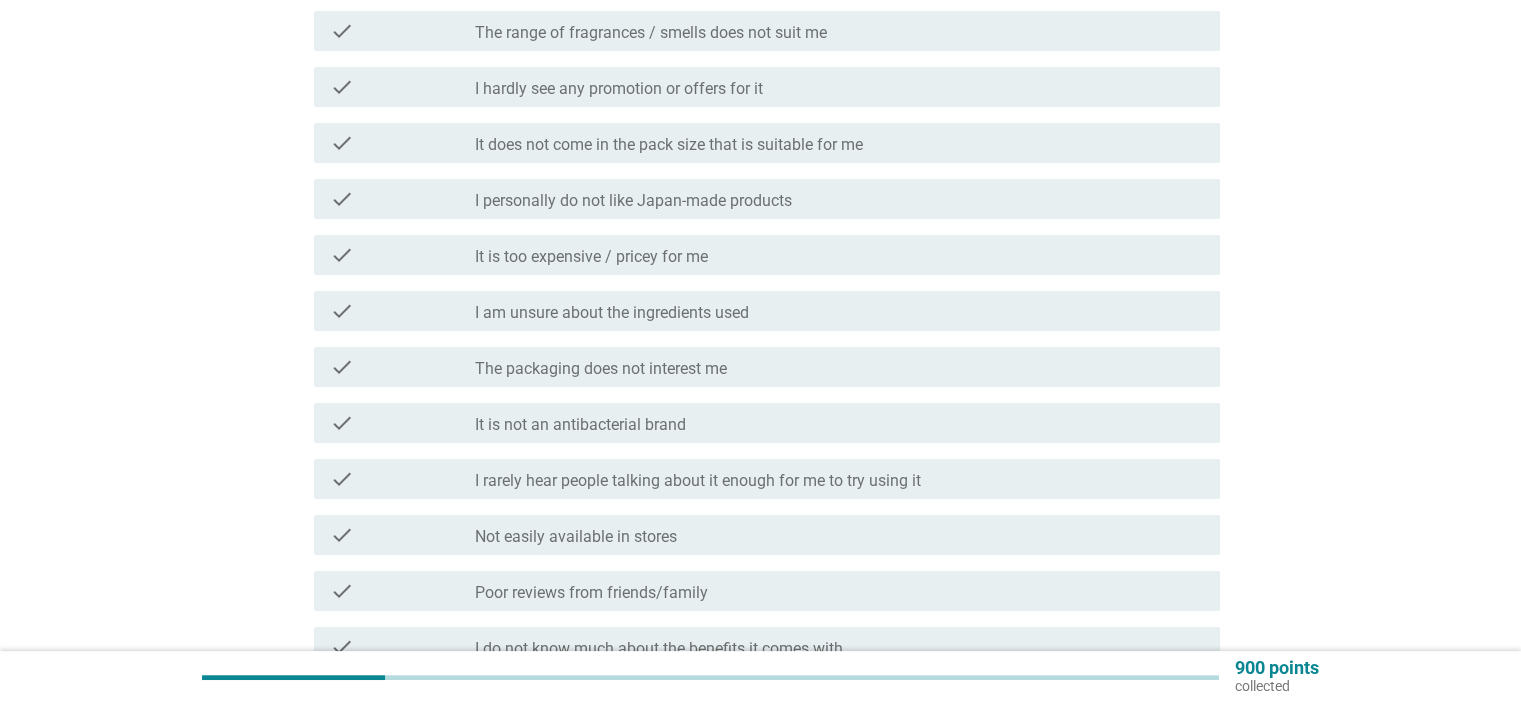 click on "I am unsure about the ingredients used" at bounding box center [612, 313] 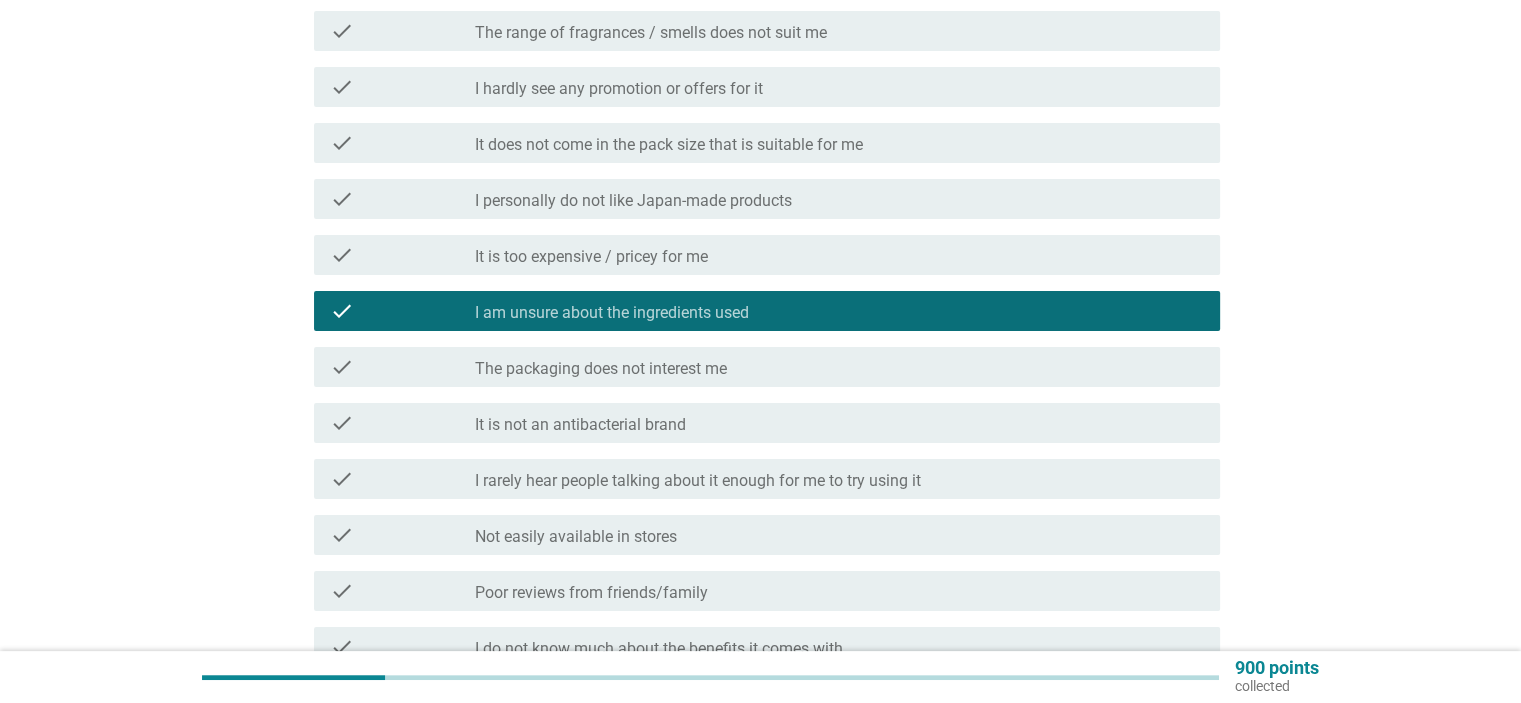 click on "check_box_outline_blank The packaging does not interest me" at bounding box center [839, 367] 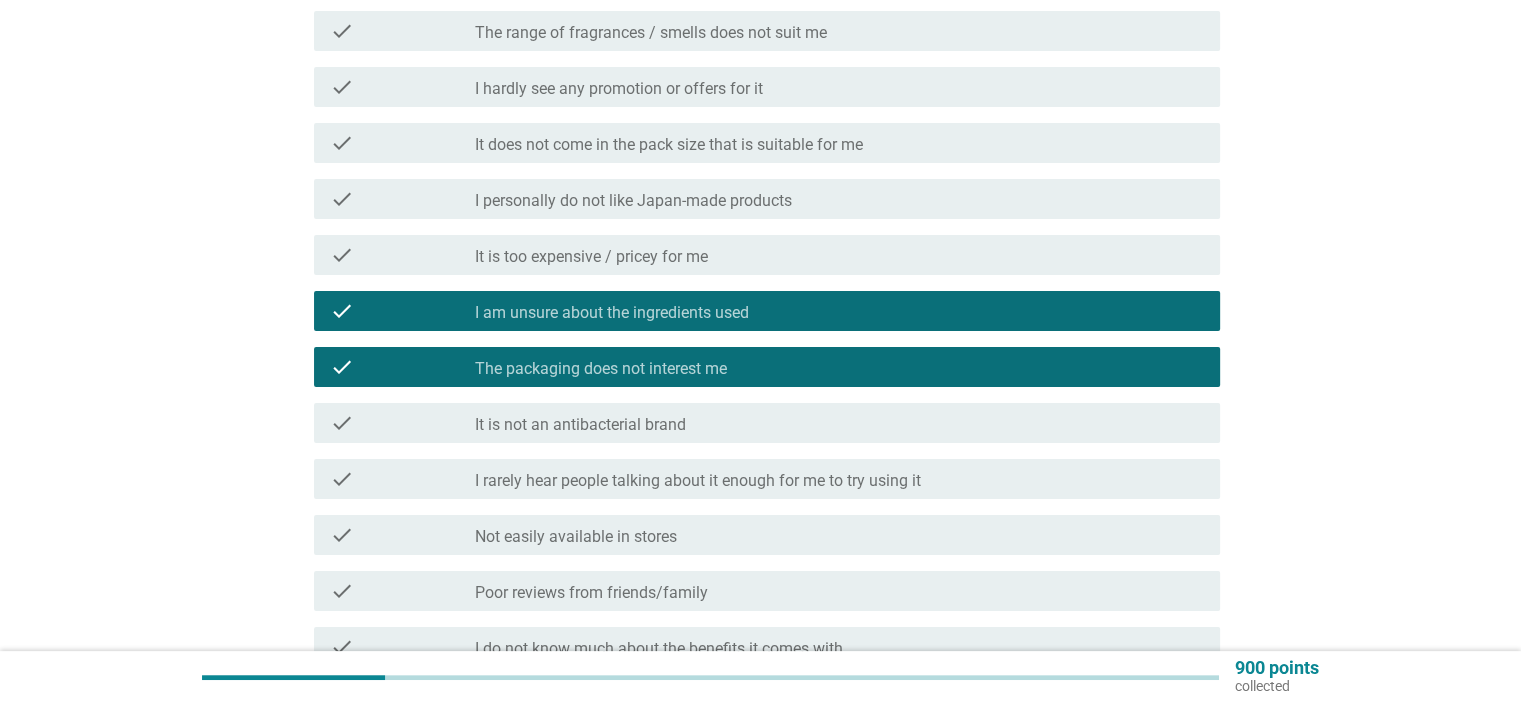 click on "check     check_box I am unsure about the ingredients used" at bounding box center (767, 311) 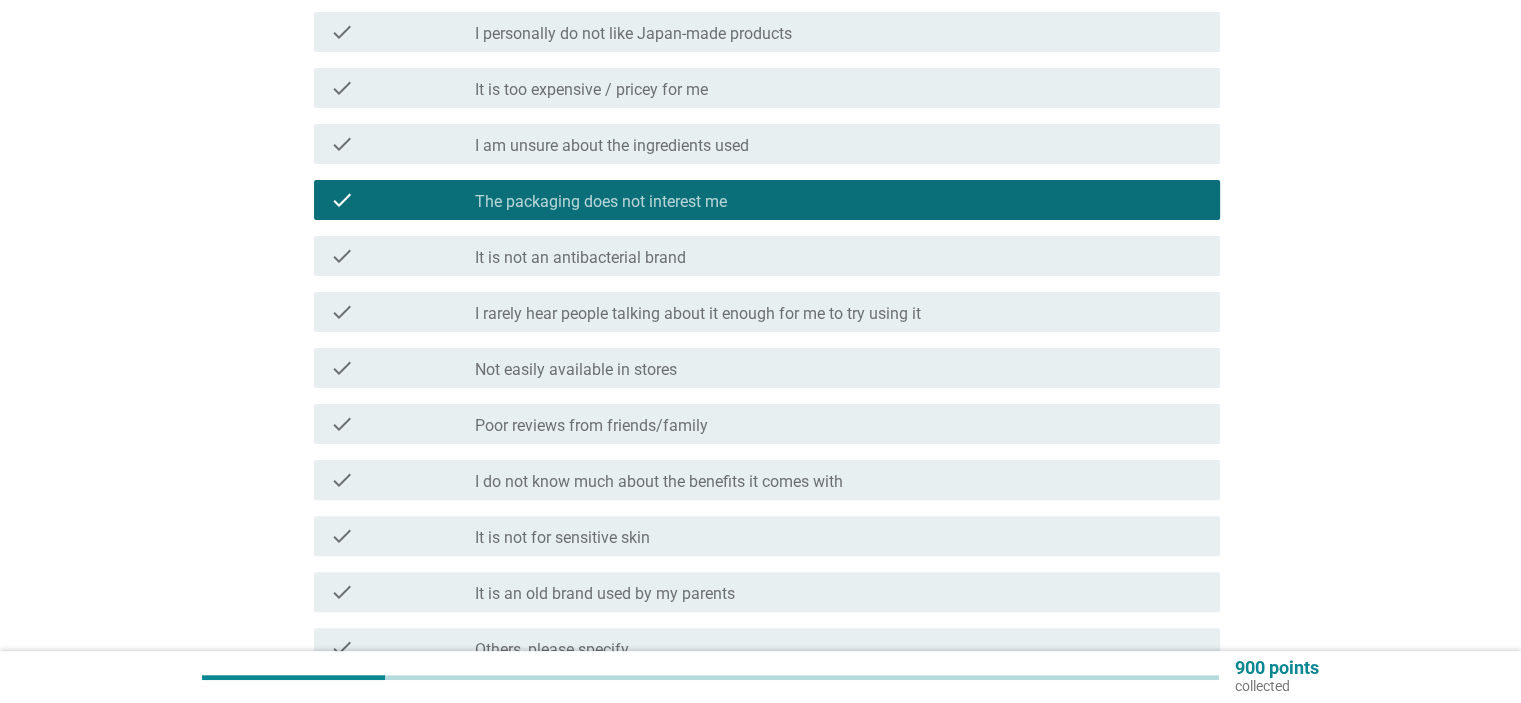 scroll, scrollTop: 669, scrollLeft: 0, axis: vertical 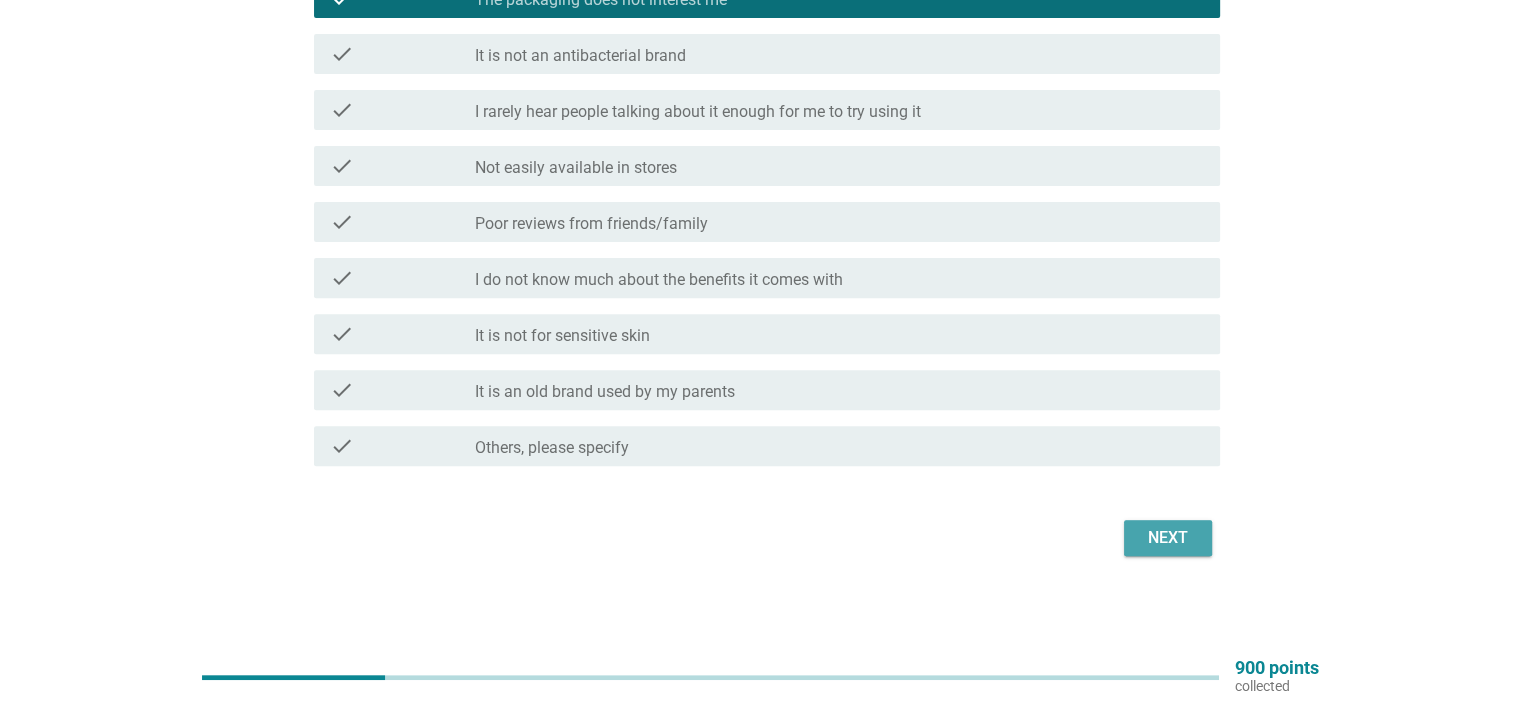 click on "Next" at bounding box center (1168, 538) 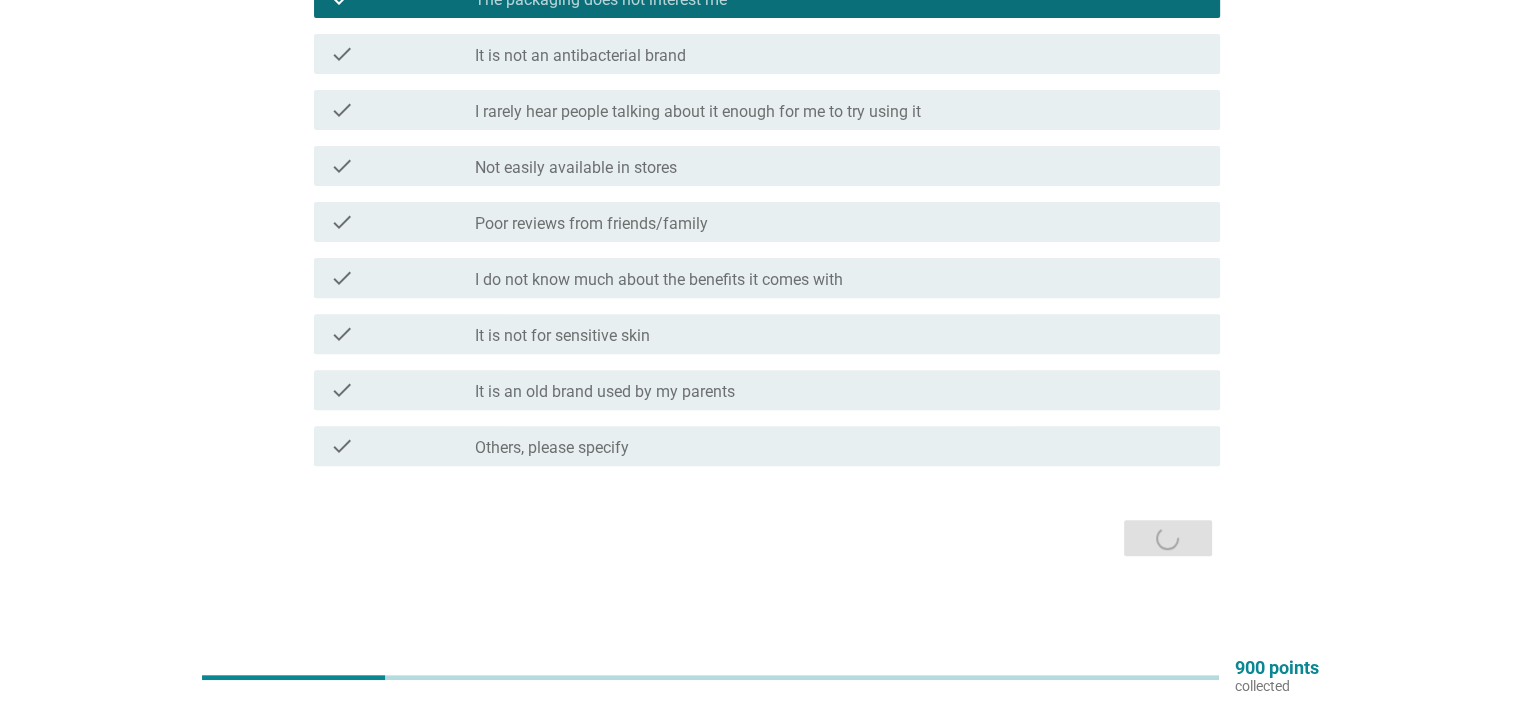 scroll, scrollTop: 0, scrollLeft: 0, axis: both 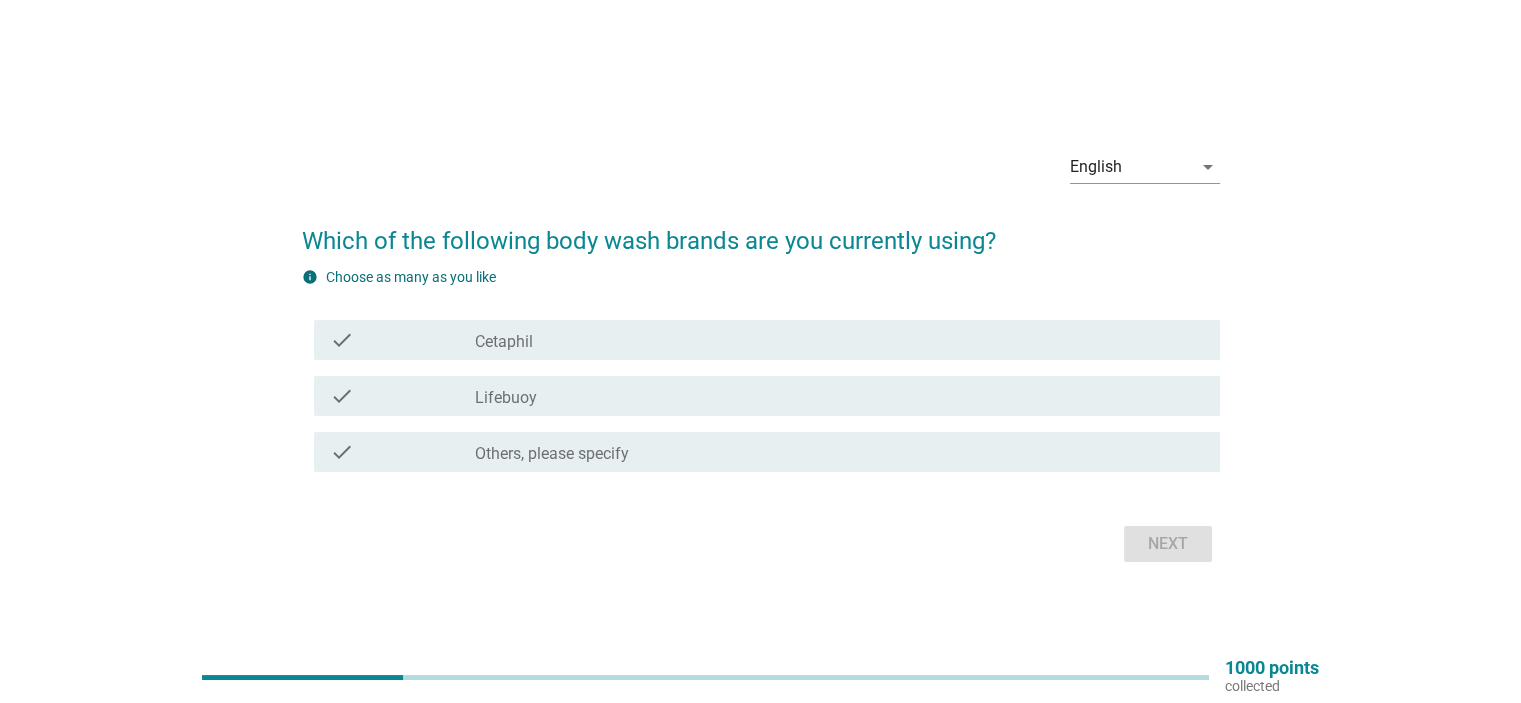 click on "check_box_outline_blank Lifebuoy" at bounding box center [839, 396] 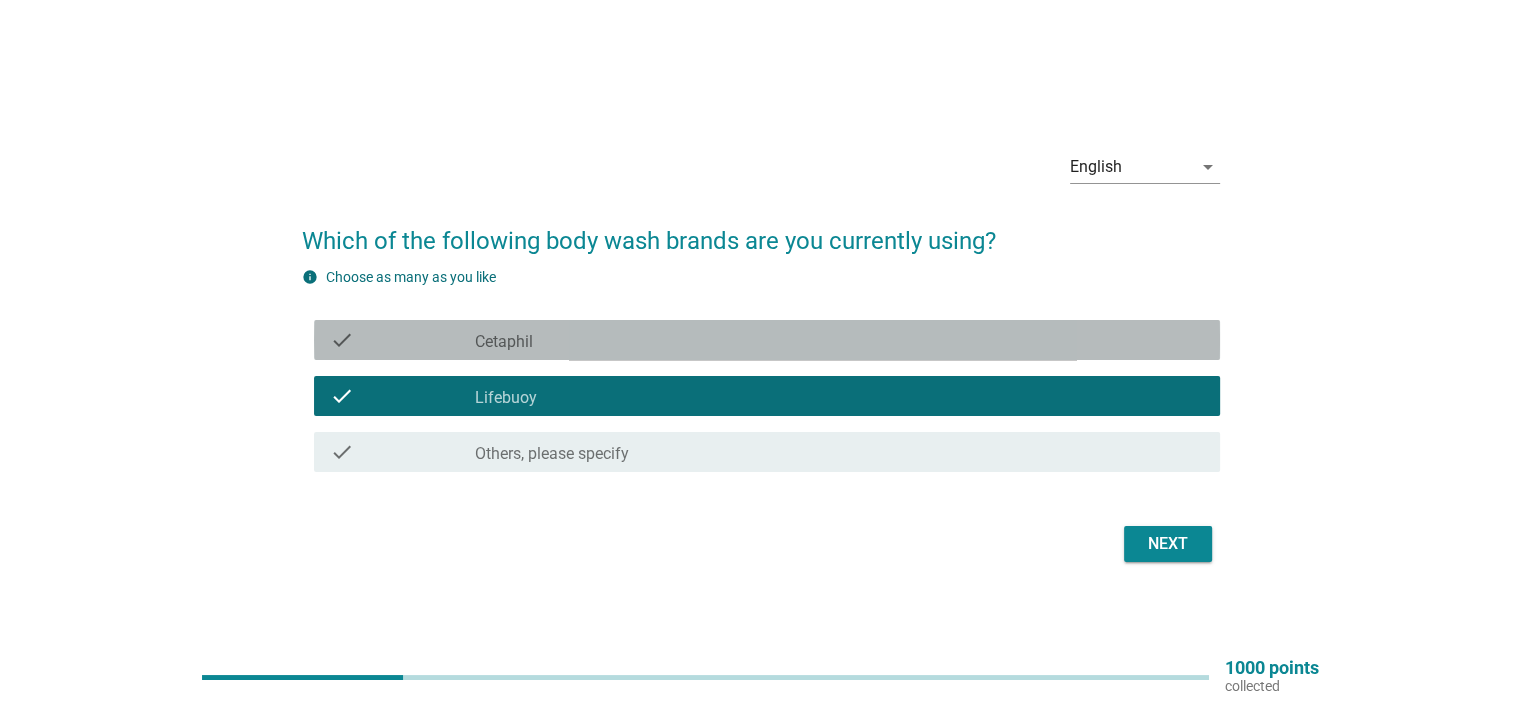 click on "check     check_box_outline_blank Cetaphil" at bounding box center [767, 340] 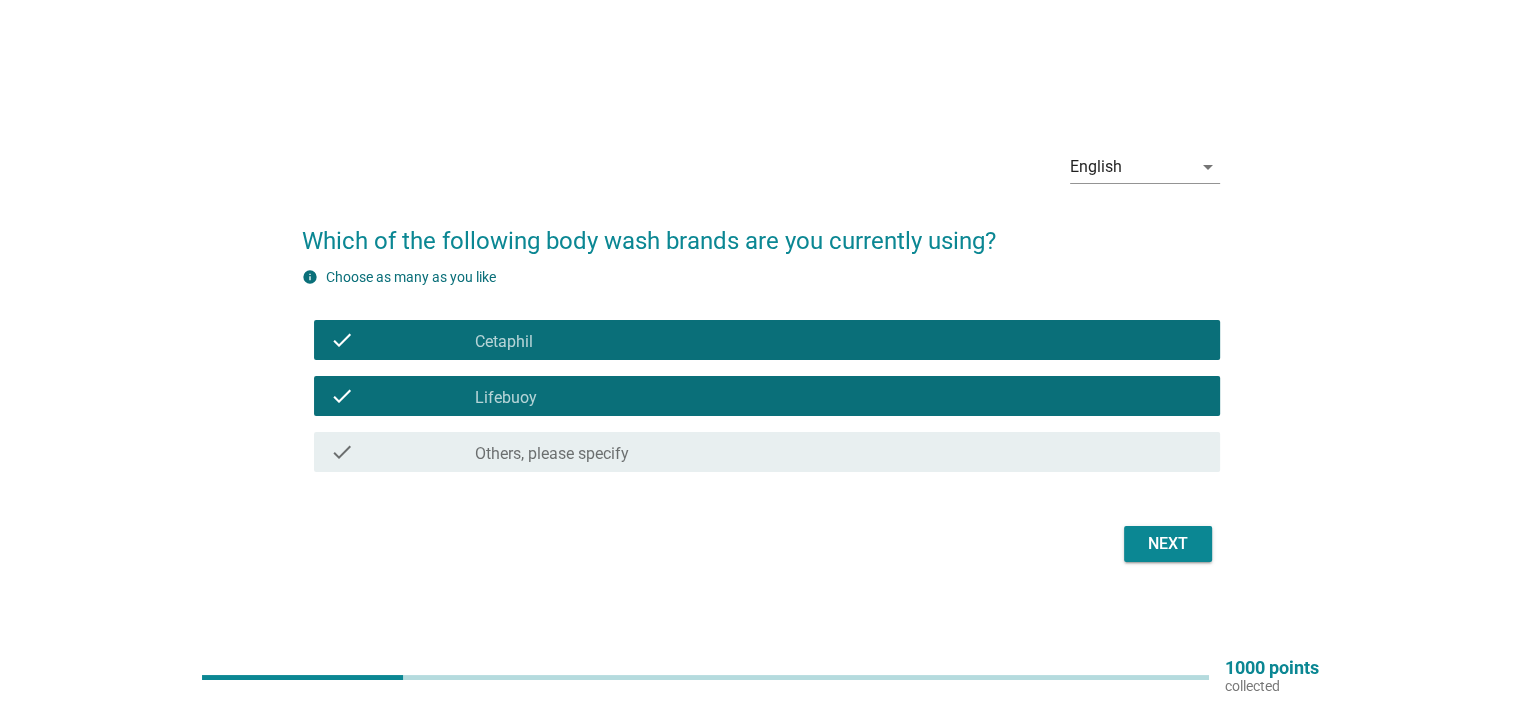 click on "Next" at bounding box center [1168, 544] 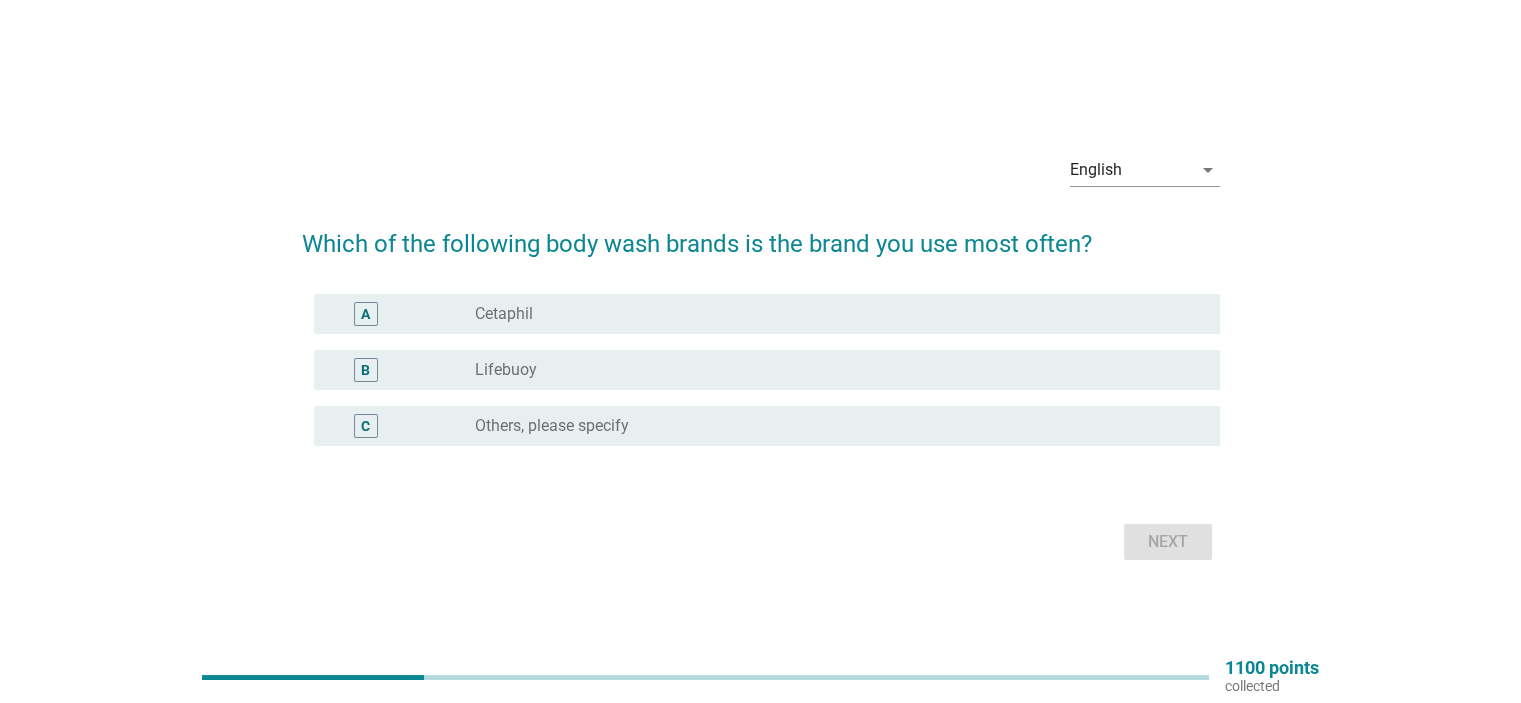 click on "B     radio_button_unchecked Lifebuoy" at bounding box center (767, 370) 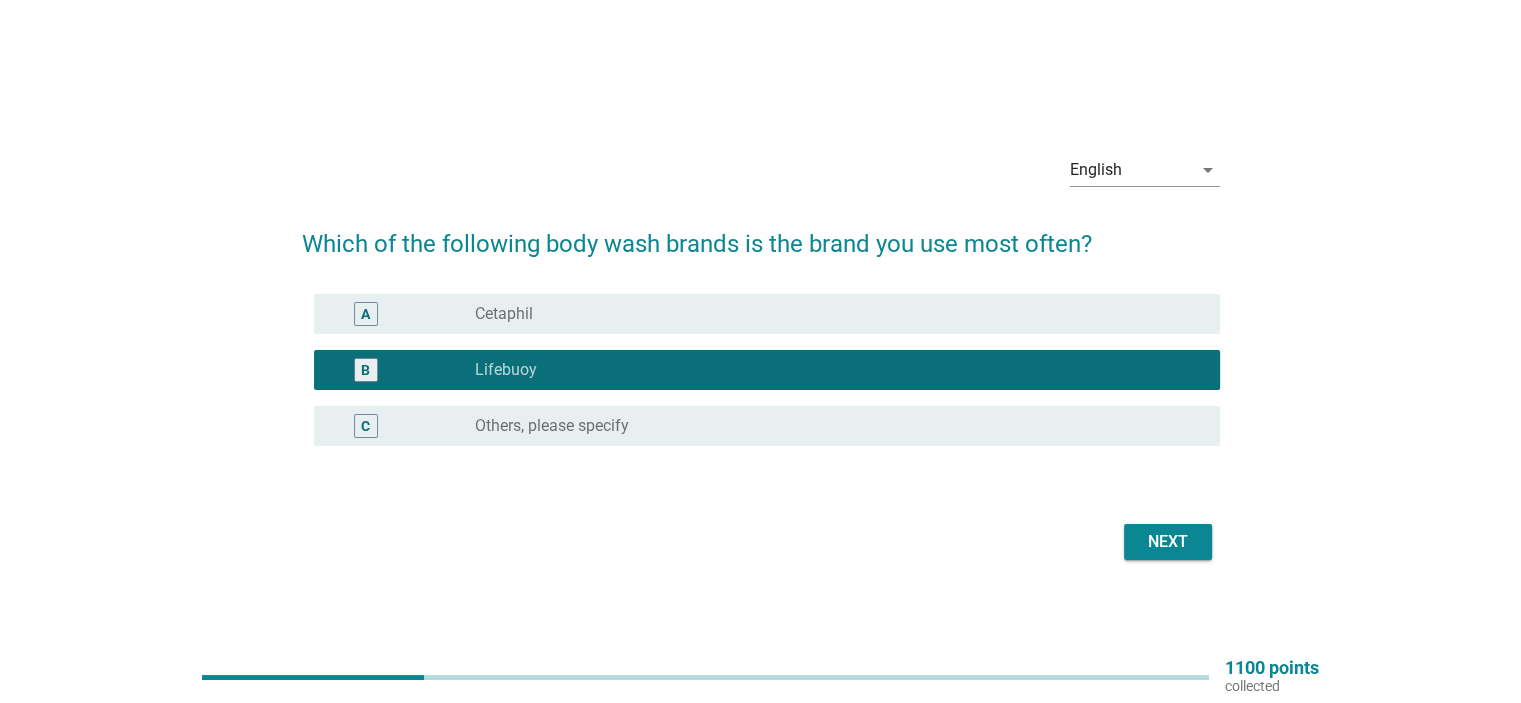 click on "Next" at bounding box center (1168, 542) 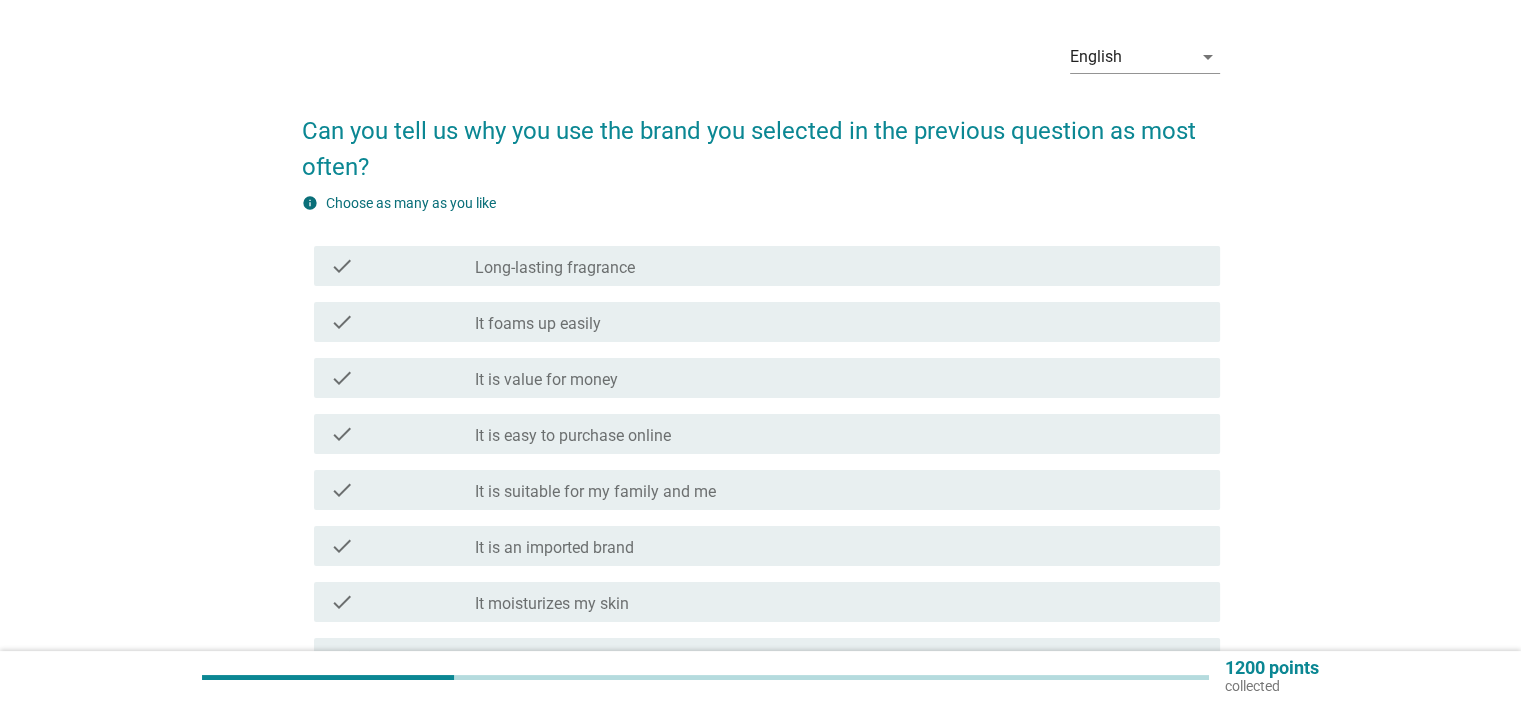 scroll, scrollTop: 100, scrollLeft: 0, axis: vertical 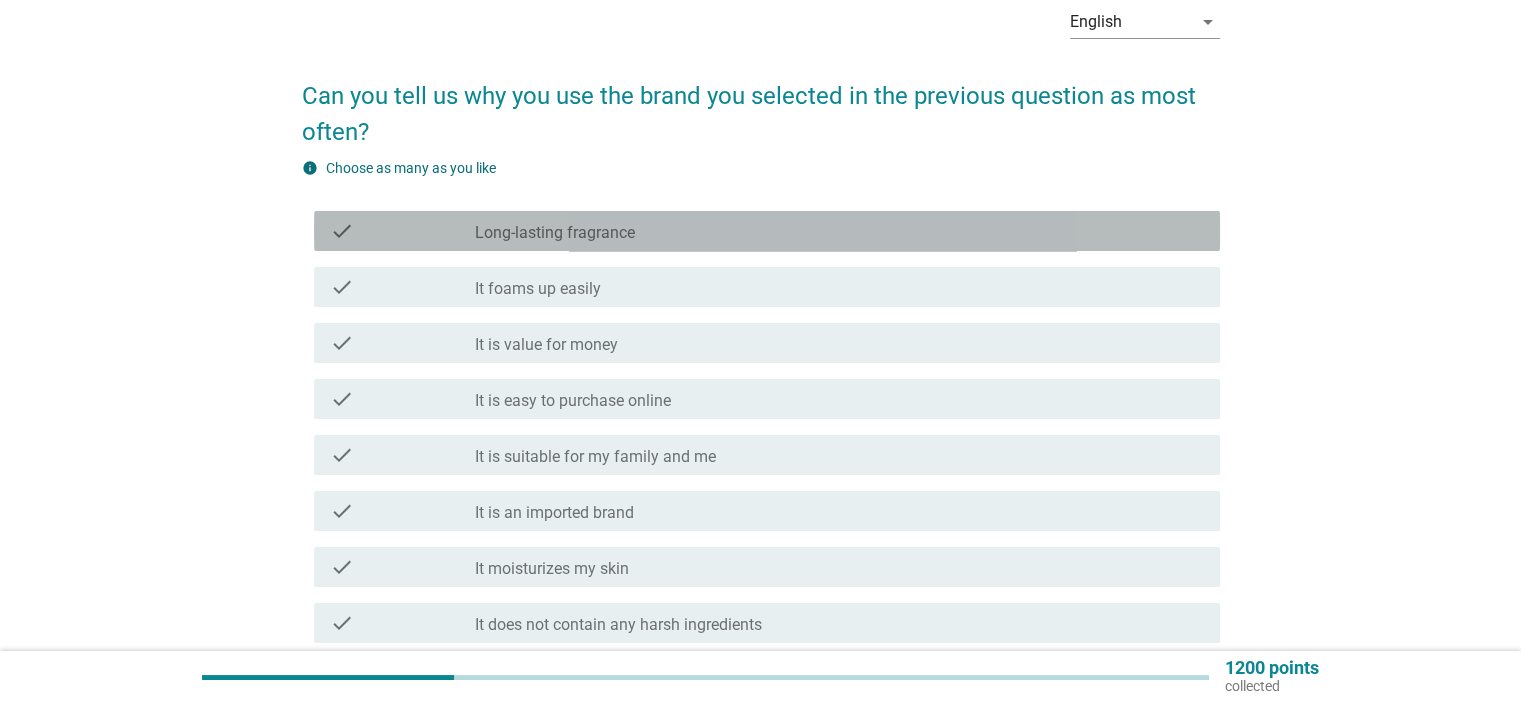 click on "check_box_outline_blank Long-lasting fragrance" at bounding box center [839, 231] 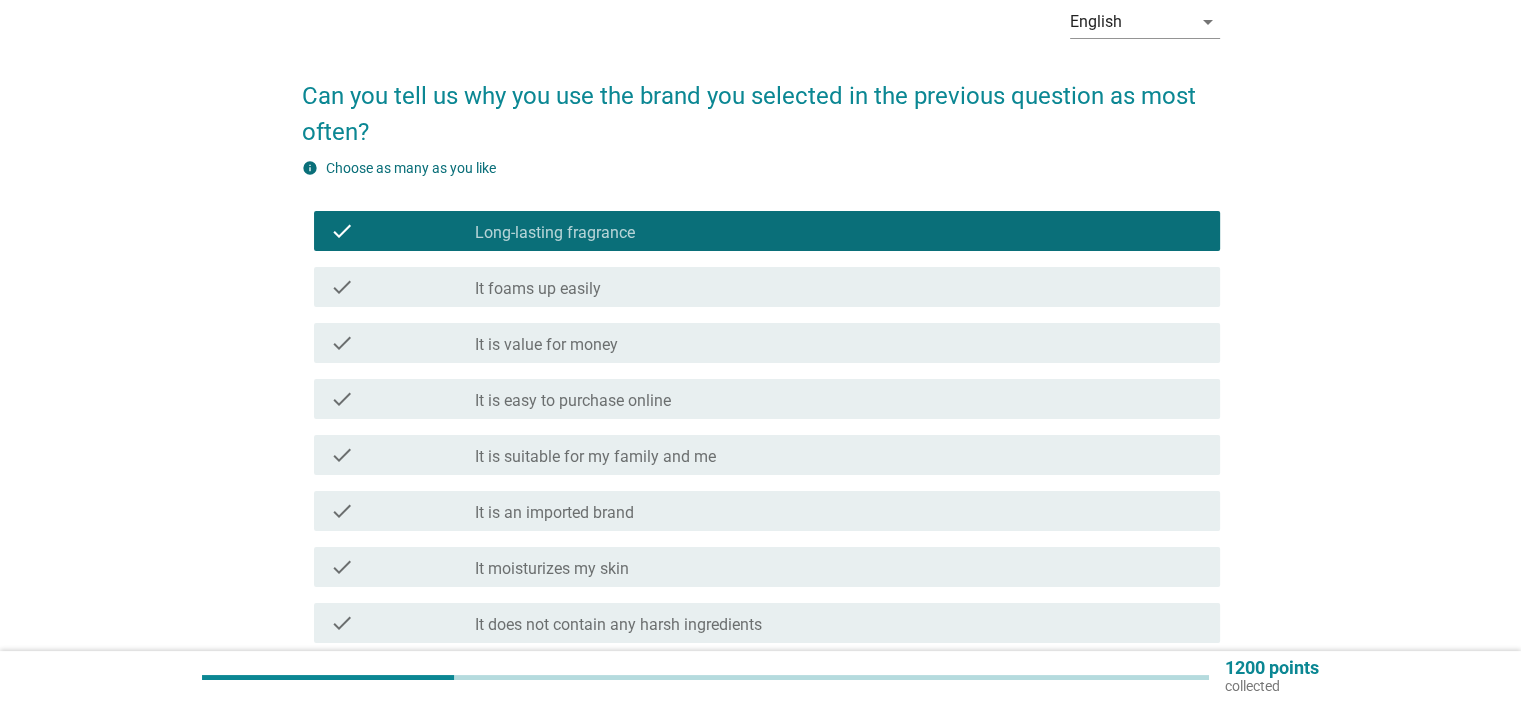 click on "check_box_outline_blank It foams up easily" at bounding box center [839, 287] 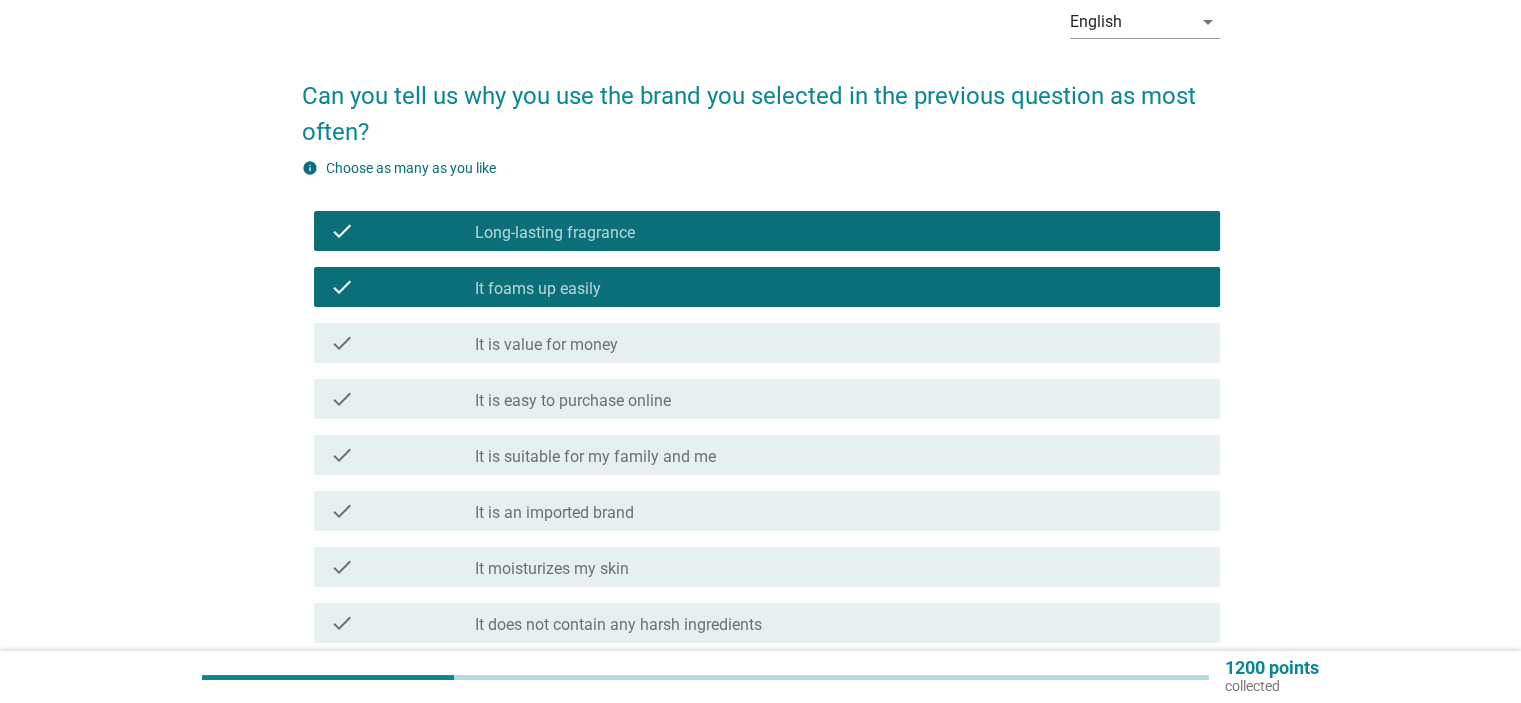 click on "check     check_box_outline_blank It is value for money" at bounding box center [767, 343] 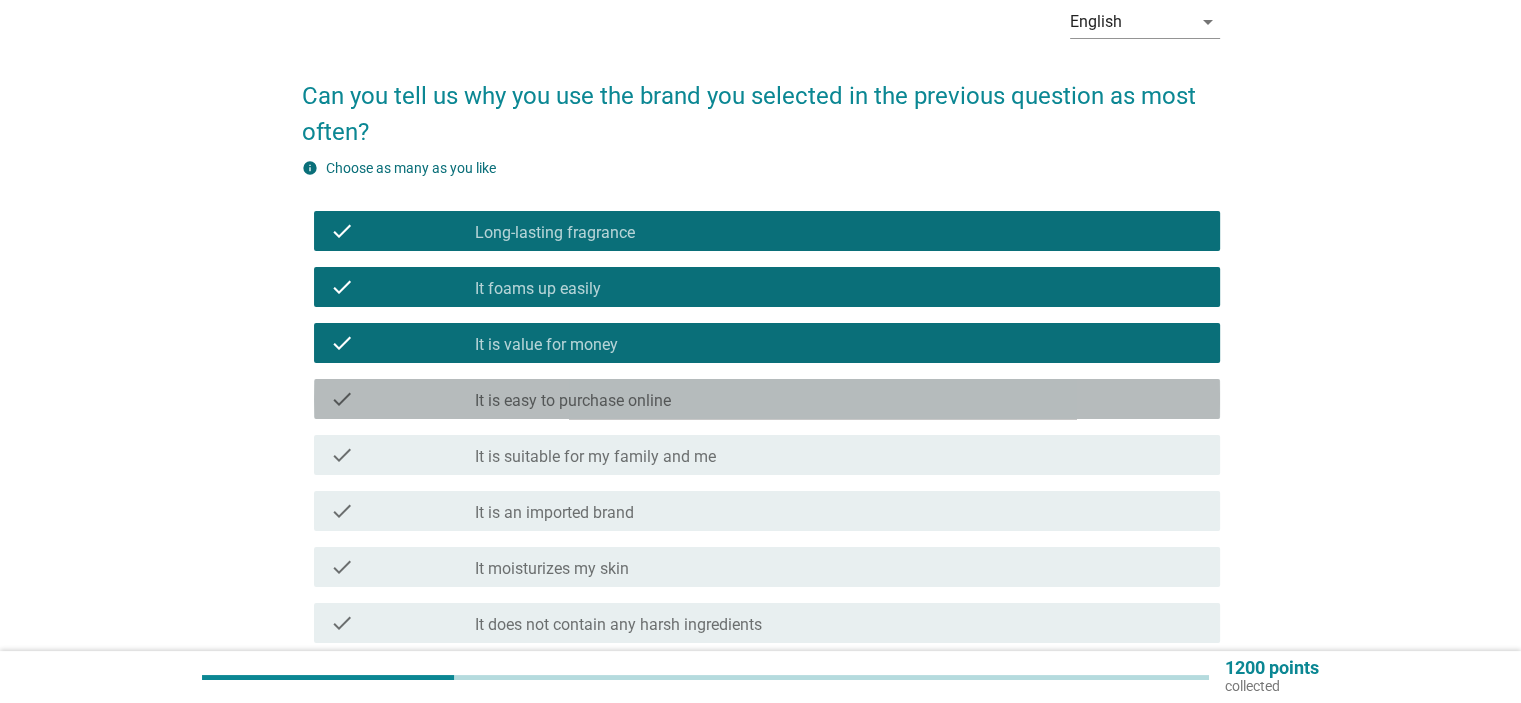 click on "check_box_outline_blank It is easy to purchase online" at bounding box center [839, 399] 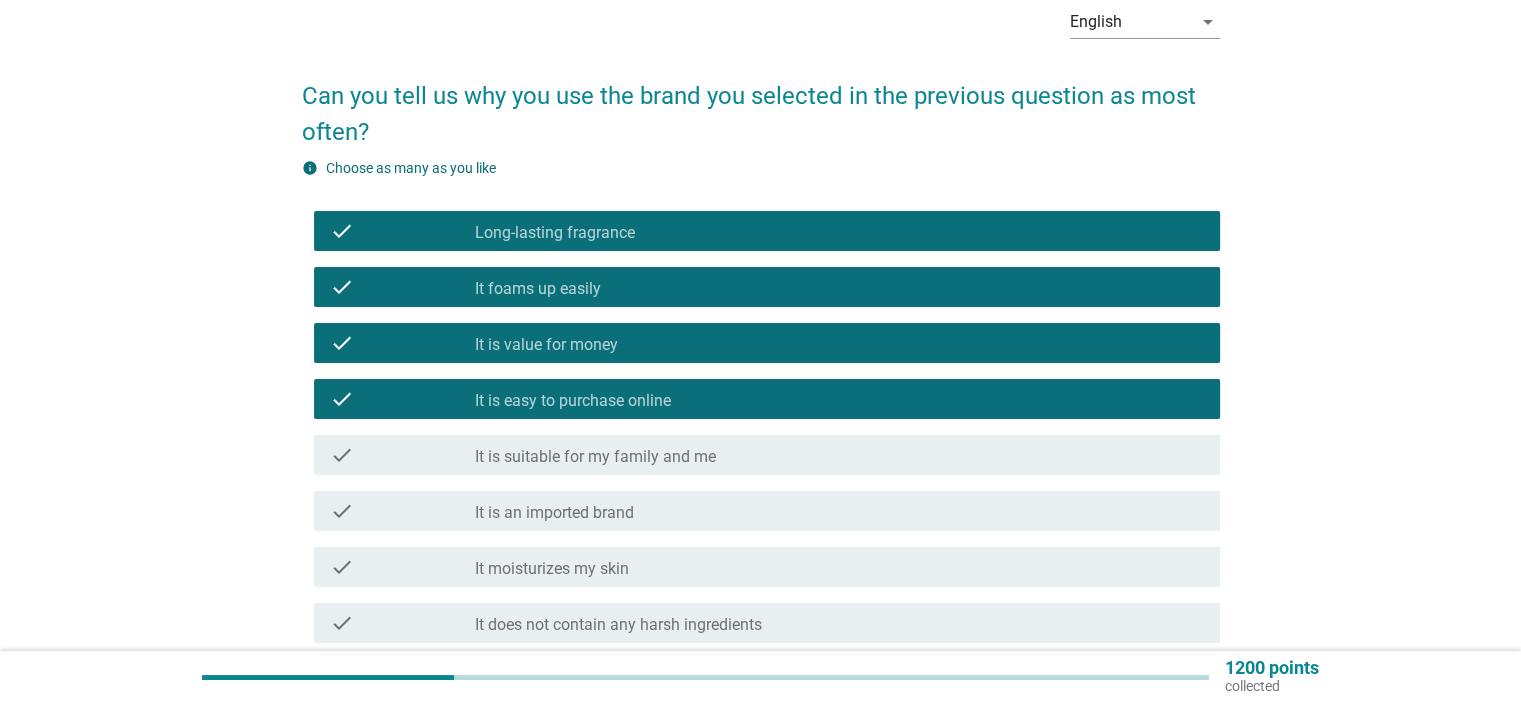 click on "It is suitable for my family and me" at bounding box center (595, 457) 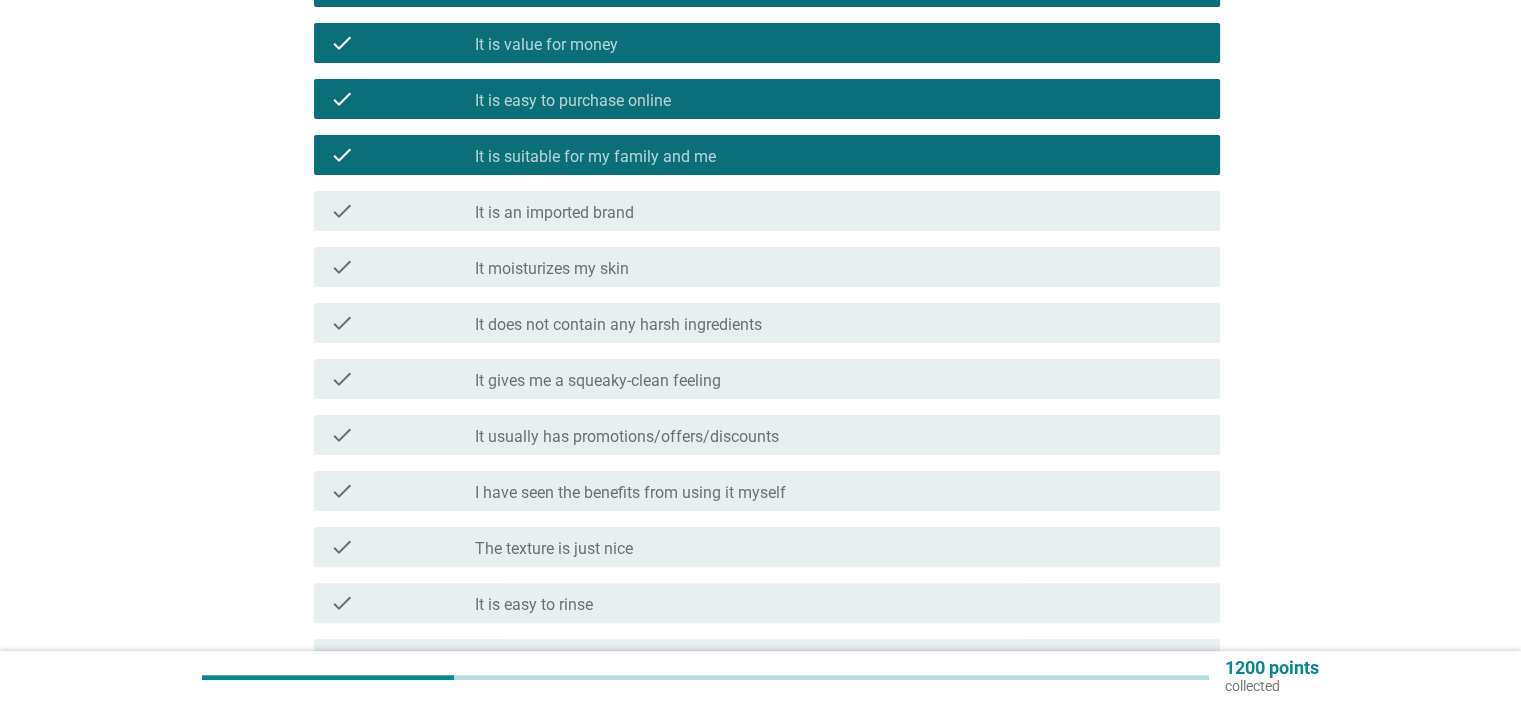 scroll, scrollTop: 700, scrollLeft: 0, axis: vertical 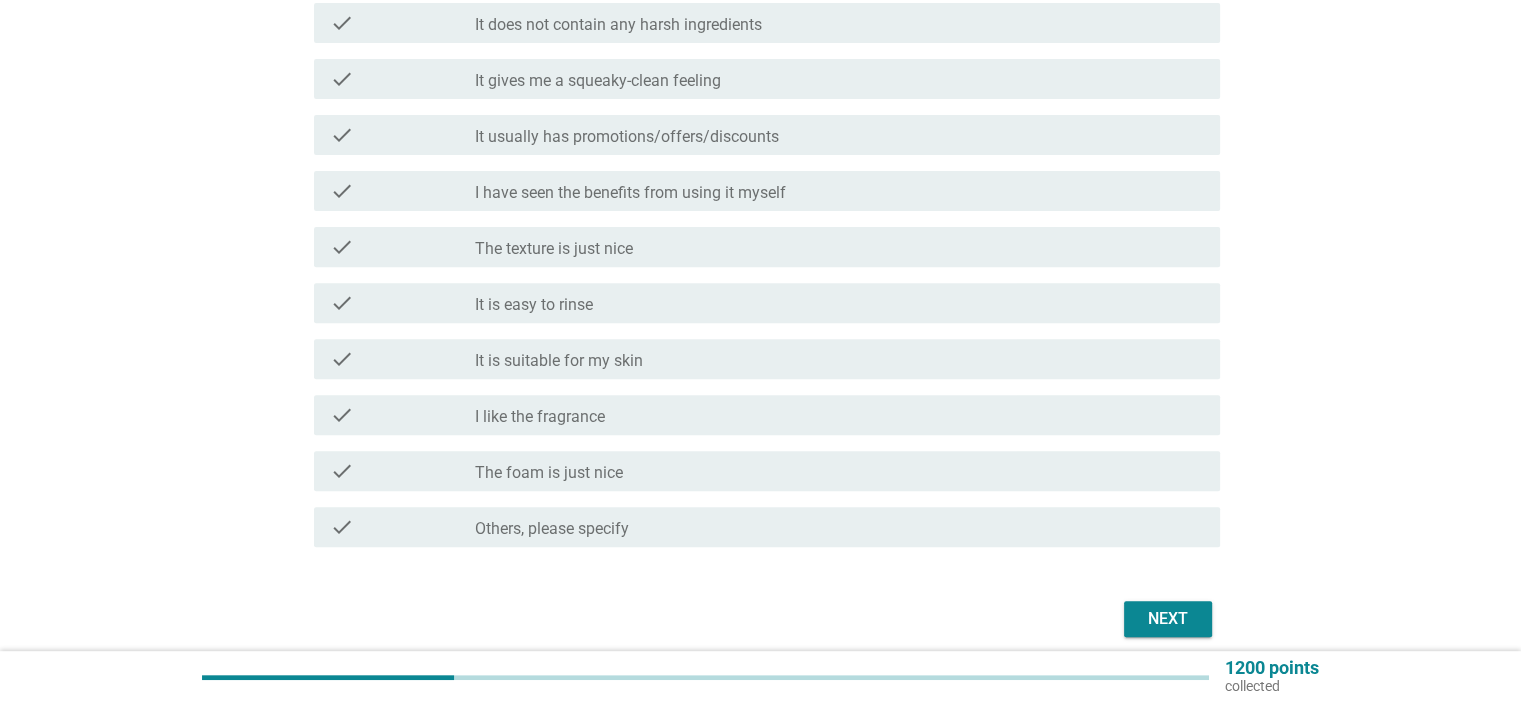 click on "Next" at bounding box center [1168, 619] 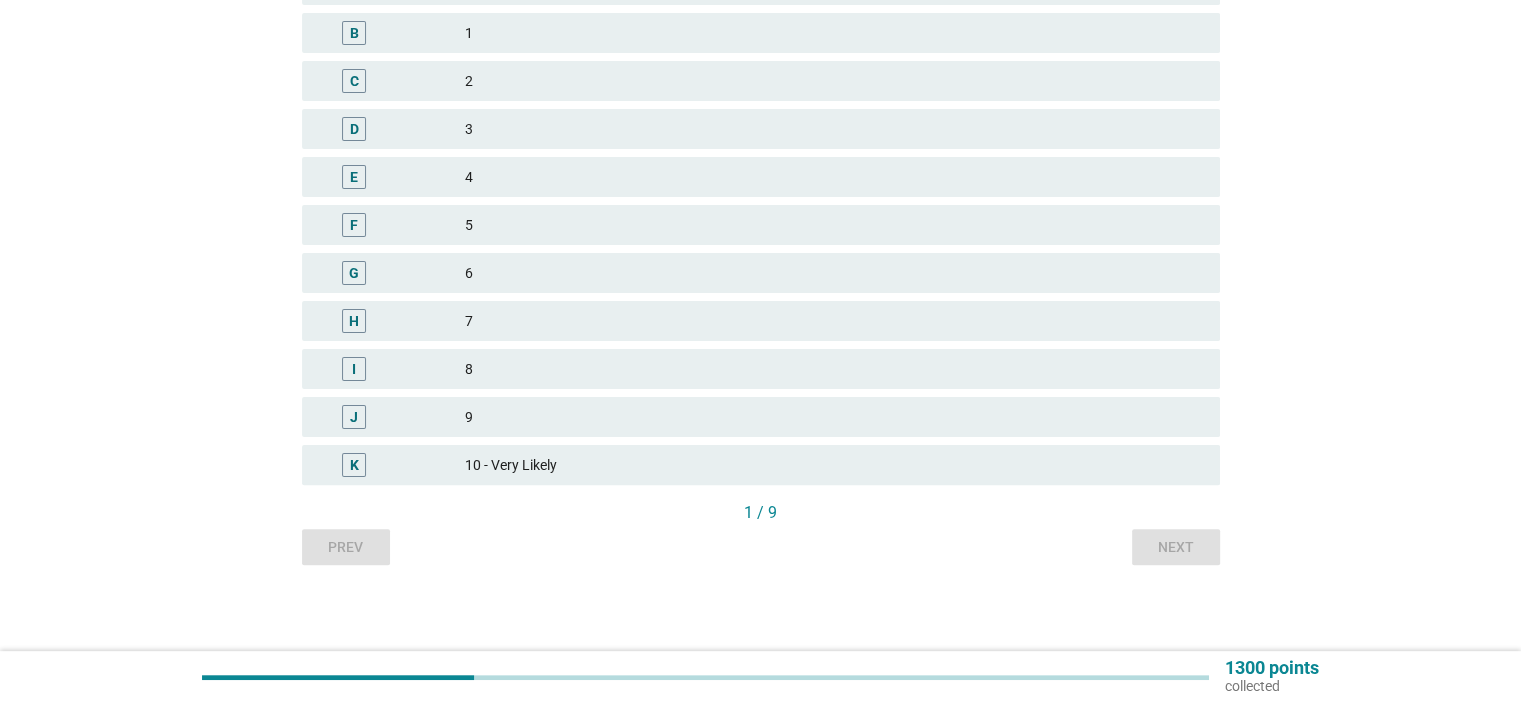 scroll, scrollTop: 472, scrollLeft: 0, axis: vertical 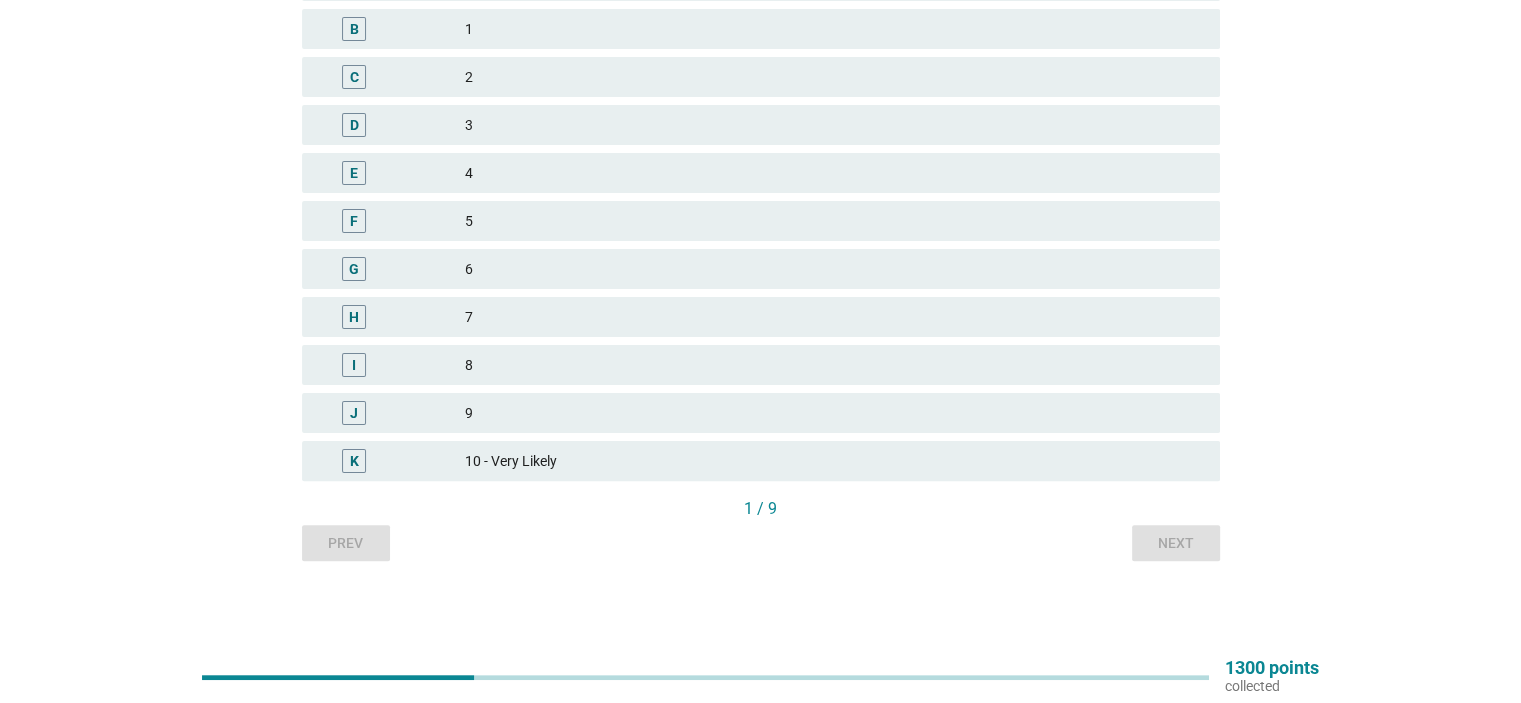 click on "J   9" at bounding box center (761, 413) 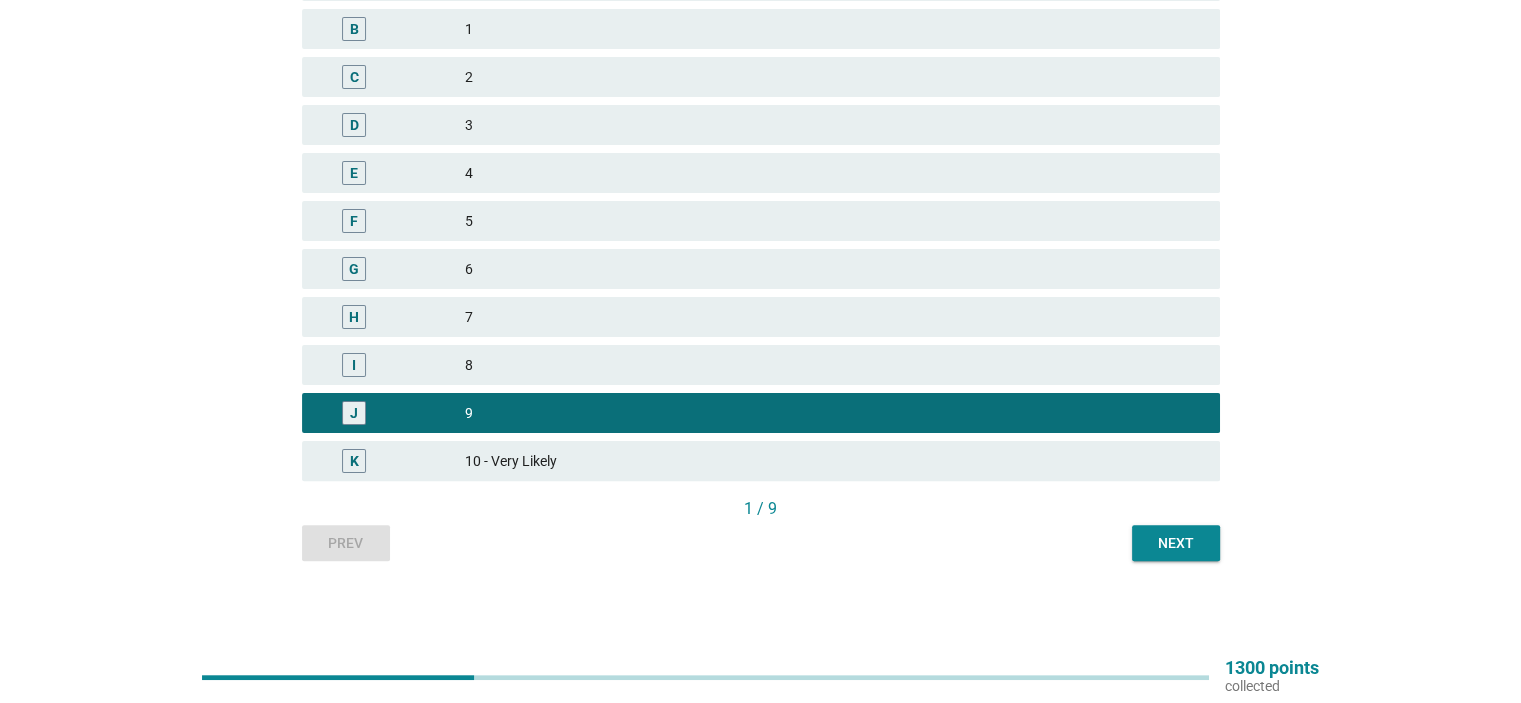 click on "10 - Very Likely" at bounding box center [834, 461] 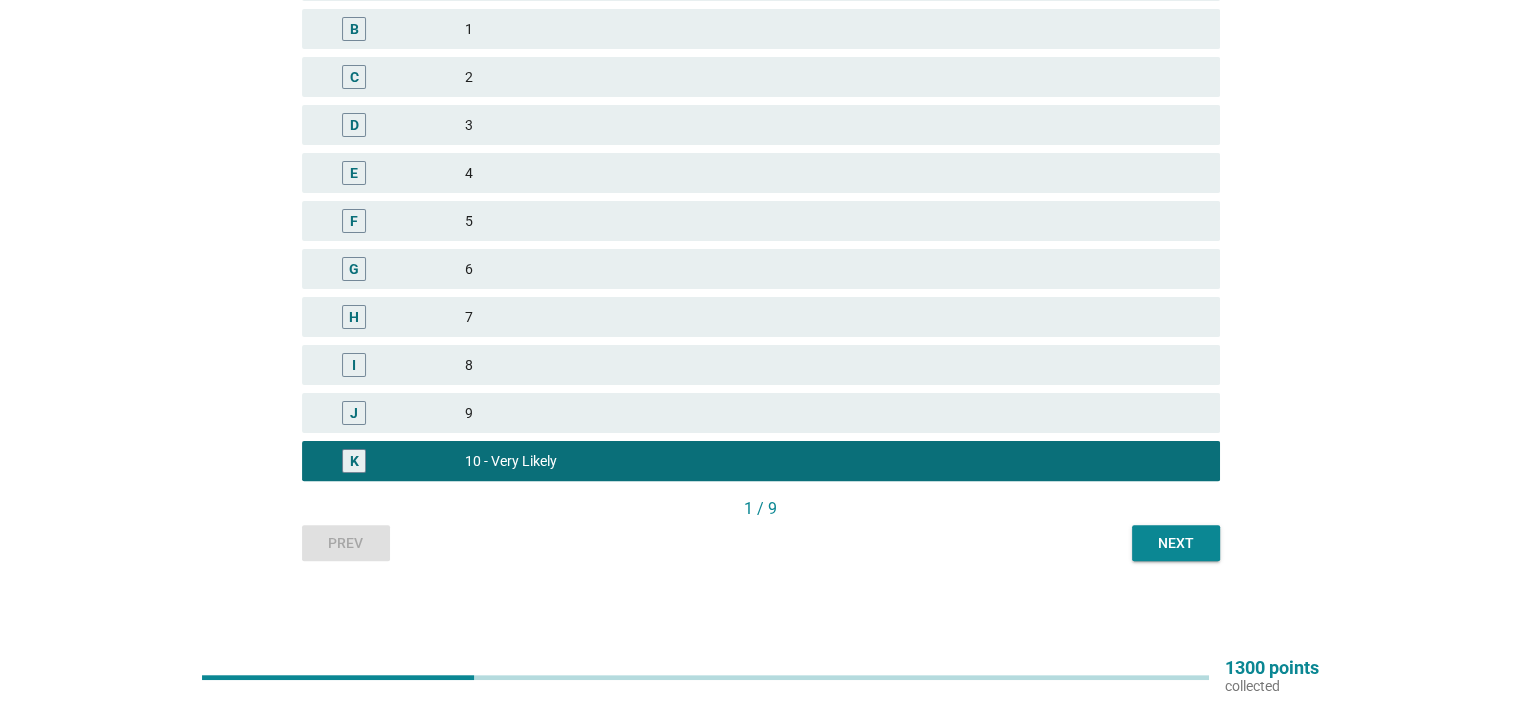 click on "Next" at bounding box center (1176, 543) 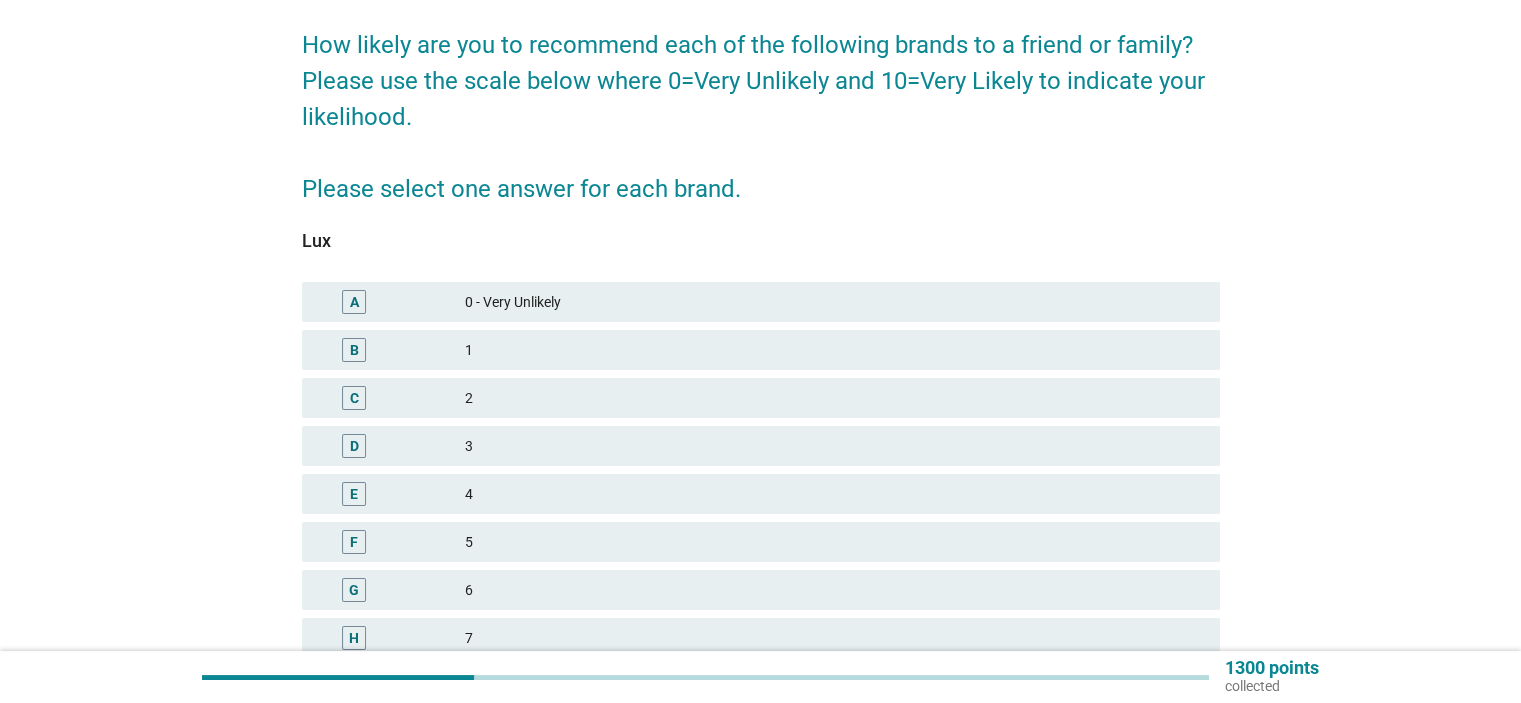 scroll, scrollTop: 300, scrollLeft: 0, axis: vertical 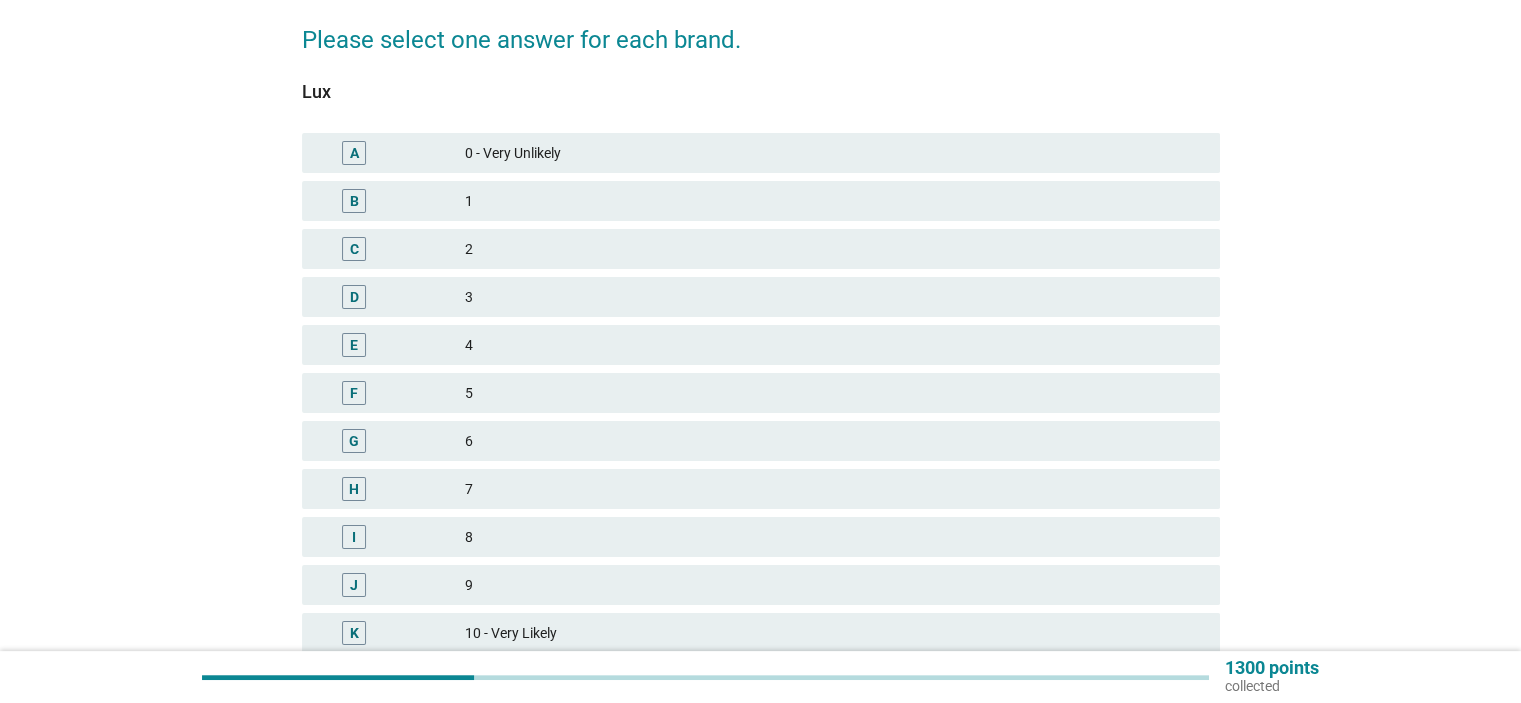 click on "H   7" at bounding box center (761, 489) 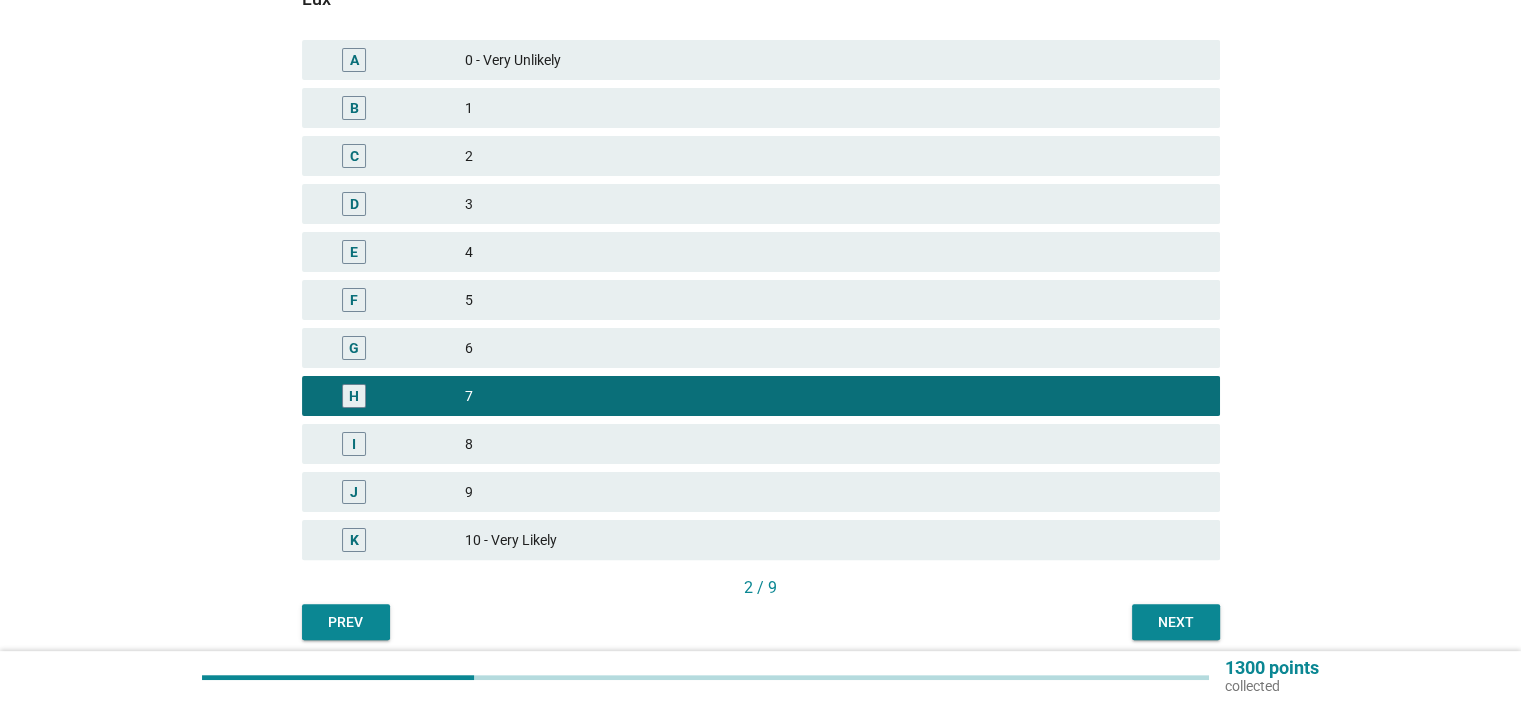 scroll, scrollTop: 472, scrollLeft: 0, axis: vertical 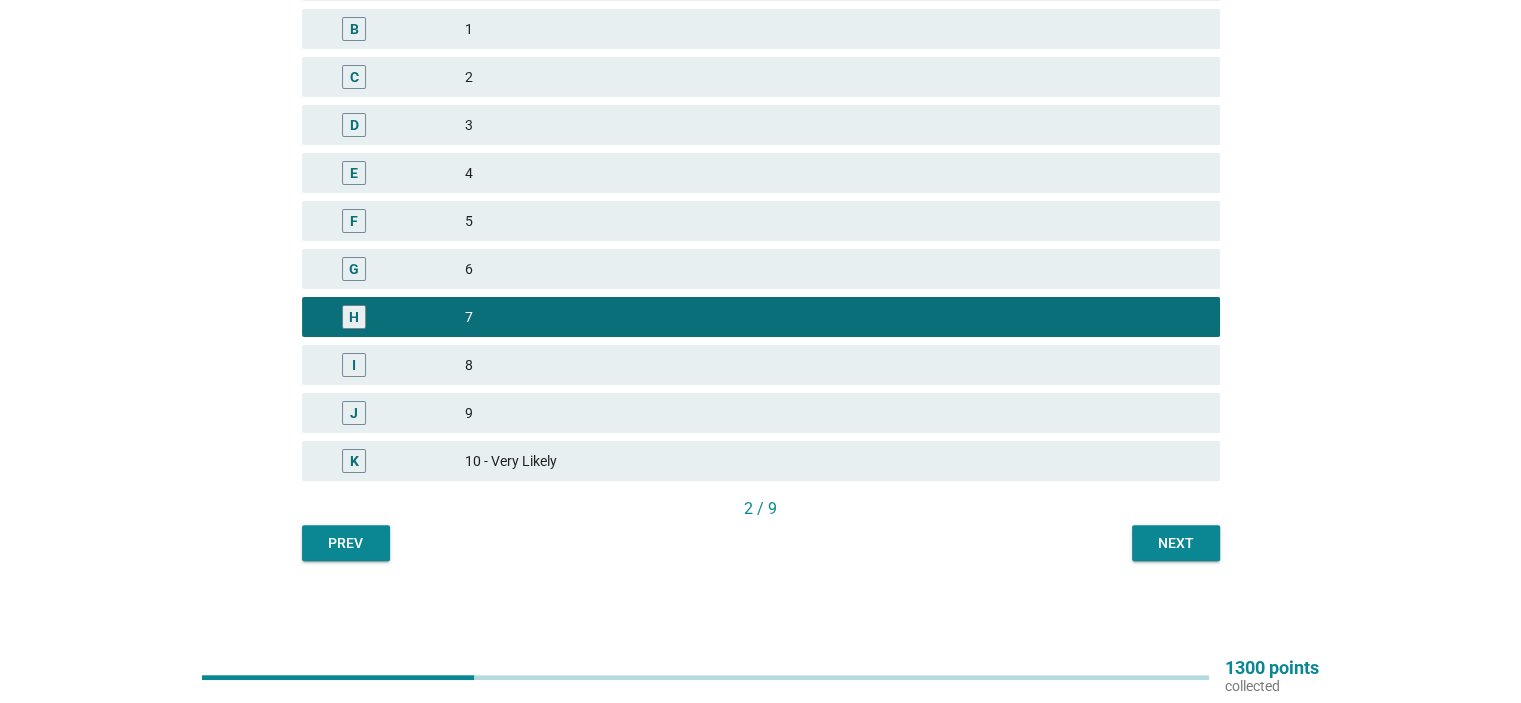 click on "English arrow_drop_down   Below is a list of statements related to body wash brands. For each statement, please indicate which body wash brand(s), if any, you associate with each of the statements.
The packaging reminds me of Japanese products
check   ANTABAX check   Lifebuoy check   Follow Me check   Safi check   Cetaphil check   Shokubutsu check   Dettol check   Lux check   Dove check   Ginvera check   None of the above / Don't Know
18 / 21
Prev   Next" at bounding box center [761, 89] 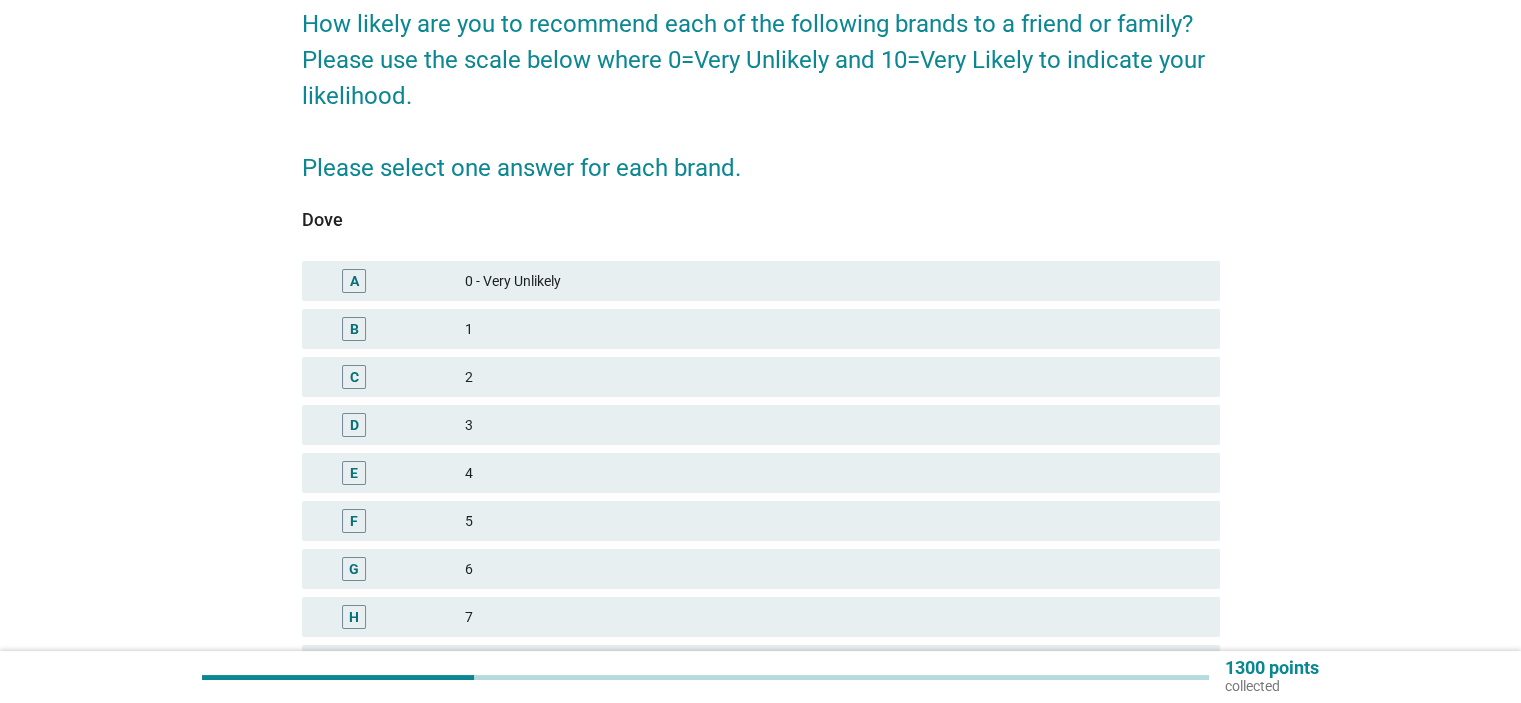 scroll, scrollTop: 400, scrollLeft: 0, axis: vertical 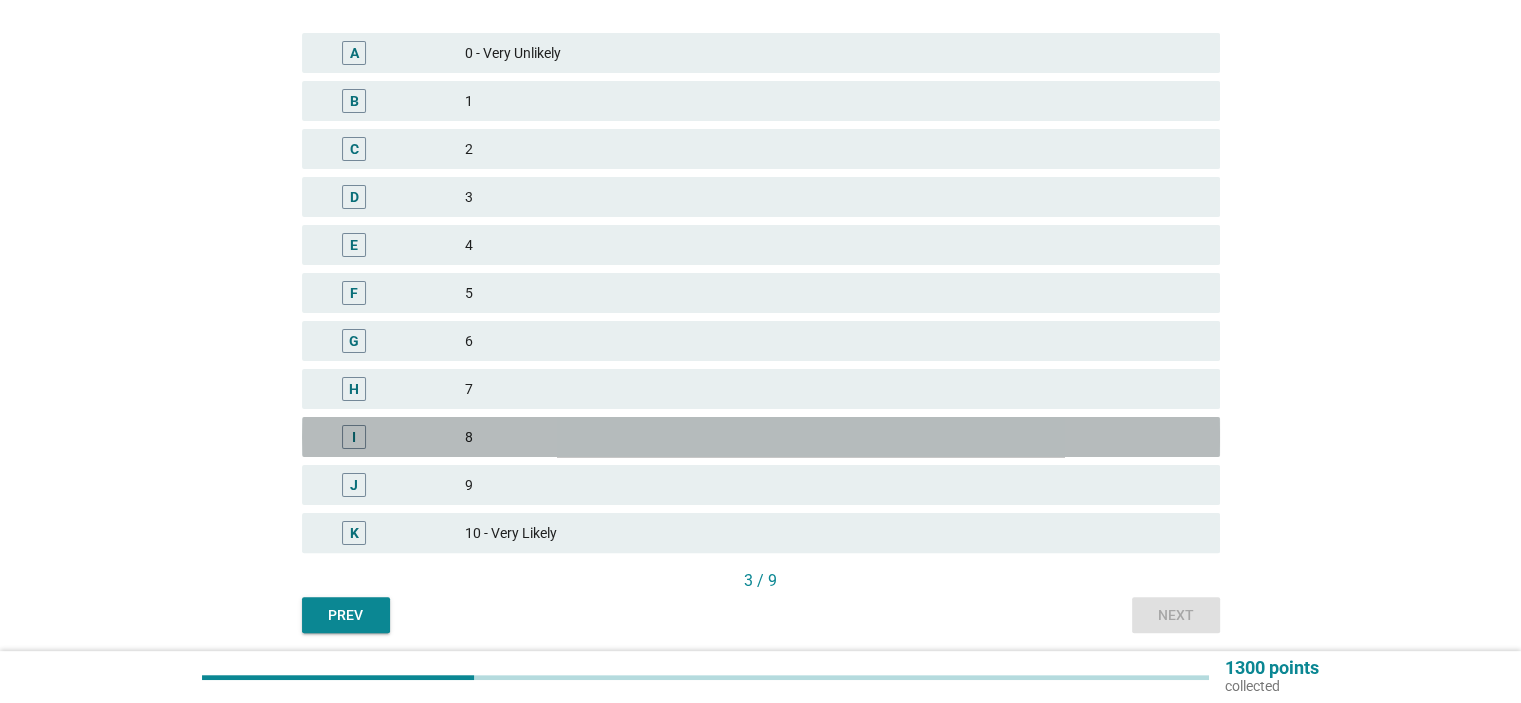 click on "8" at bounding box center (834, 437) 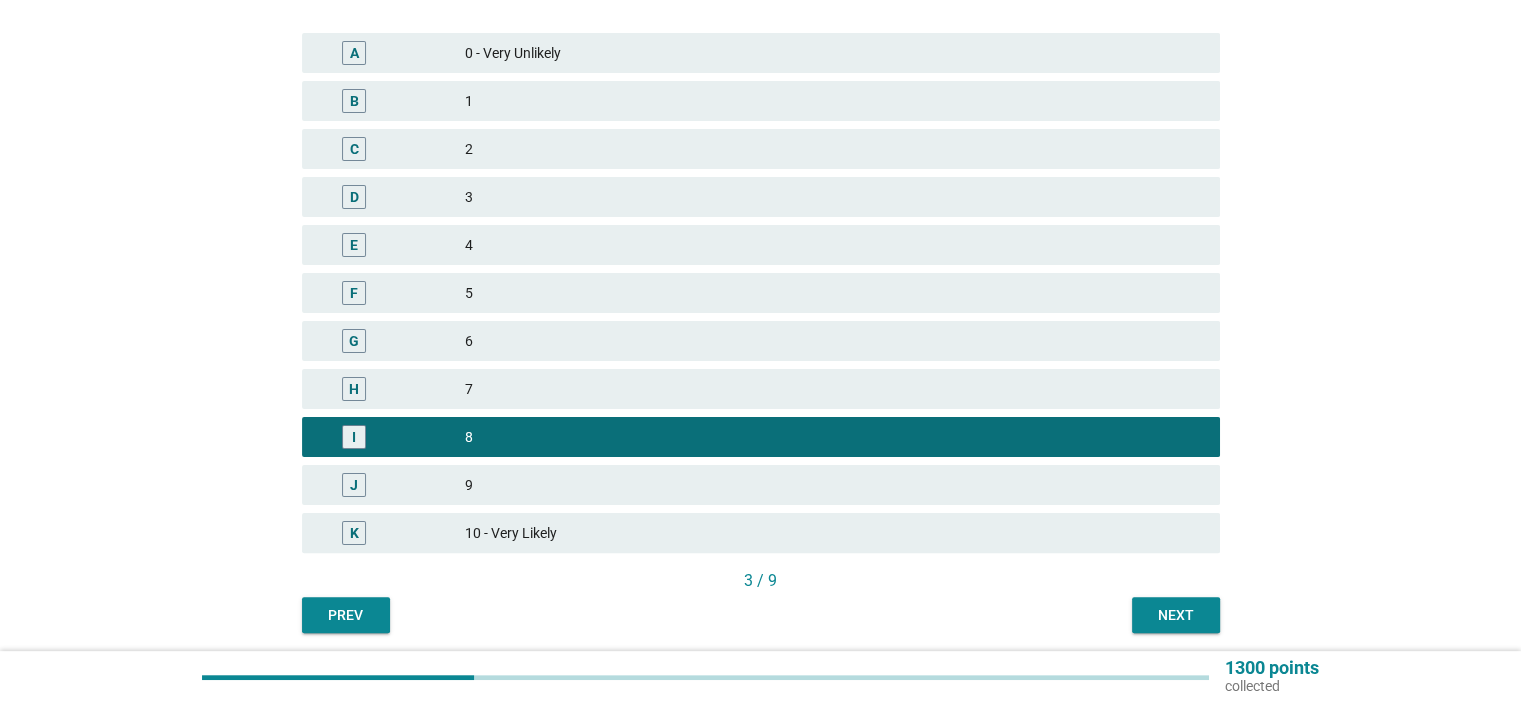 click on "Next" at bounding box center [1176, 615] 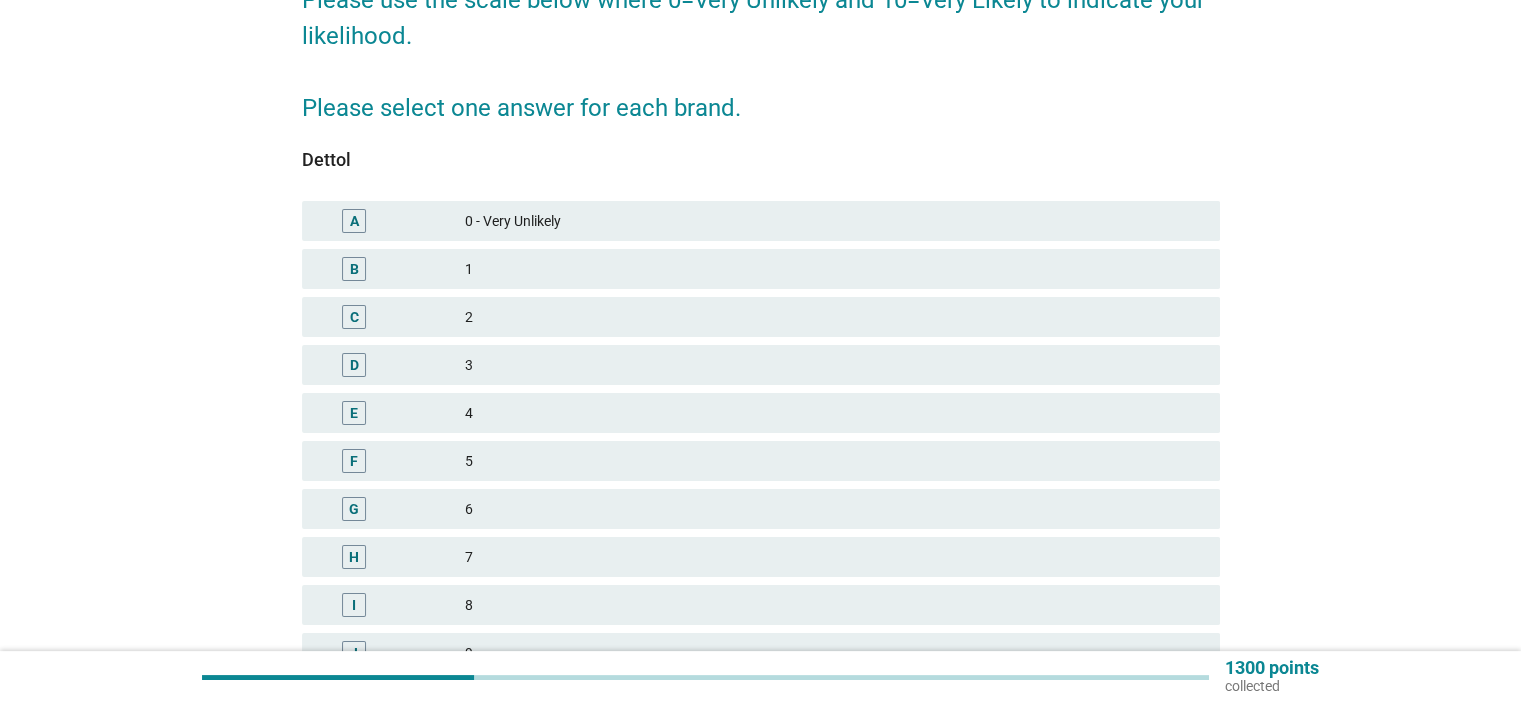 scroll, scrollTop: 400, scrollLeft: 0, axis: vertical 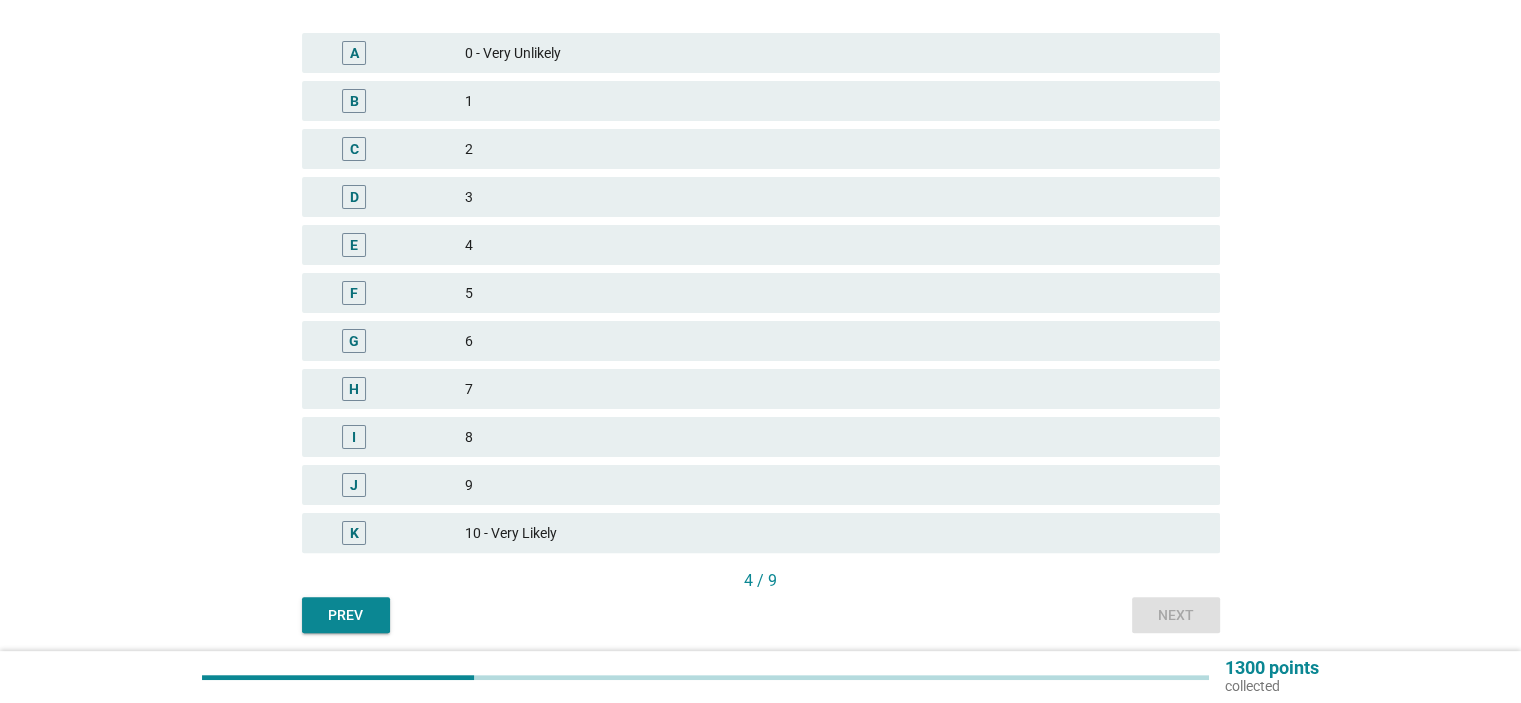 click on "8" at bounding box center [834, 437] 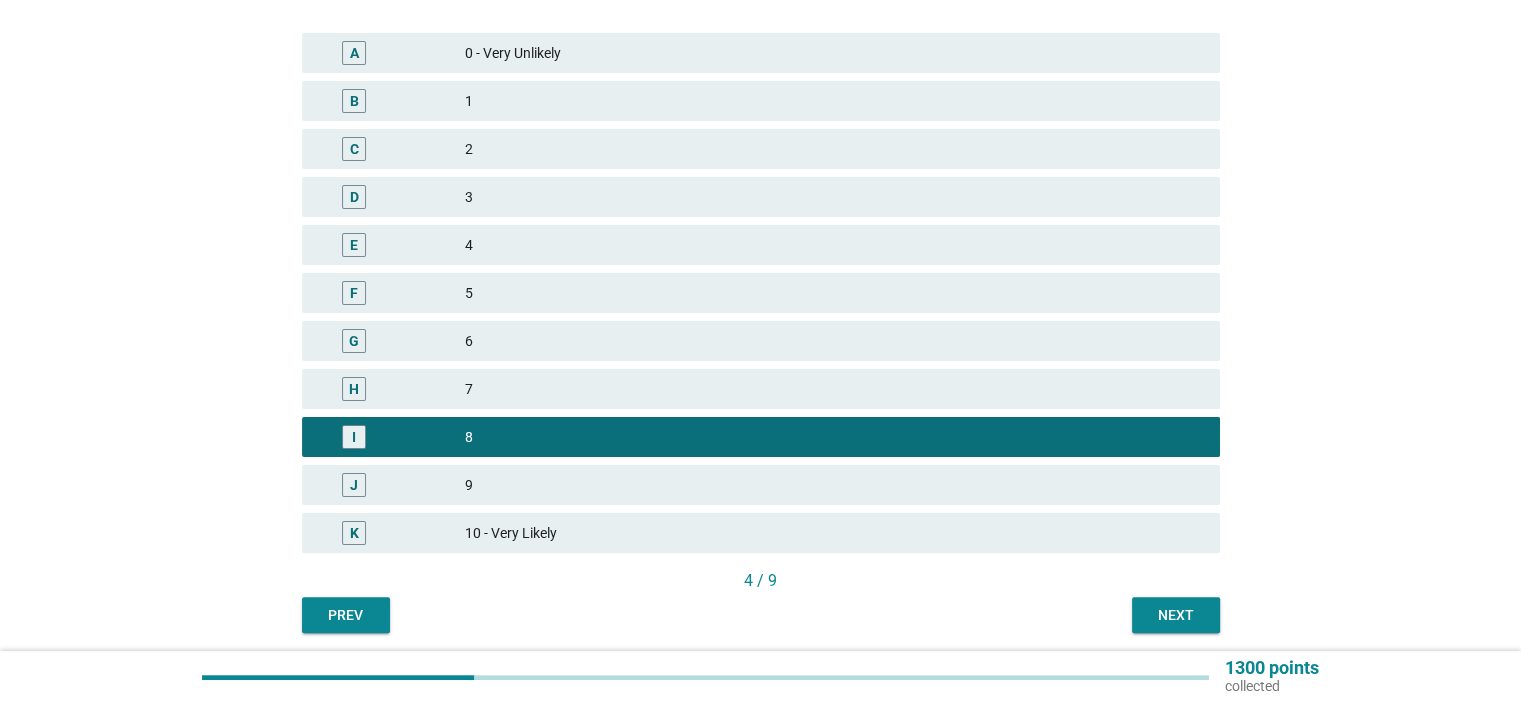 click on "Next" at bounding box center [1176, 615] 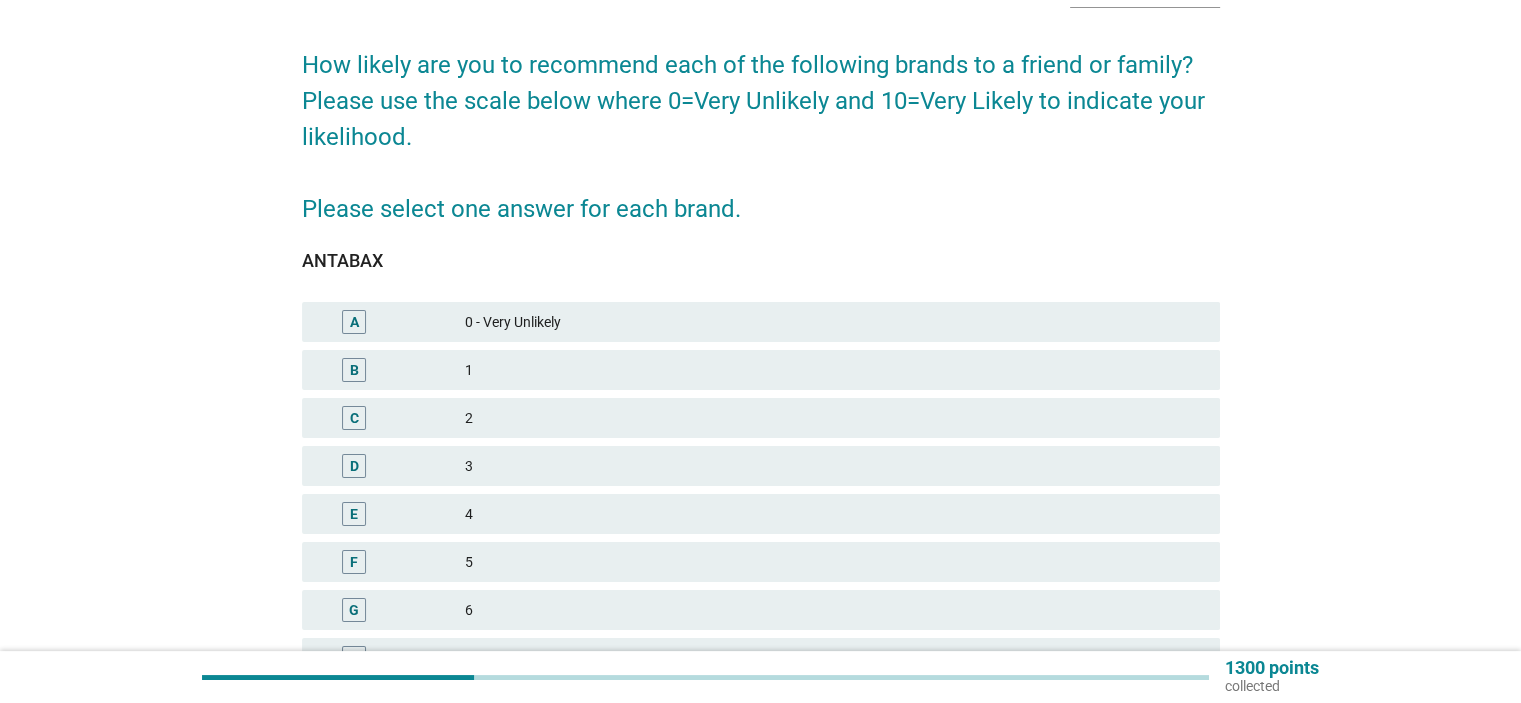 scroll, scrollTop: 300, scrollLeft: 0, axis: vertical 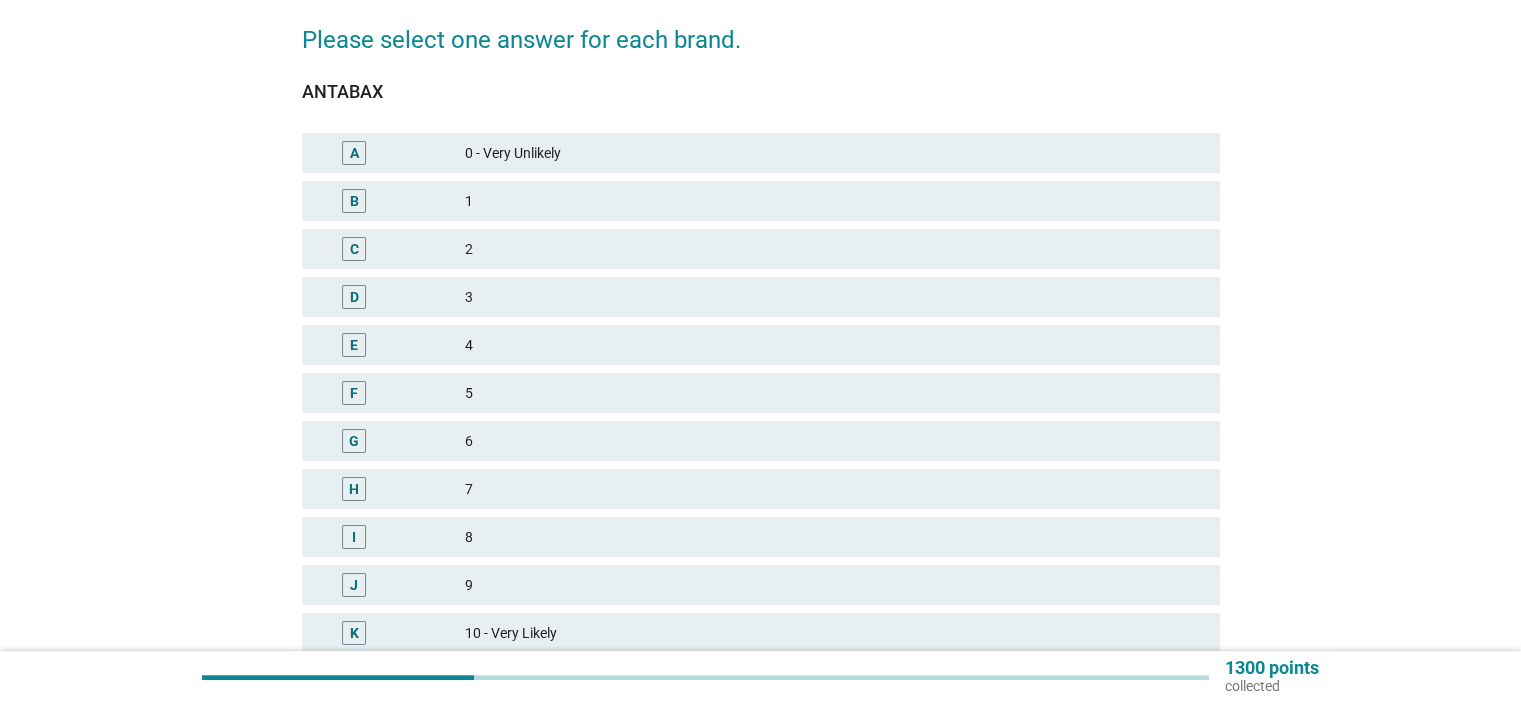 click on "J   9" at bounding box center (761, 585) 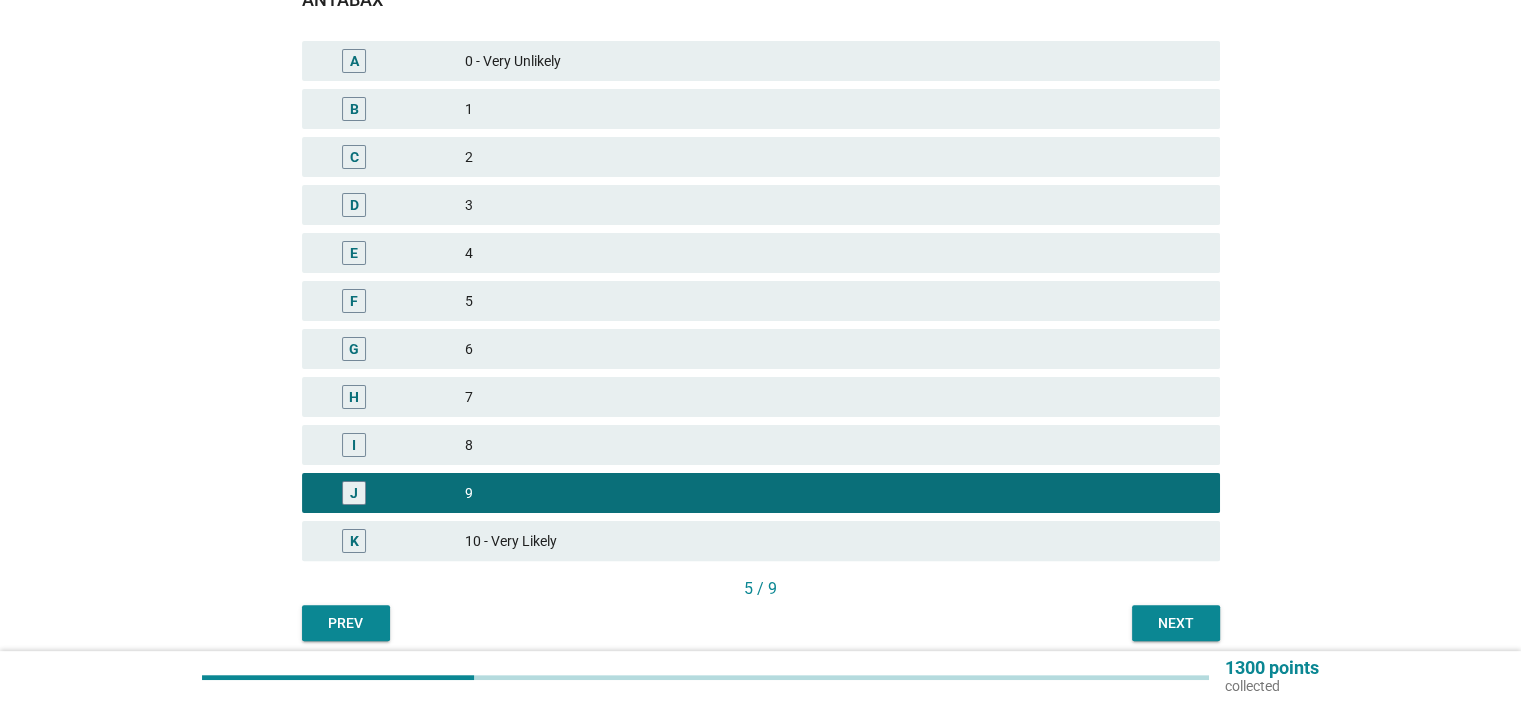 scroll, scrollTop: 472, scrollLeft: 0, axis: vertical 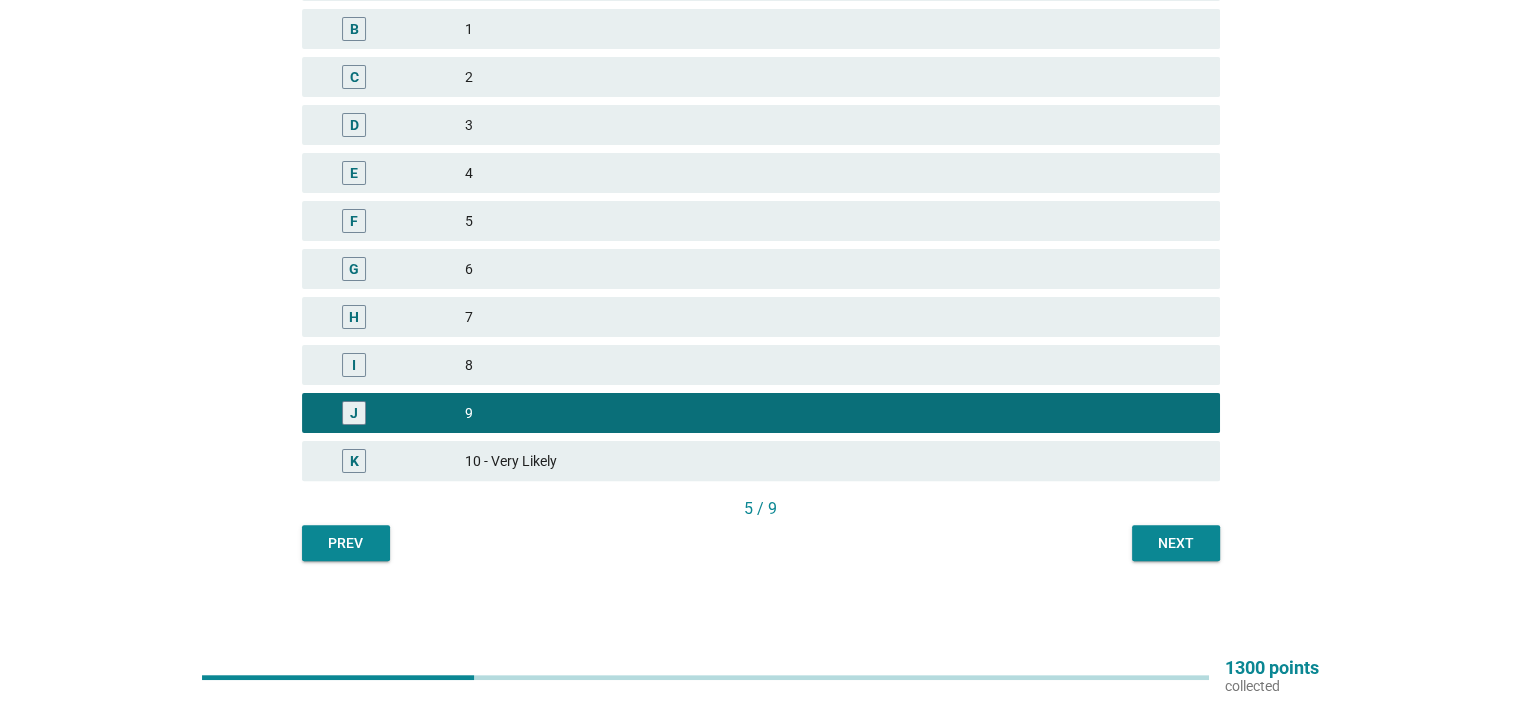 click on "Next" at bounding box center (1176, 543) 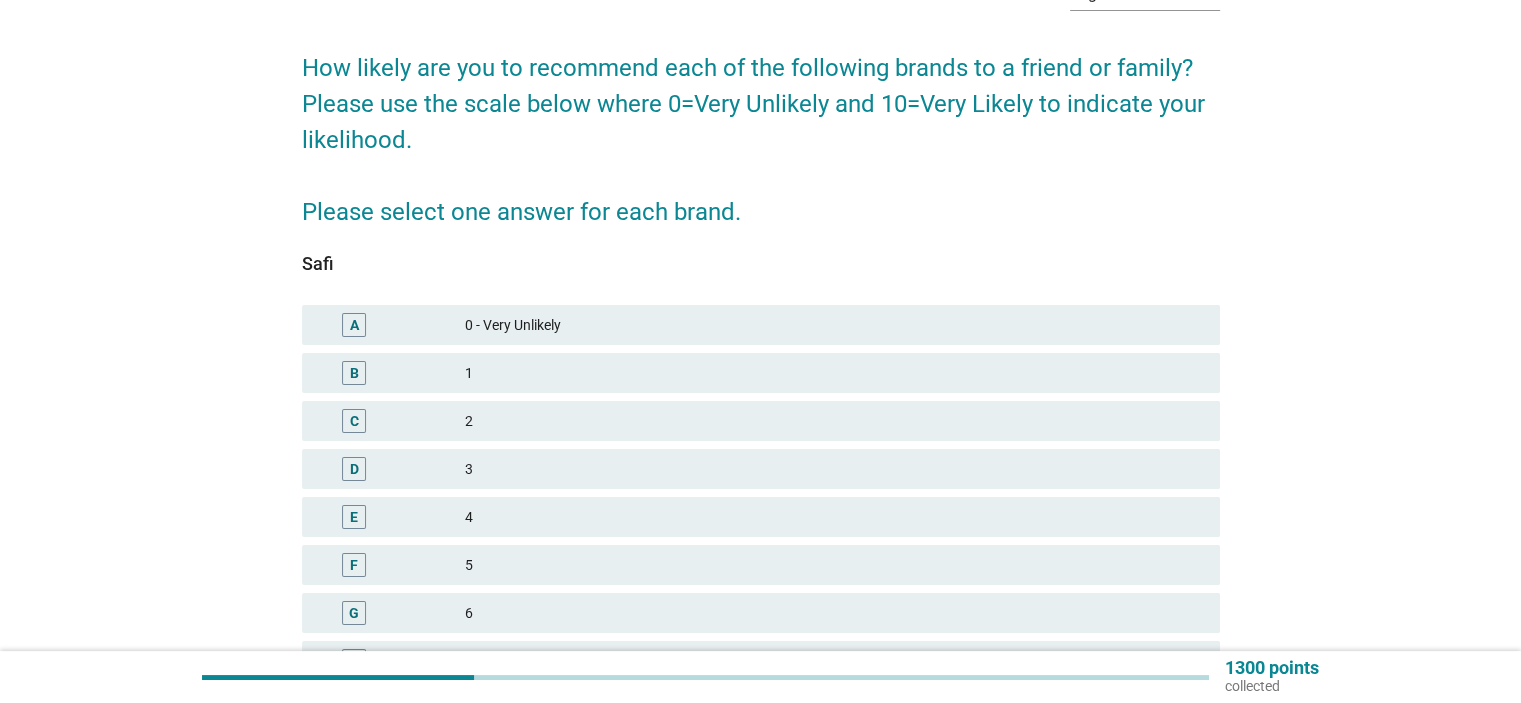 scroll, scrollTop: 400, scrollLeft: 0, axis: vertical 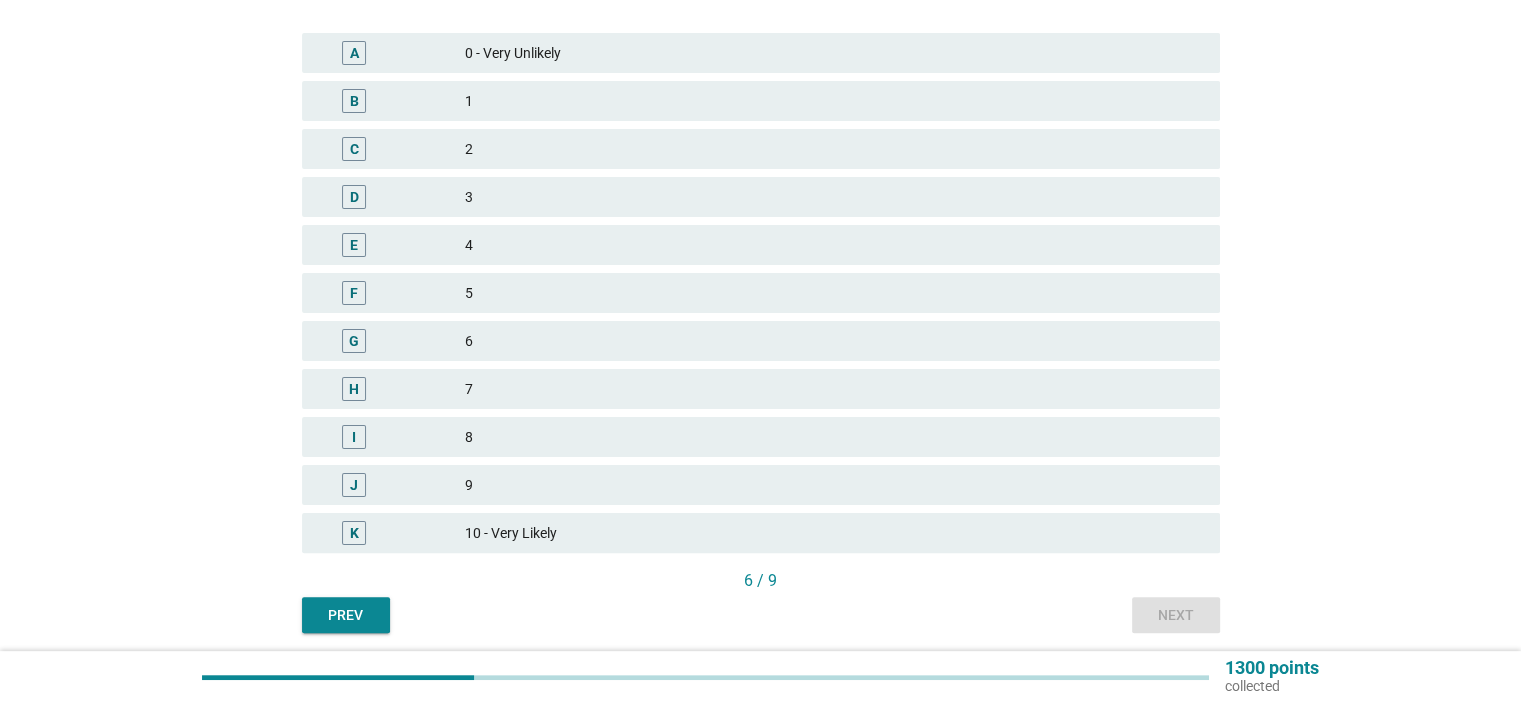 click on "5" at bounding box center [834, 293] 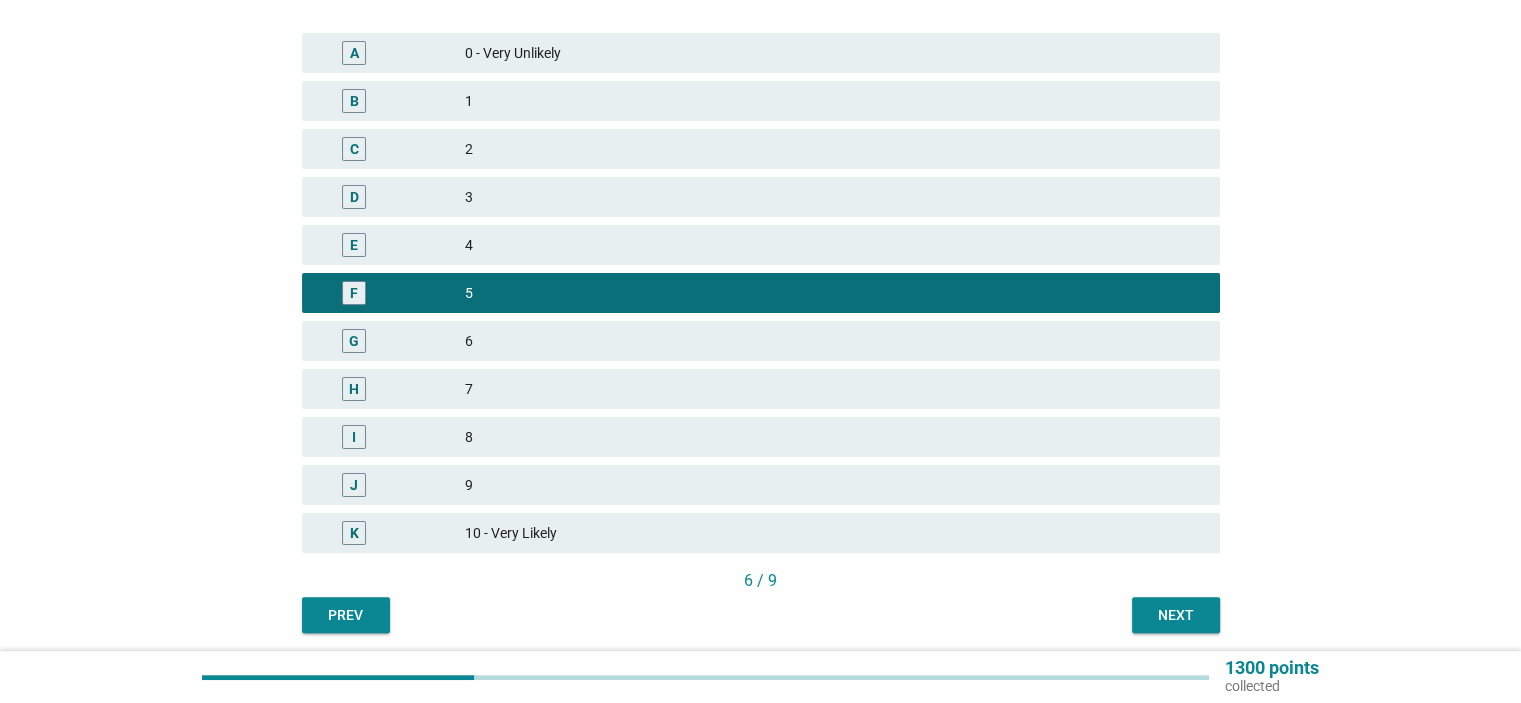 click on "Next" at bounding box center [1176, 615] 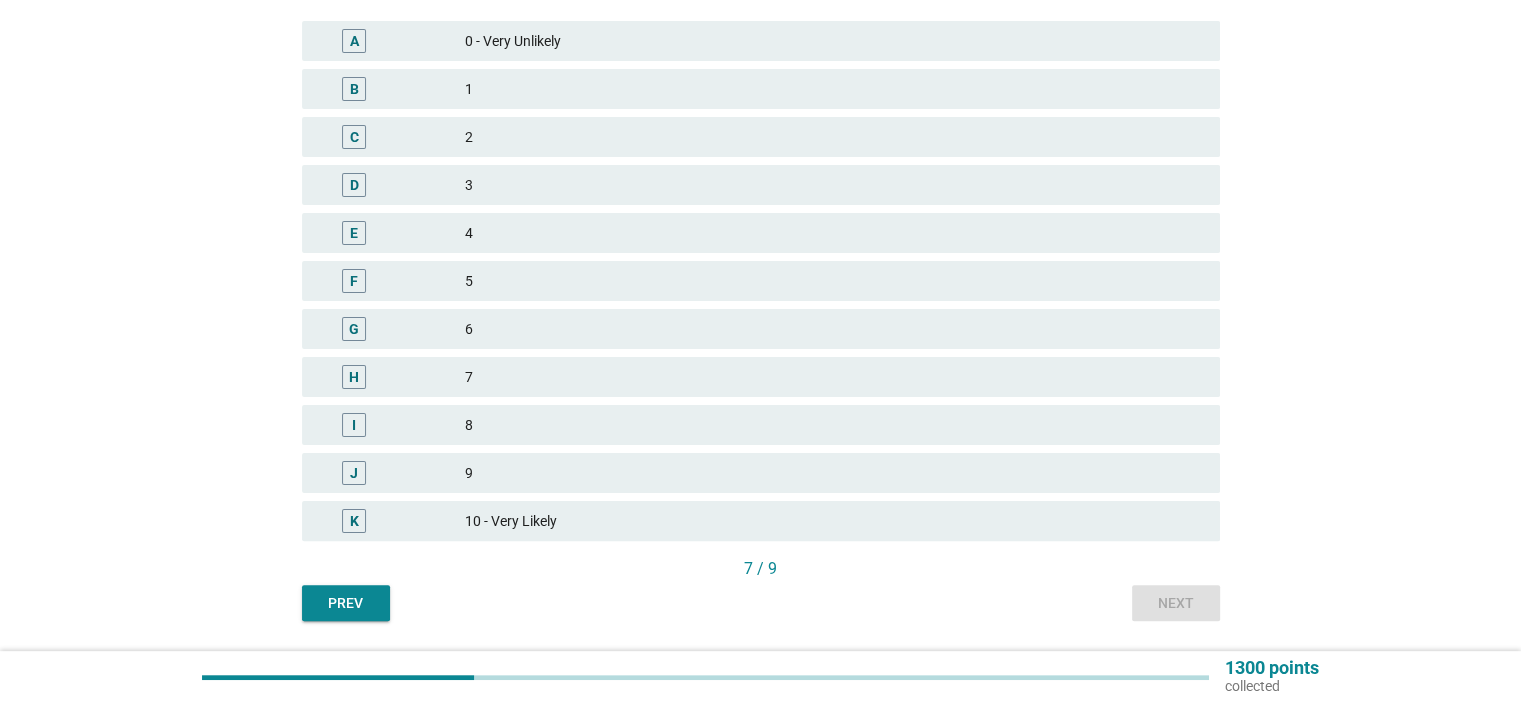scroll, scrollTop: 472, scrollLeft: 0, axis: vertical 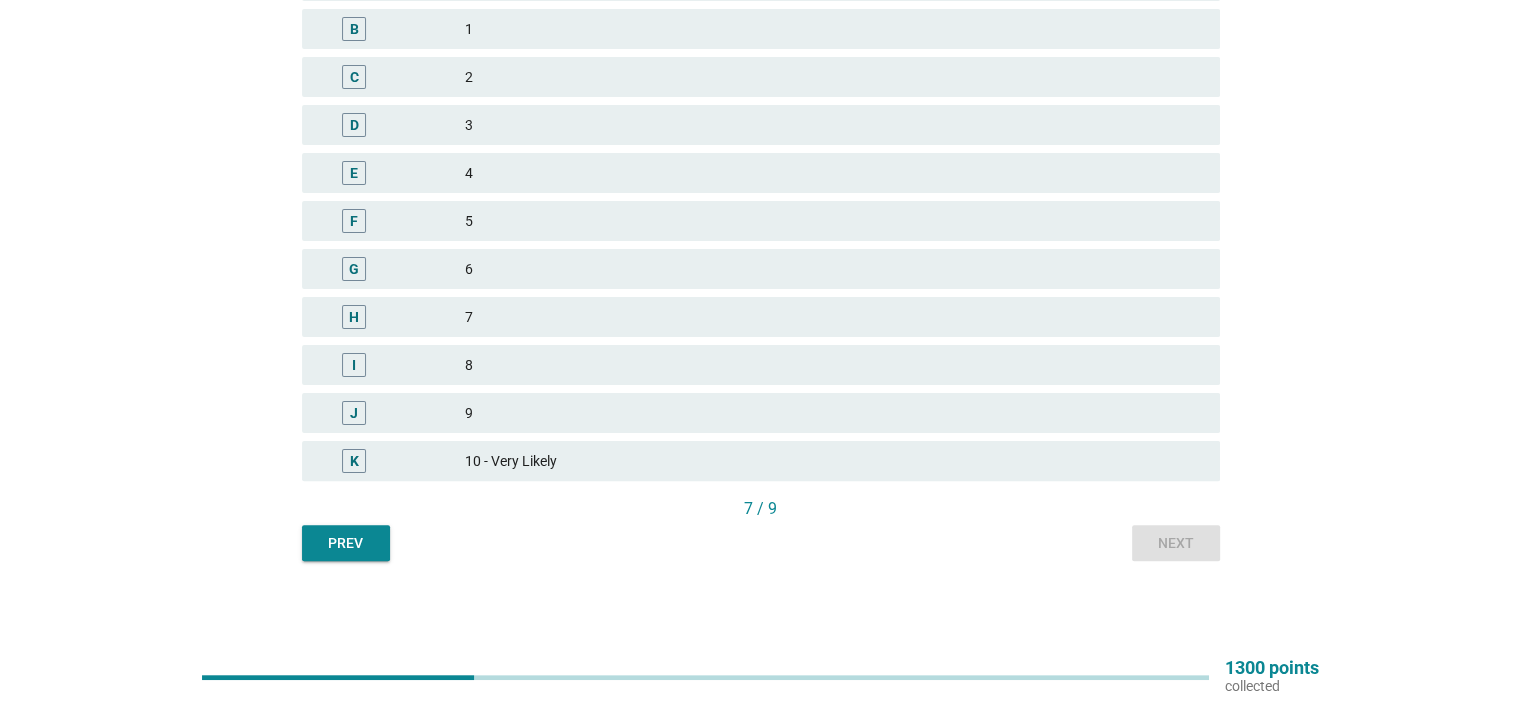 click on "10 - Very Likely" at bounding box center [834, 461] 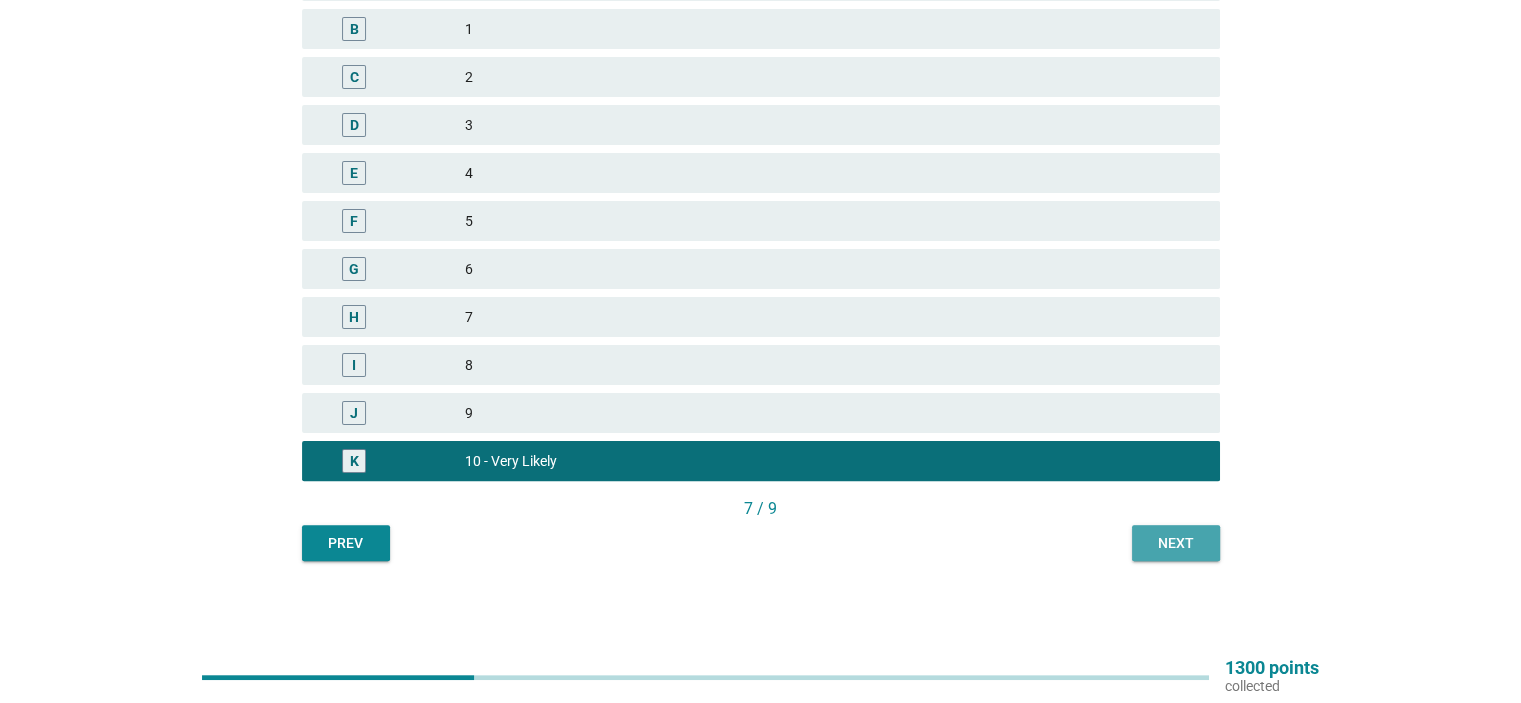 click on "Next" at bounding box center (1176, 543) 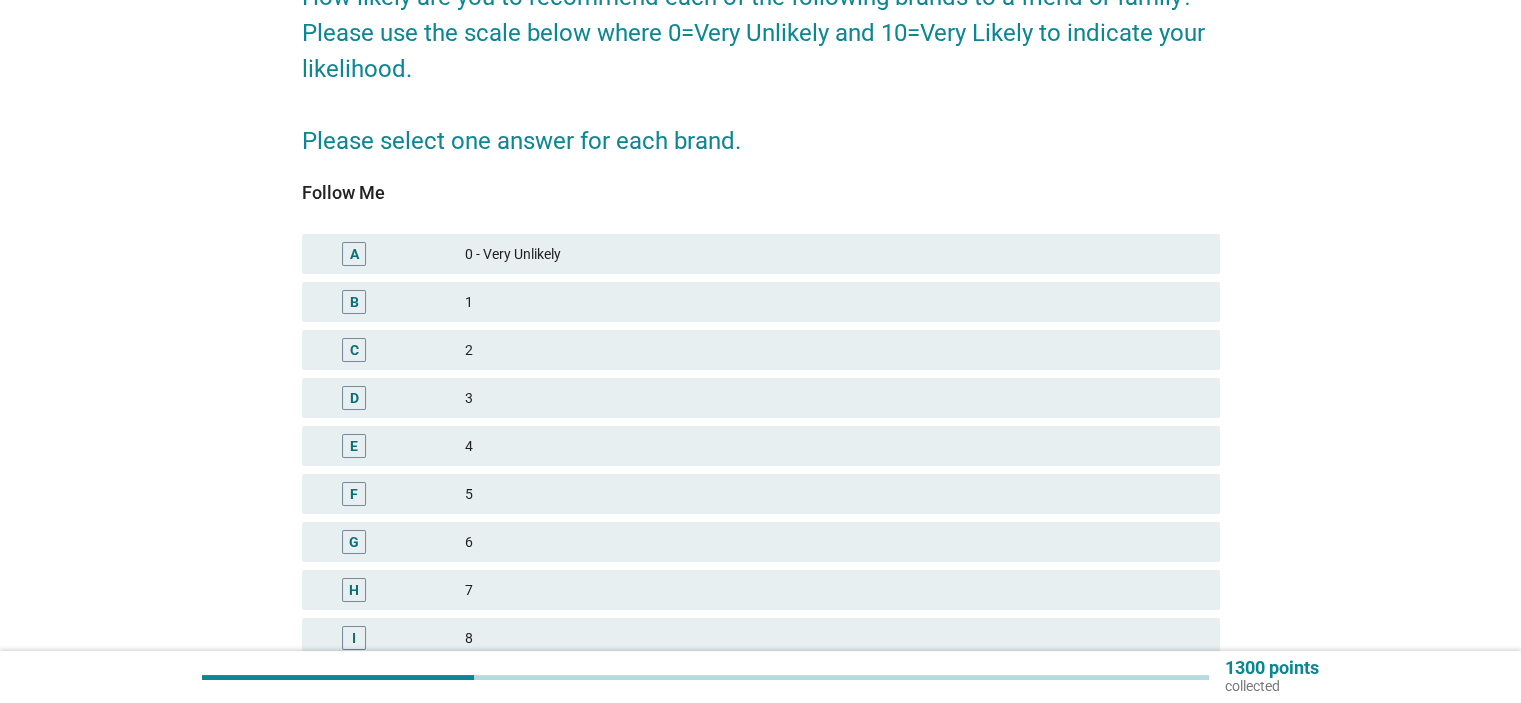 scroll, scrollTop: 400, scrollLeft: 0, axis: vertical 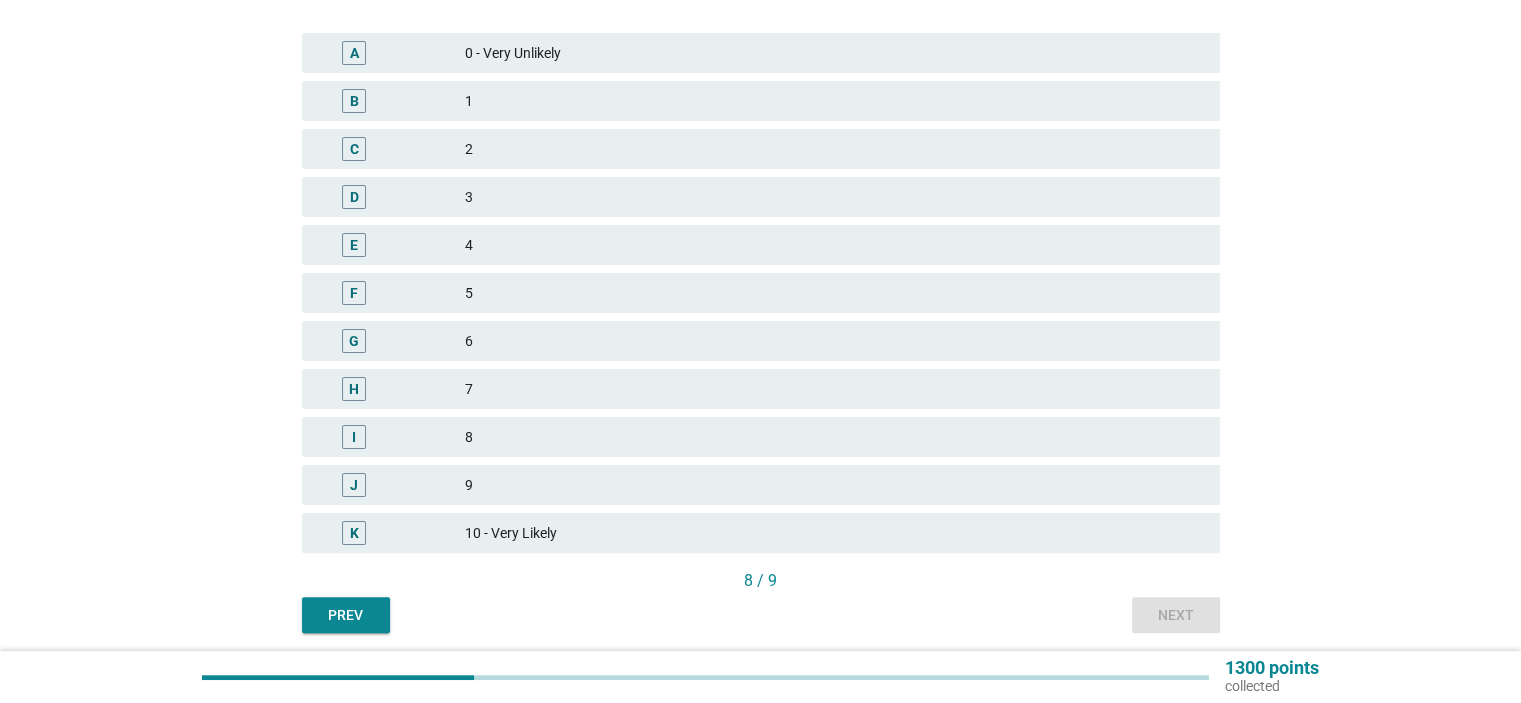 click on "8" at bounding box center (834, 437) 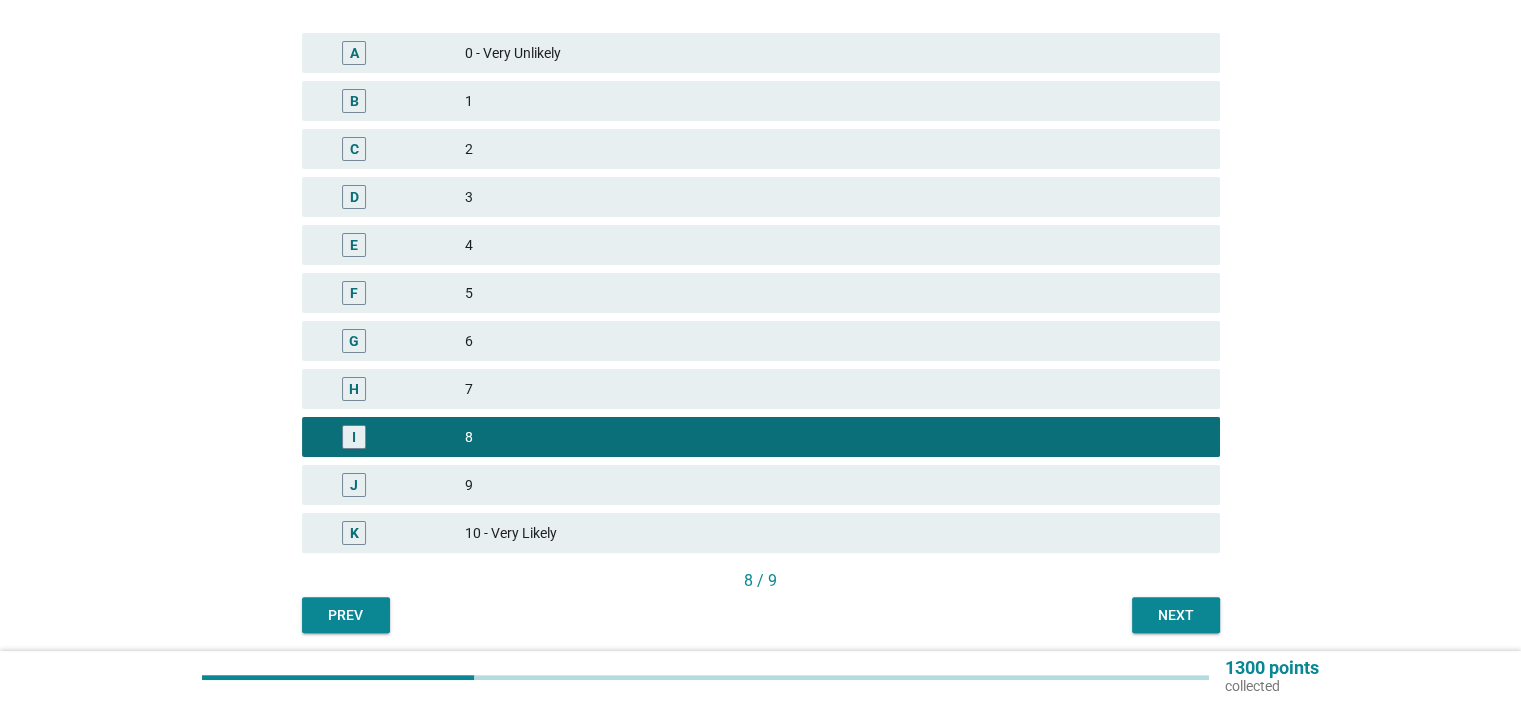 click on "Next" at bounding box center (1176, 615) 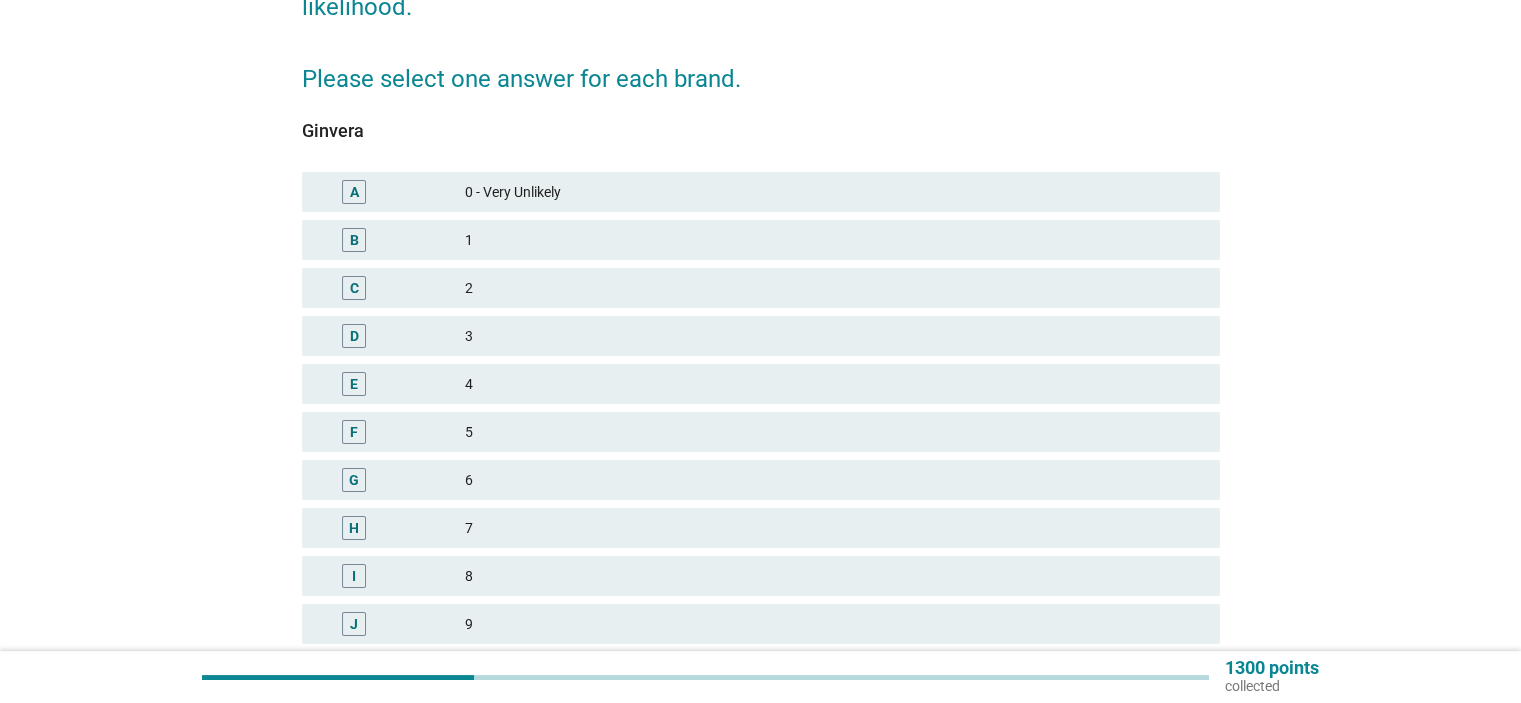 scroll, scrollTop: 472, scrollLeft: 0, axis: vertical 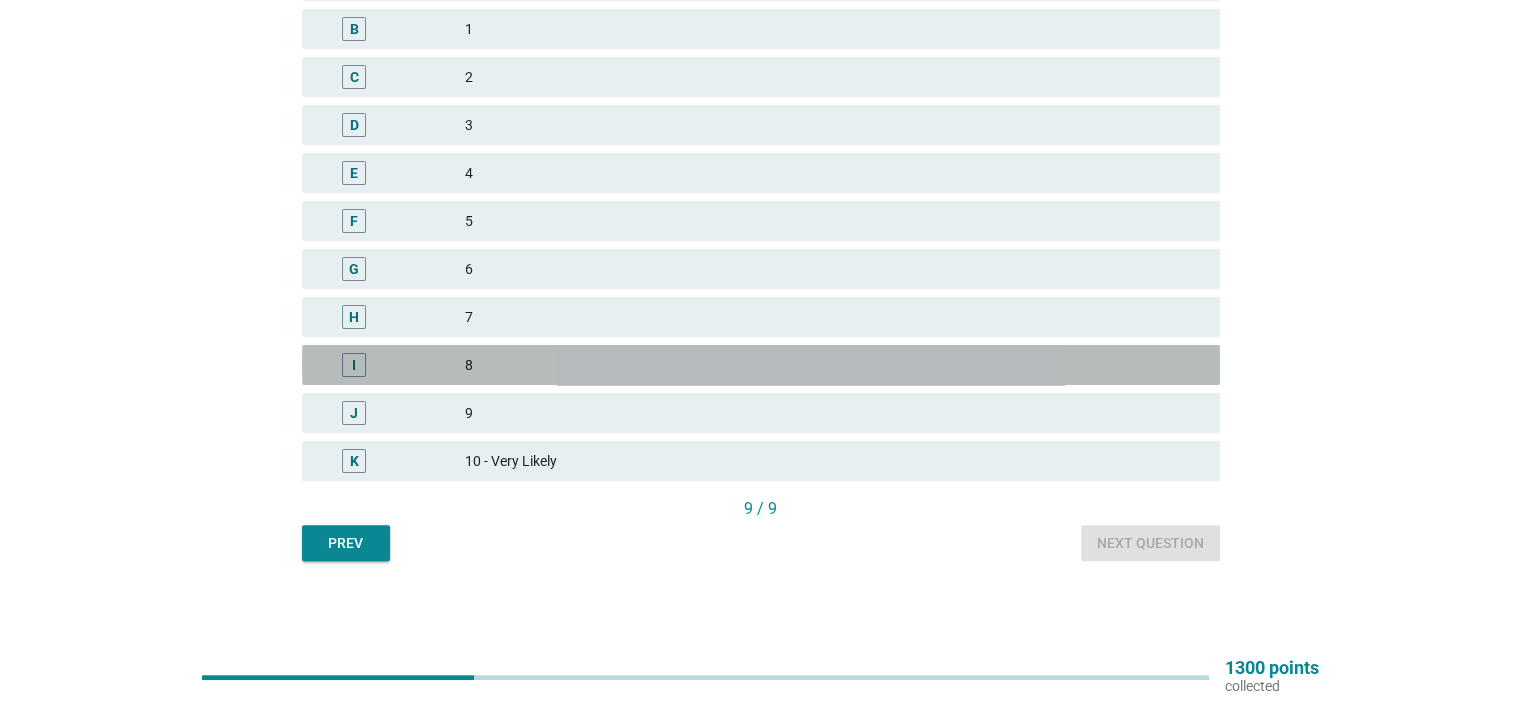 click on "8" at bounding box center (834, 365) 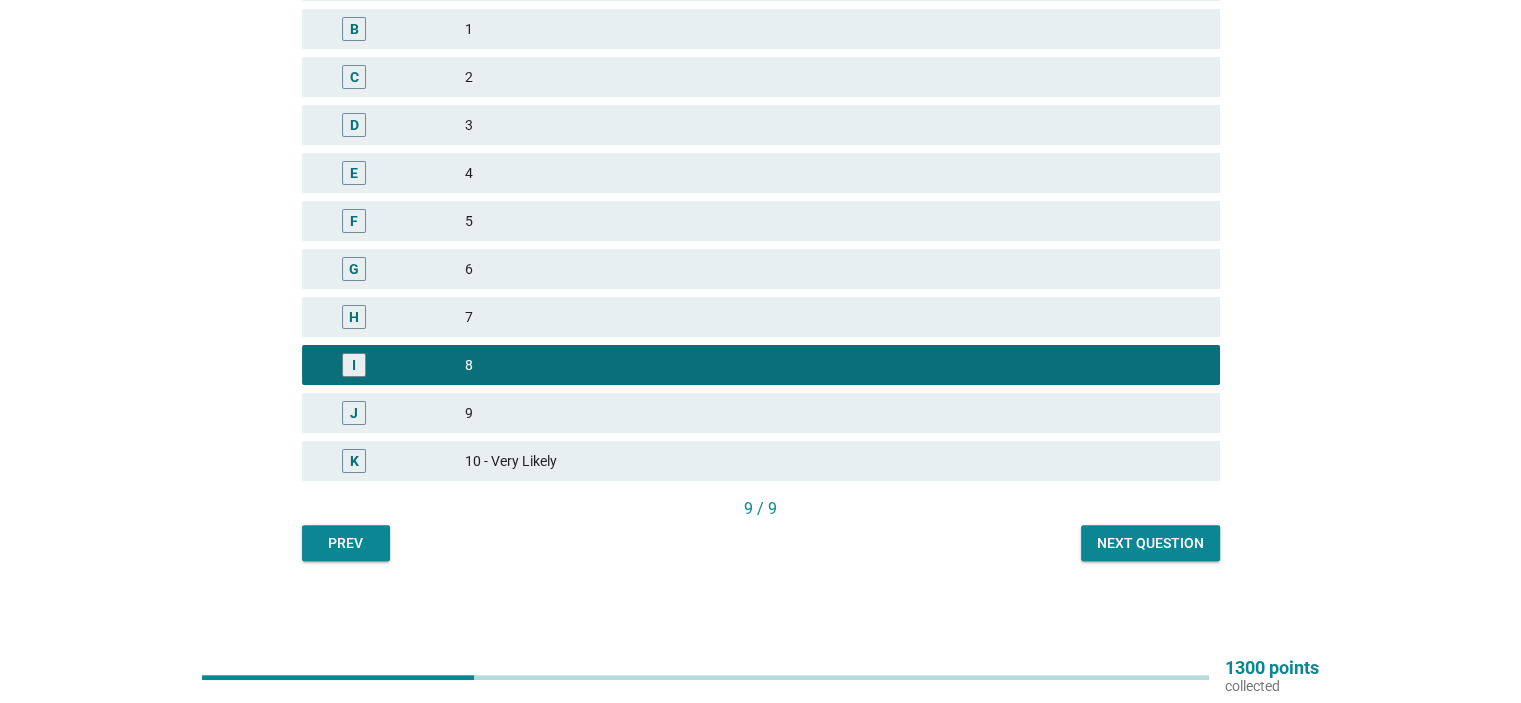 click on "Next question" at bounding box center (1150, 543) 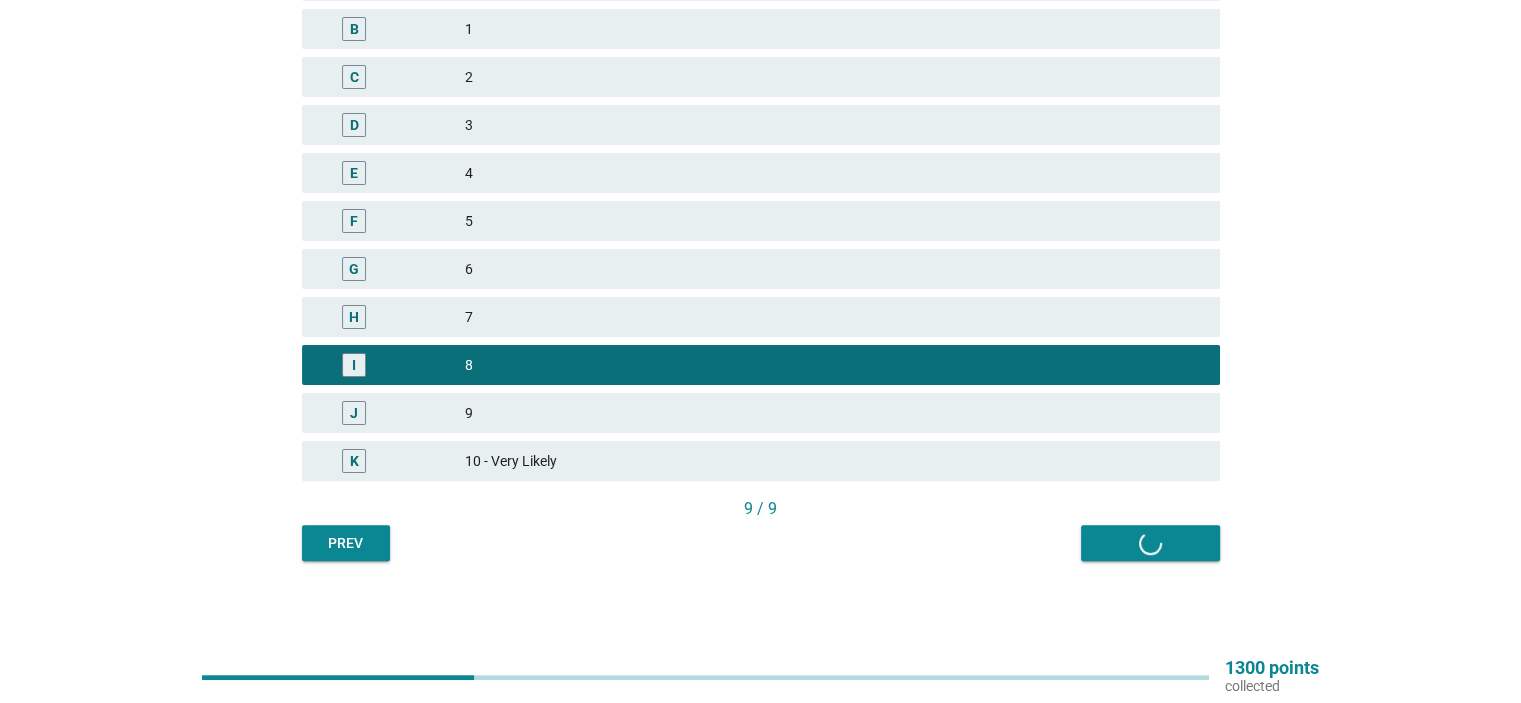scroll, scrollTop: 0, scrollLeft: 0, axis: both 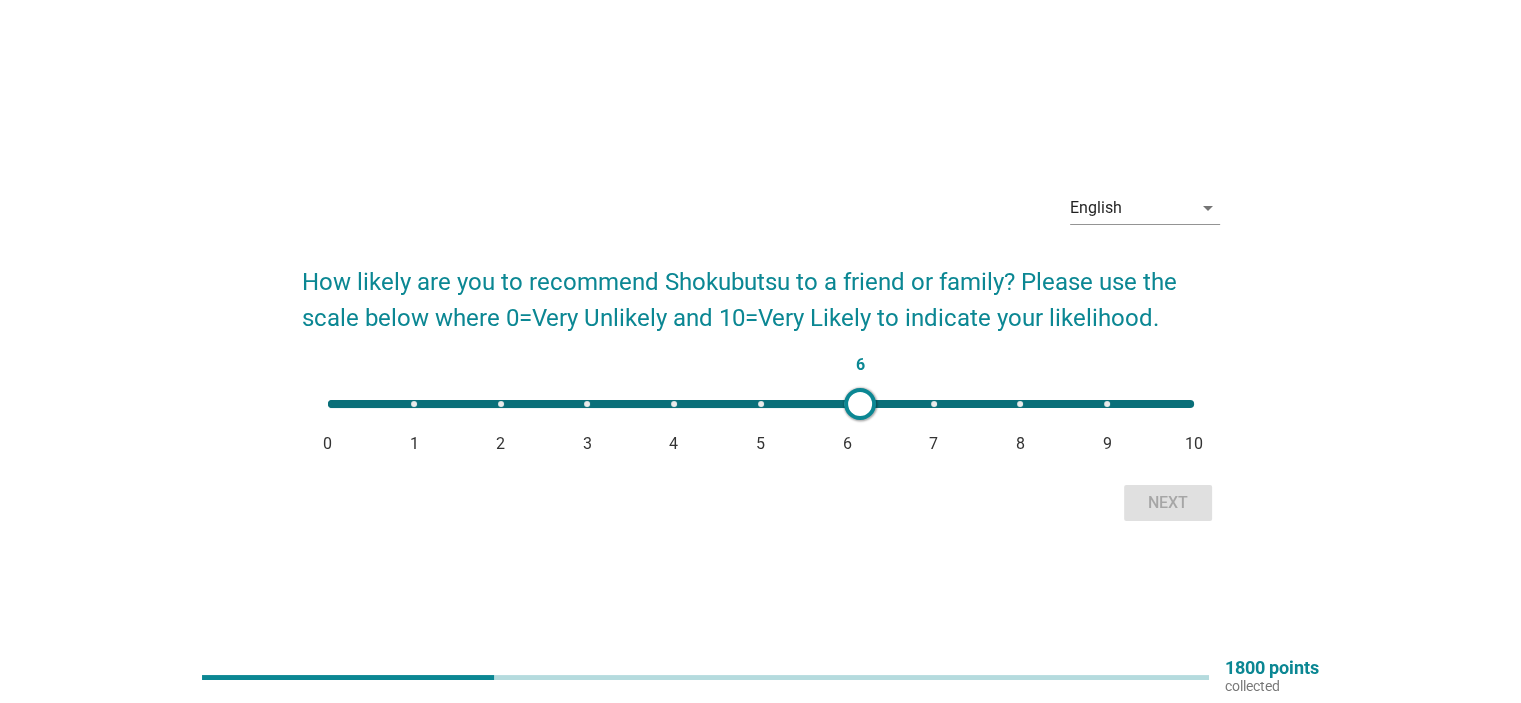 type on "7" 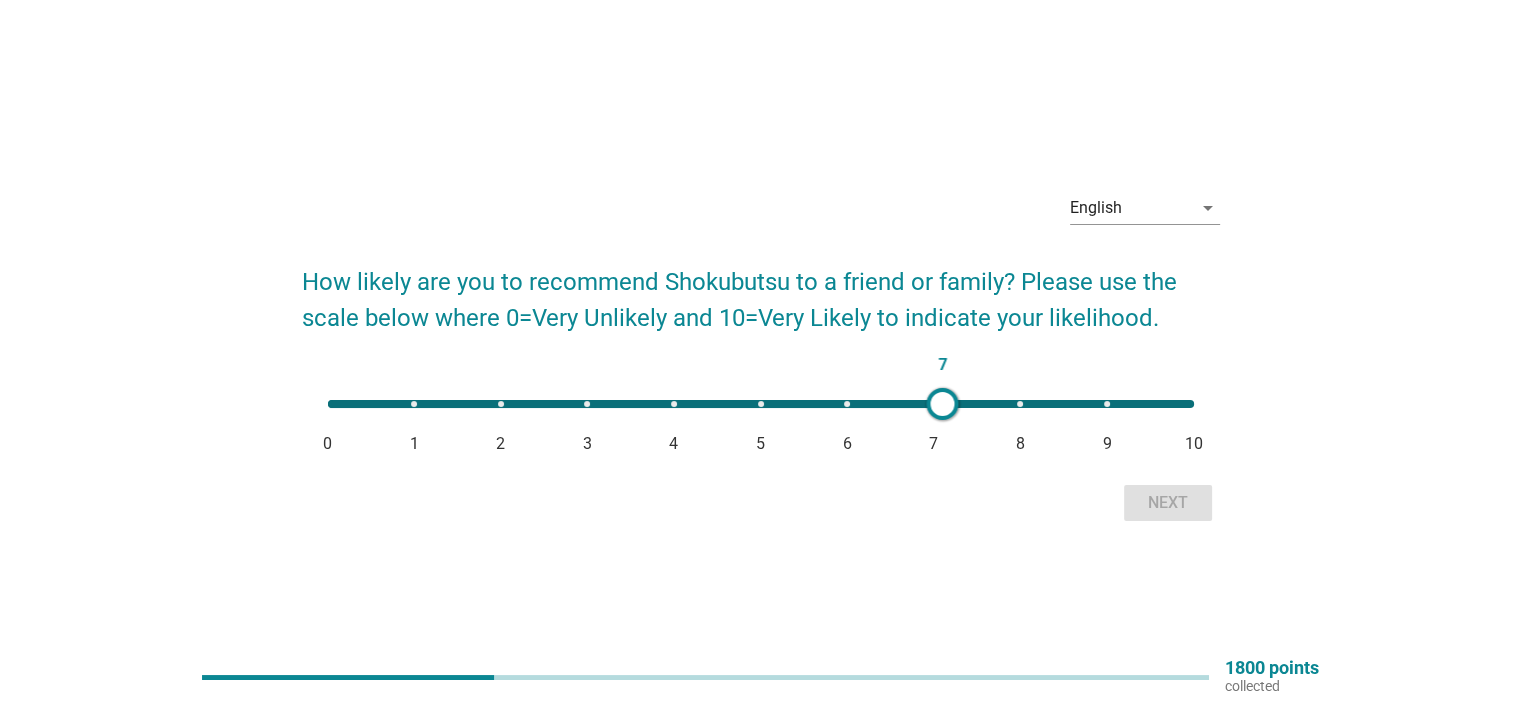drag, startPoint x: 331, startPoint y: 399, endPoint x: 942, endPoint y: 426, distance: 611.59625 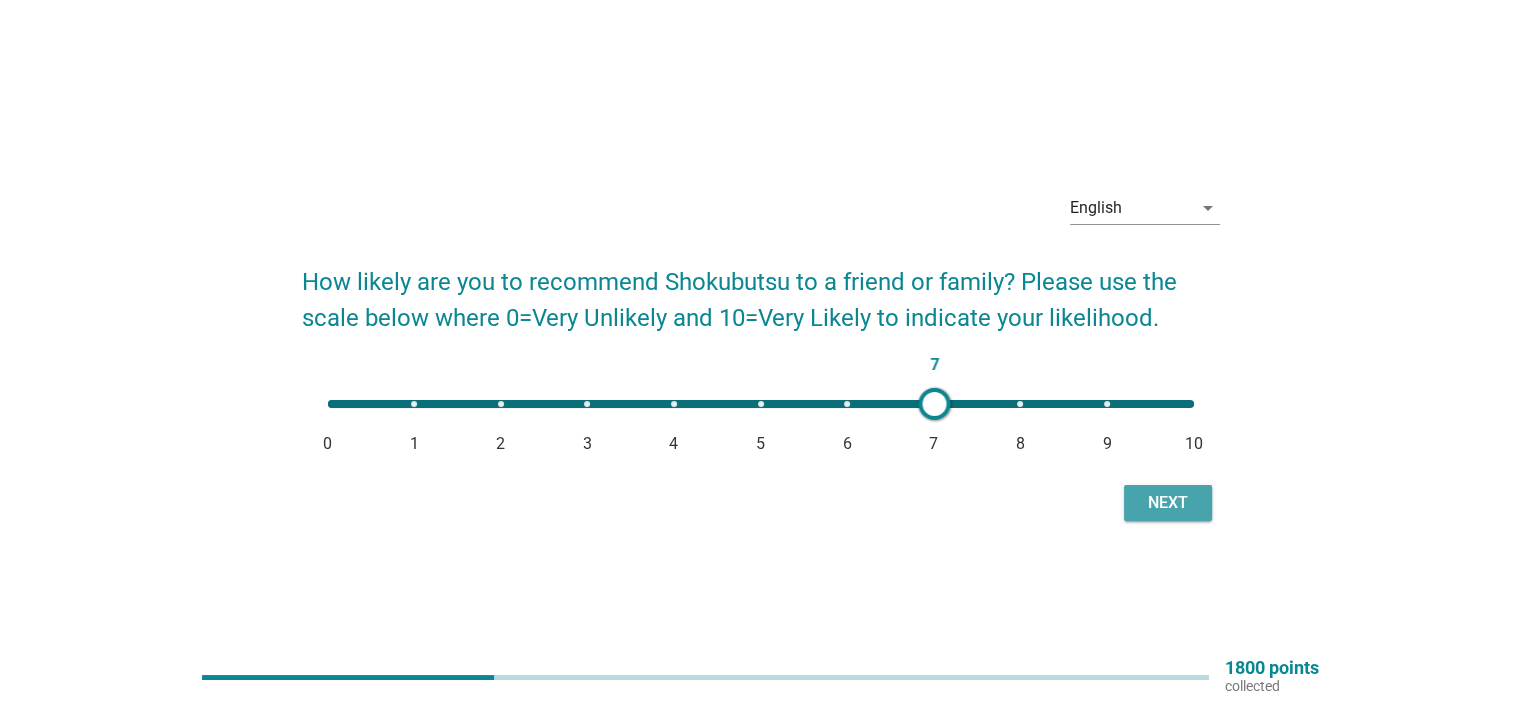 click on "Next" at bounding box center [1168, 503] 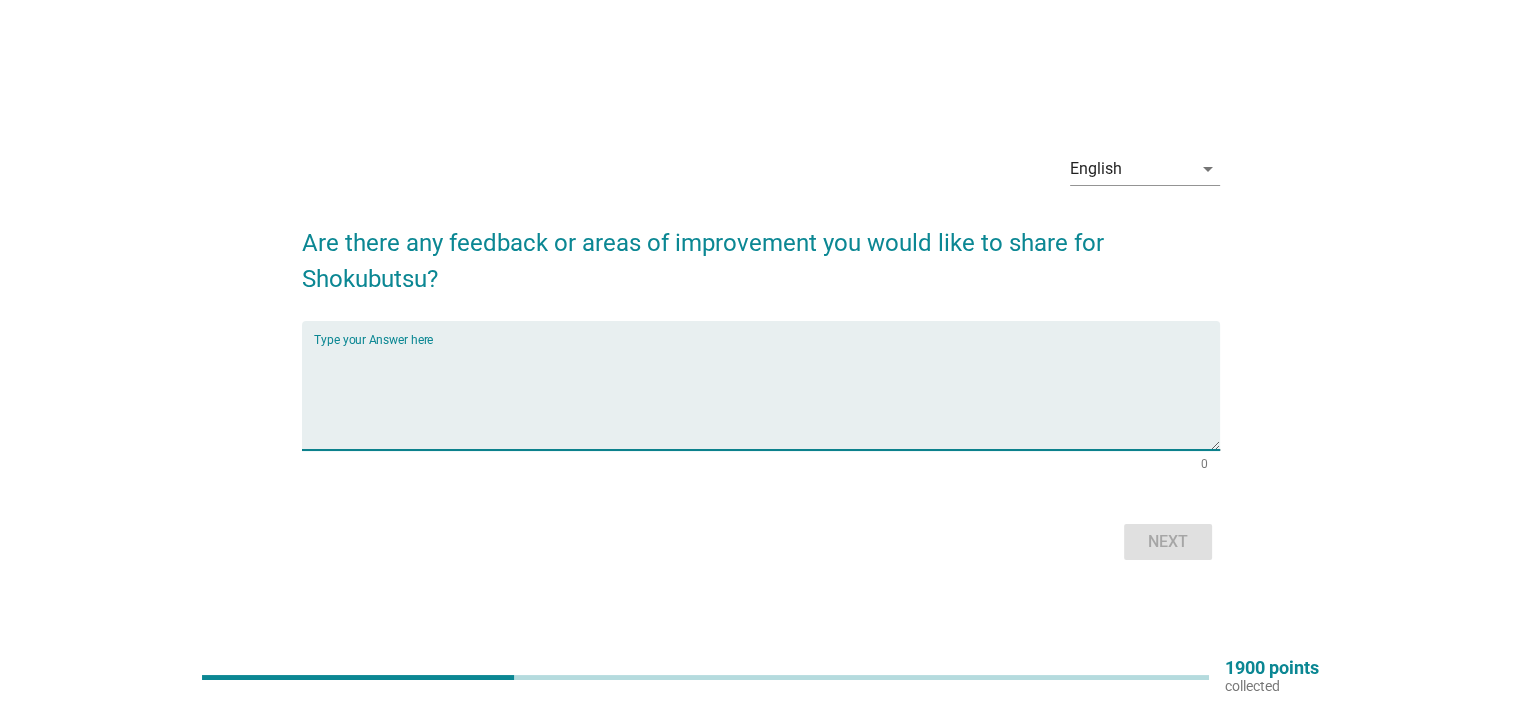 click at bounding box center [767, 397] 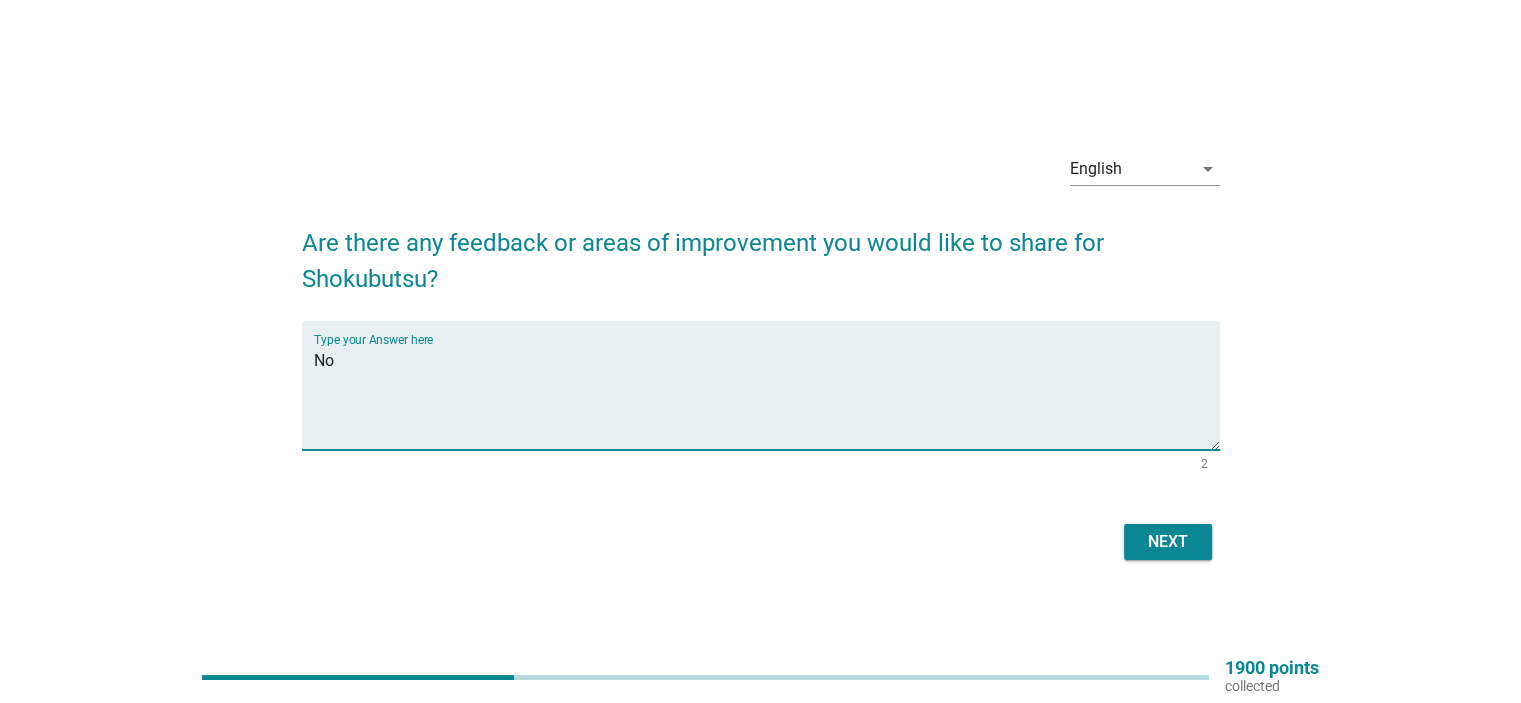 type on "No" 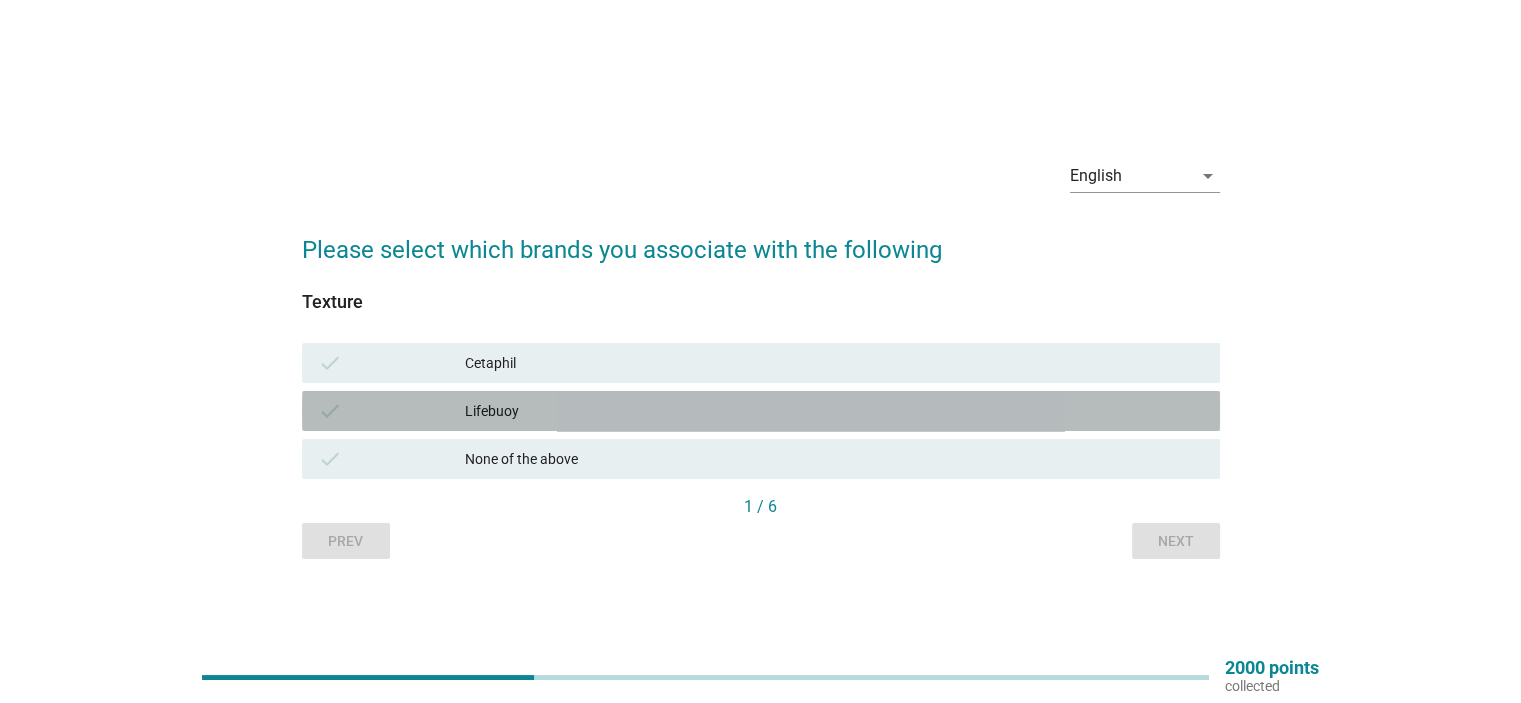 click on "Lifebuoy" at bounding box center (834, 411) 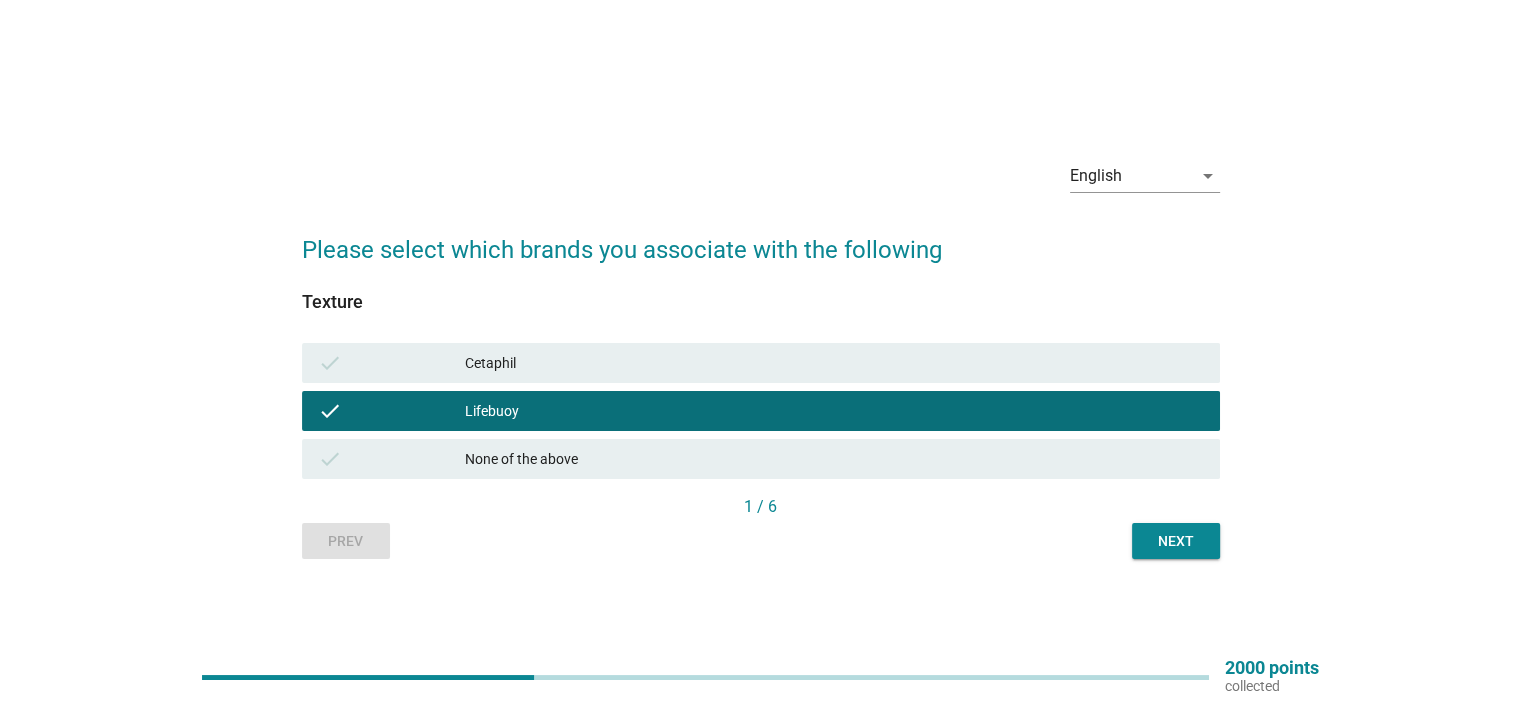 click on "check   Cetaphil" at bounding box center [761, 363] 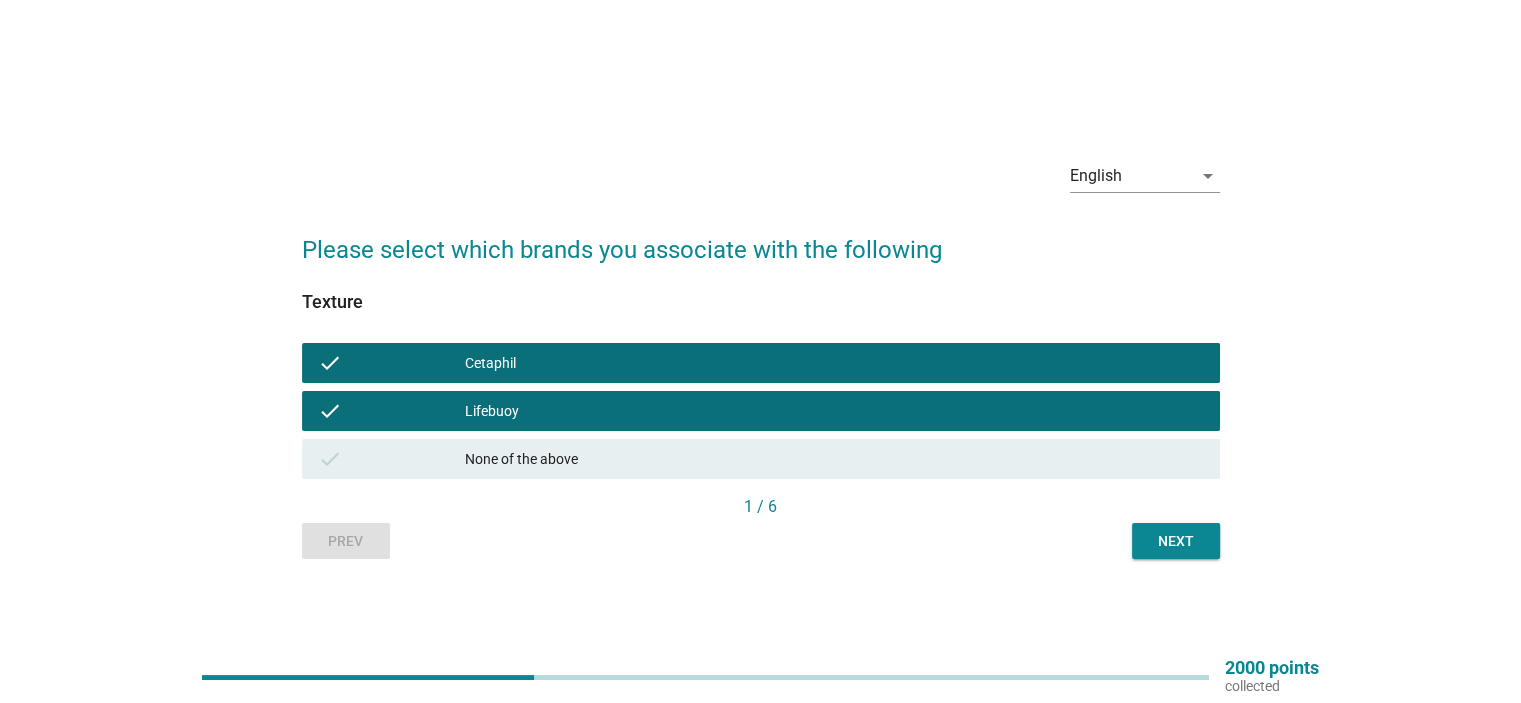 click on "check   Lifebuoy" at bounding box center (761, 411) 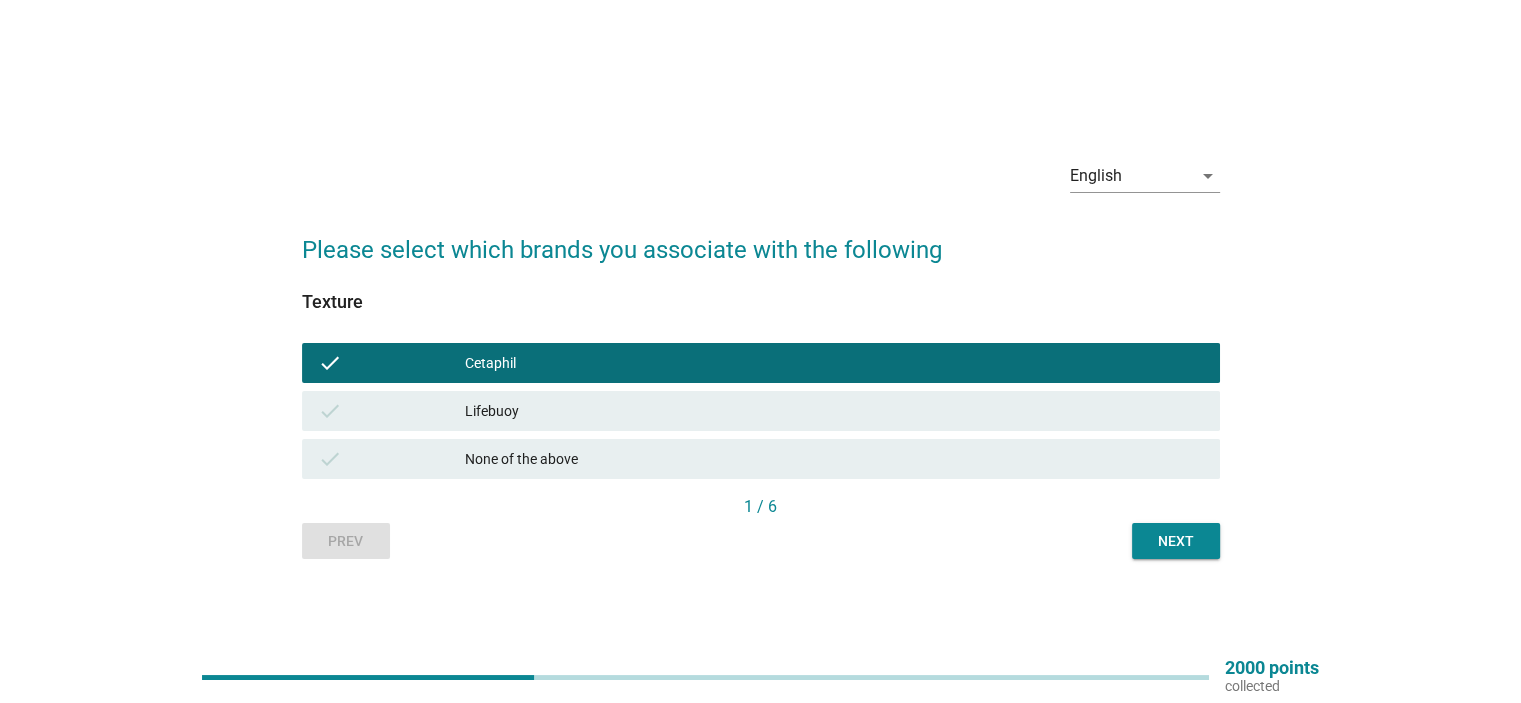 click on "Next" at bounding box center [1176, 541] 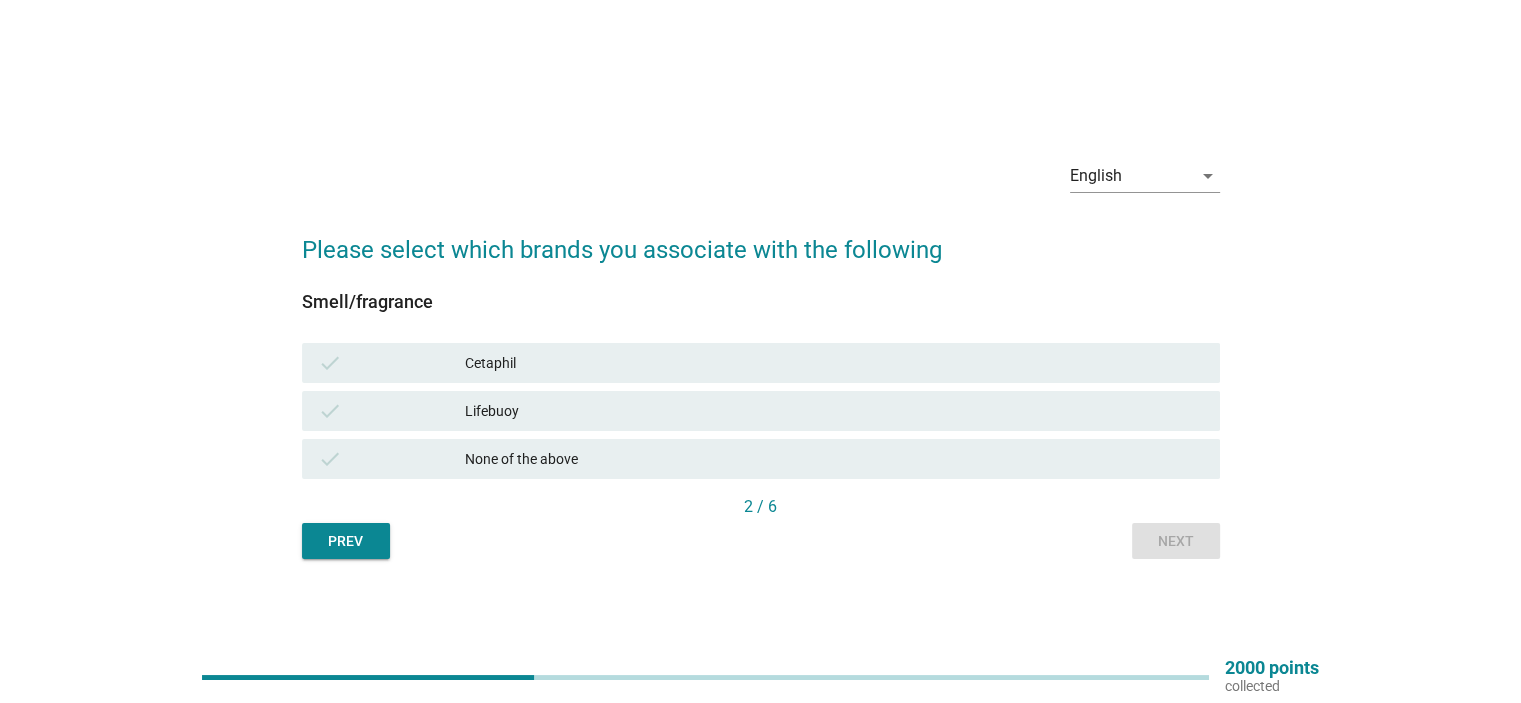 click on "Lifebuoy" at bounding box center [834, 411] 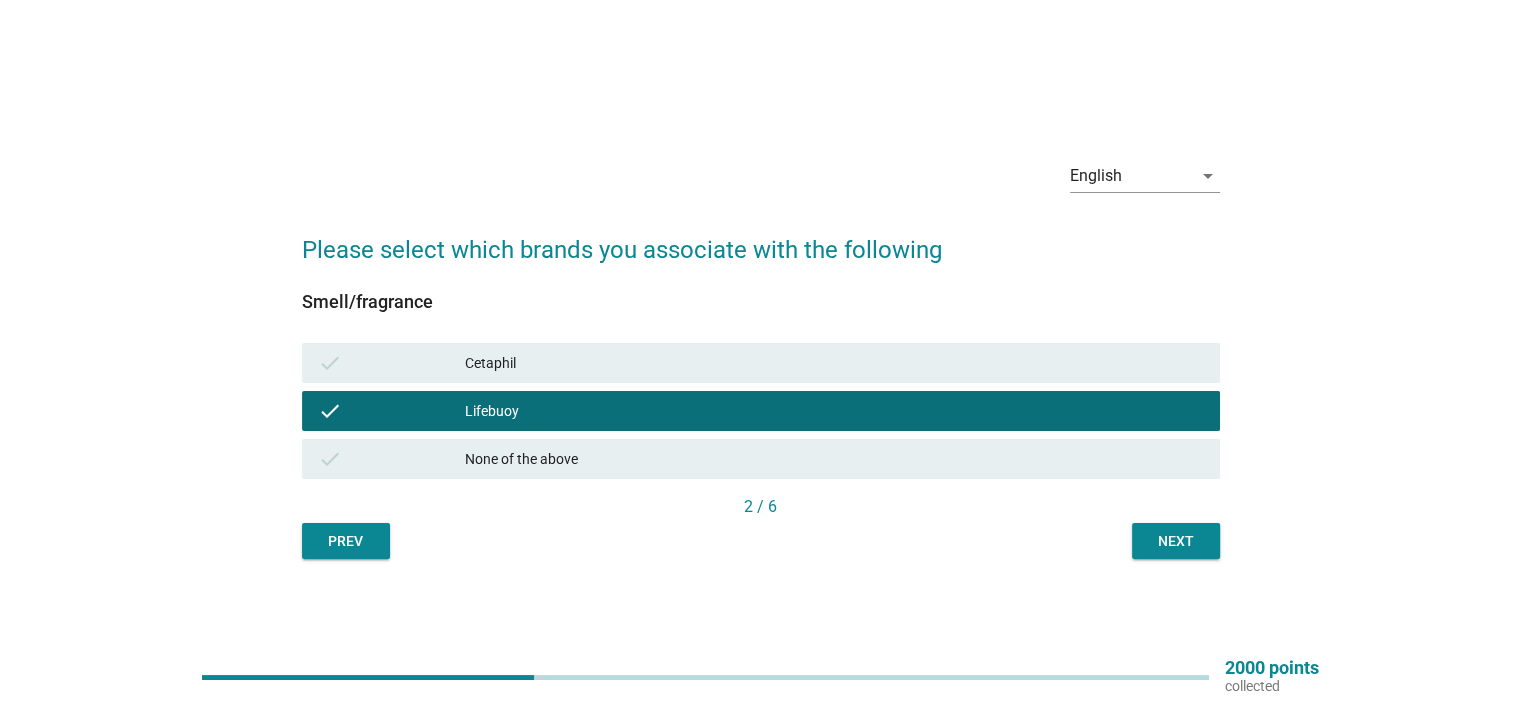 click on "Next" at bounding box center (1176, 541) 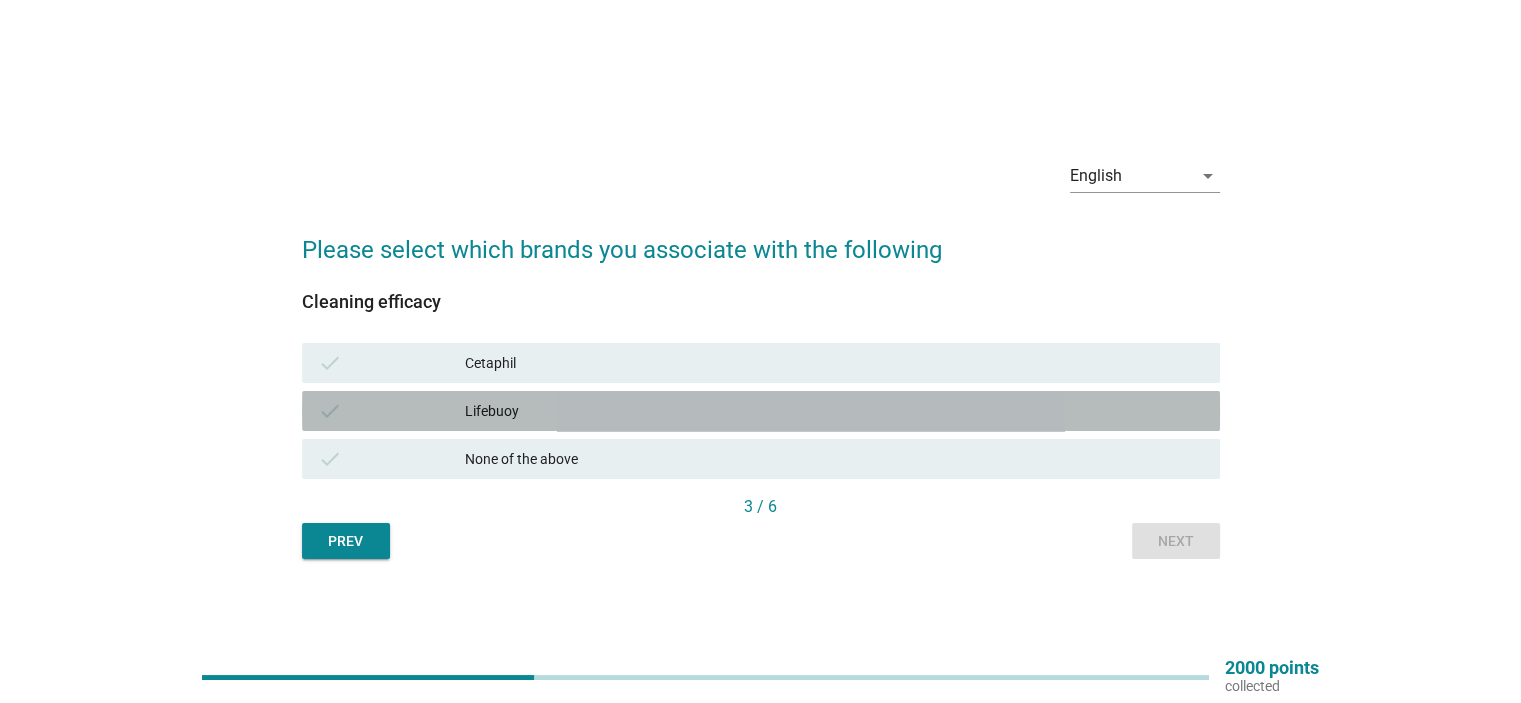 click on "check   Lifebuoy" at bounding box center [761, 411] 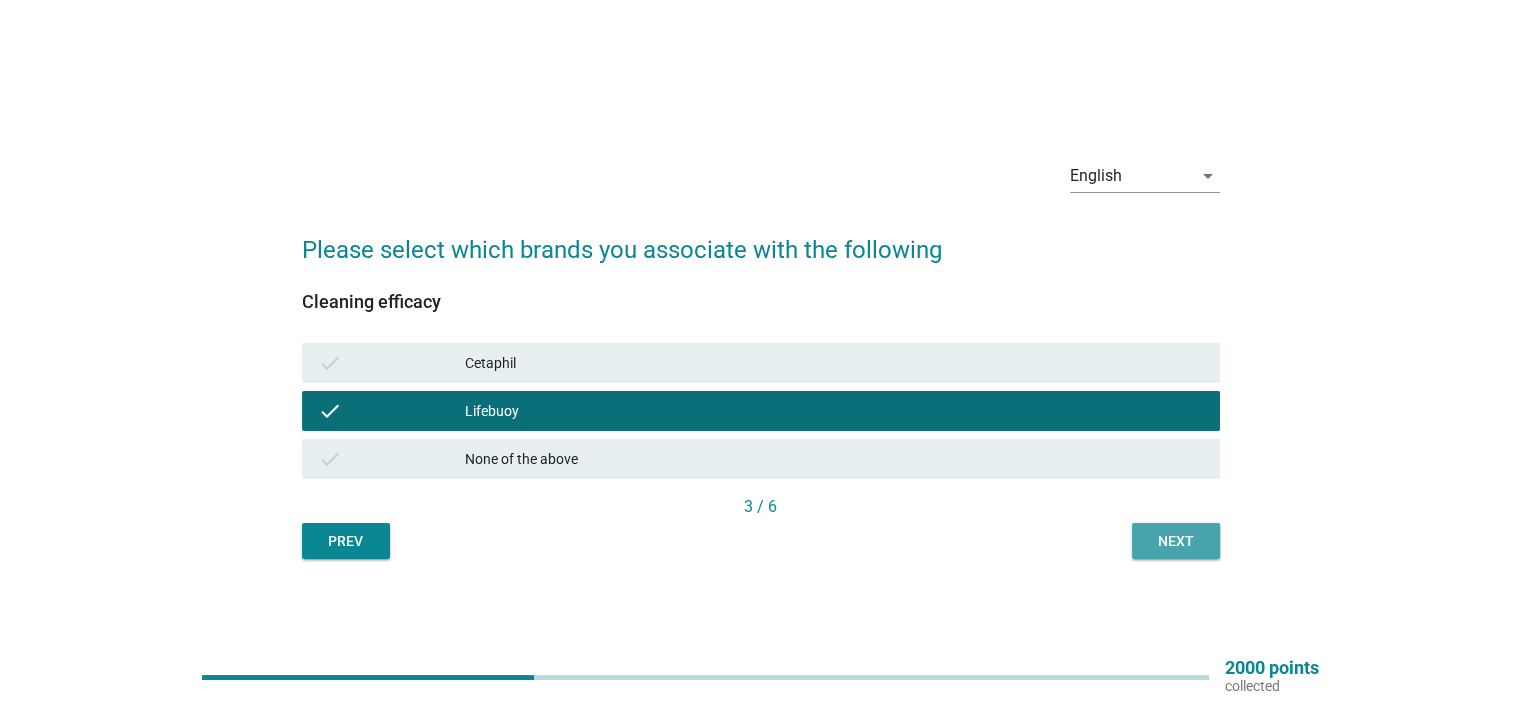 click on "Next" at bounding box center [1176, 541] 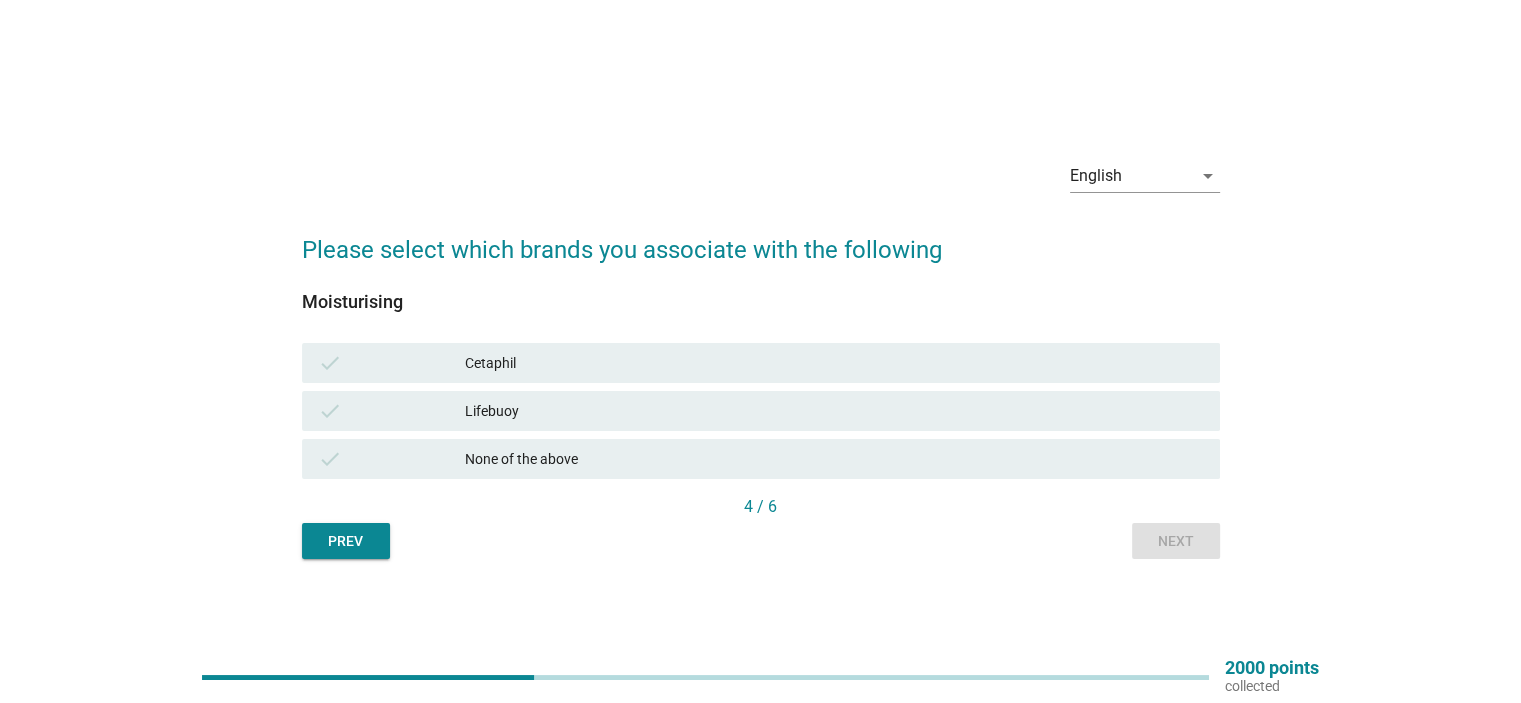 click on "Cetaphil" at bounding box center [834, 363] 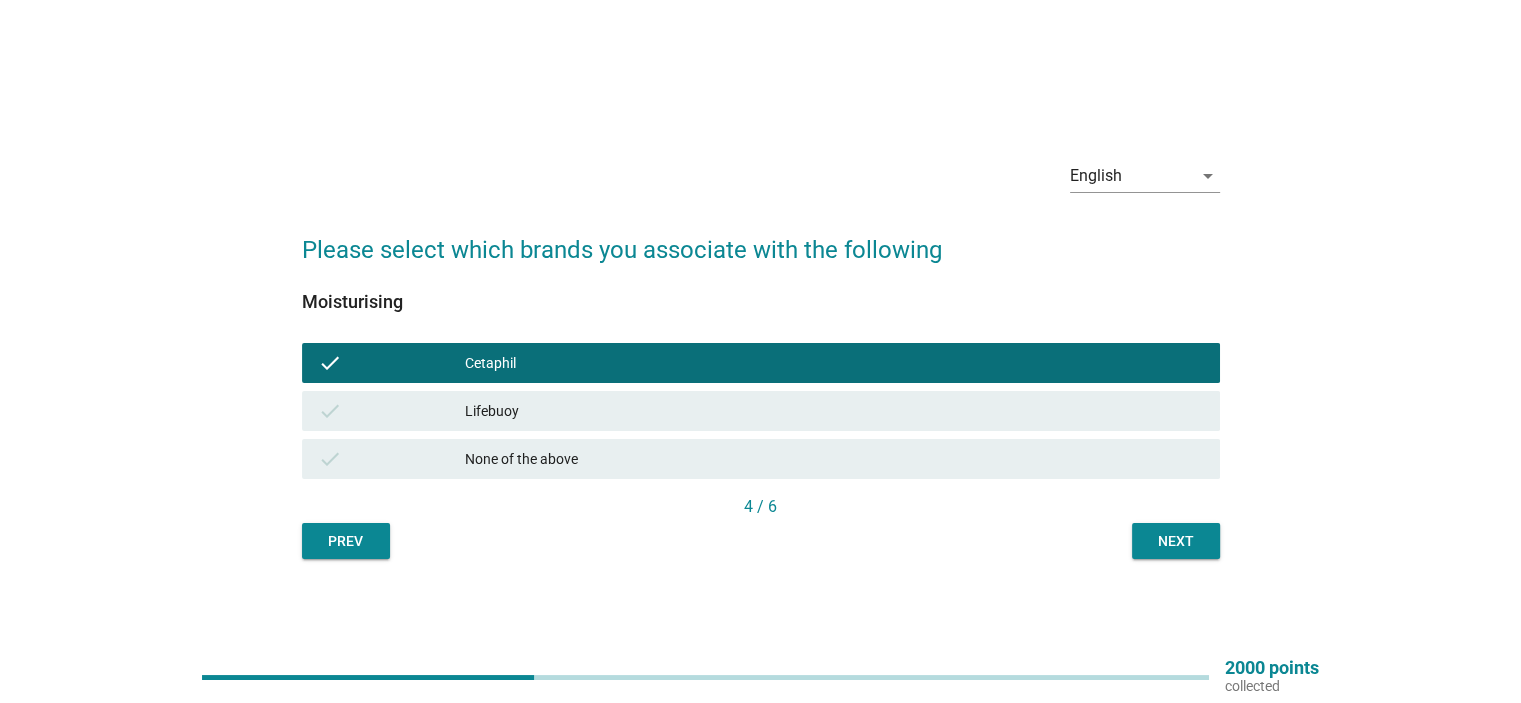 click on "Next" at bounding box center (1176, 541) 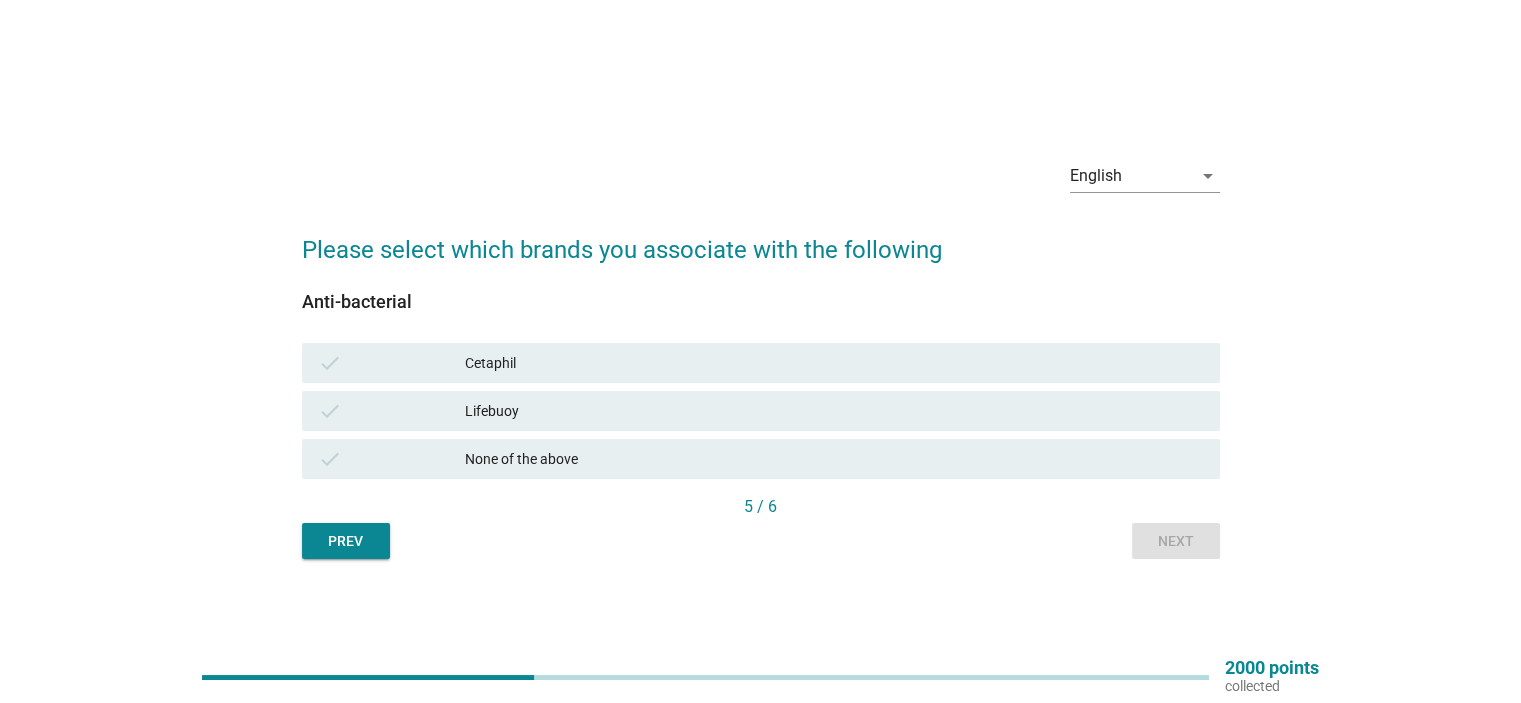 click on "Cetaphil" at bounding box center (834, 363) 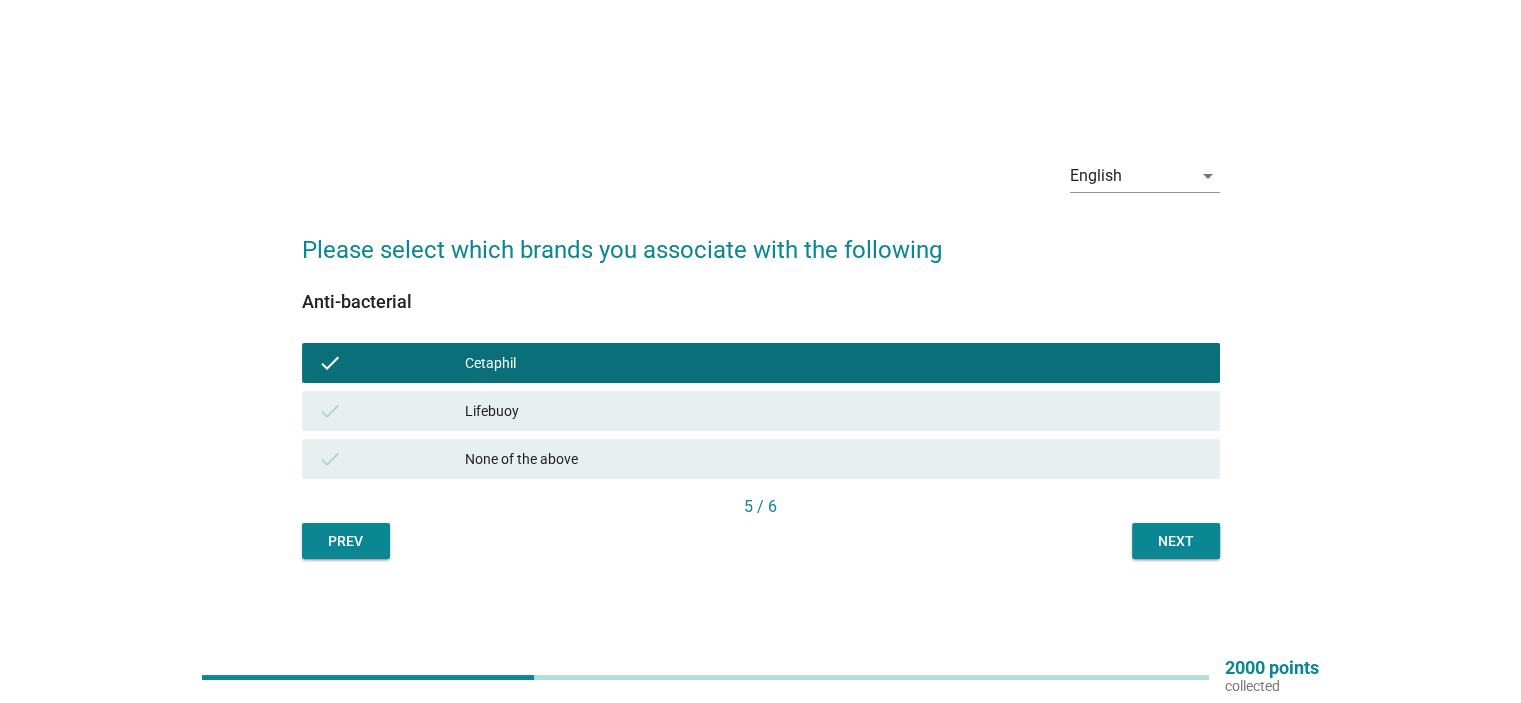 click on "Lifebuoy" at bounding box center [834, 411] 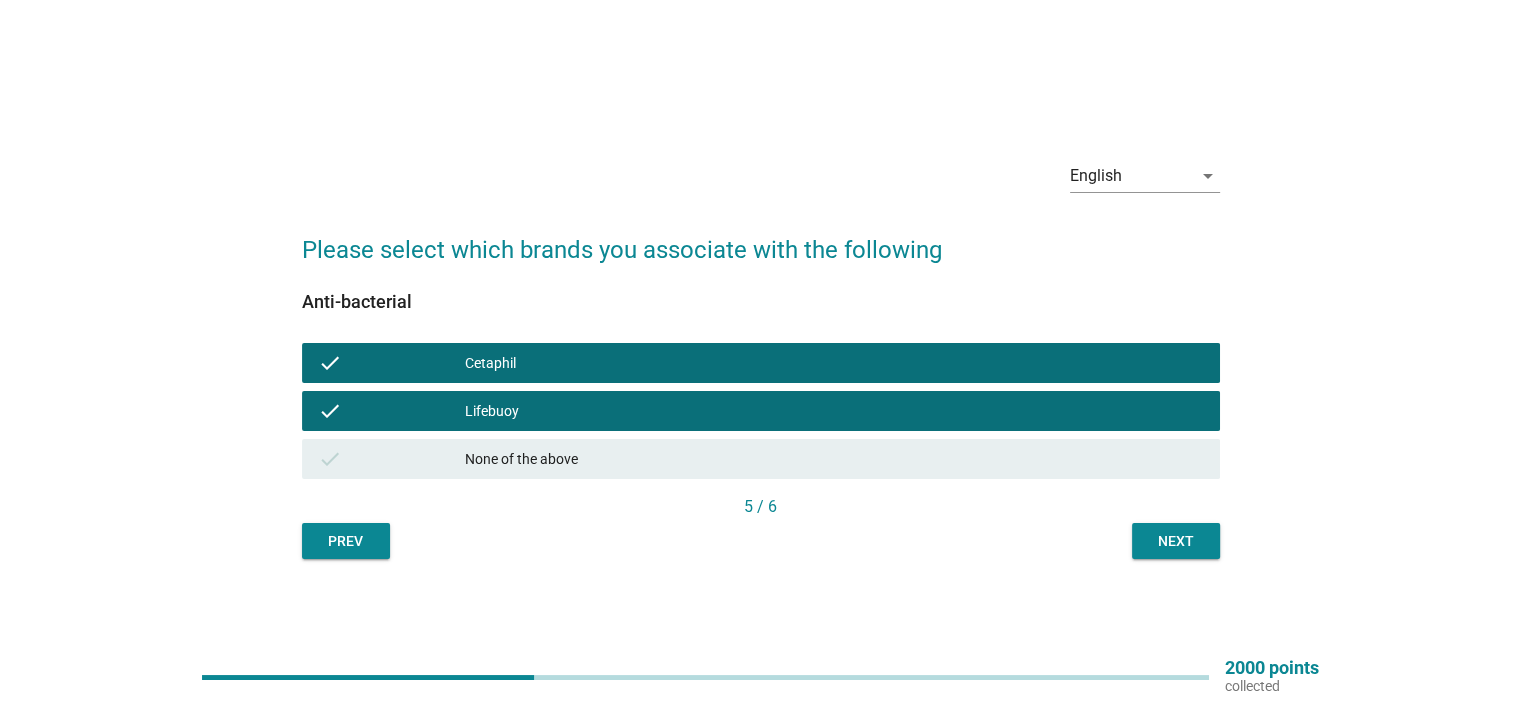 drag, startPoint x: 910, startPoint y: 371, endPoint x: 1024, endPoint y: 435, distance: 130.73637 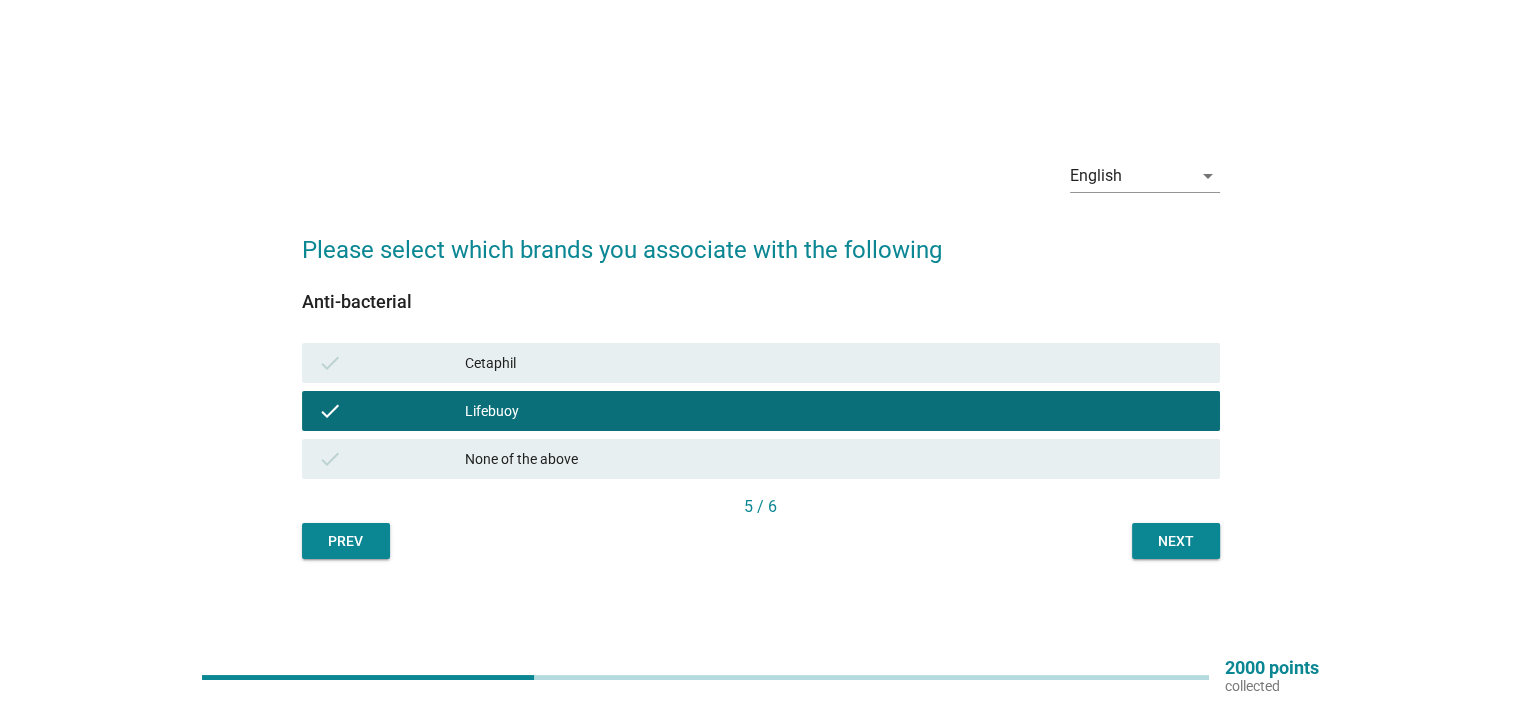 click on "Next" at bounding box center (1176, 541) 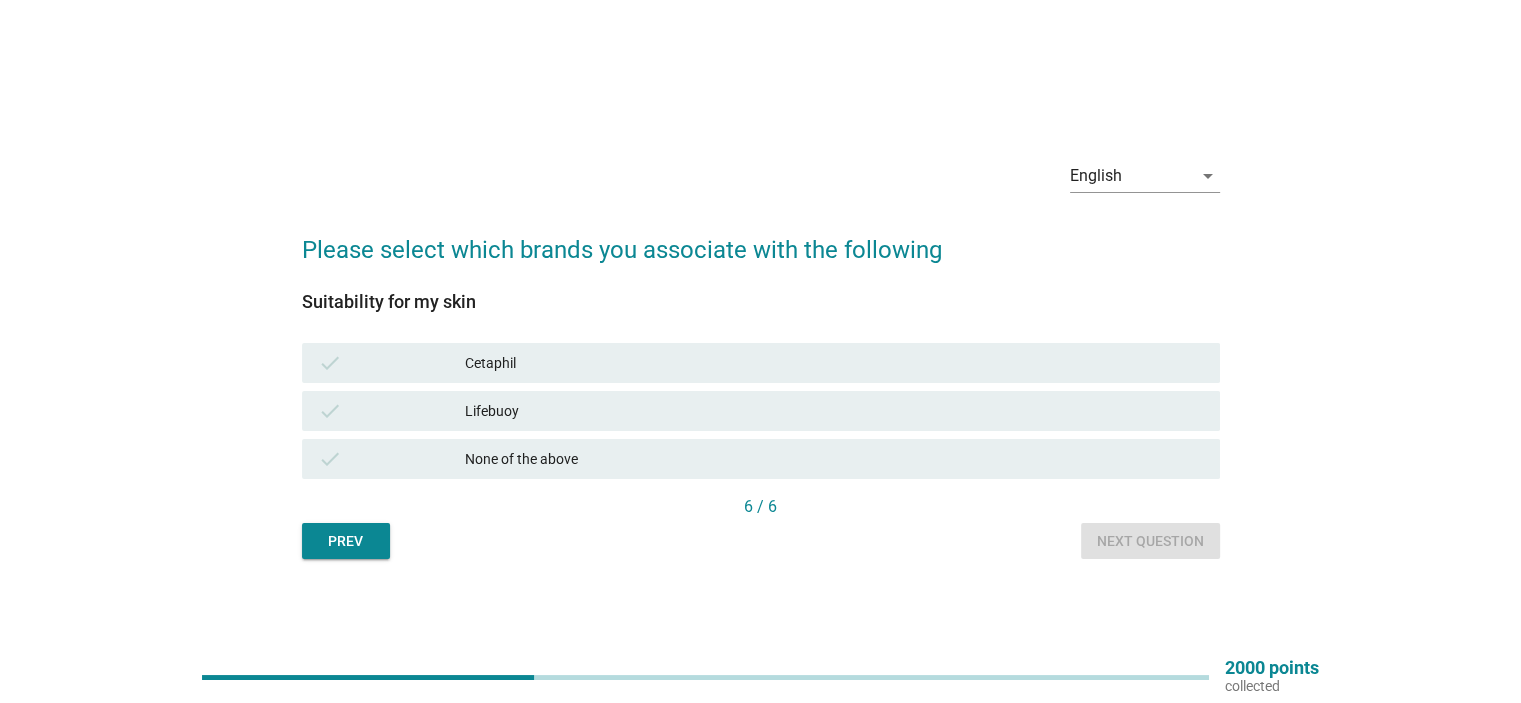 click on "Lifebuoy" at bounding box center (834, 411) 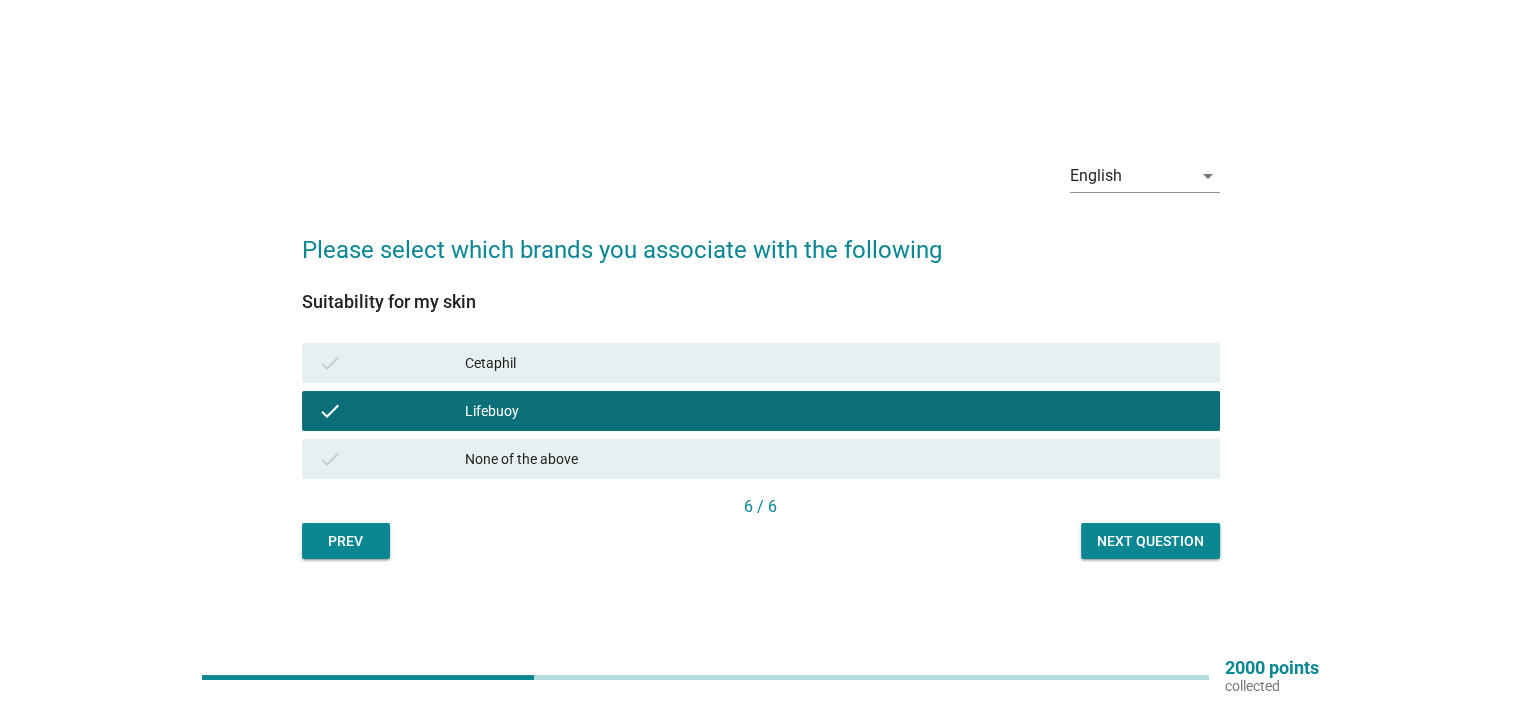 click on "Cetaphil" at bounding box center (834, 363) 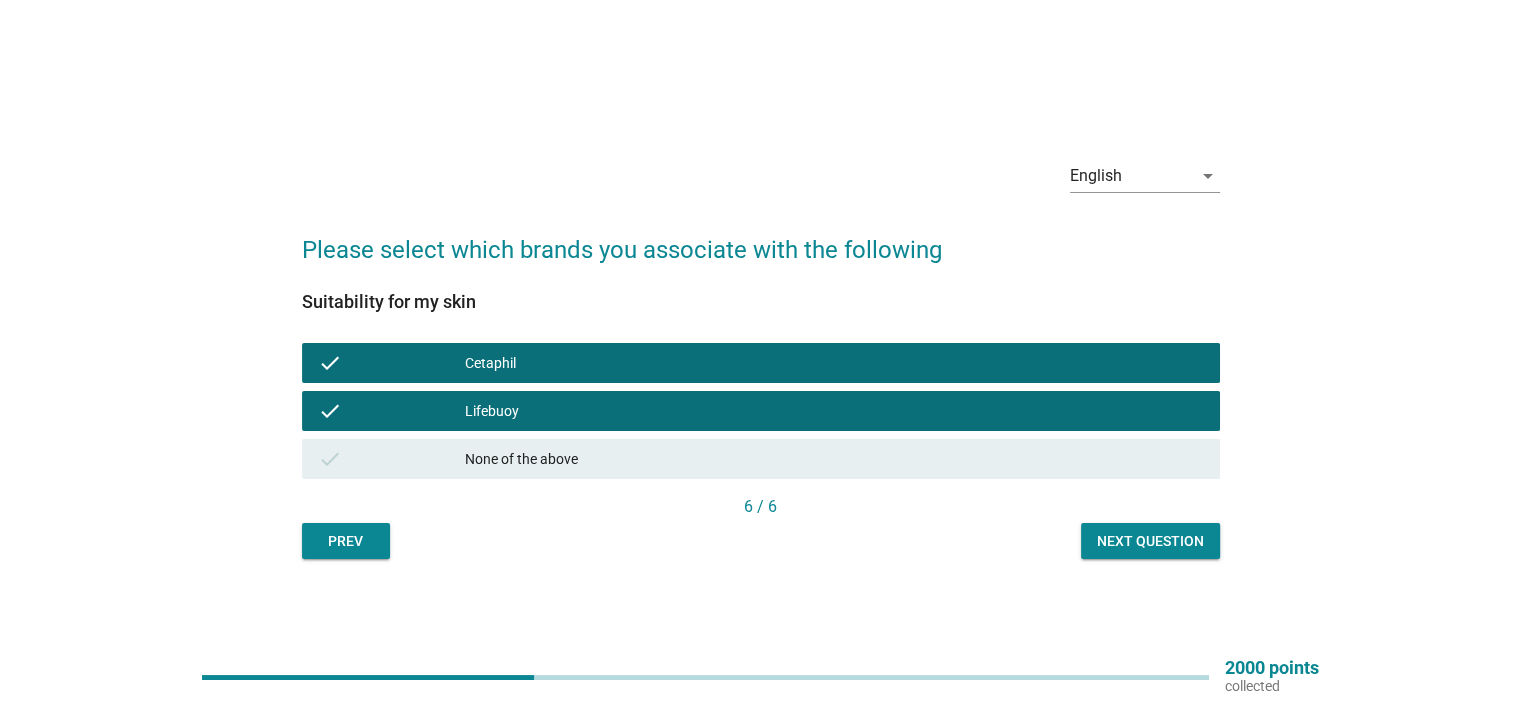 click on "check   Lifebuoy" at bounding box center (761, 411) 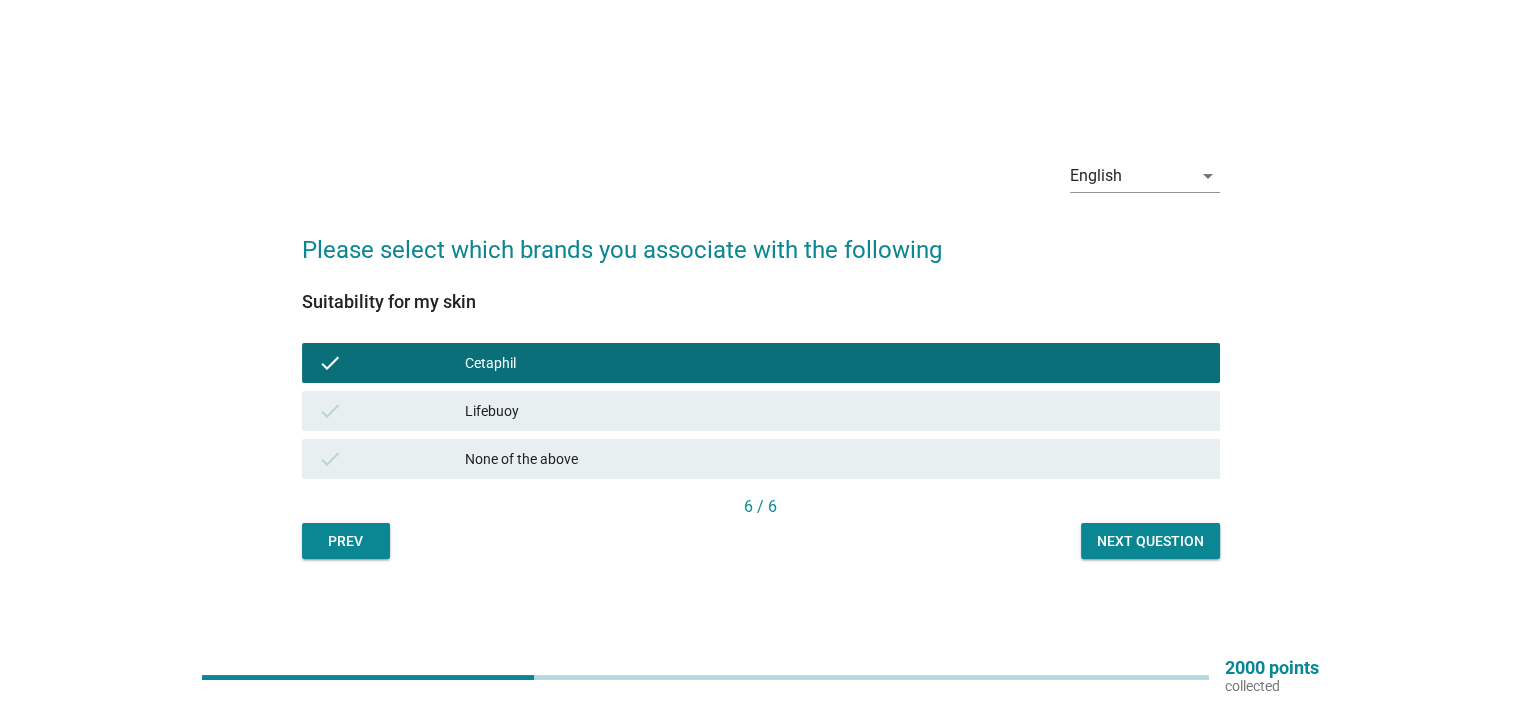 click on "Next question" at bounding box center [1150, 541] 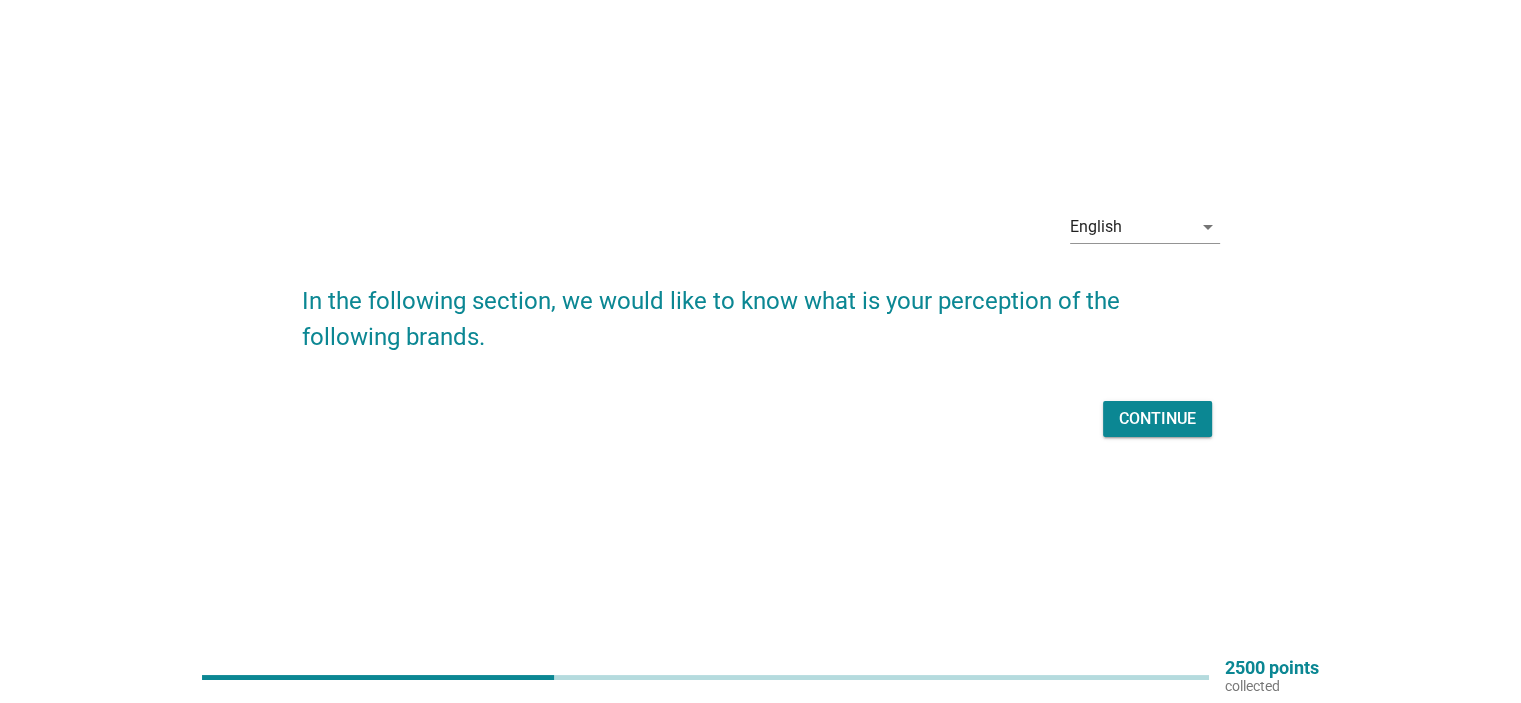 scroll, scrollTop: 52, scrollLeft: 0, axis: vertical 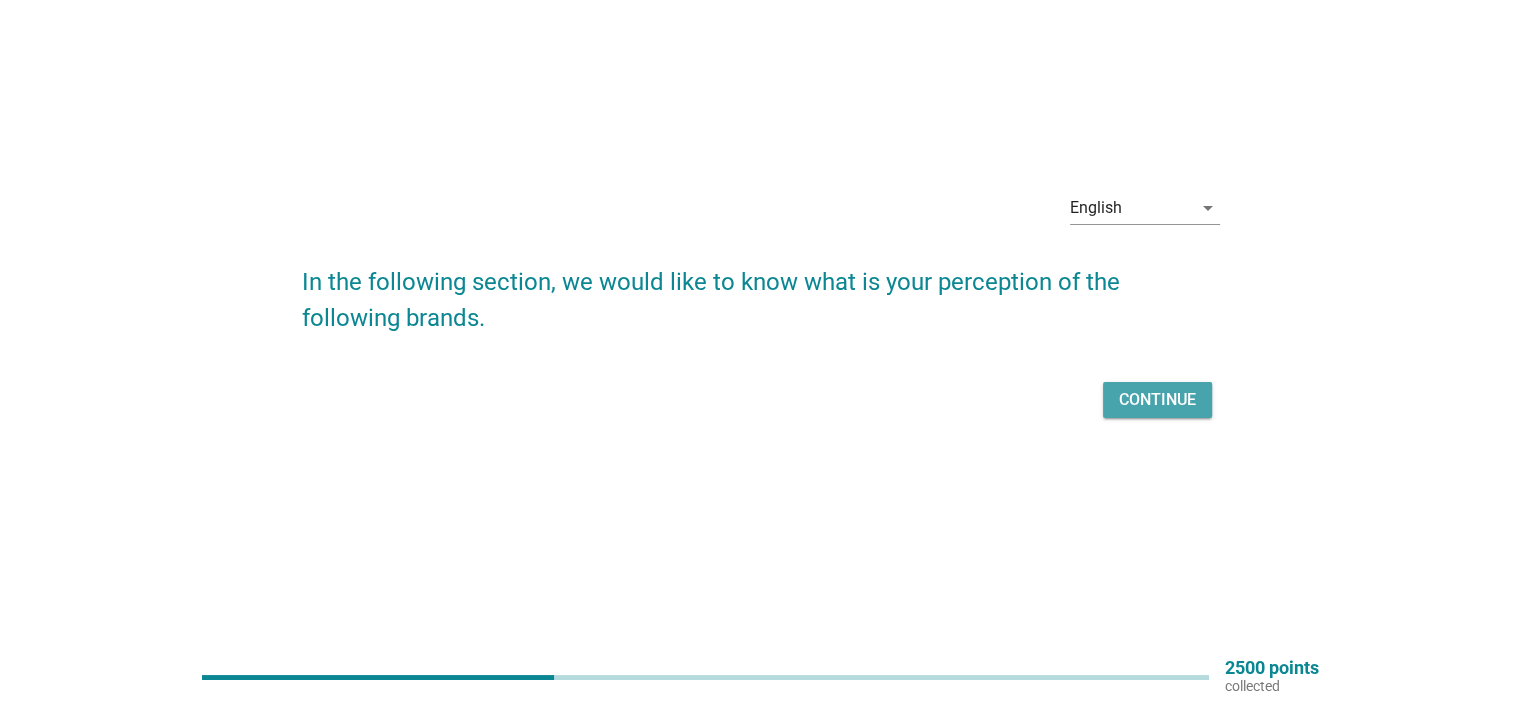 click on "Continue" at bounding box center (1157, 400) 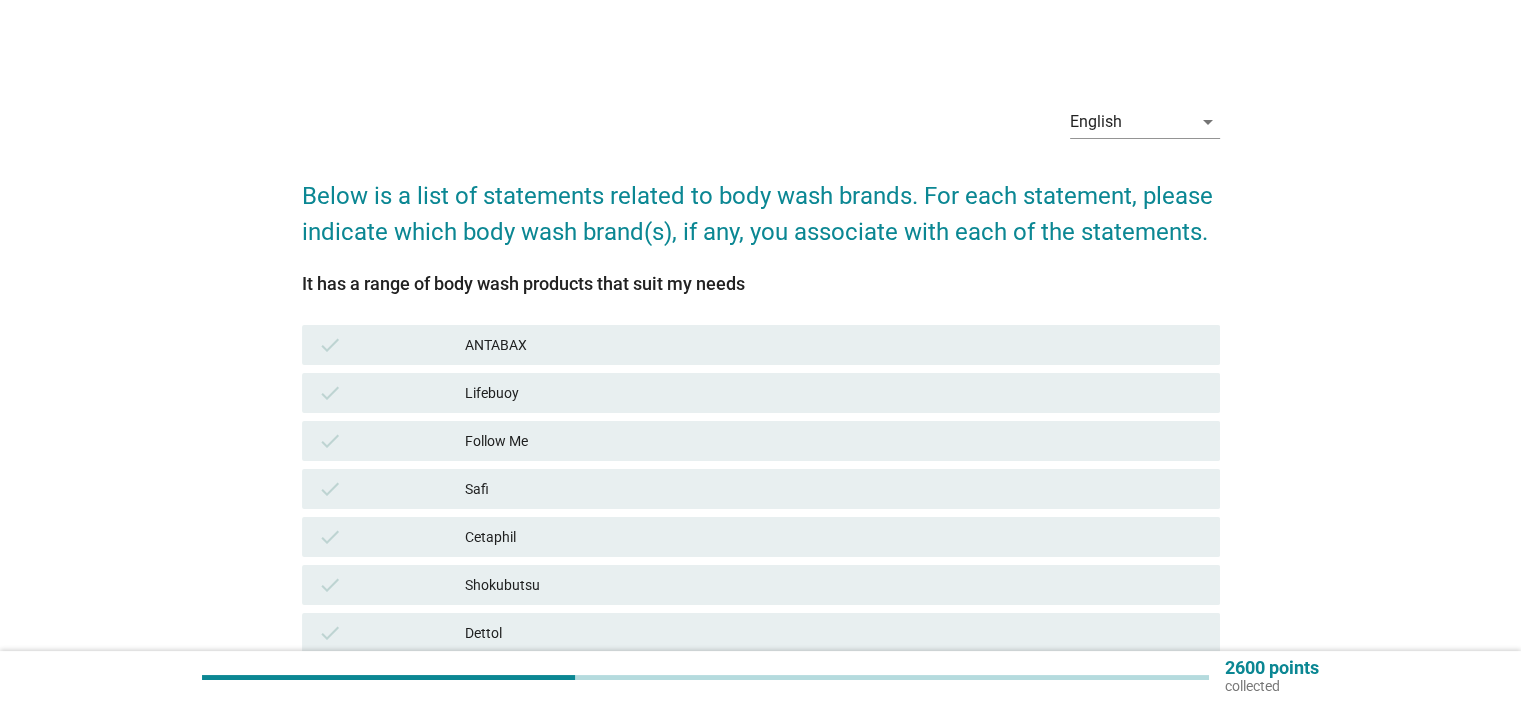 scroll, scrollTop: 100, scrollLeft: 0, axis: vertical 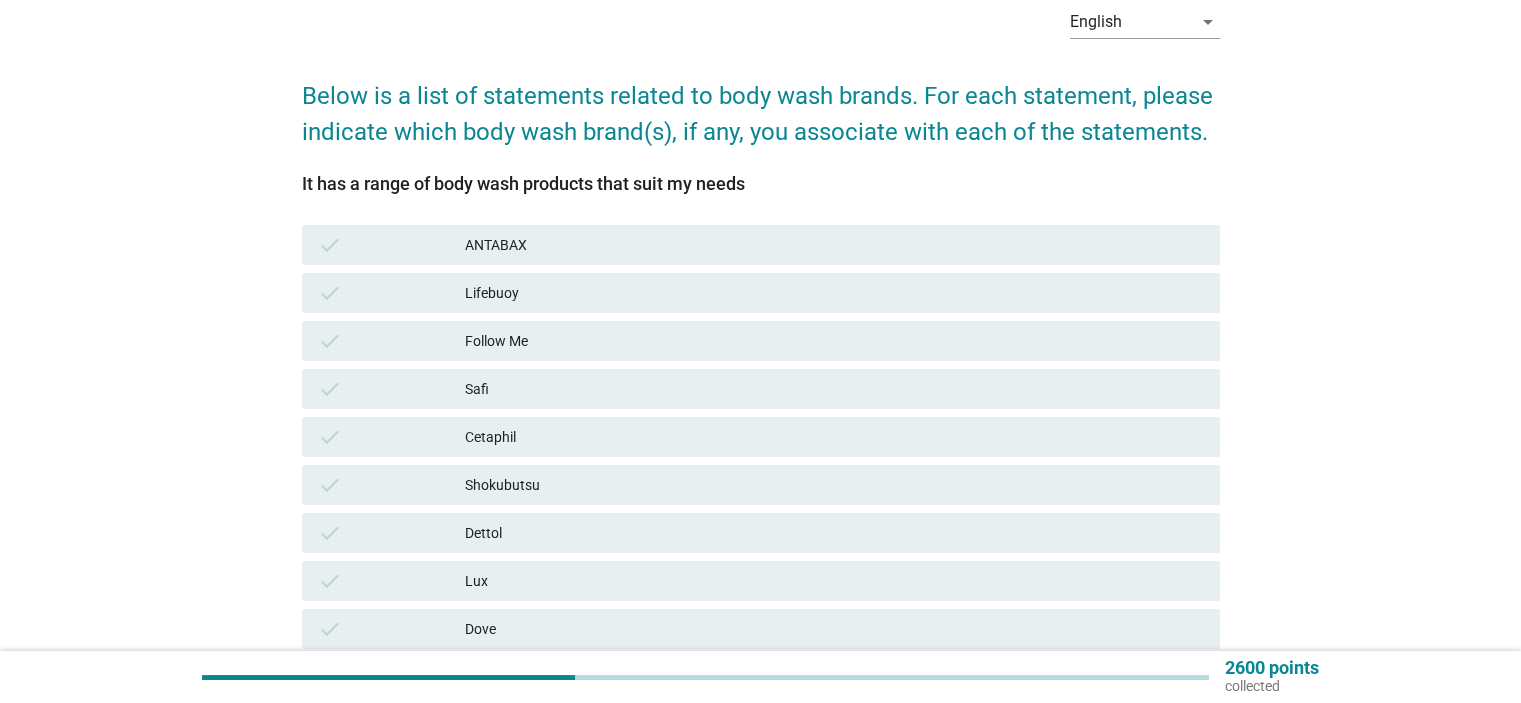 click on "Lifebuoy" at bounding box center [834, 293] 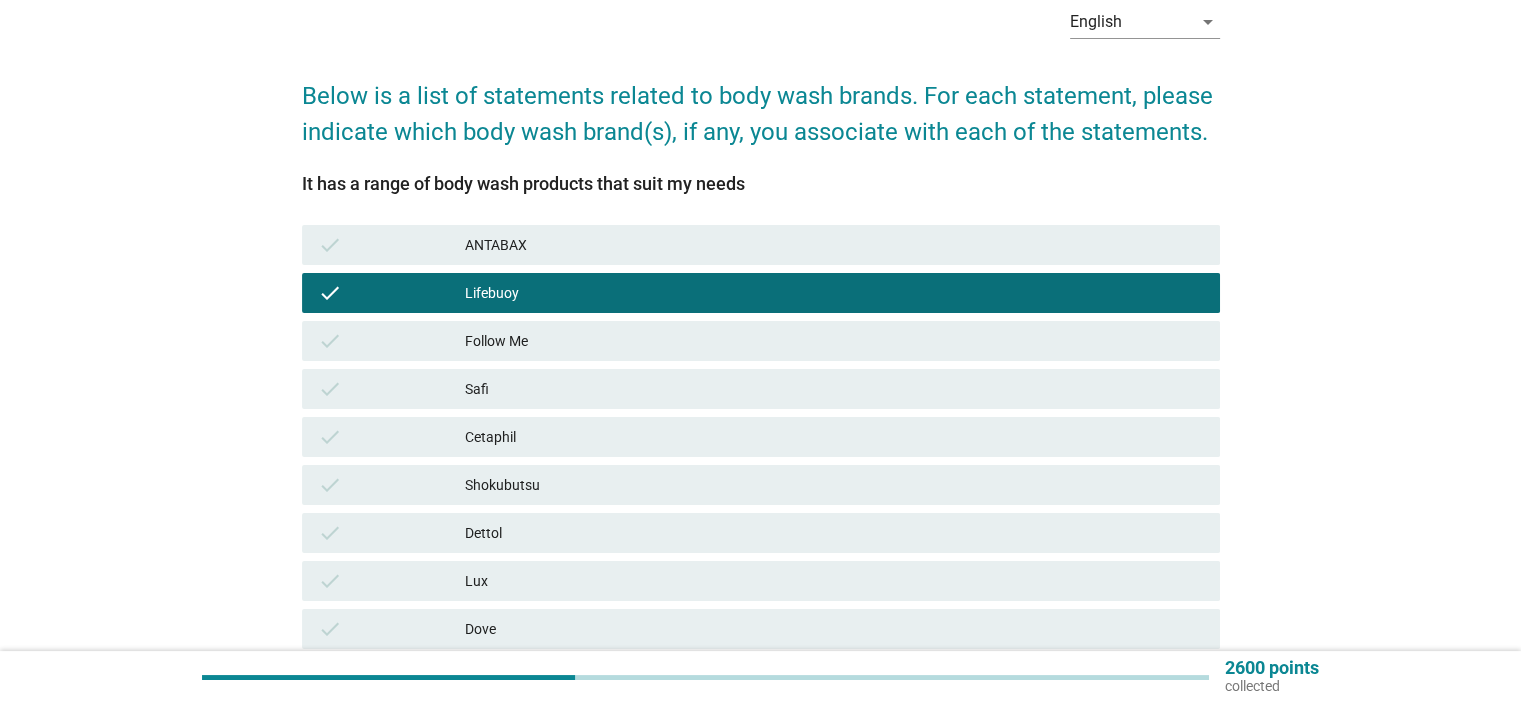 click on "Cetaphil" at bounding box center [834, 437] 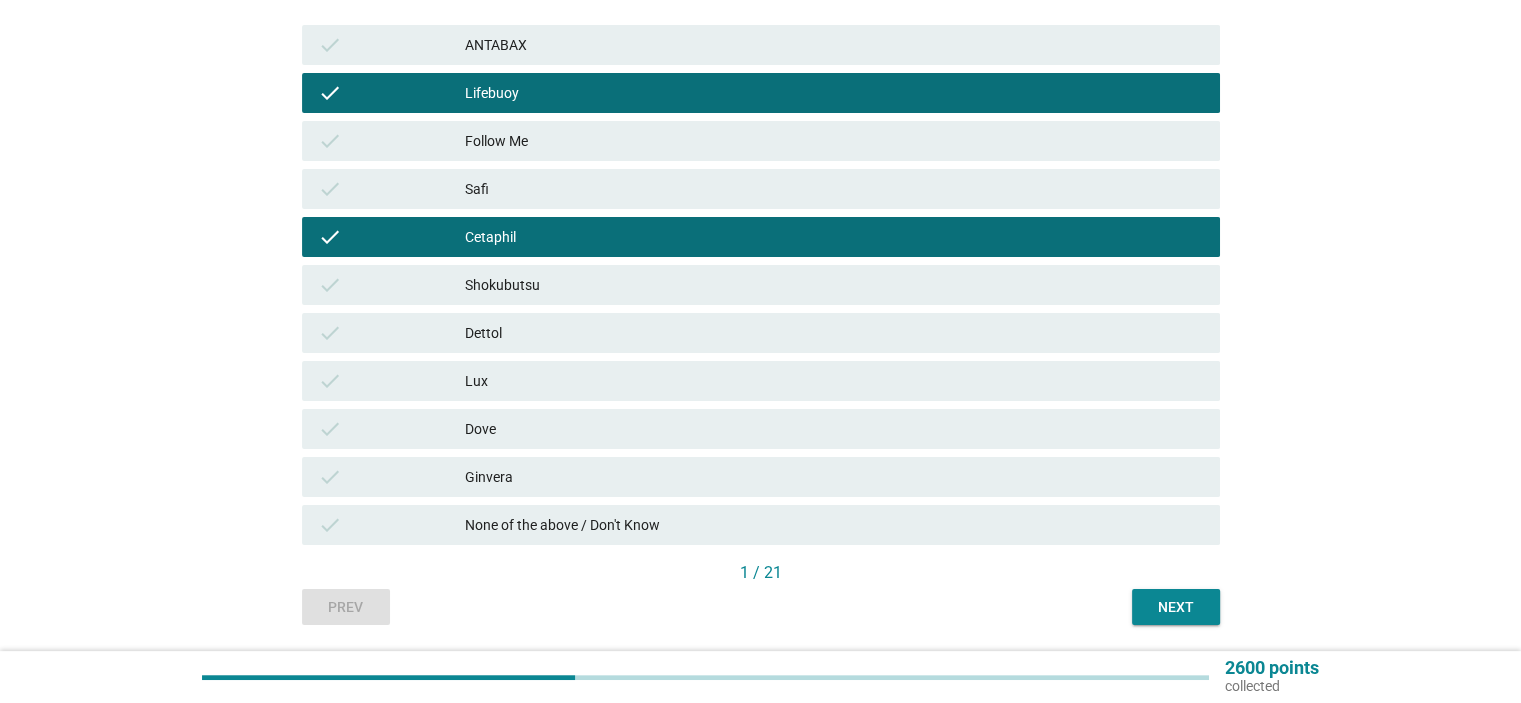 scroll, scrollTop: 364, scrollLeft: 0, axis: vertical 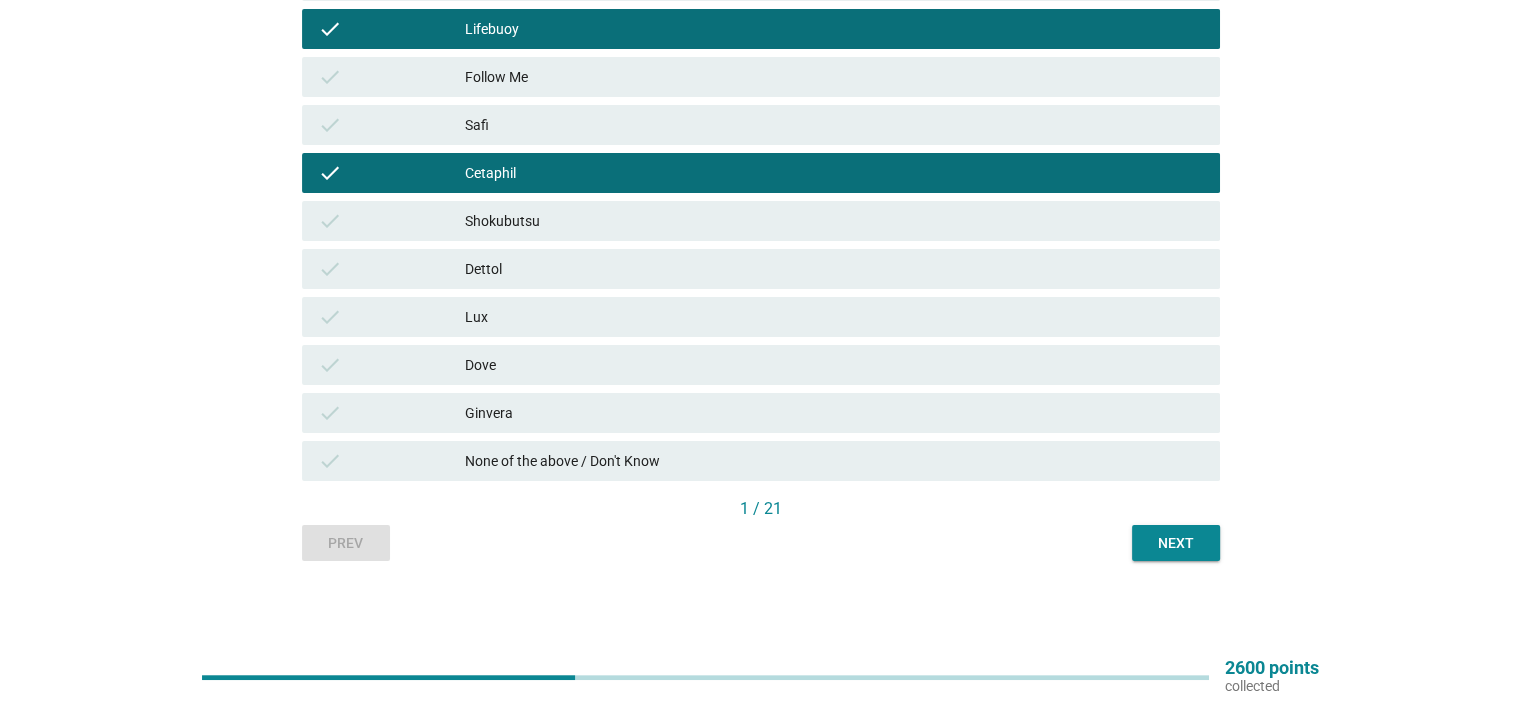 click on "Next" at bounding box center [1176, 543] 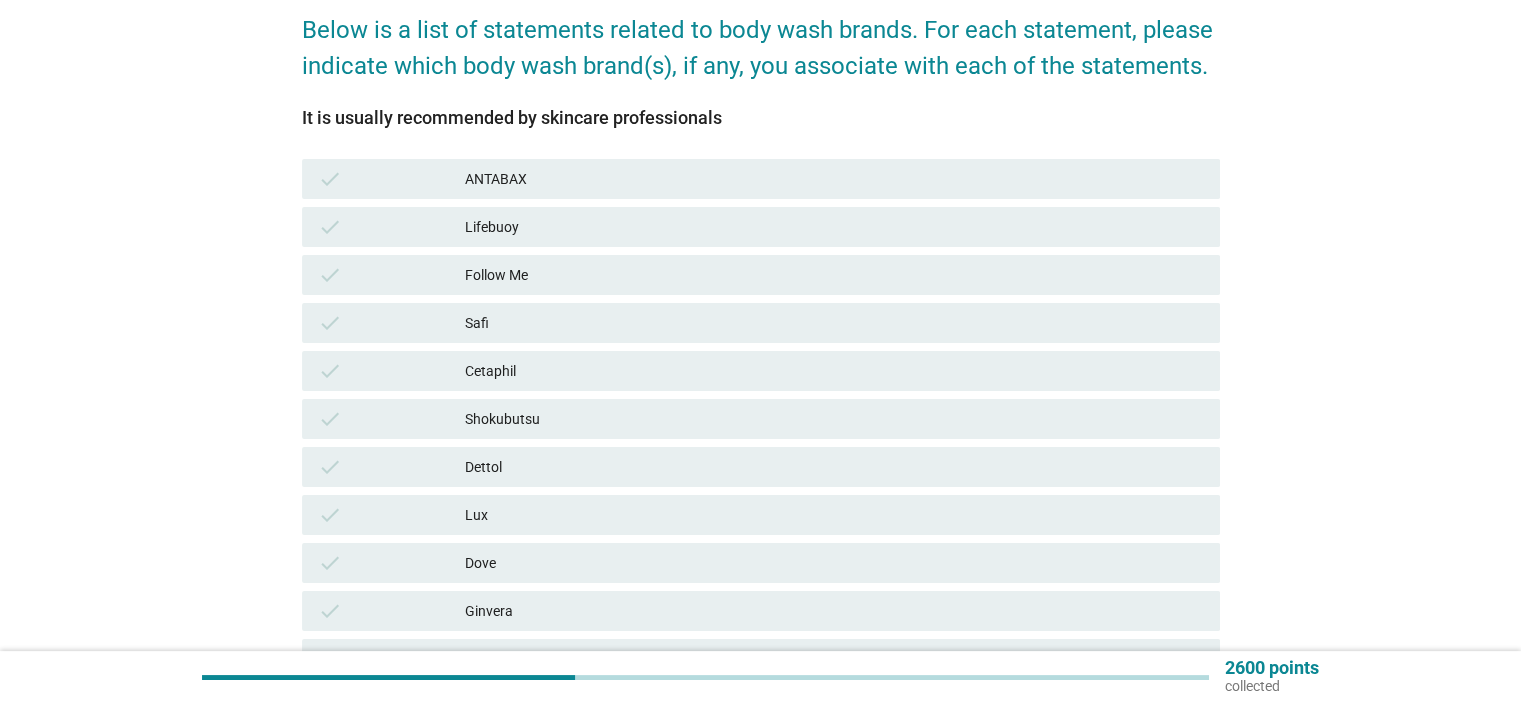 scroll, scrollTop: 200, scrollLeft: 0, axis: vertical 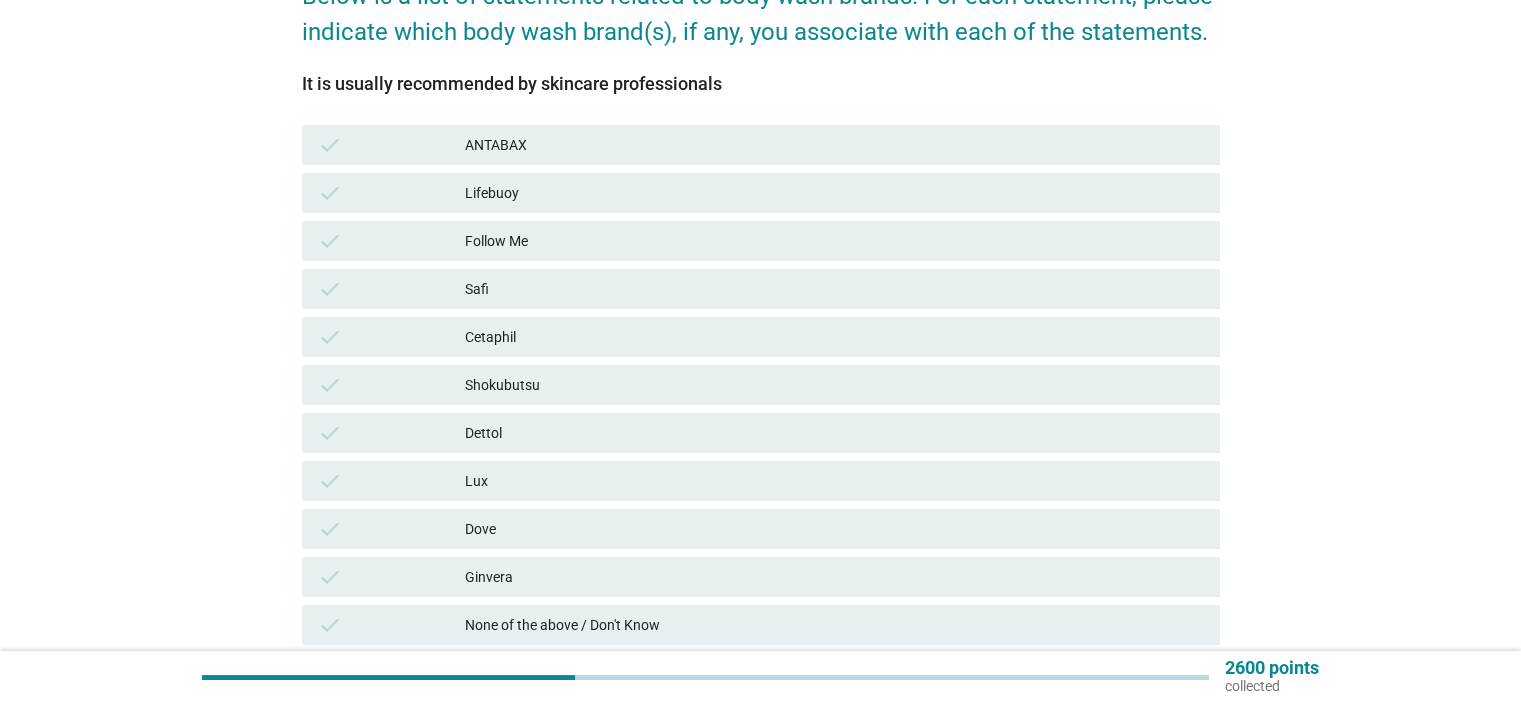 click on "Cetaphil" at bounding box center (834, 337) 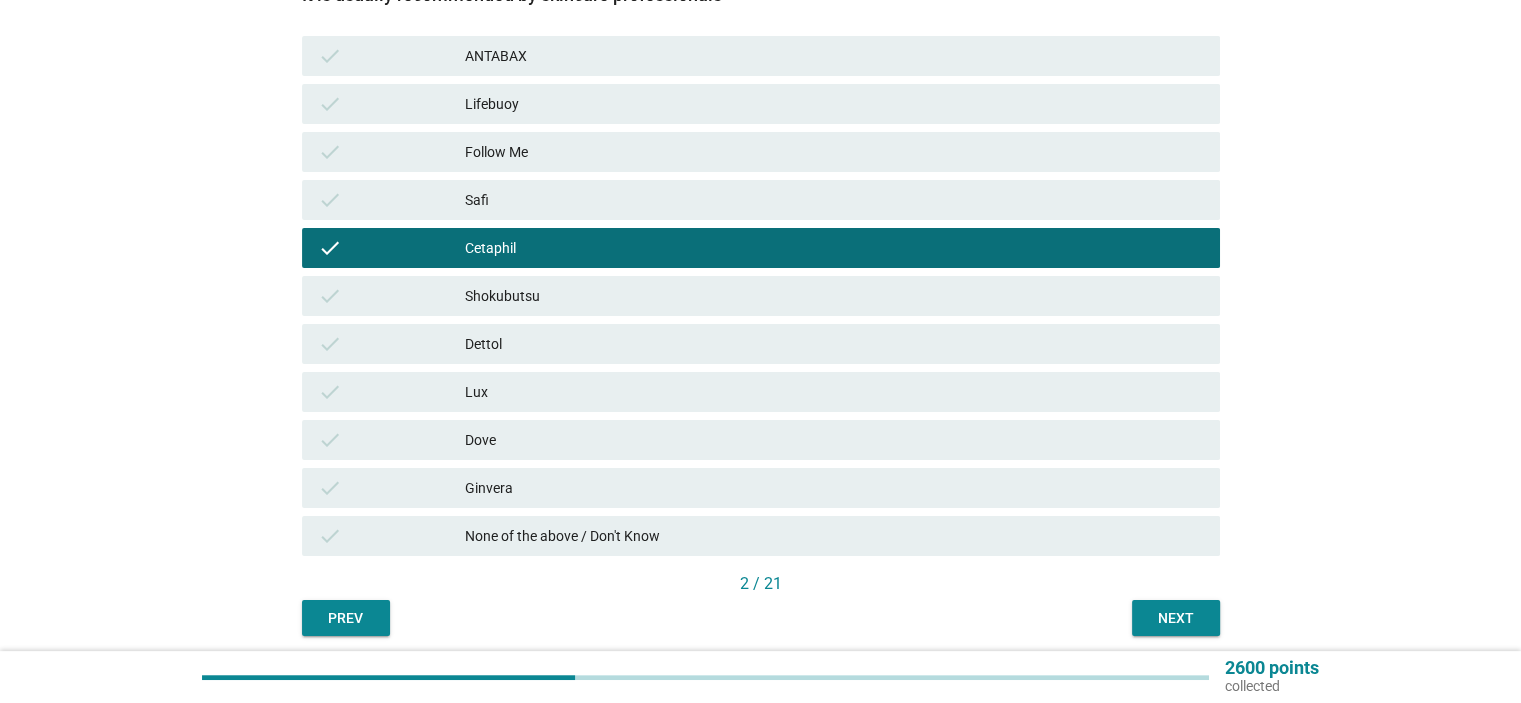 scroll, scrollTop: 364, scrollLeft: 0, axis: vertical 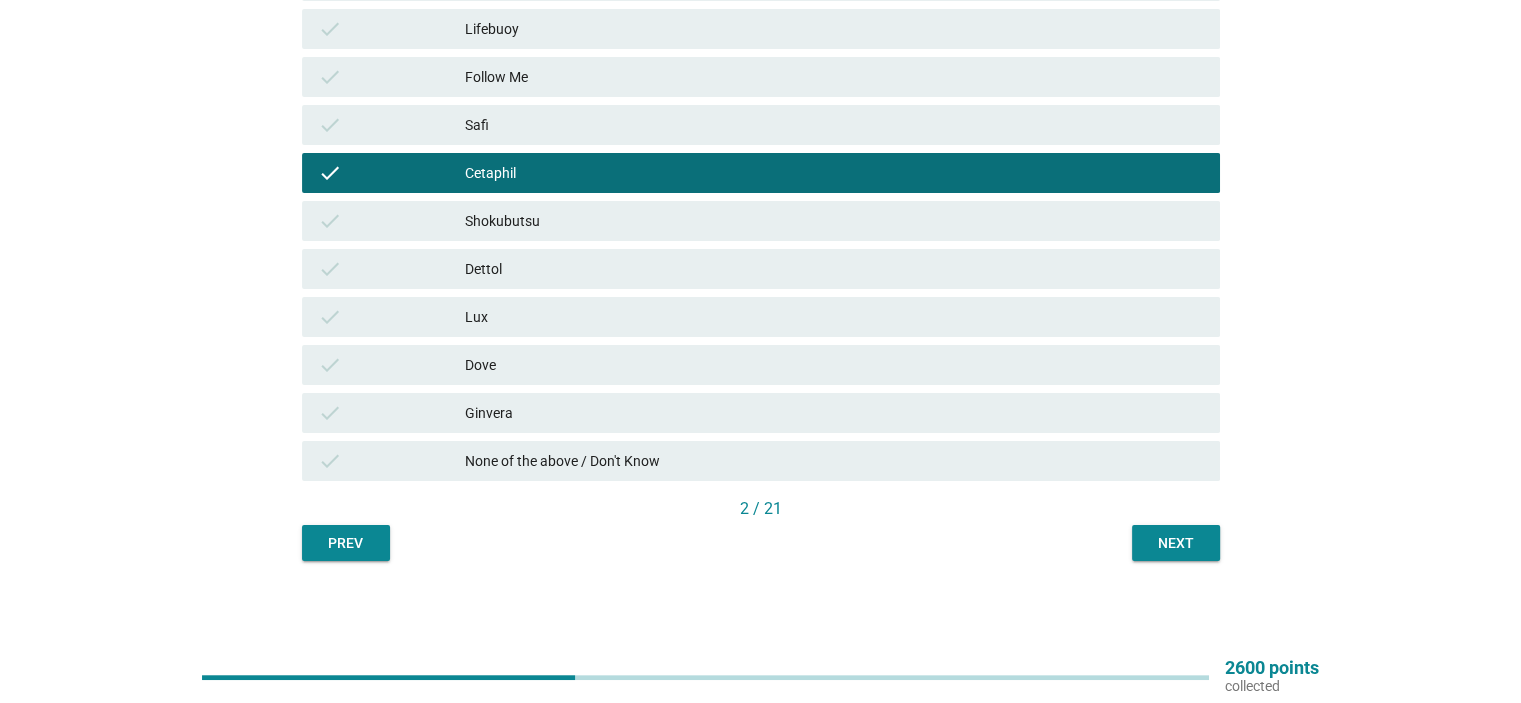 click on "Next" at bounding box center [1176, 543] 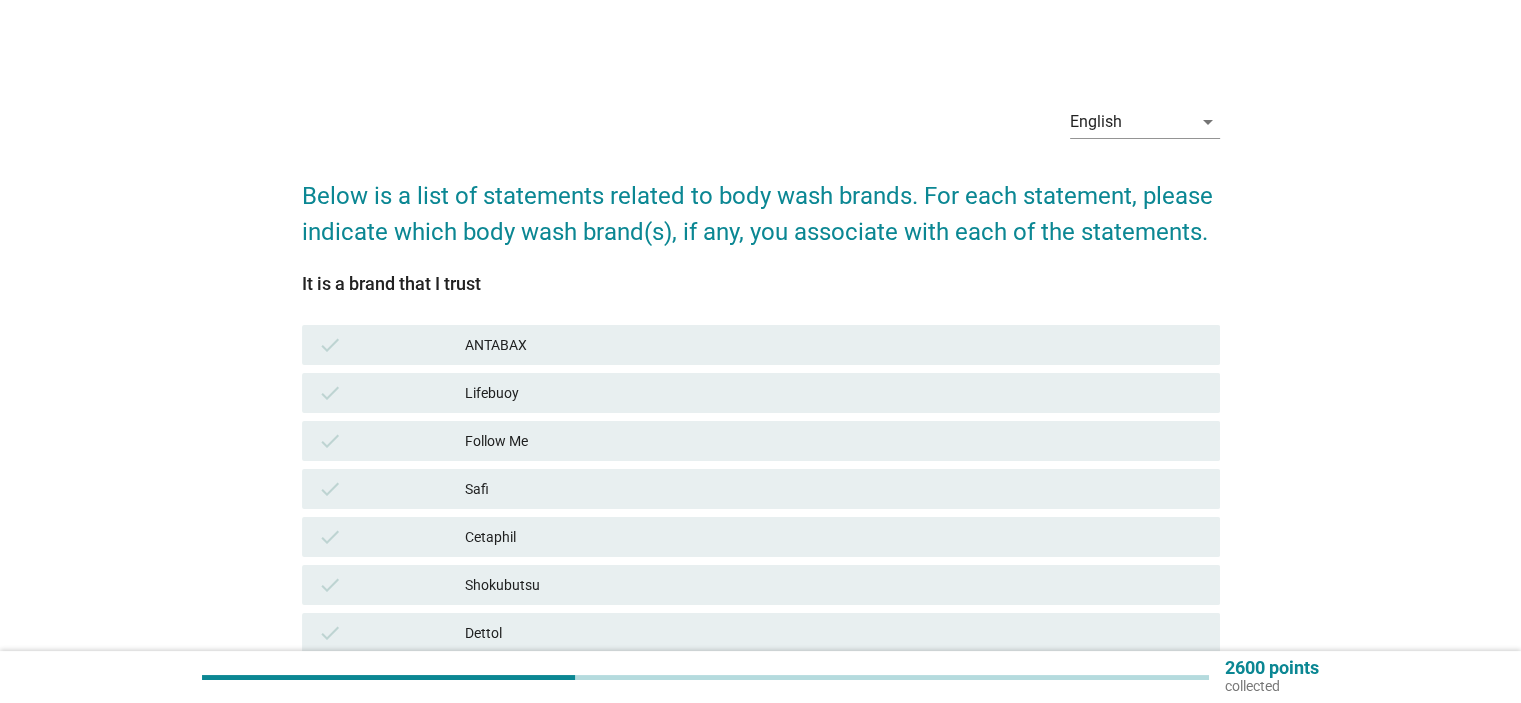 scroll, scrollTop: 200, scrollLeft: 0, axis: vertical 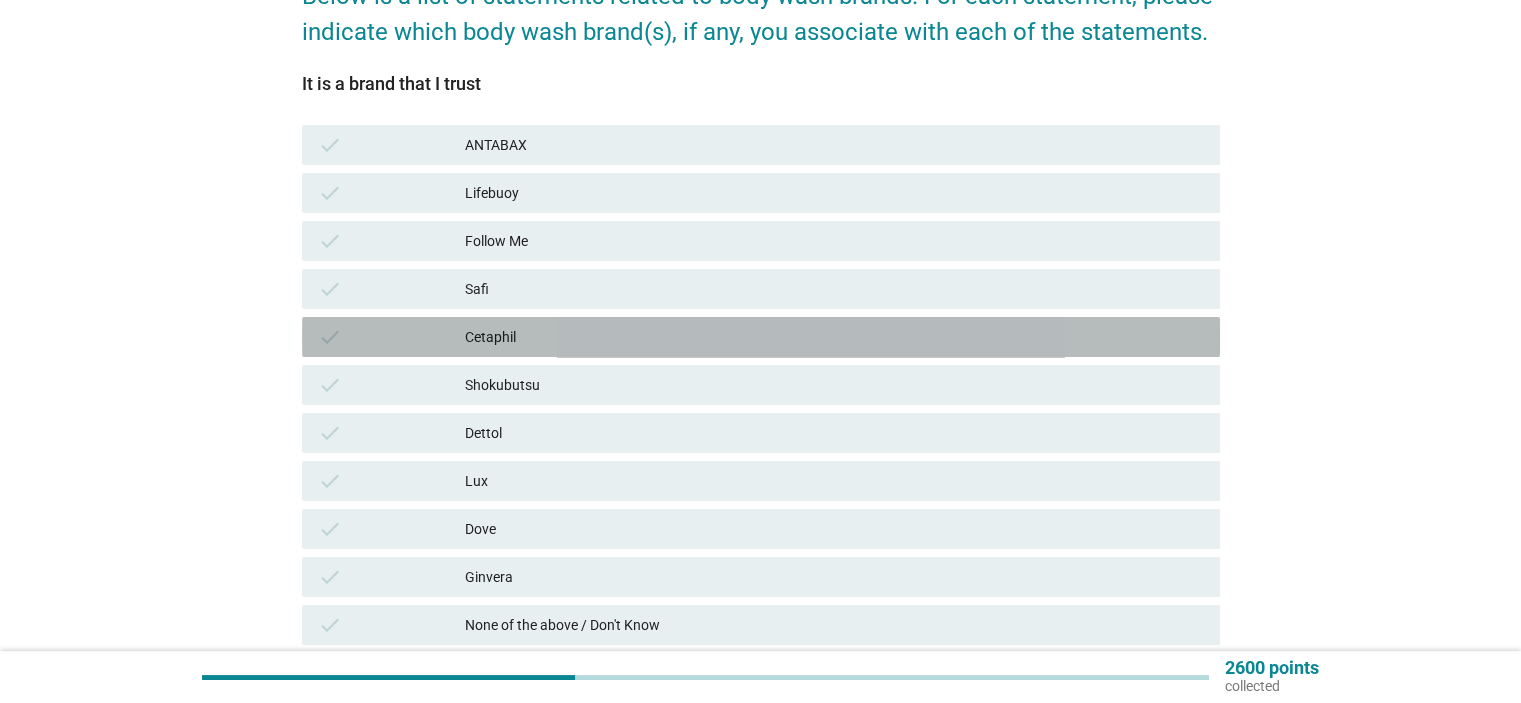 drag, startPoint x: 536, startPoint y: 323, endPoint x: 539, endPoint y: 307, distance: 16.27882 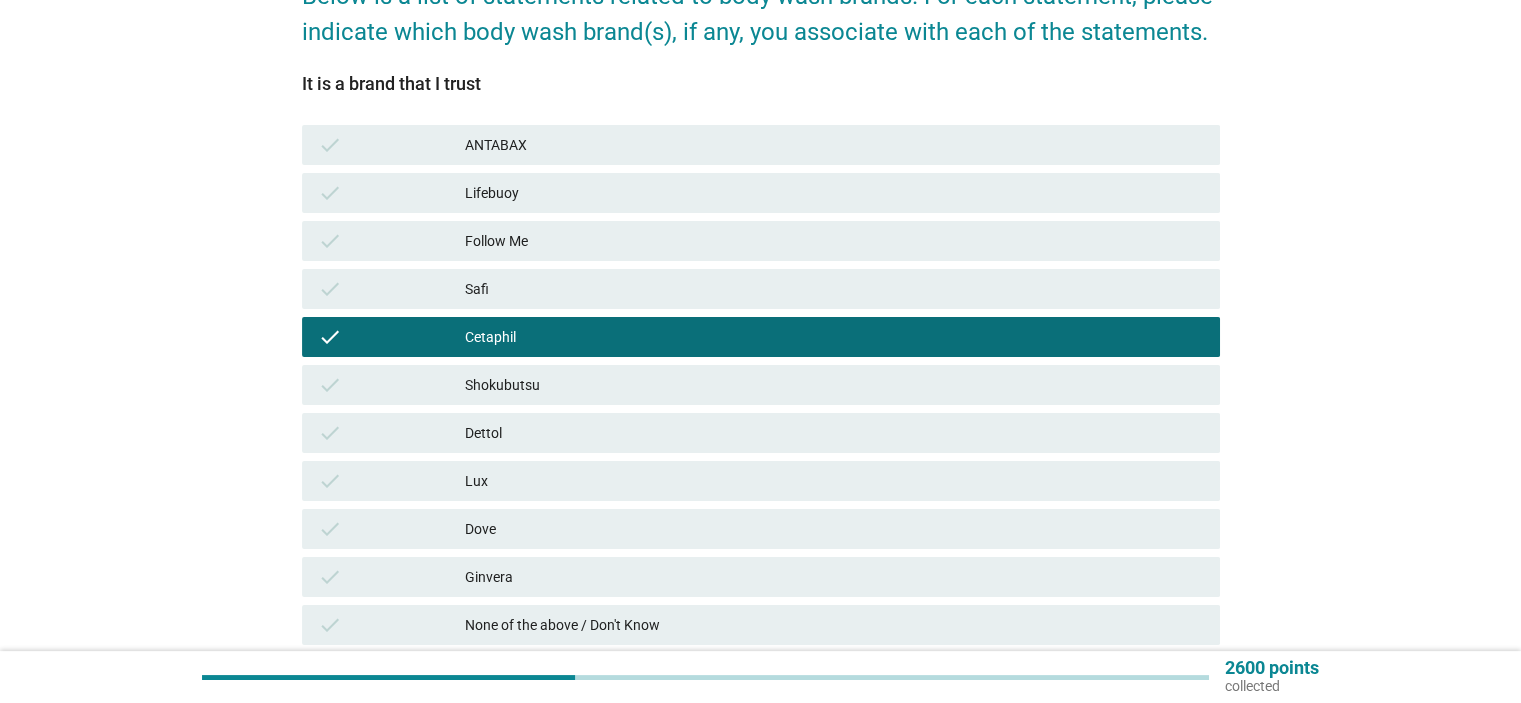 click on "Lifebuoy" at bounding box center (834, 193) 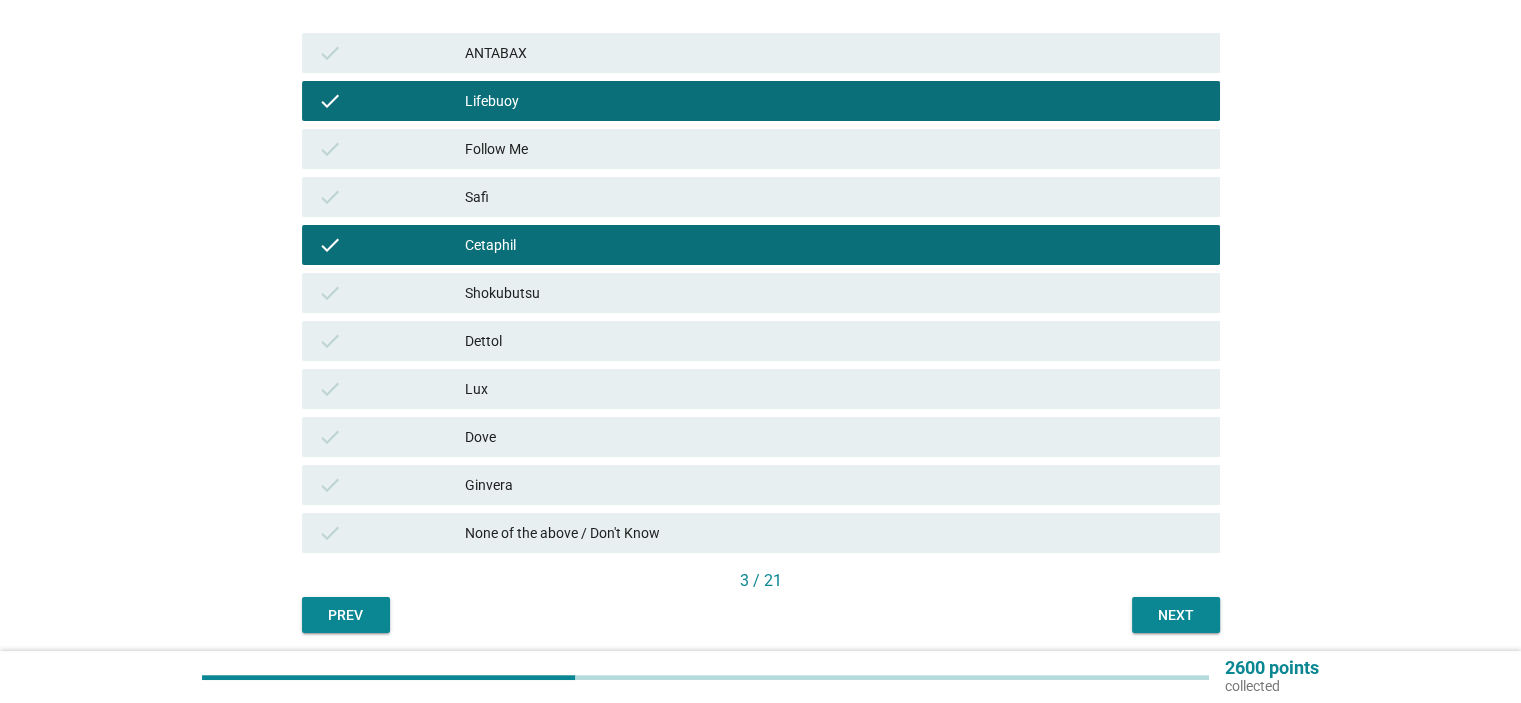 scroll, scrollTop: 364, scrollLeft: 0, axis: vertical 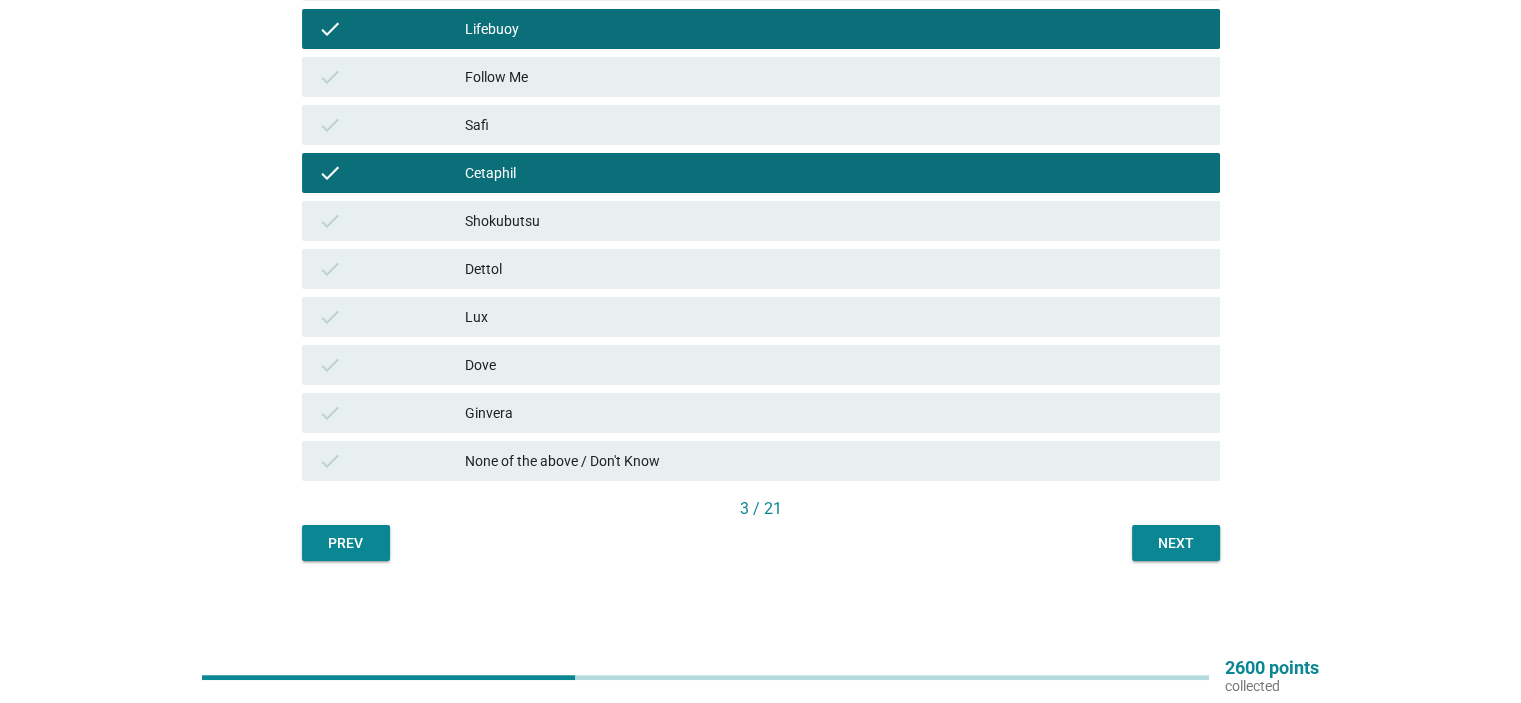 click on "Prev   Next" at bounding box center (761, 543) 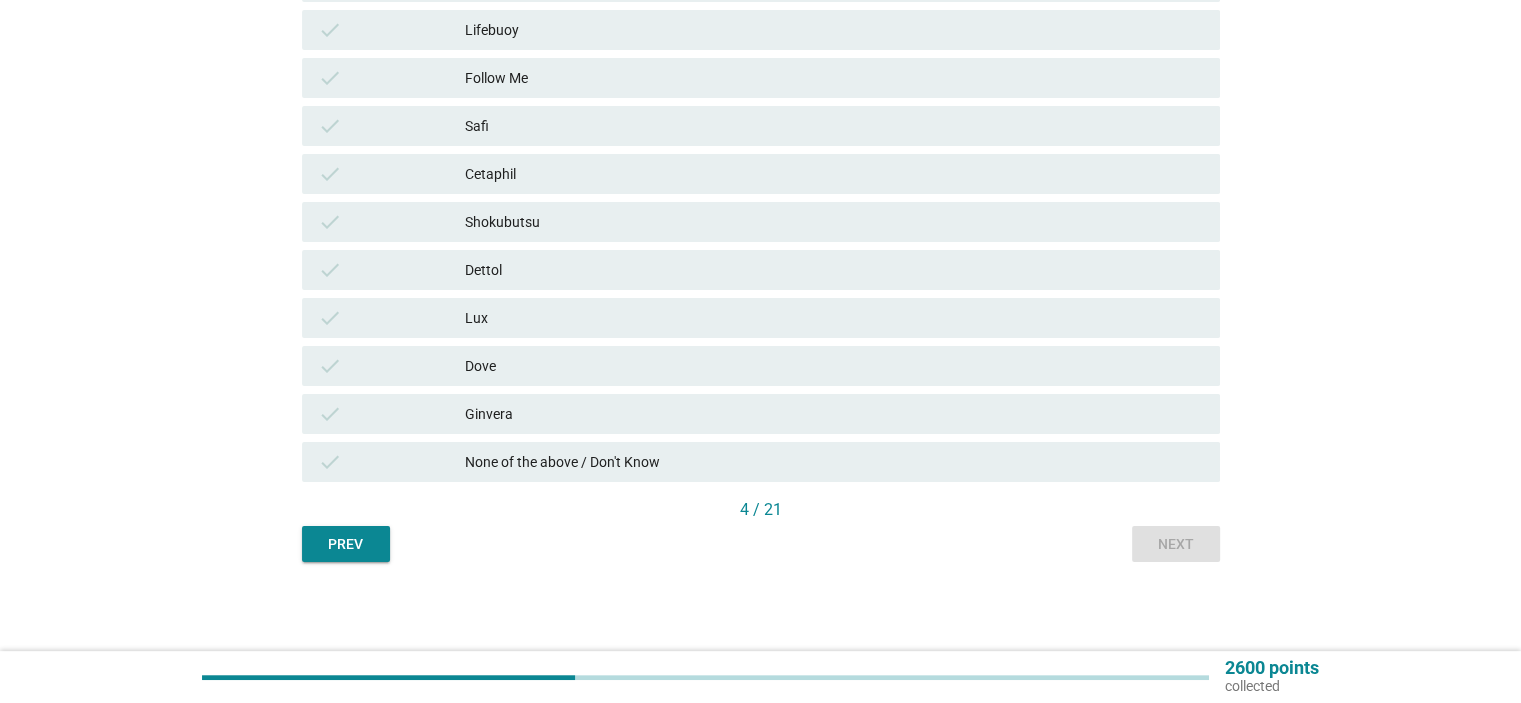 scroll, scrollTop: 364, scrollLeft: 0, axis: vertical 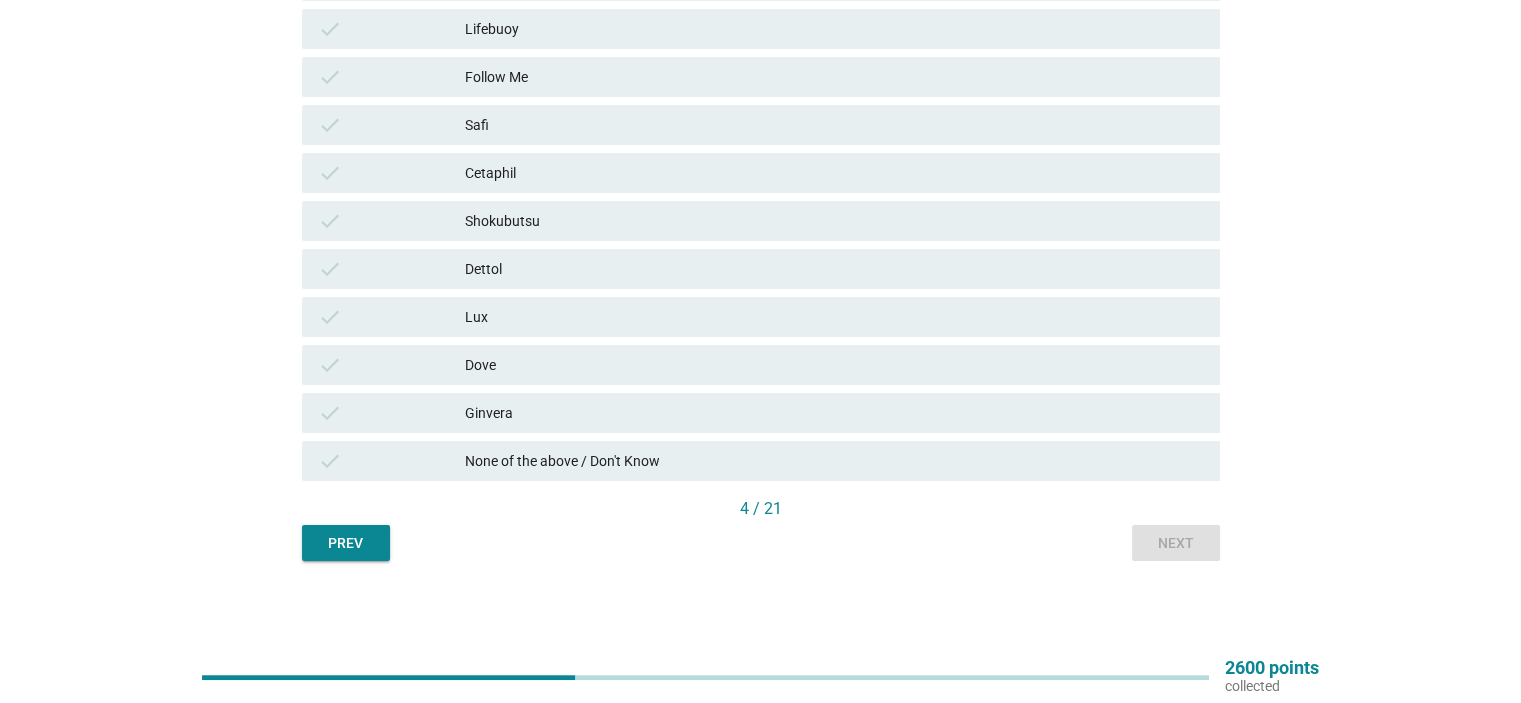 click on "None of the above / Don't Know" at bounding box center [834, 461] 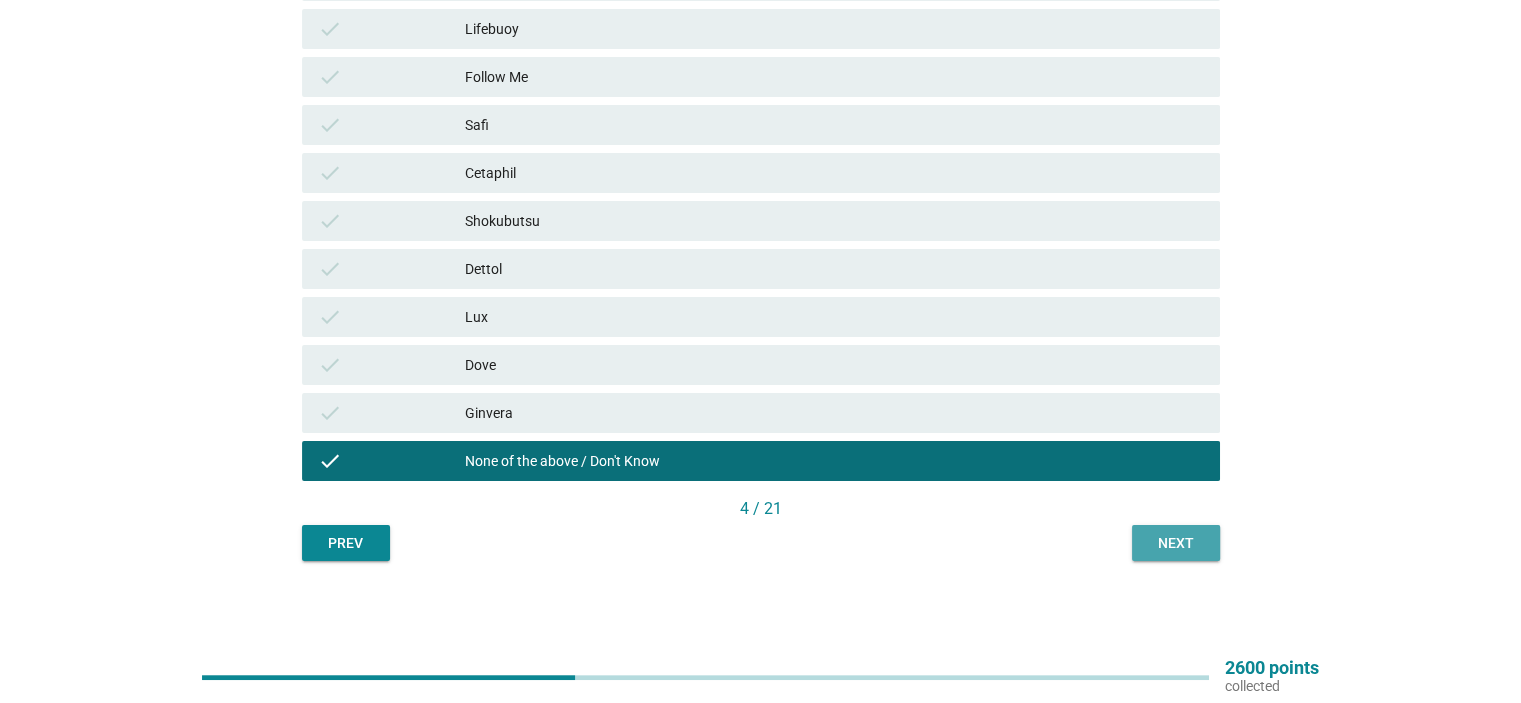 click on "Next" at bounding box center (1176, 543) 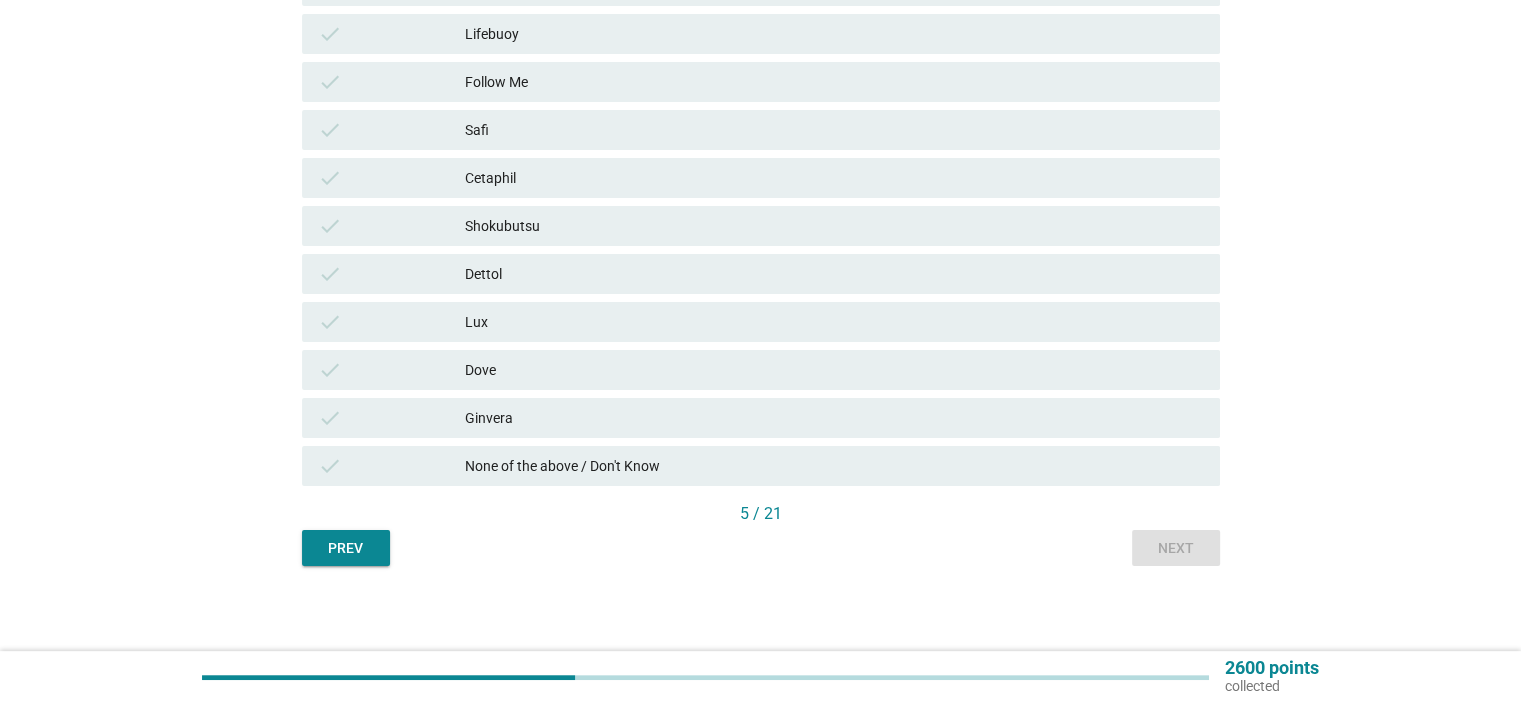 scroll, scrollTop: 364, scrollLeft: 0, axis: vertical 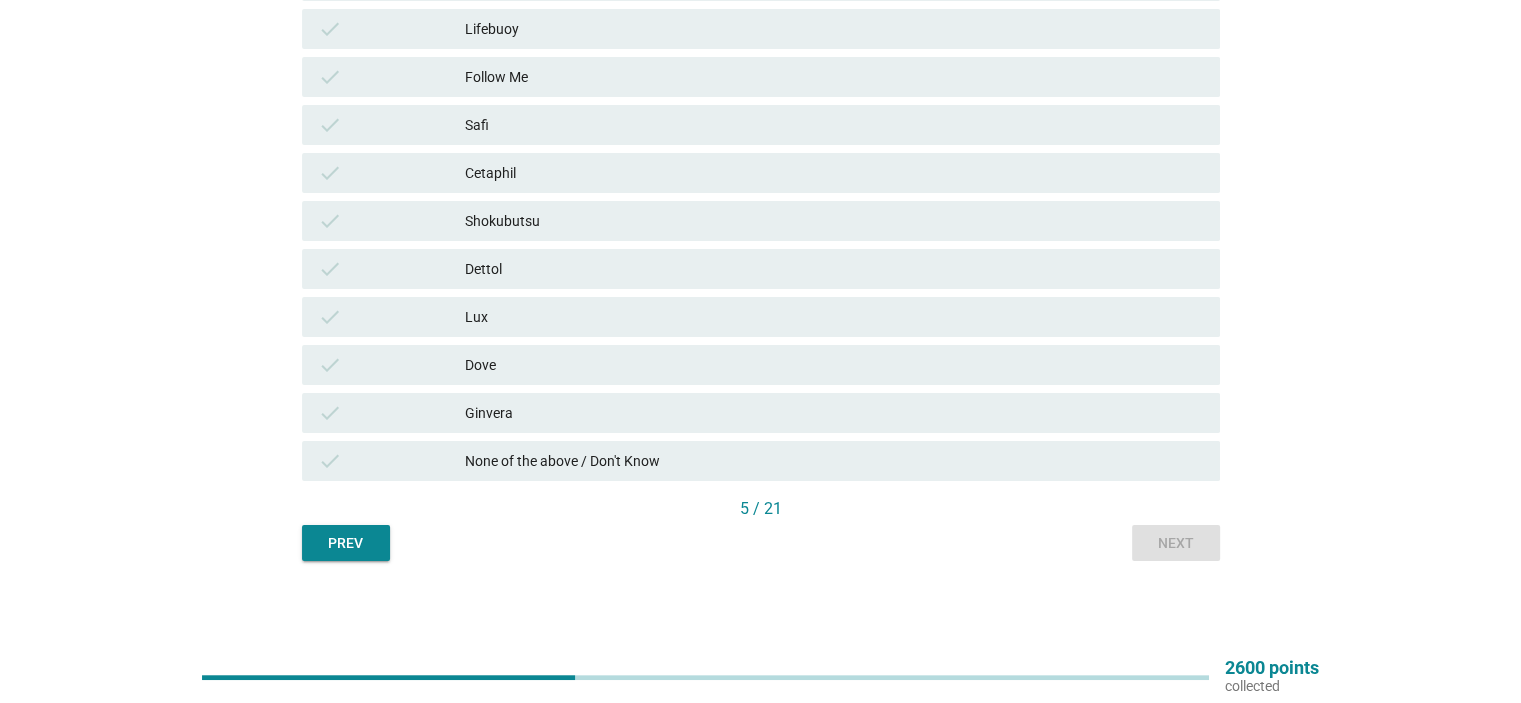 click on "Shokubutsu" at bounding box center [834, 221] 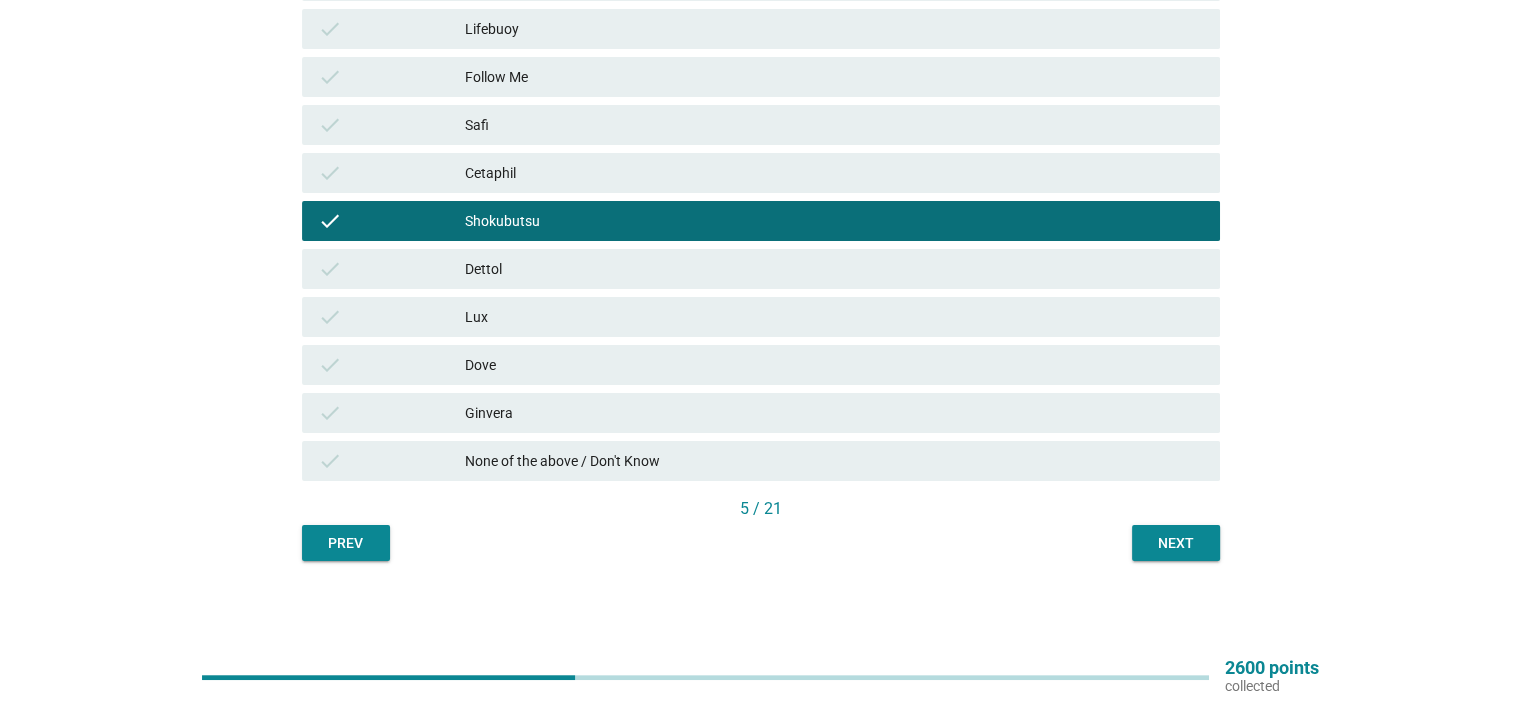 click on "Next" at bounding box center (1176, 543) 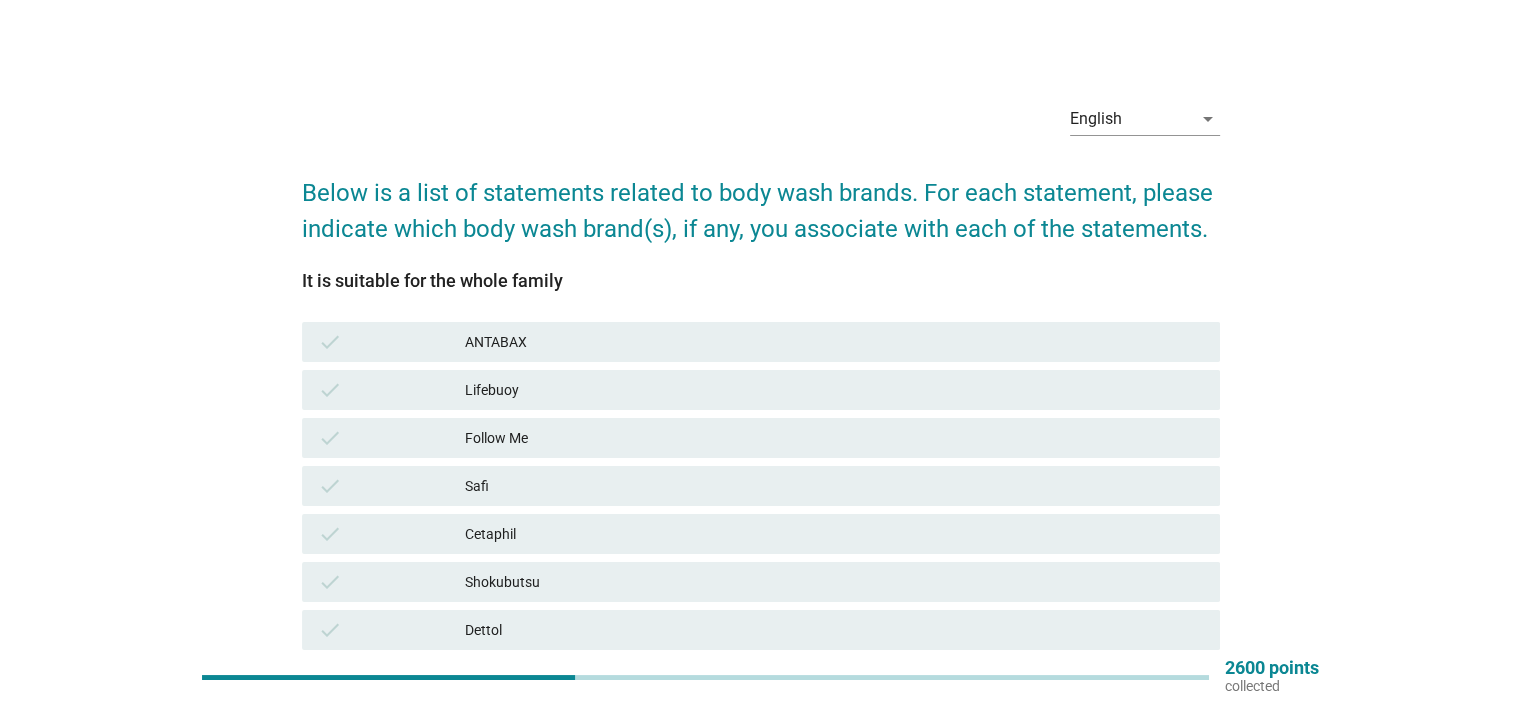 scroll, scrollTop: 0, scrollLeft: 0, axis: both 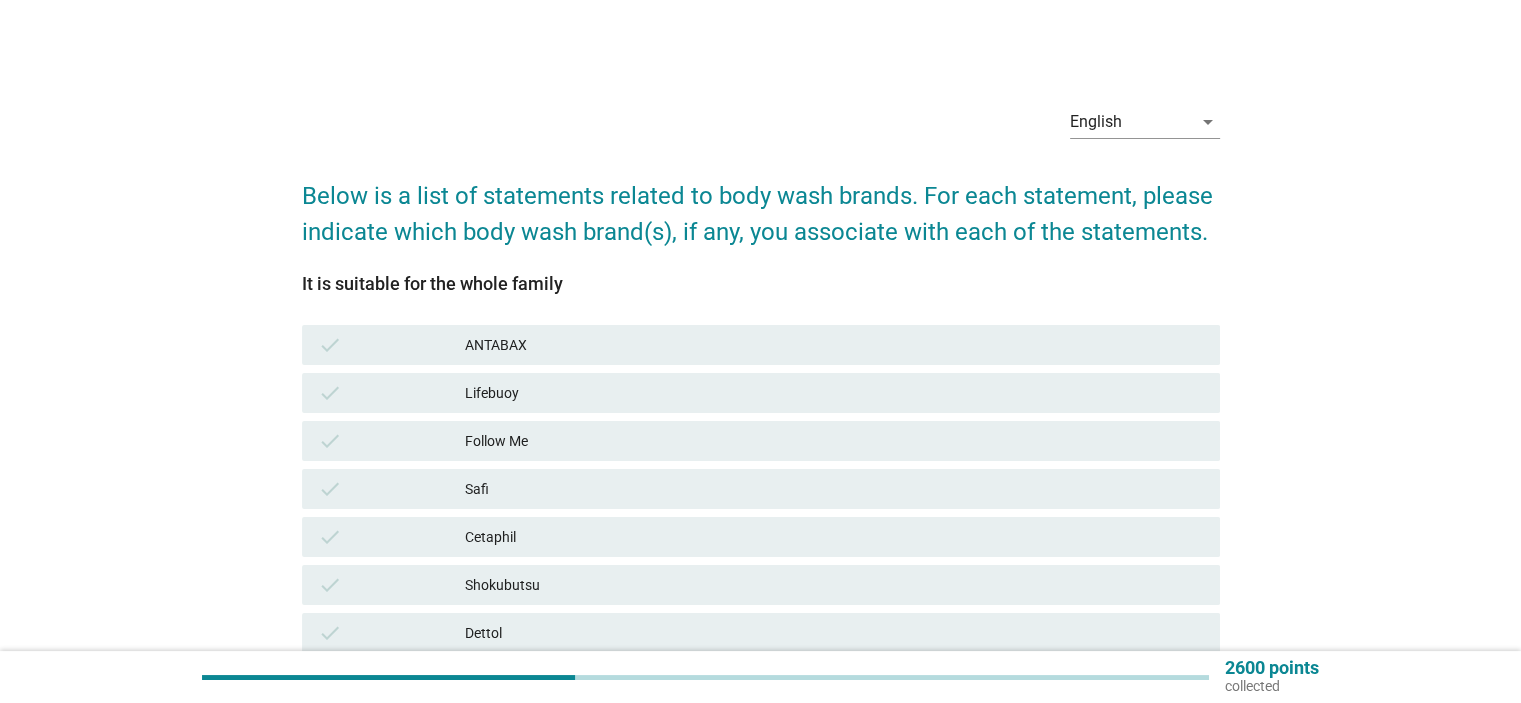 click on "Cetaphil" at bounding box center [834, 537] 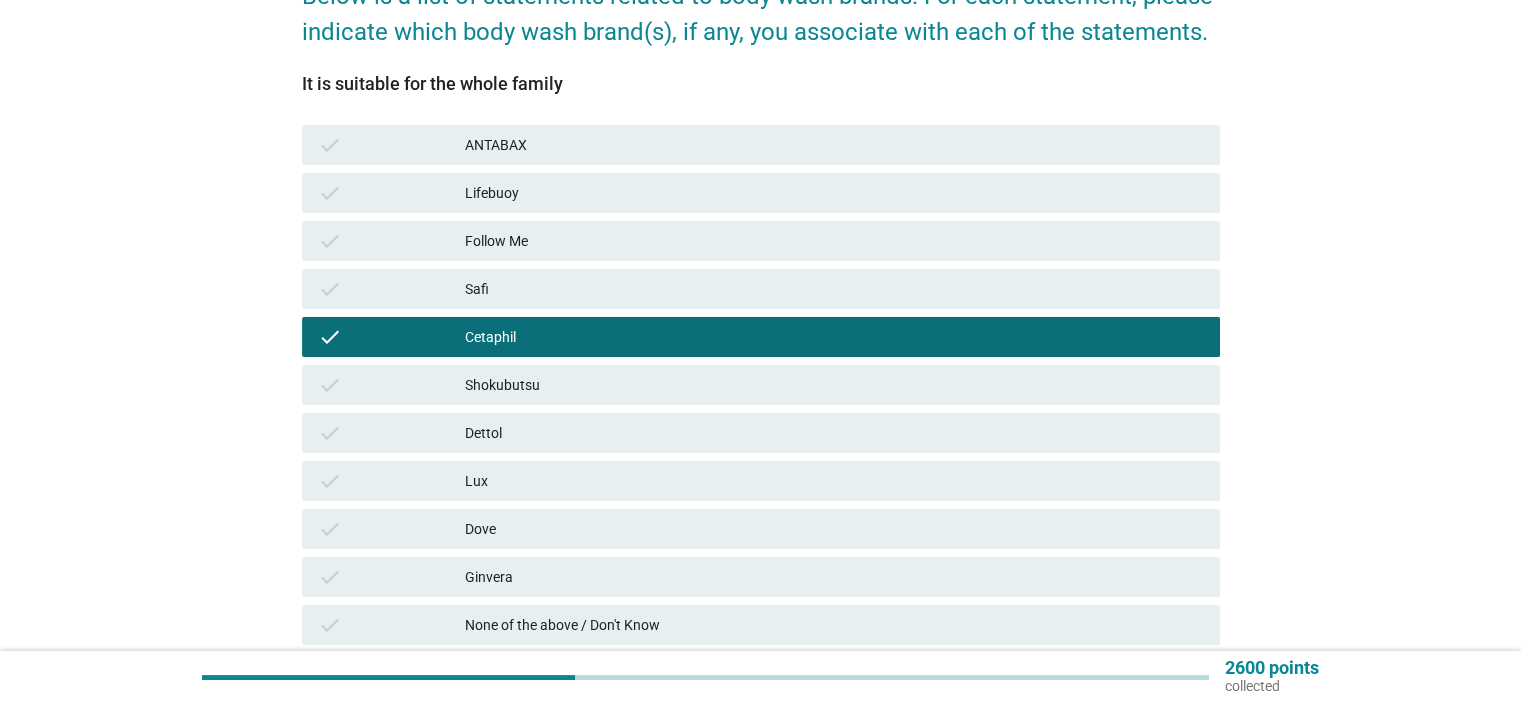 scroll, scrollTop: 364, scrollLeft: 0, axis: vertical 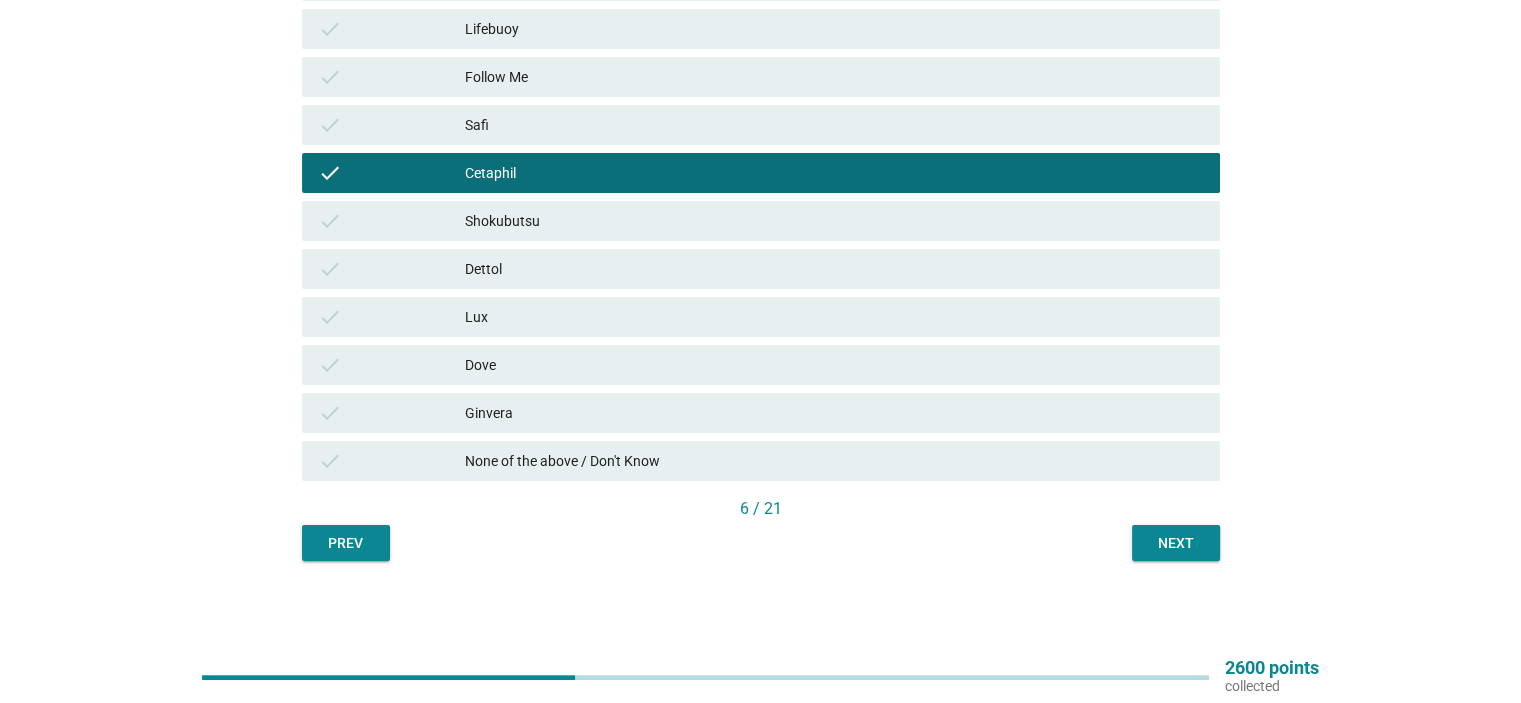 click on "Next" at bounding box center (1176, 543) 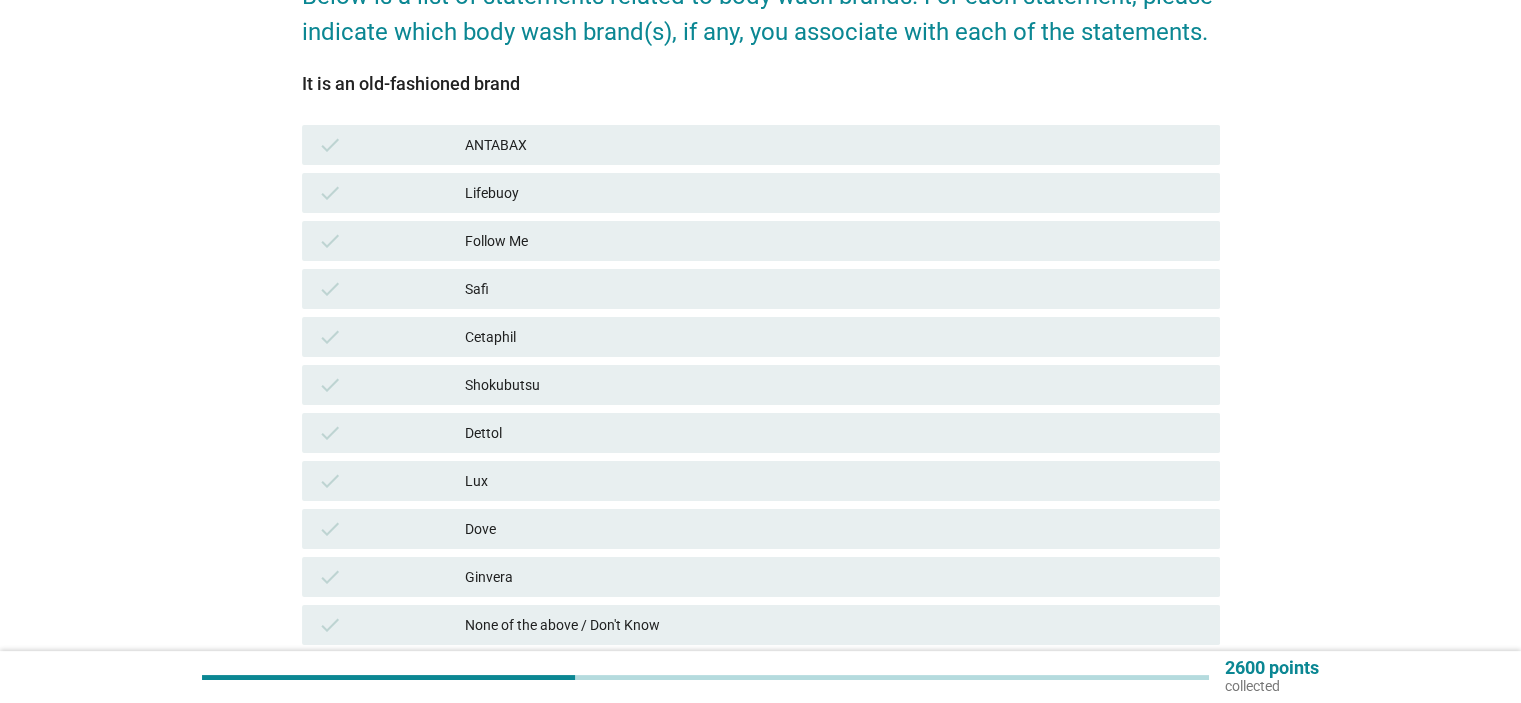 scroll, scrollTop: 300, scrollLeft: 0, axis: vertical 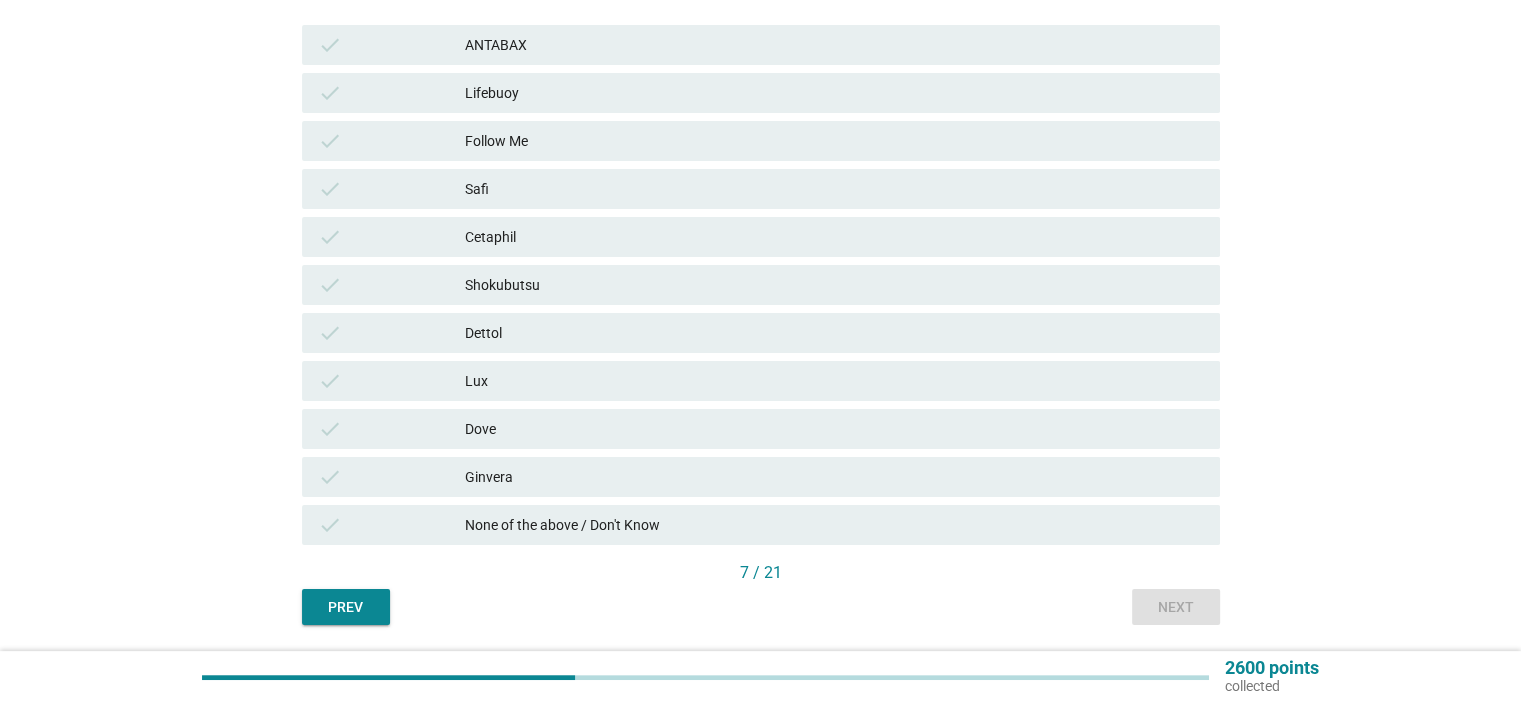 click on "Dove" at bounding box center (834, 429) 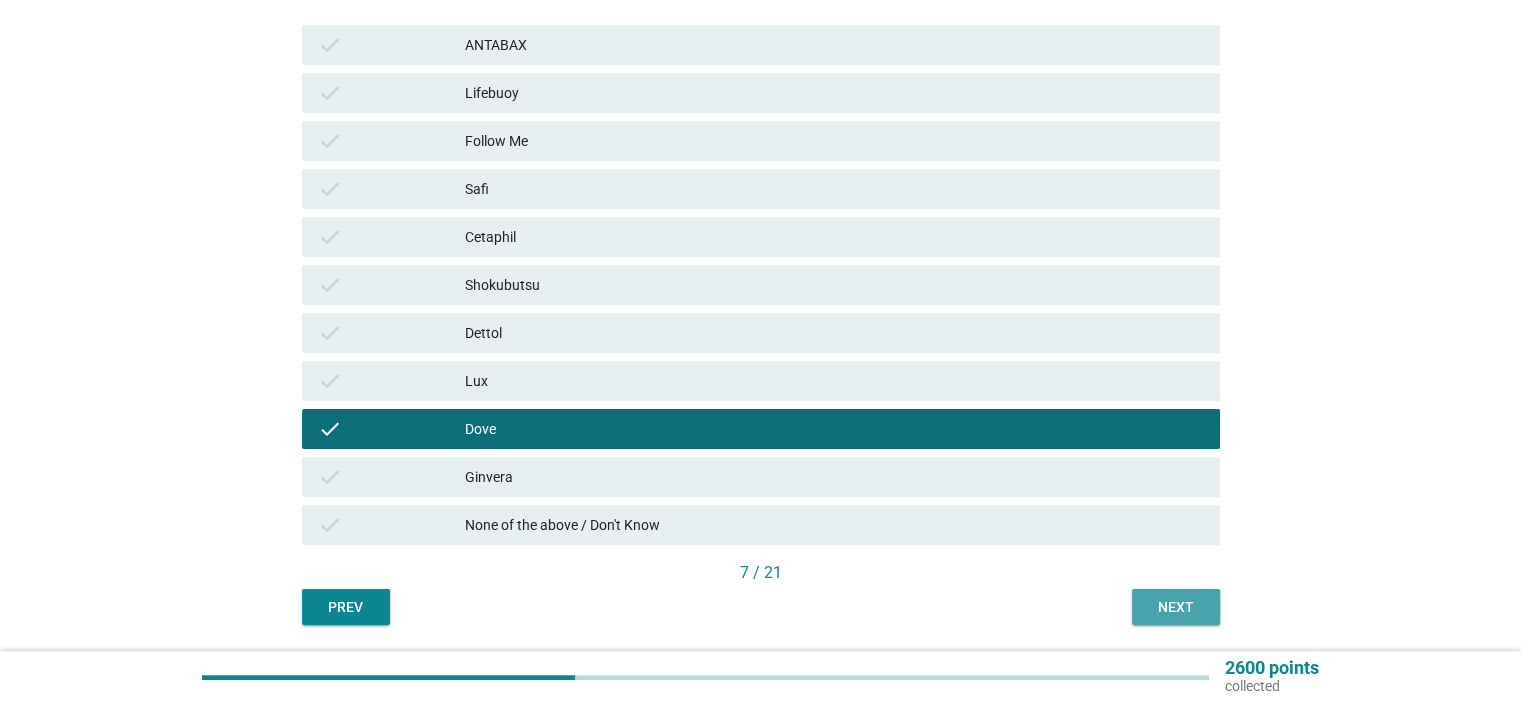 click on "Next" at bounding box center (1176, 607) 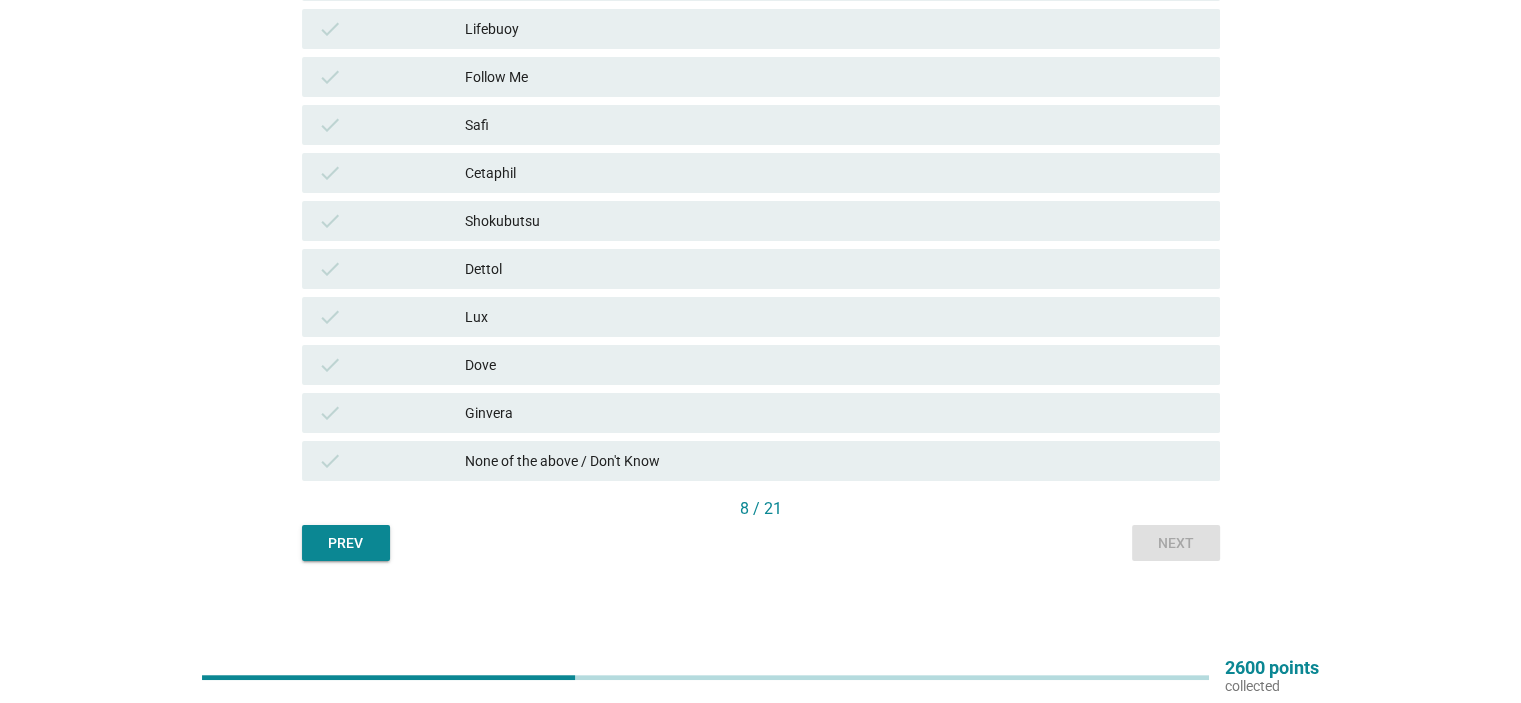 scroll, scrollTop: 164, scrollLeft: 0, axis: vertical 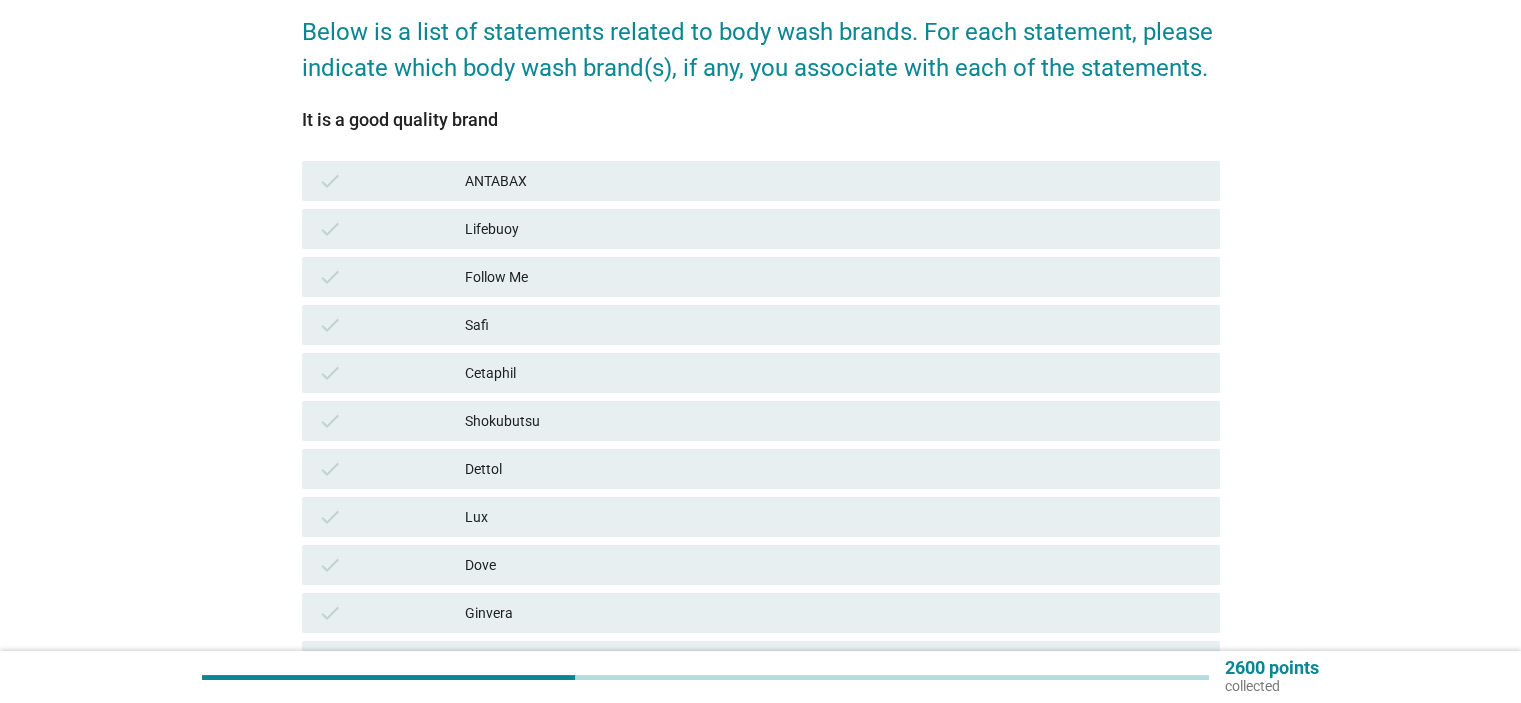 click on "ANTABAX" at bounding box center (834, 181) 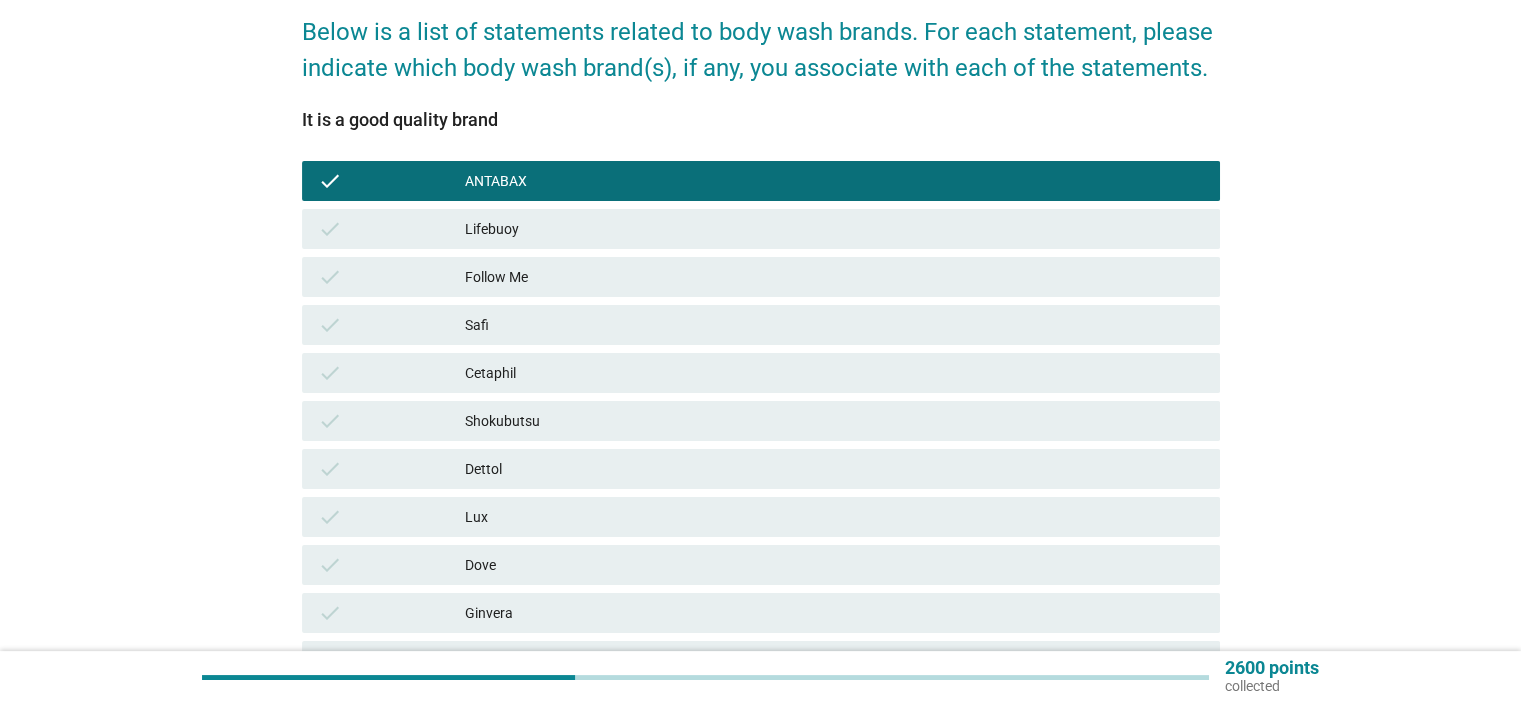 click on "Lifebuoy" at bounding box center (834, 229) 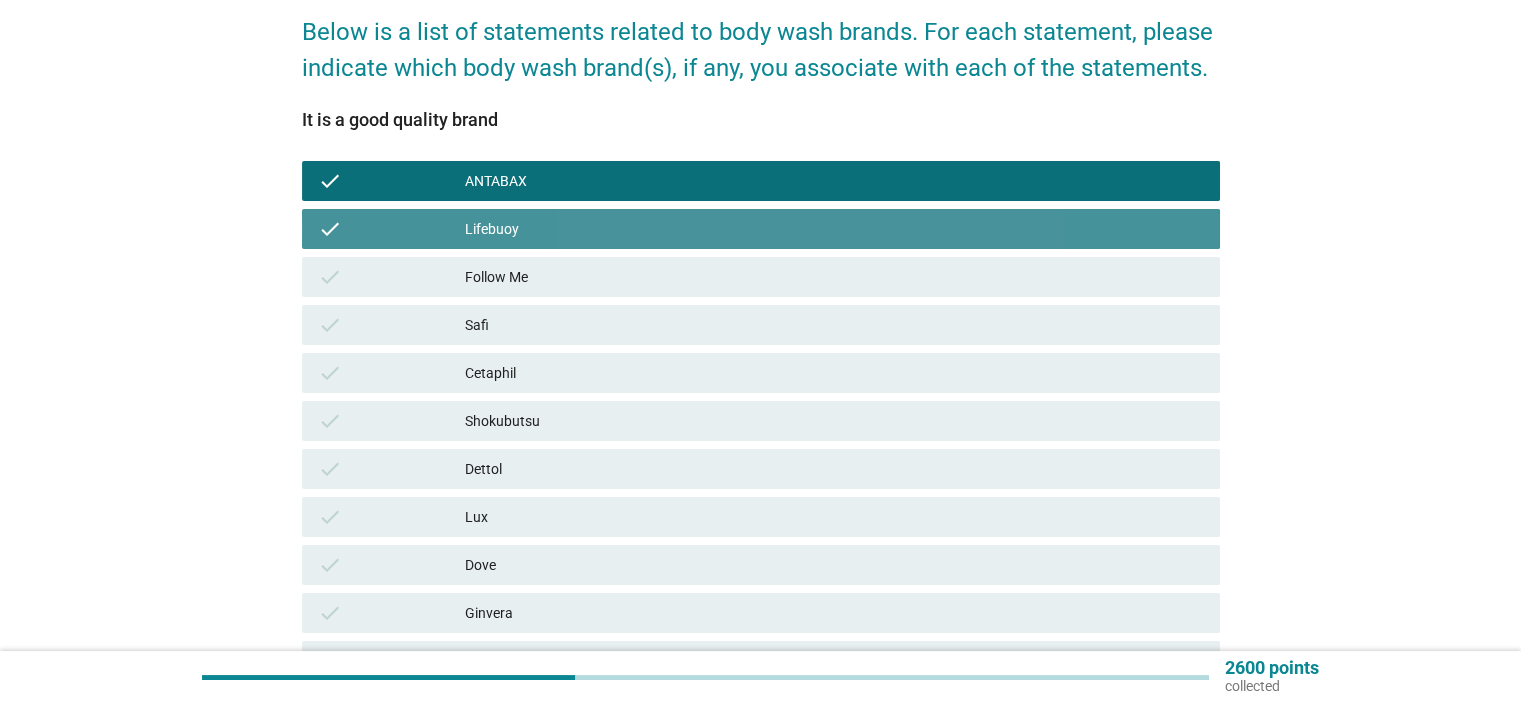 click on "Follow Me" at bounding box center [834, 277] 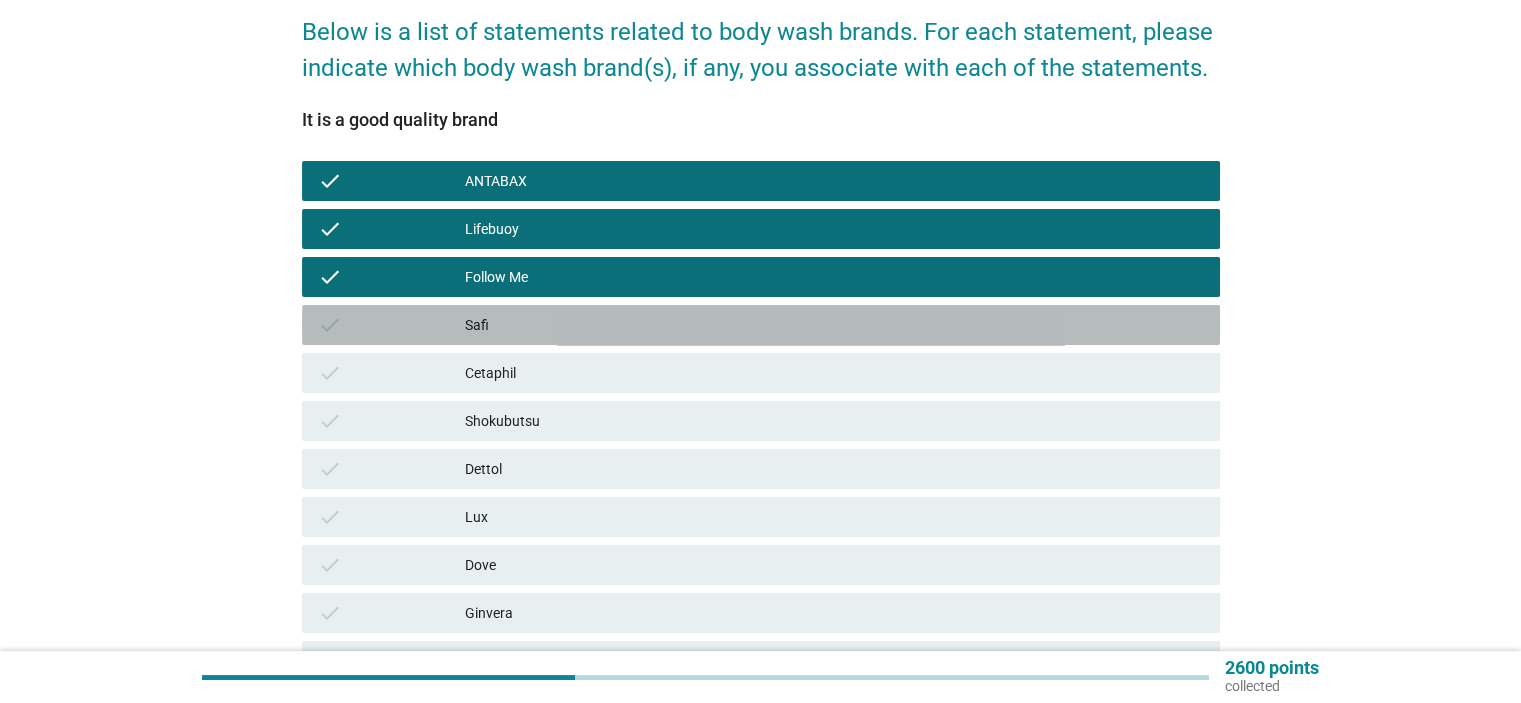click on "Safi" at bounding box center [834, 325] 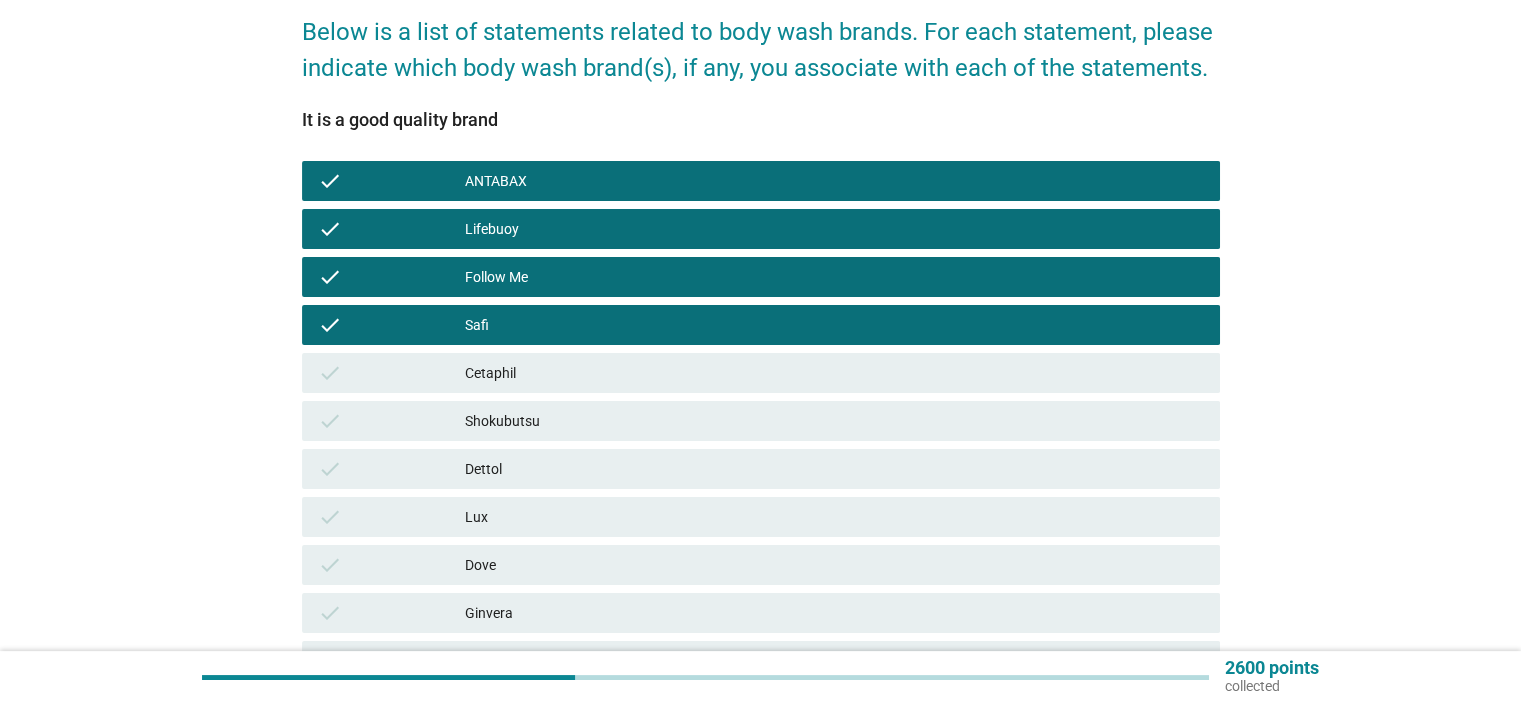 click on "Cetaphil" at bounding box center [834, 373] 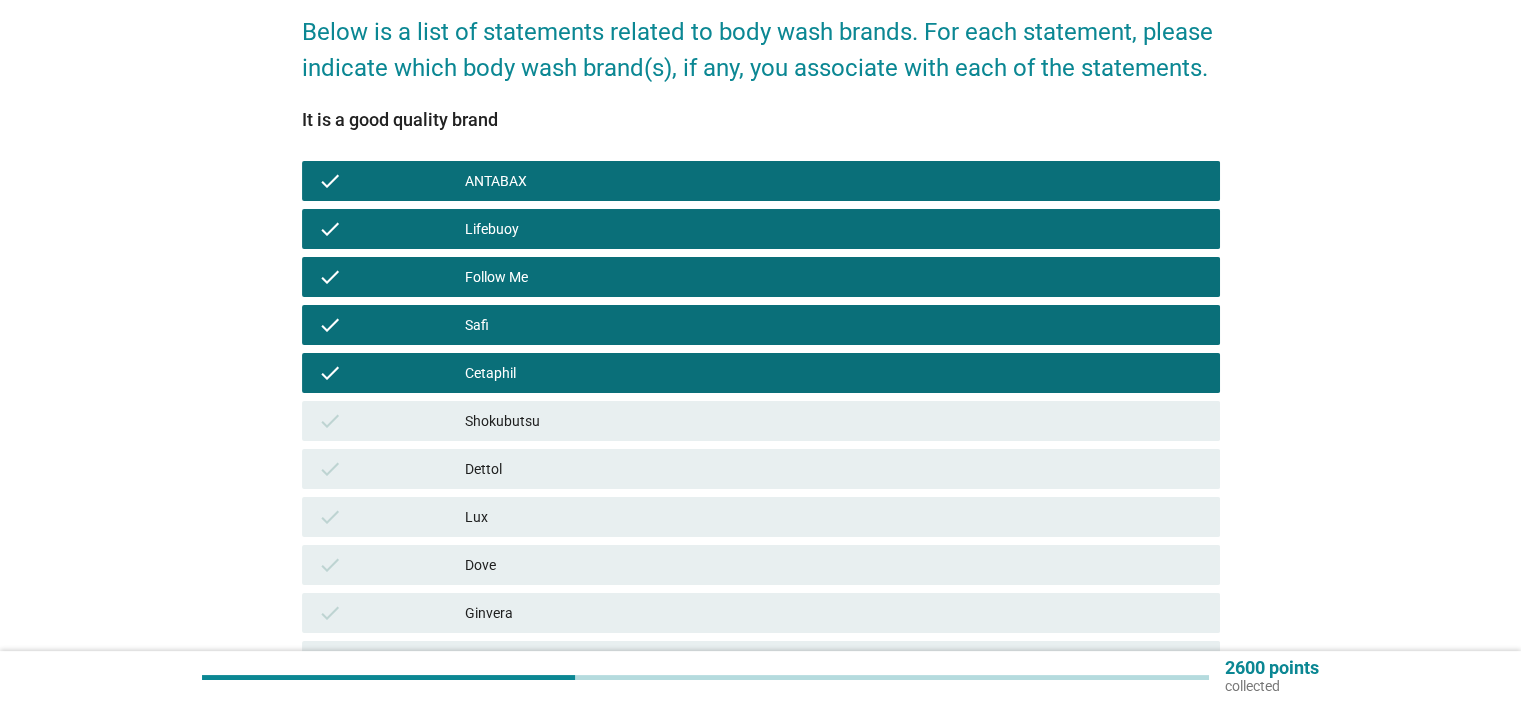 click on "check   Shokubutsu" at bounding box center (761, 421) 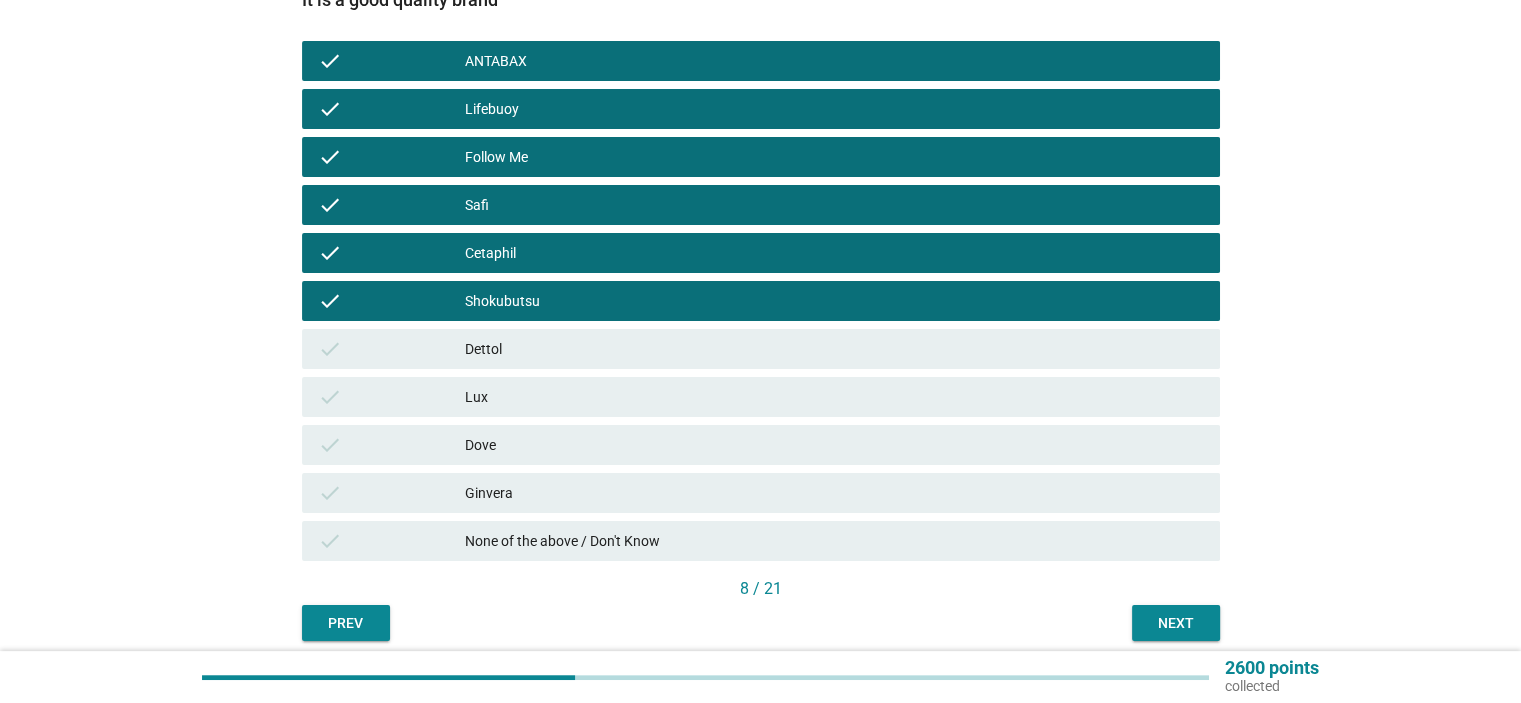 scroll, scrollTop: 364, scrollLeft: 0, axis: vertical 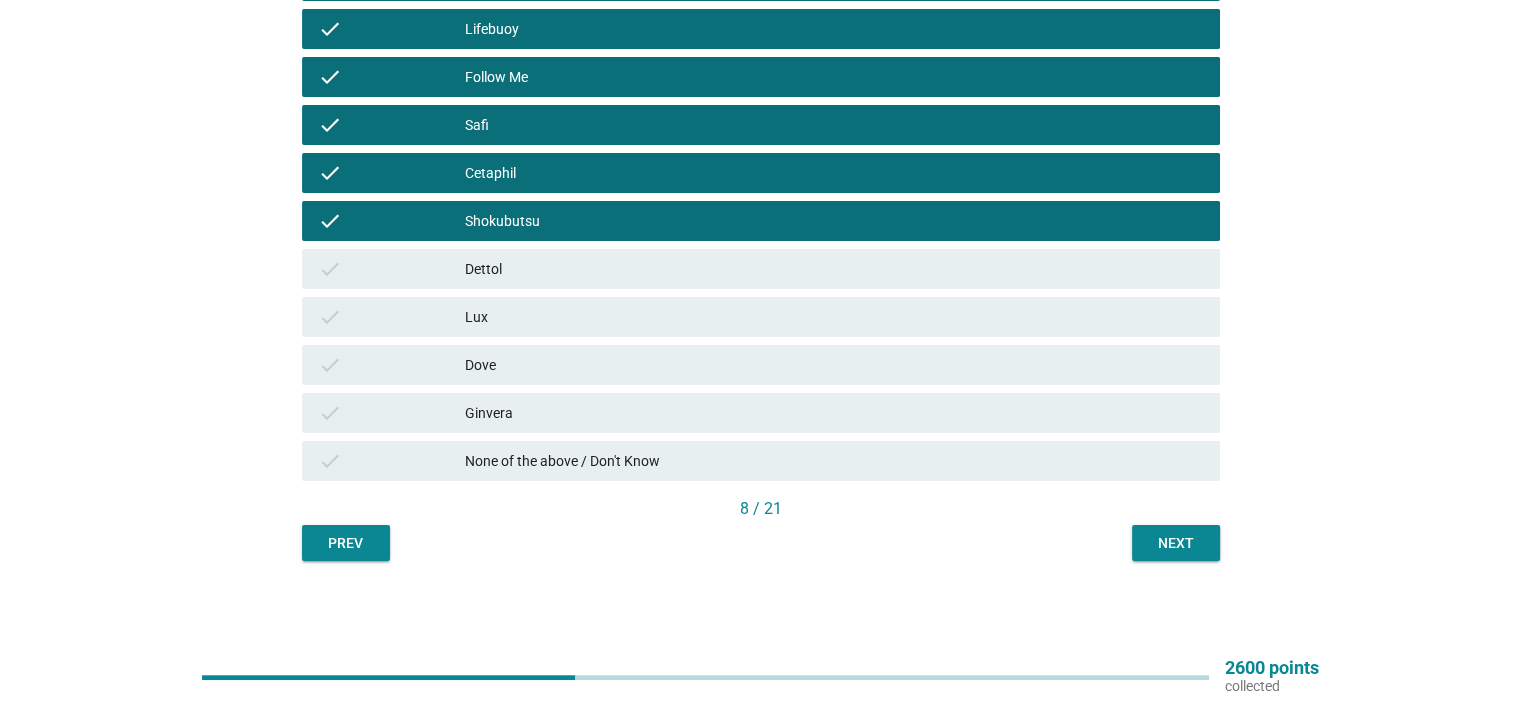 click on "Next" at bounding box center [1176, 543] 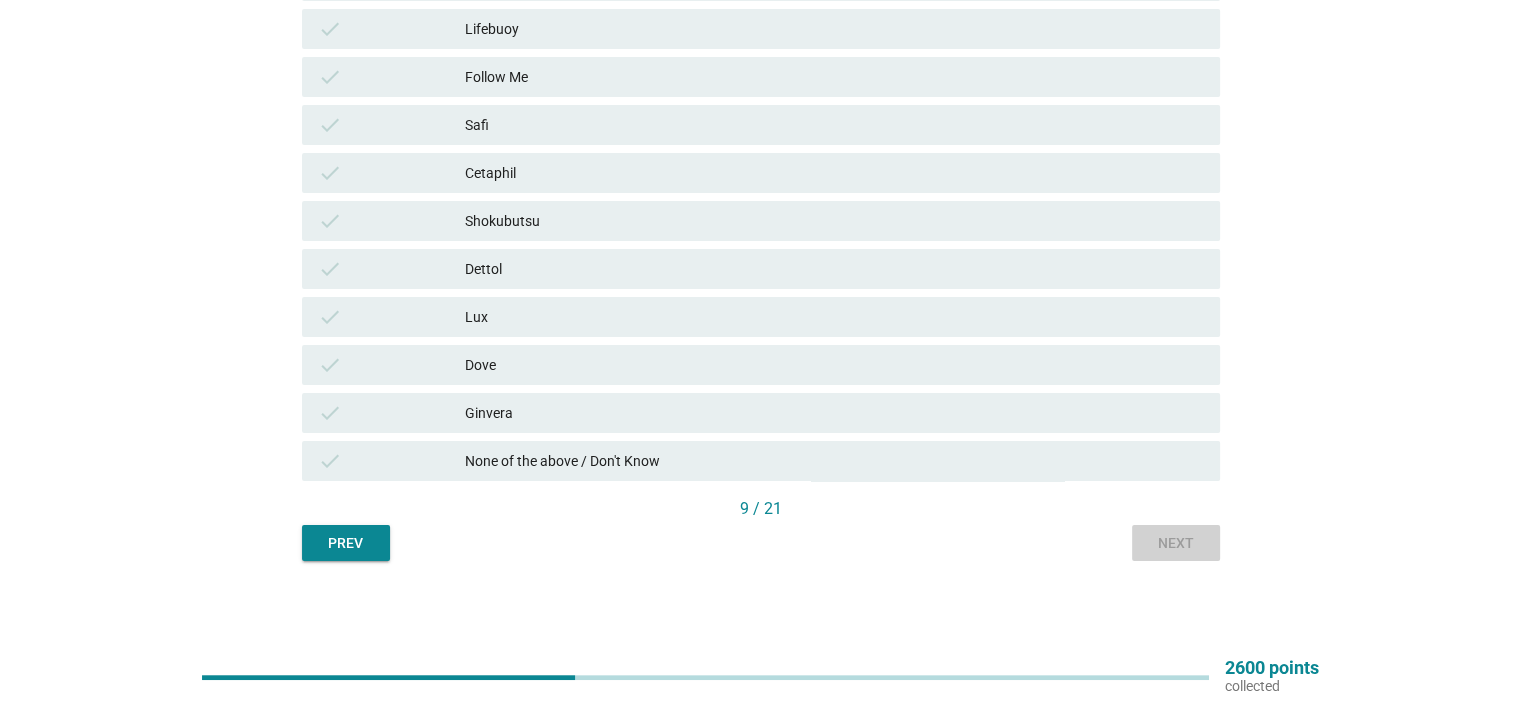 scroll, scrollTop: 0, scrollLeft: 0, axis: both 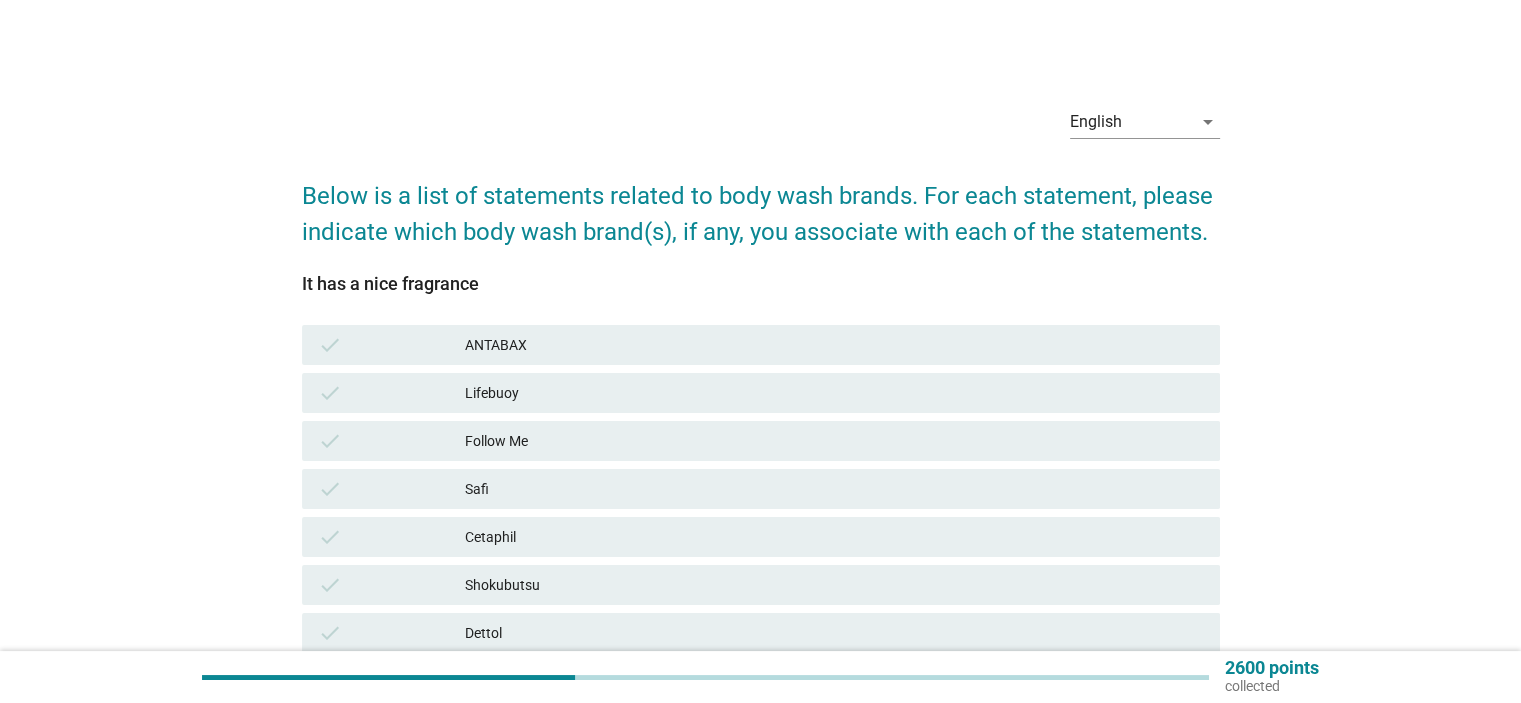 click on "Lifebuoy" at bounding box center (834, 393) 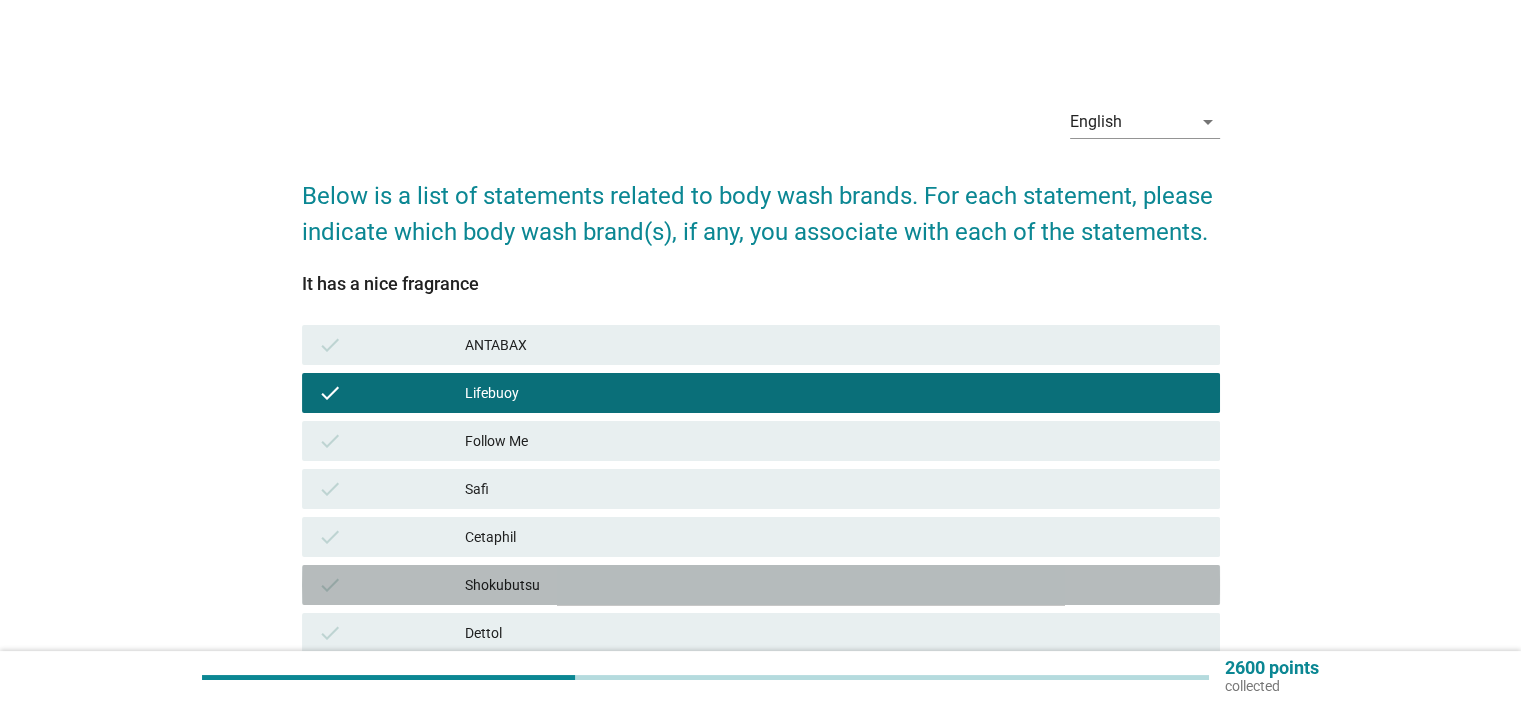 click on "Shokubutsu" at bounding box center (834, 585) 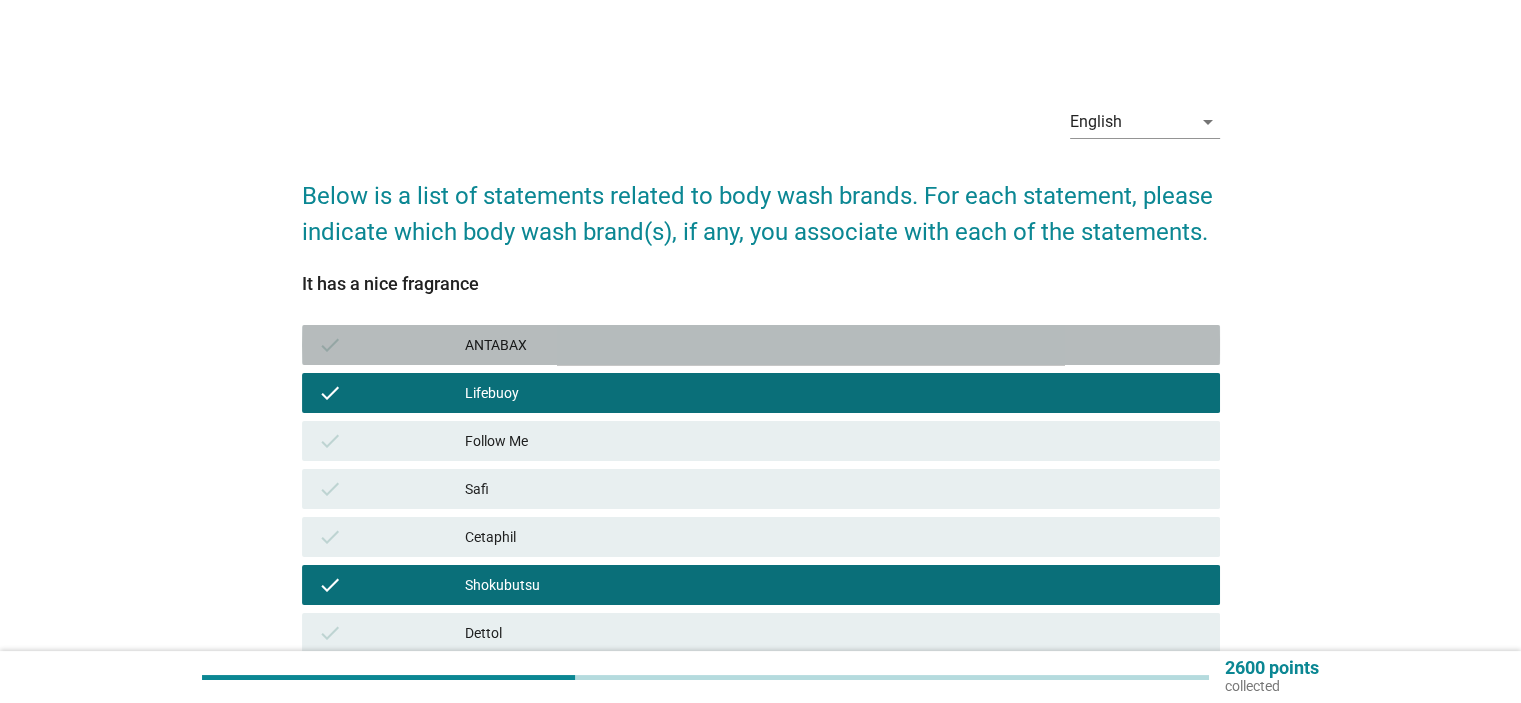 click on "ANTABAX" at bounding box center (834, 345) 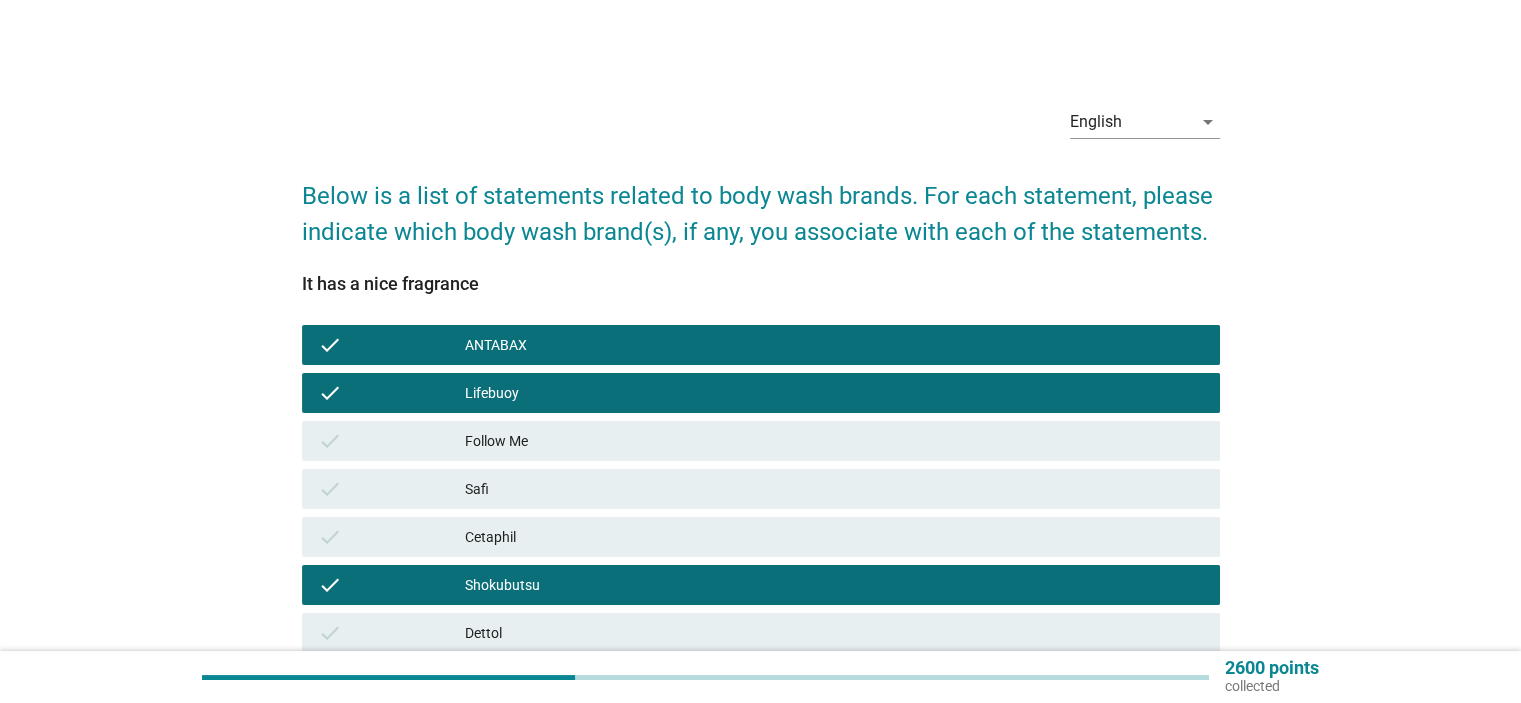 scroll, scrollTop: 300, scrollLeft: 0, axis: vertical 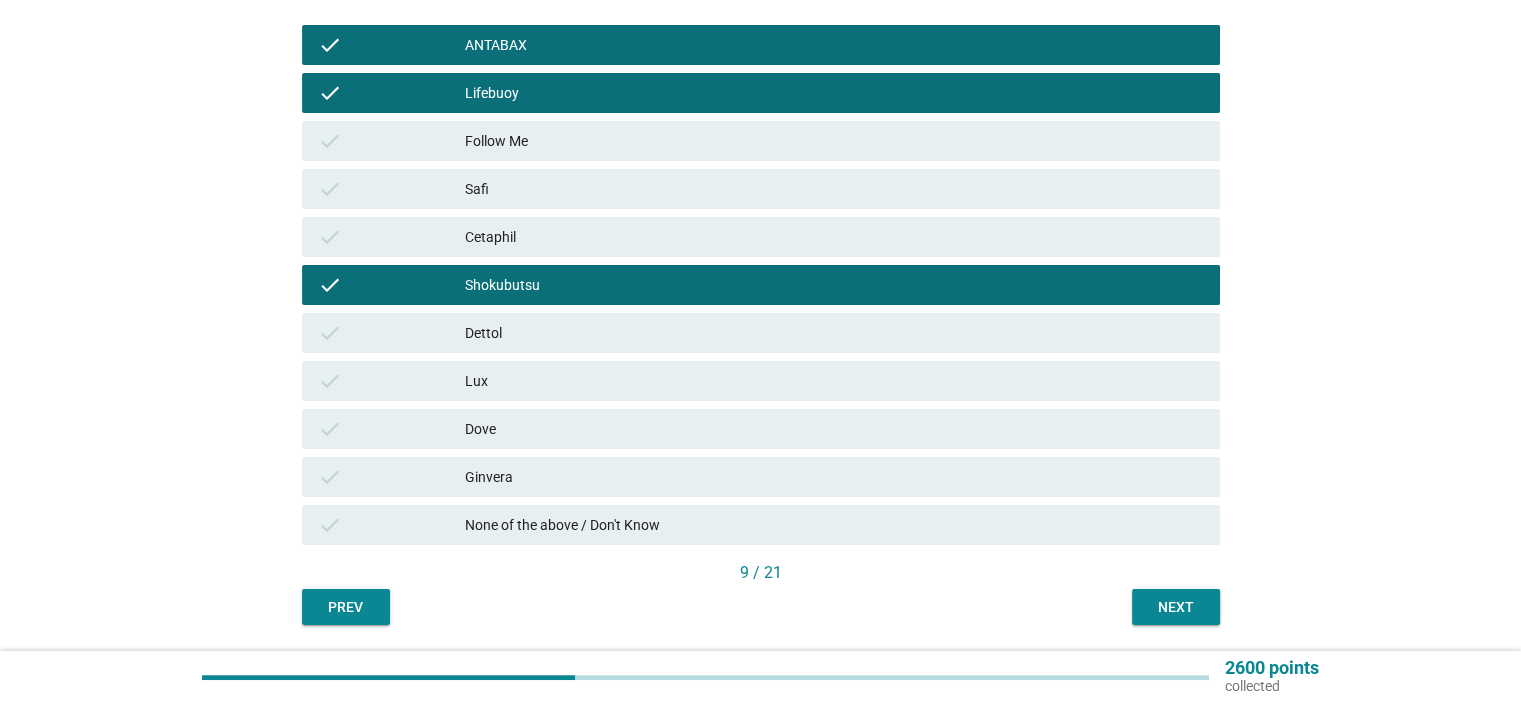click on "Dettol" at bounding box center (834, 333) 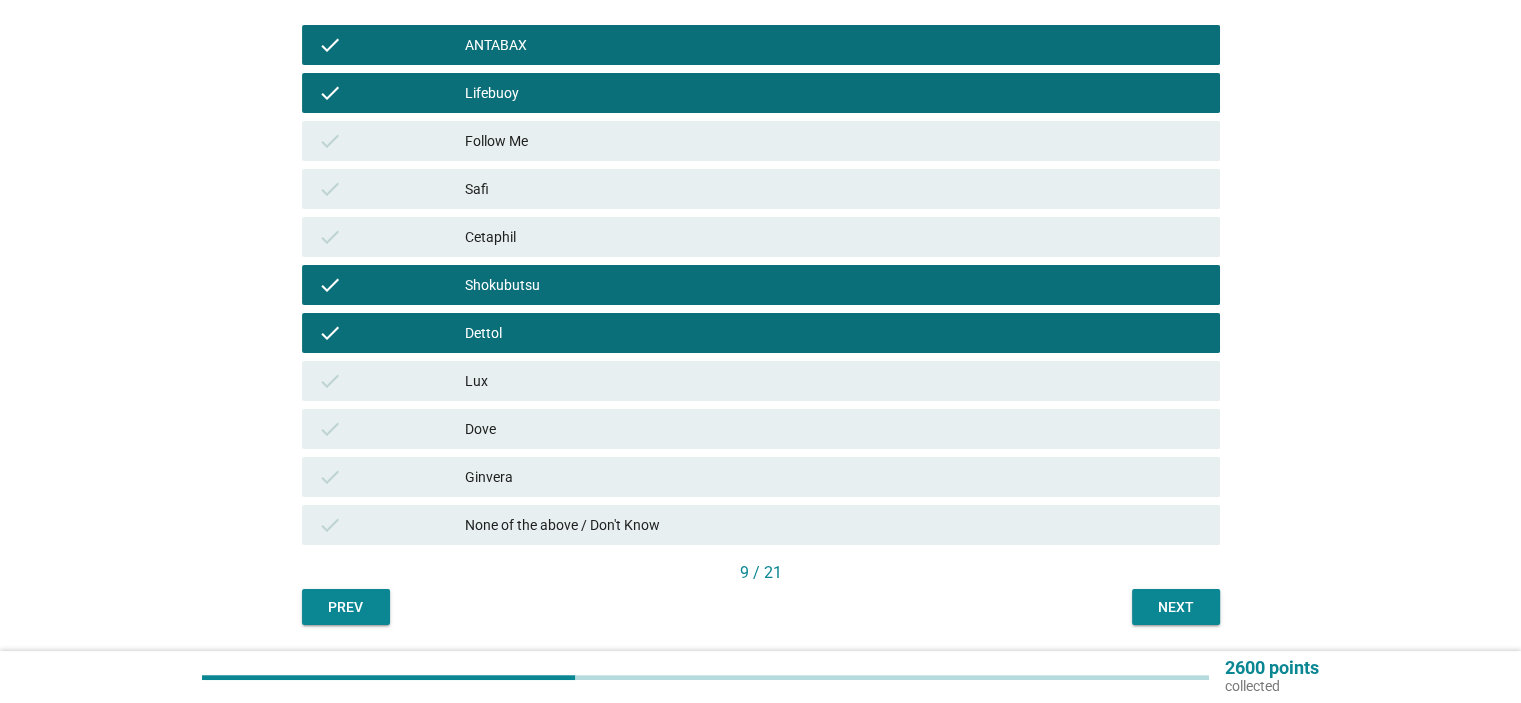 click on "Dove" at bounding box center (834, 429) 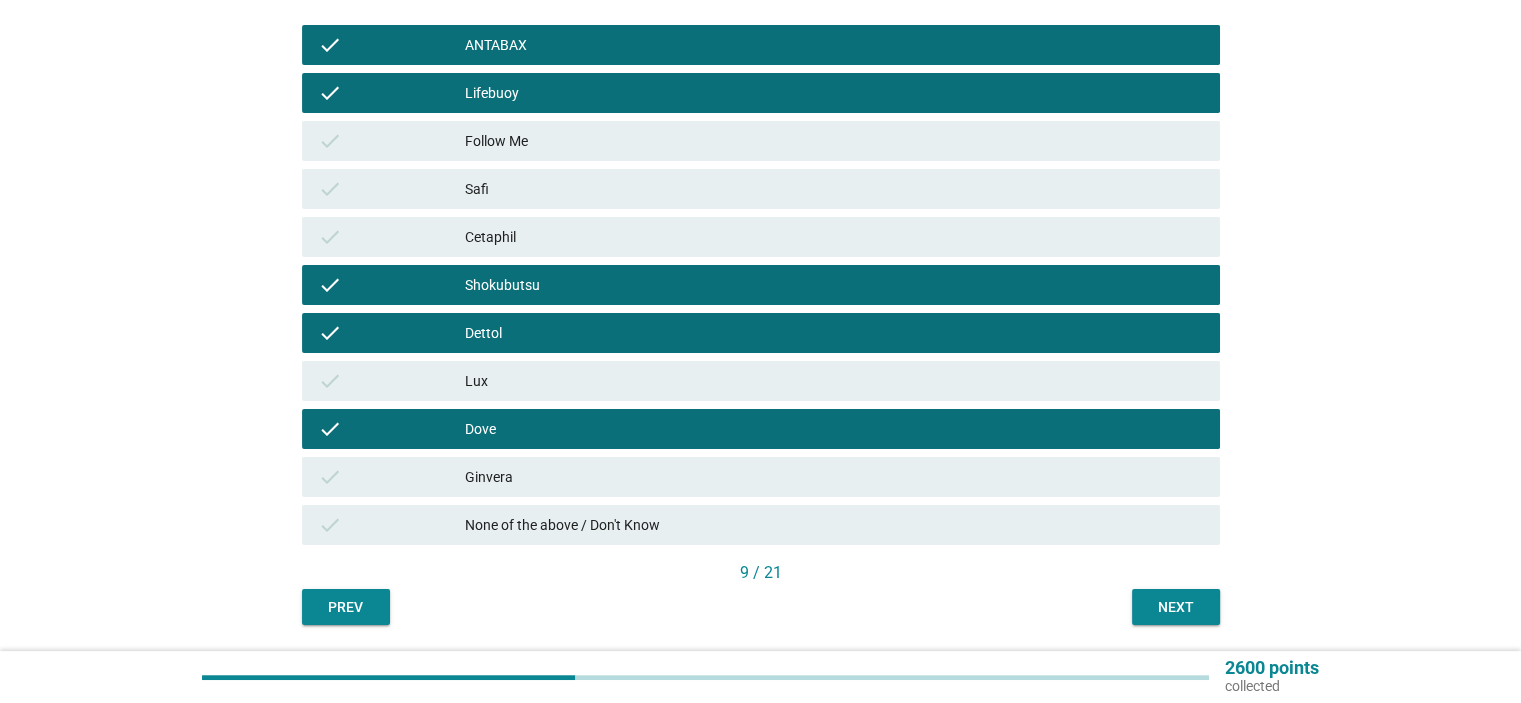 click on "check   Lux" at bounding box center [761, 381] 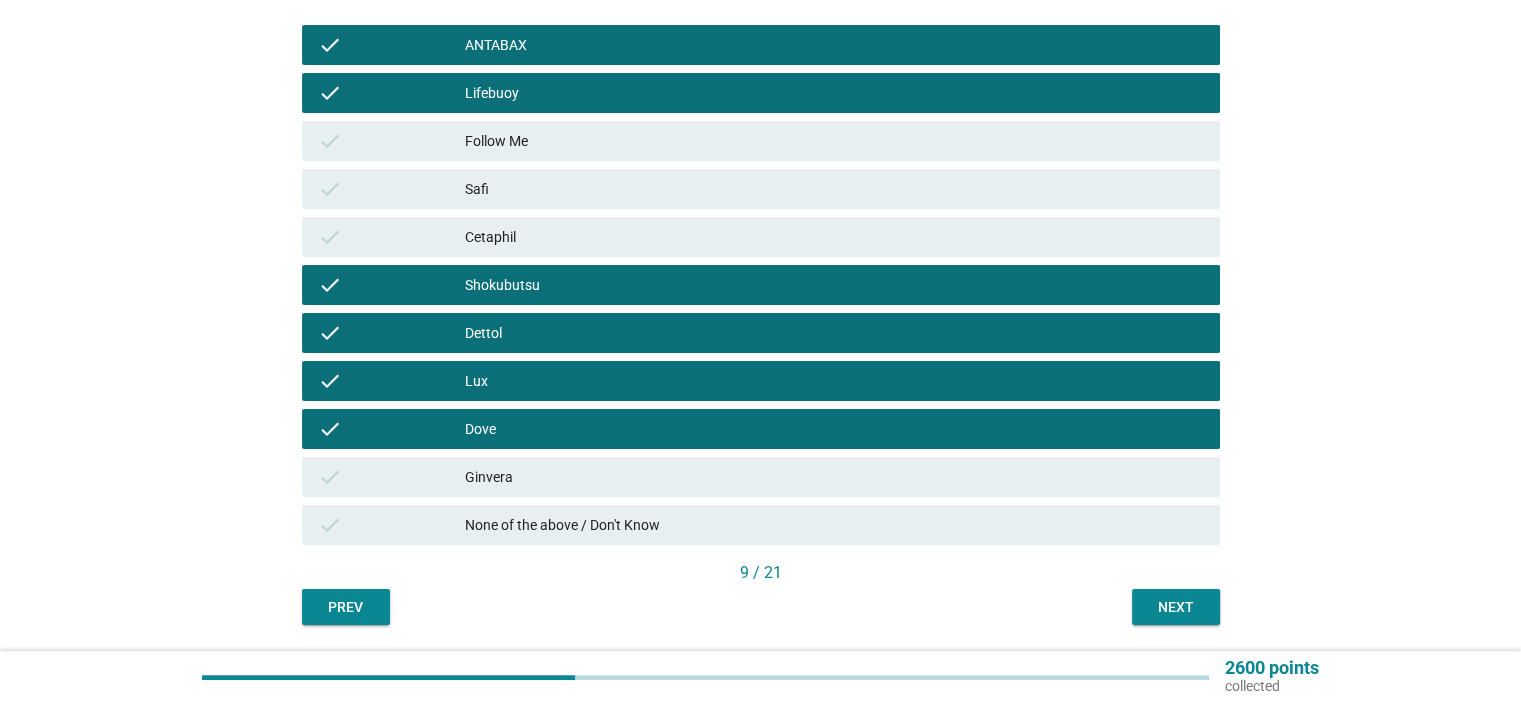 click on "Next" at bounding box center (1176, 607) 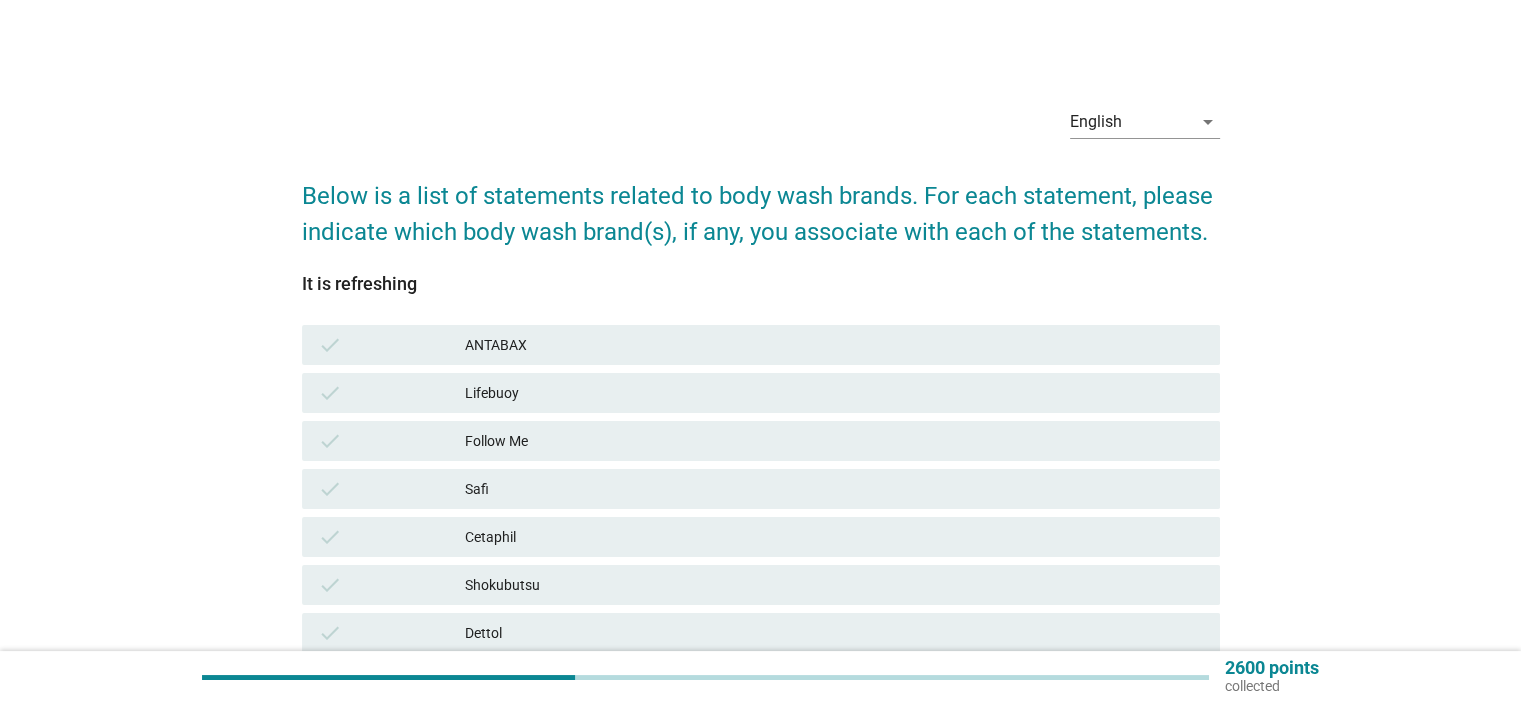 click on "ANTABAX" at bounding box center (834, 345) 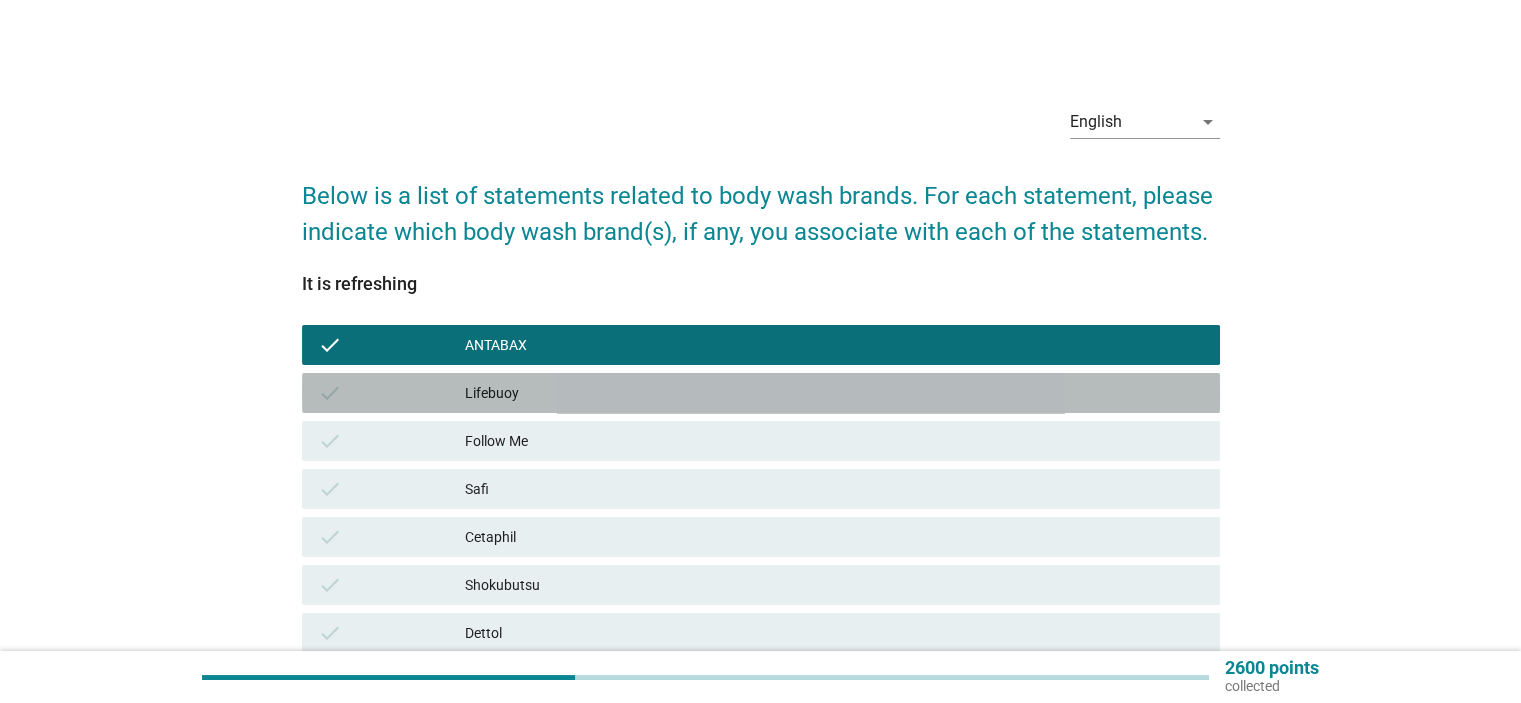 click on "Lifebuoy" at bounding box center [834, 393] 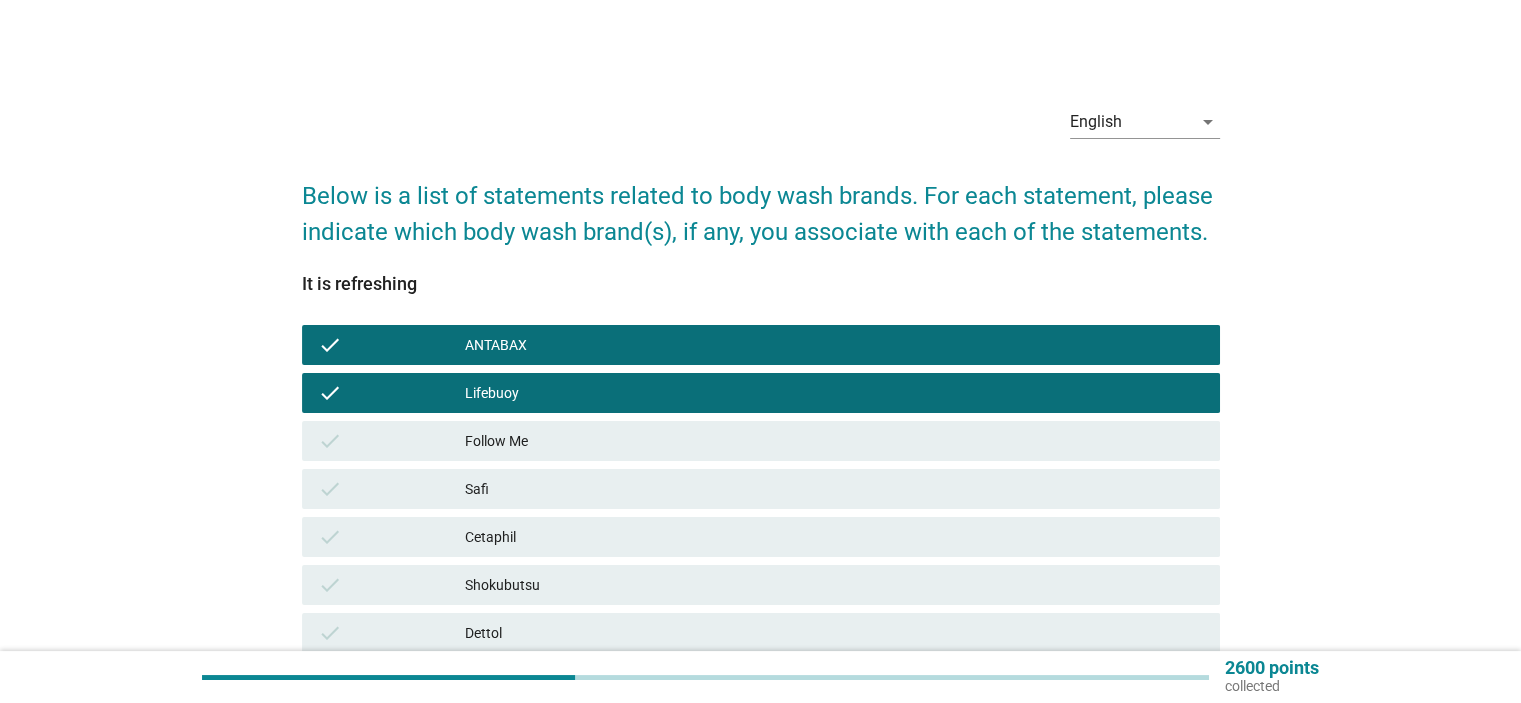 click on "Cetaphil" at bounding box center (834, 537) 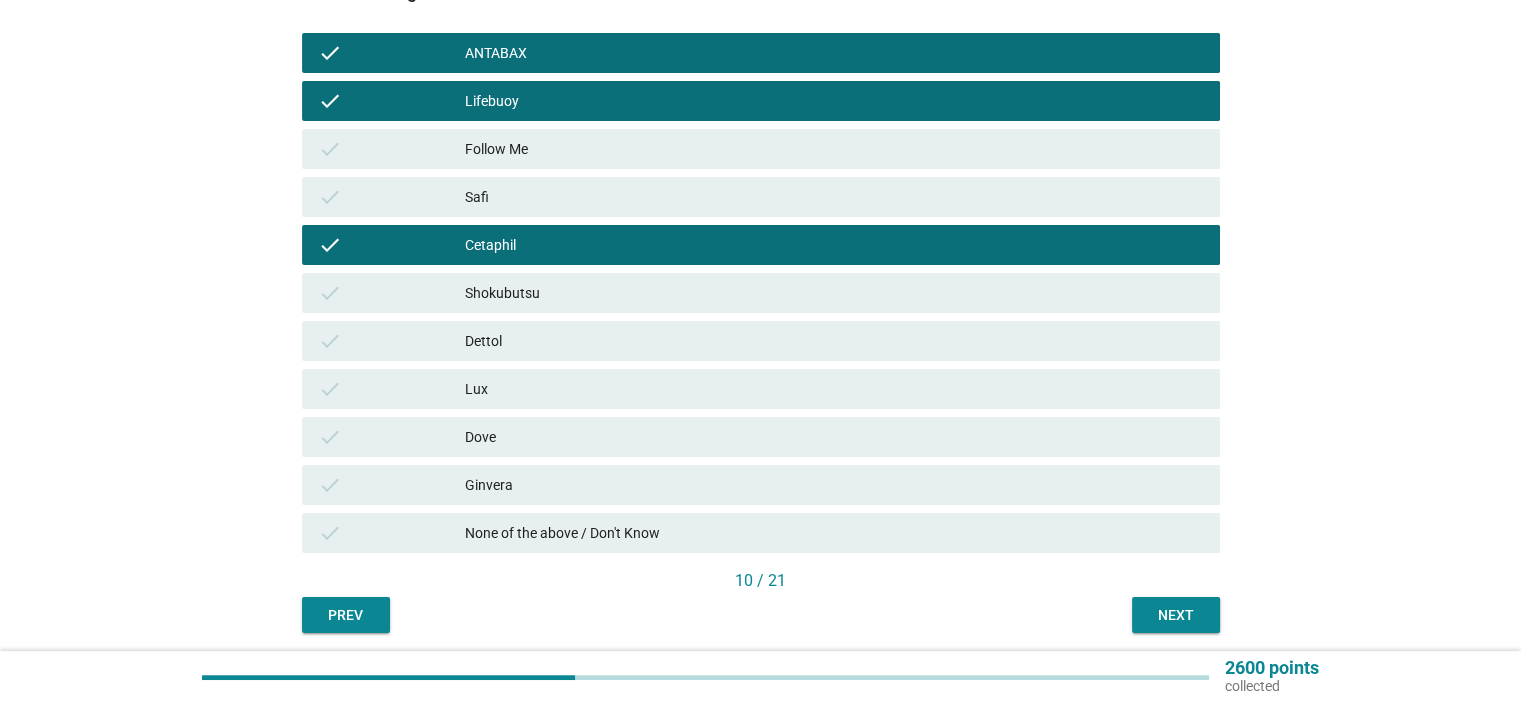 scroll, scrollTop: 300, scrollLeft: 0, axis: vertical 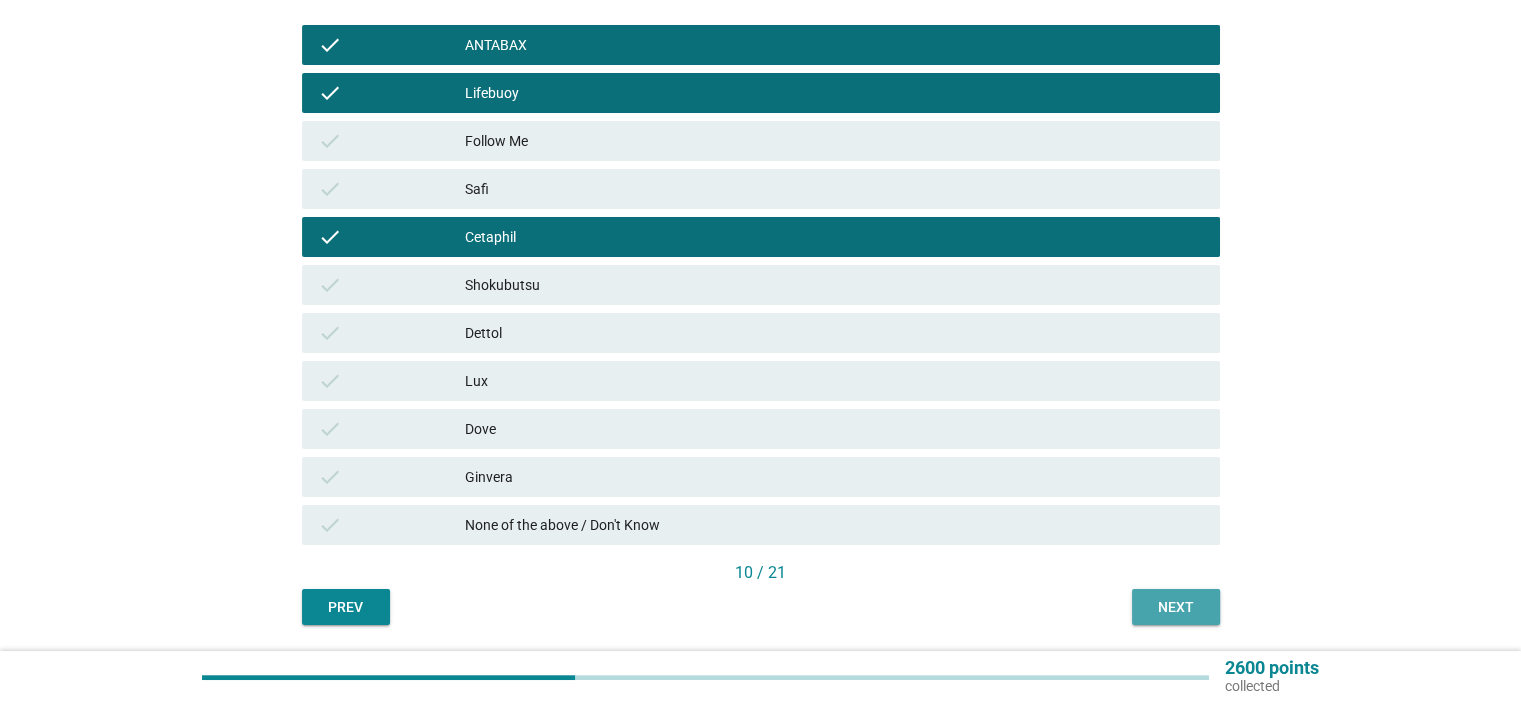 click on "Next" at bounding box center (1176, 607) 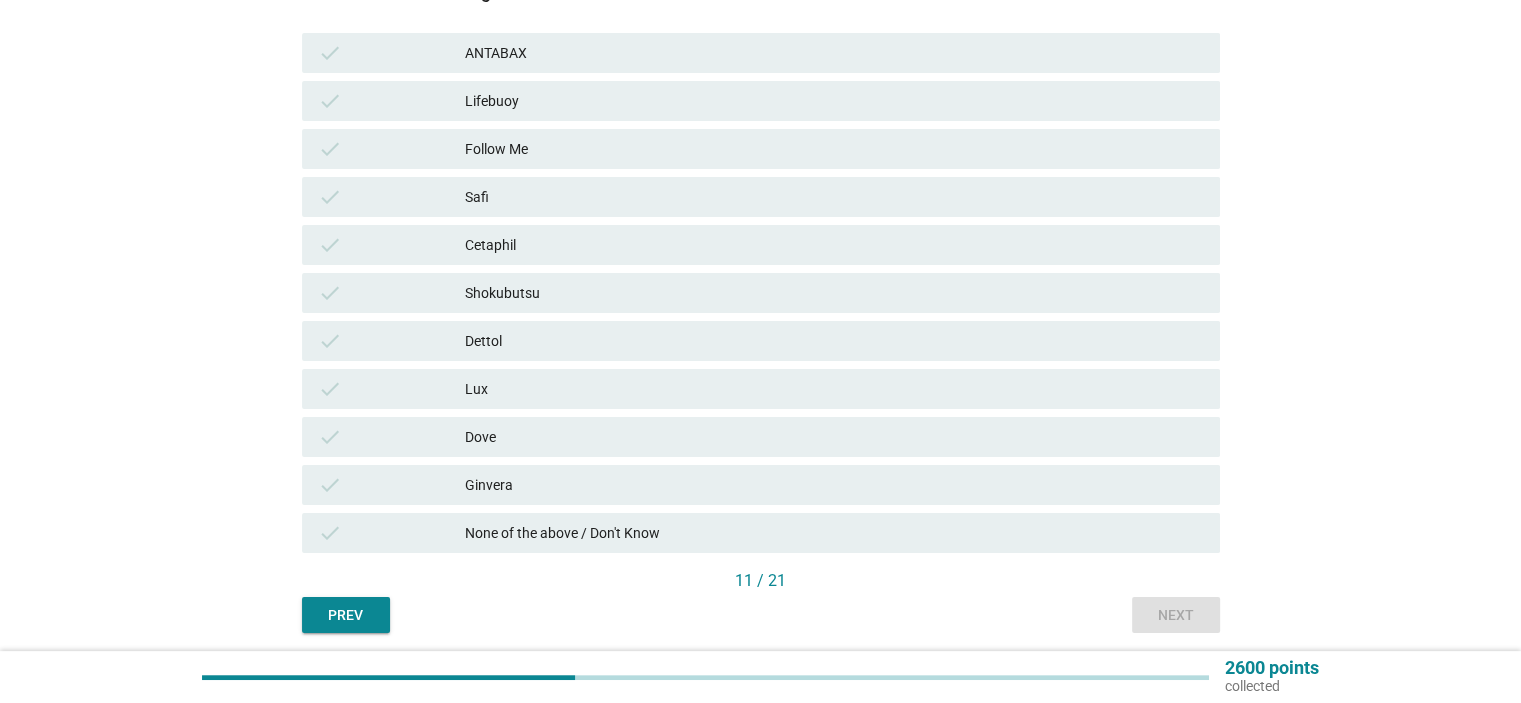 scroll, scrollTop: 300, scrollLeft: 0, axis: vertical 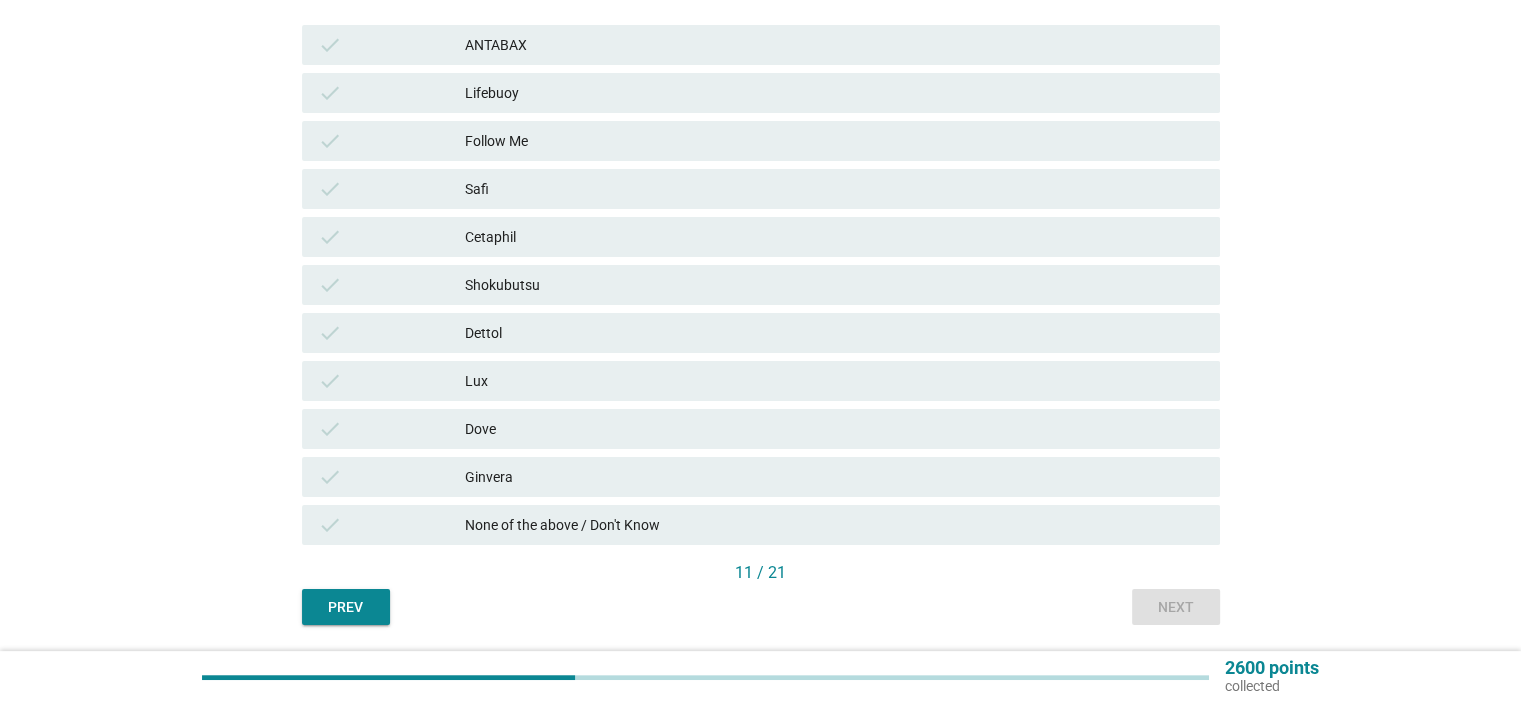 click on "None of the above / Don't Know" at bounding box center (834, 525) 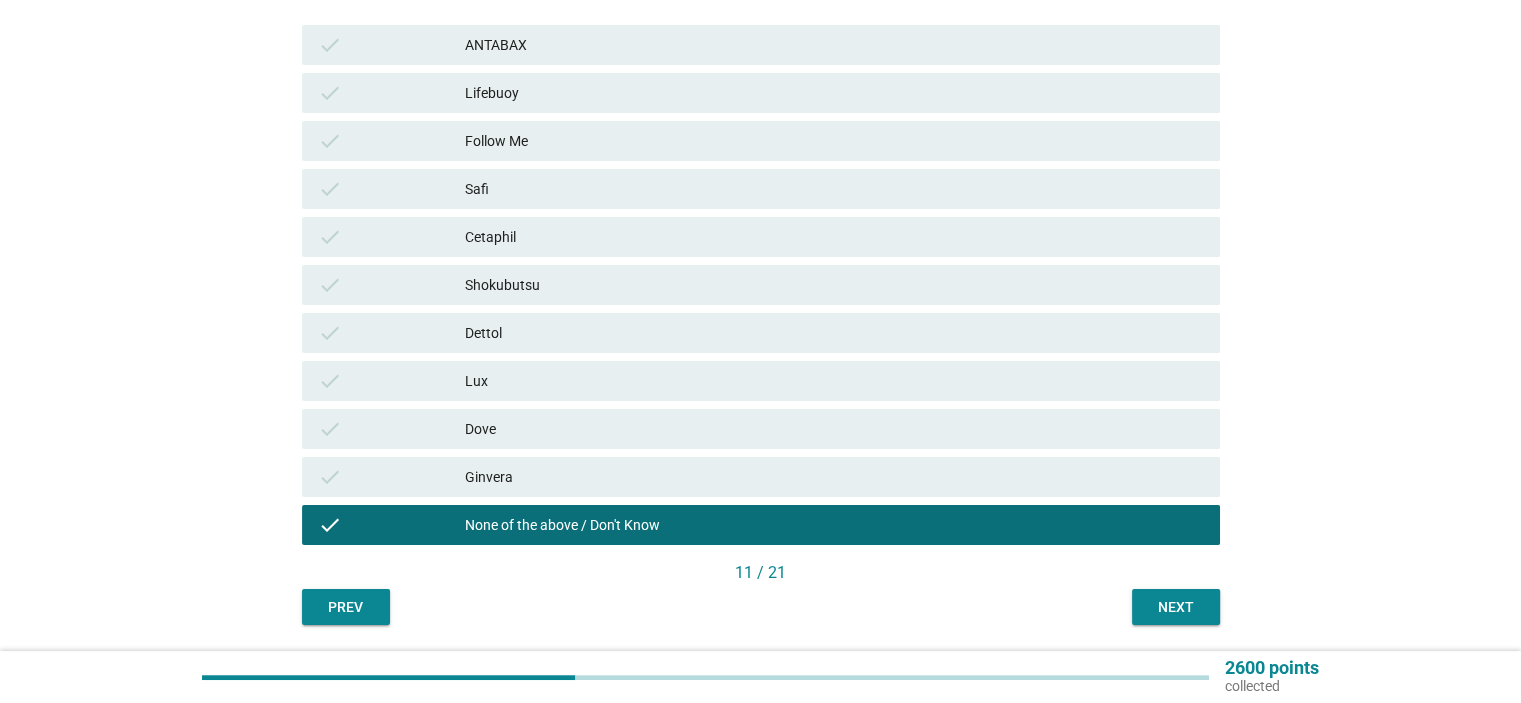 click on "Next" at bounding box center (1176, 607) 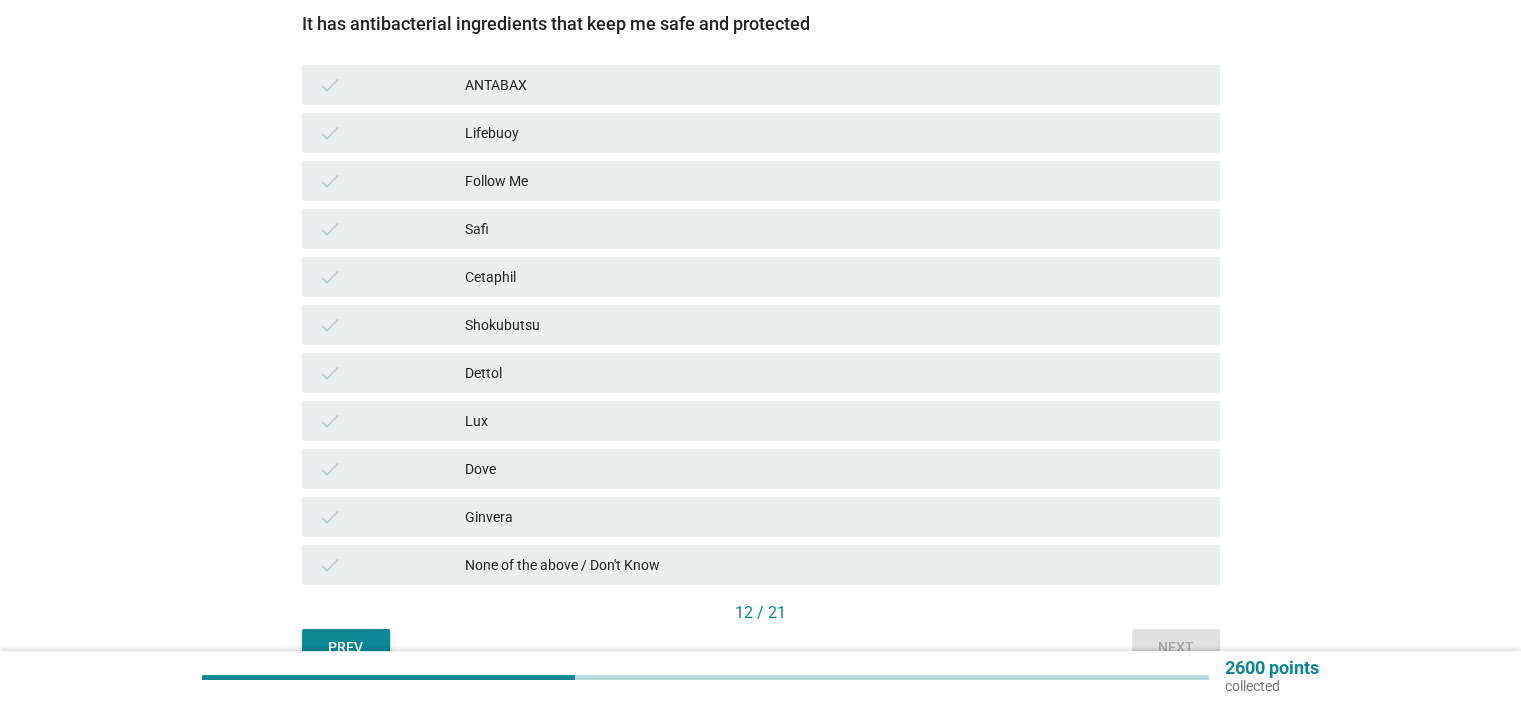 scroll, scrollTop: 364, scrollLeft: 0, axis: vertical 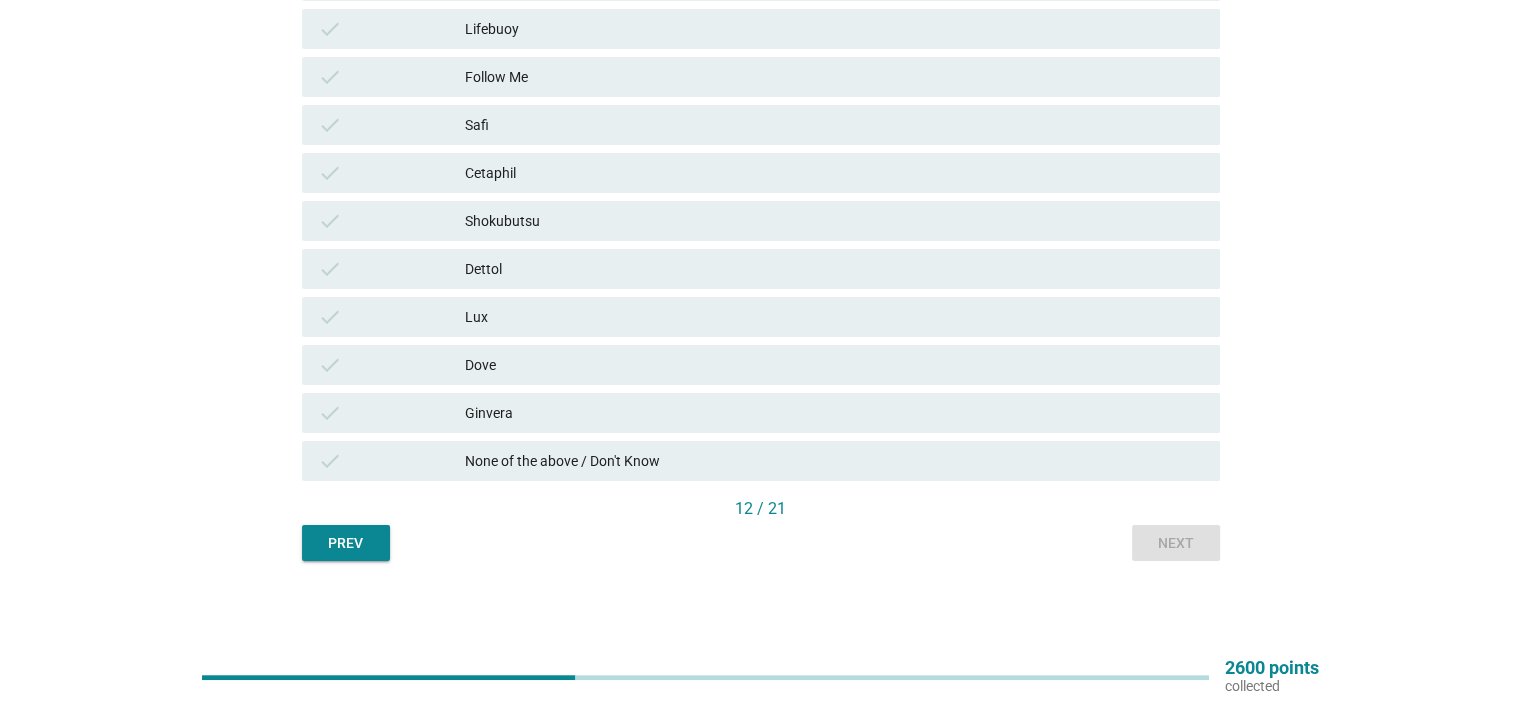 click on "None of the above / Don't Know" at bounding box center [834, 461] 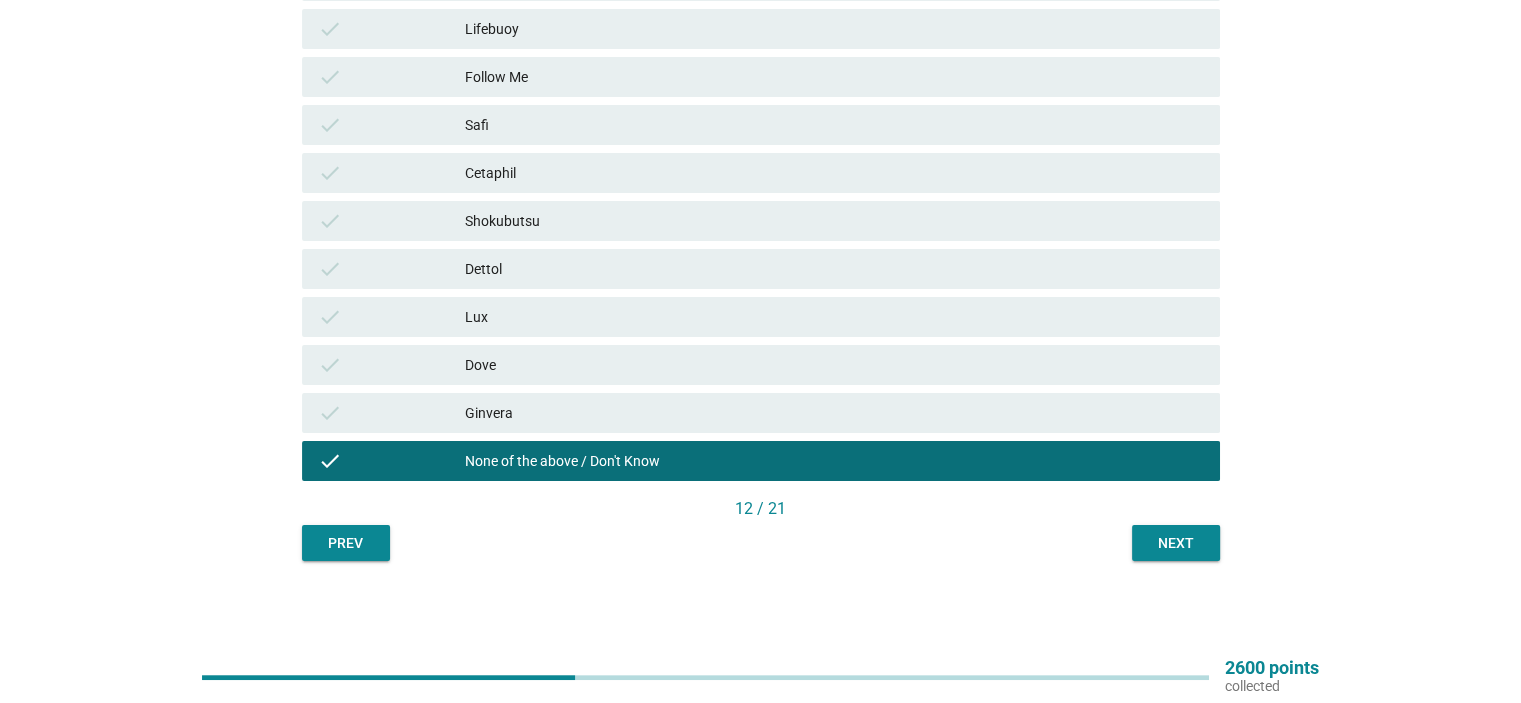 click on "Next" at bounding box center (1176, 543) 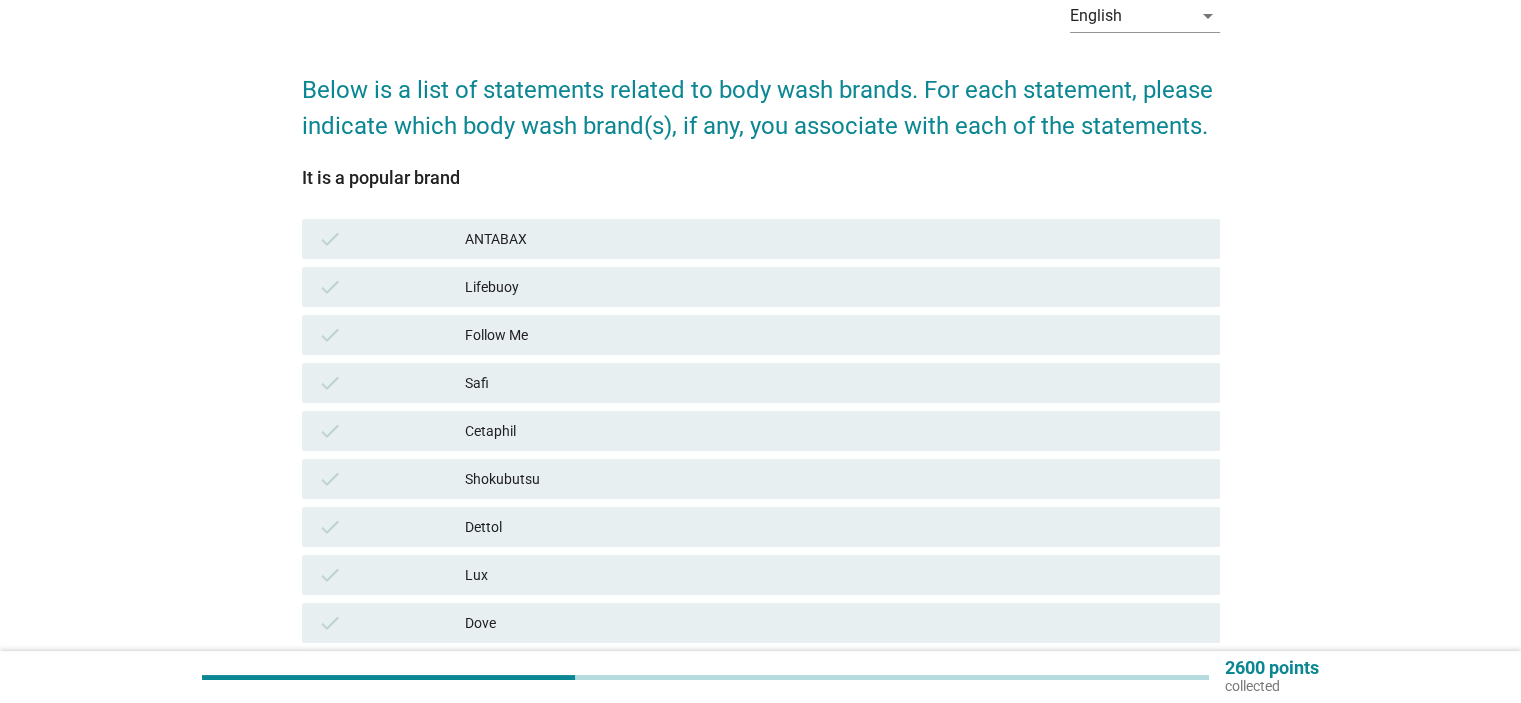 scroll, scrollTop: 100, scrollLeft: 0, axis: vertical 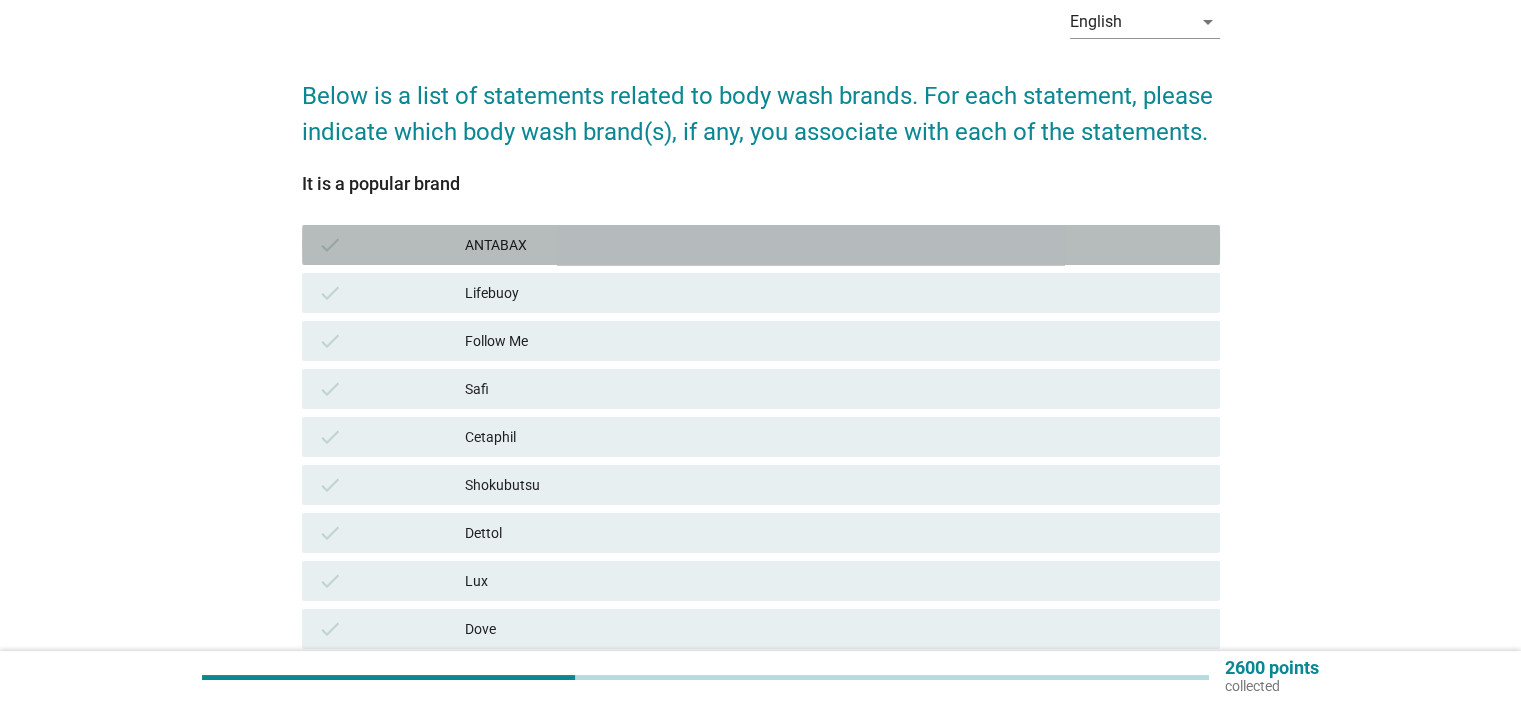 click on "ANTABAX" at bounding box center (834, 245) 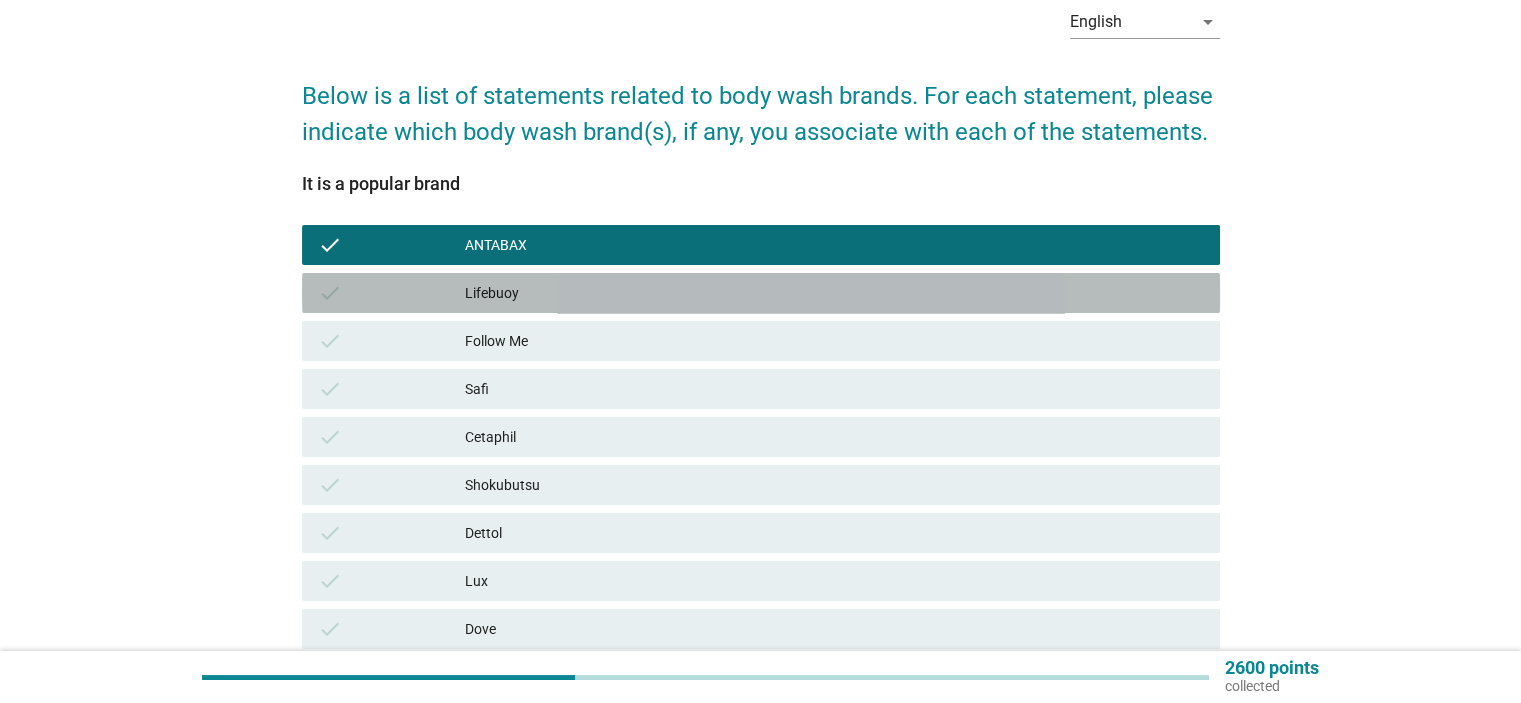 click on "Lifebuoy" at bounding box center [834, 293] 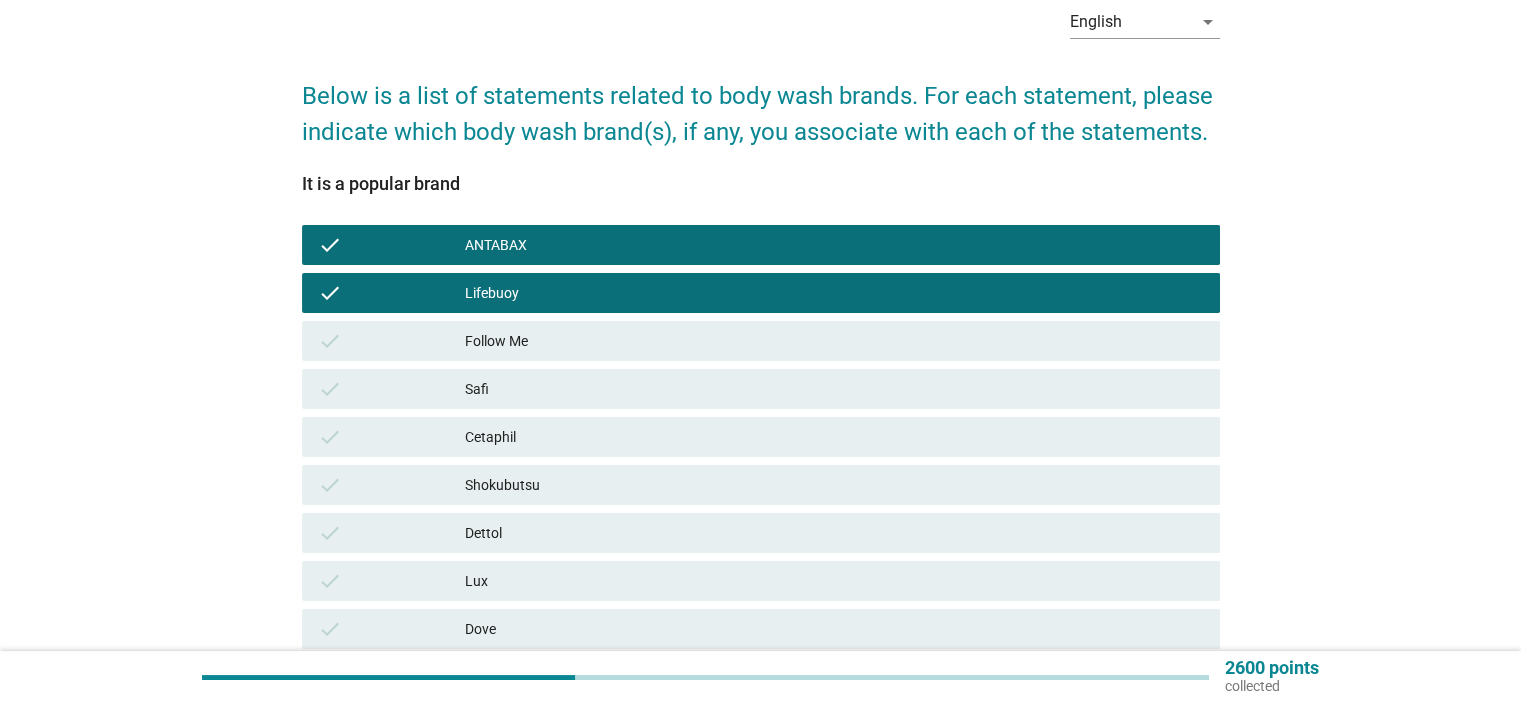 click on "Follow Me" at bounding box center (834, 341) 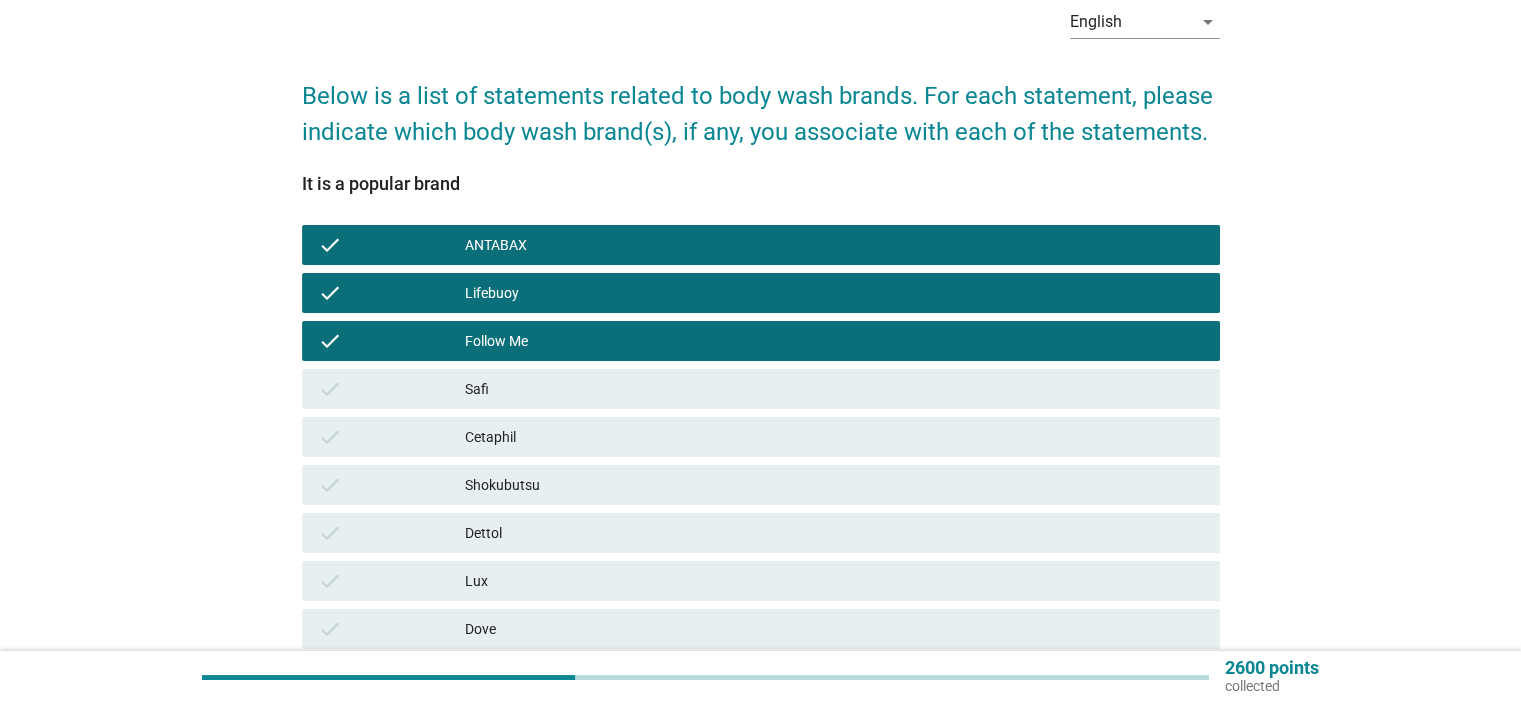 click on "Safi" at bounding box center [834, 389] 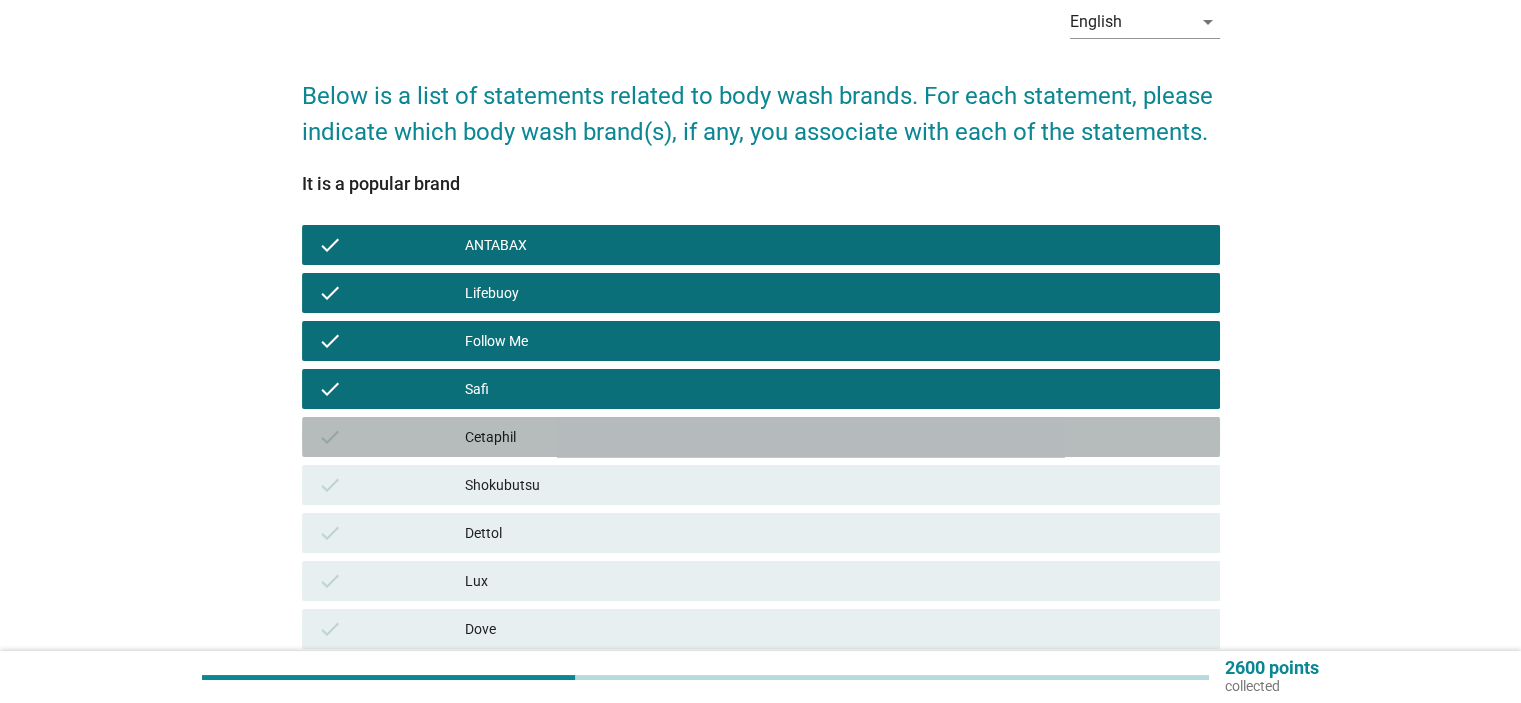 drag, startPoint x: 571, startPoint y: 429, endPoint x: 568, endPoint y: 475, distance: 46.09772 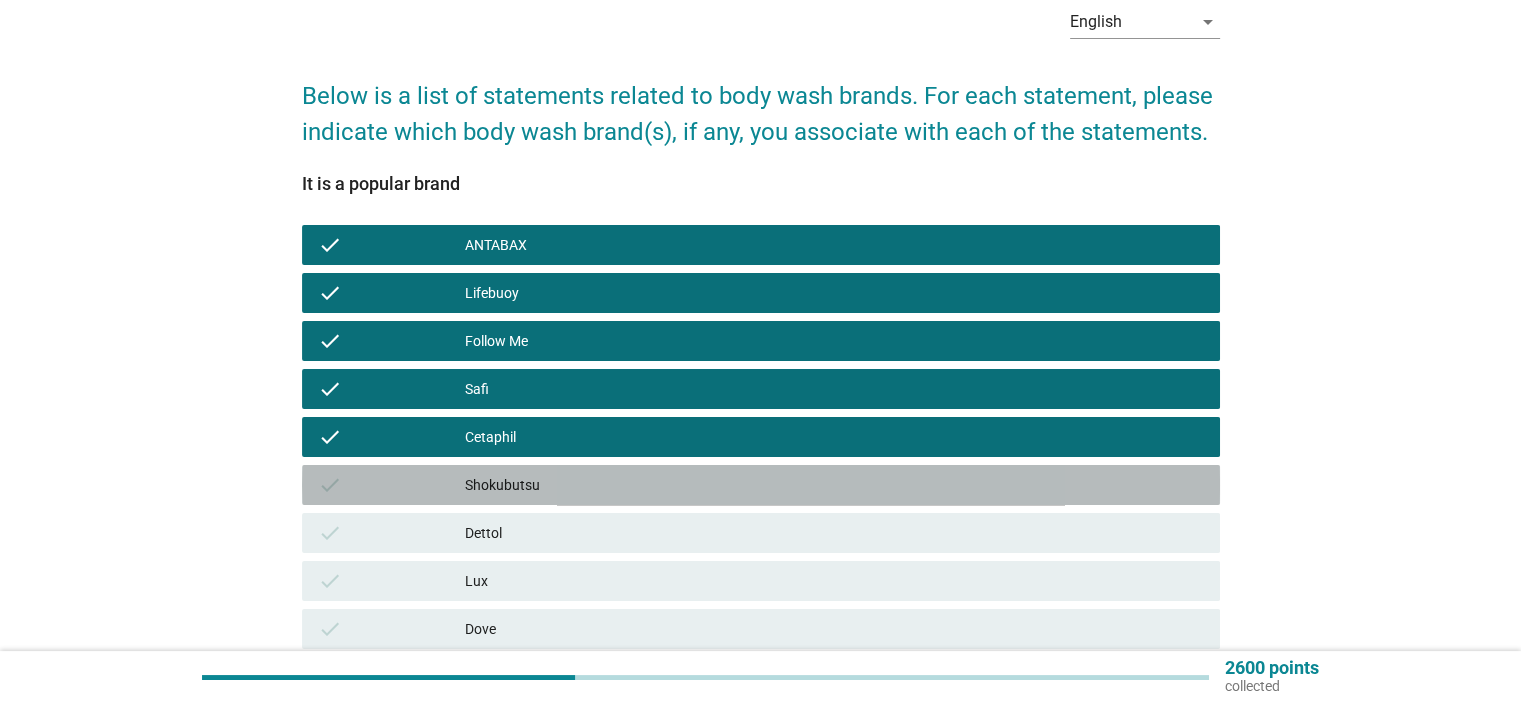 click on "check   Shokubutsu" at bounding box center [761, 485] 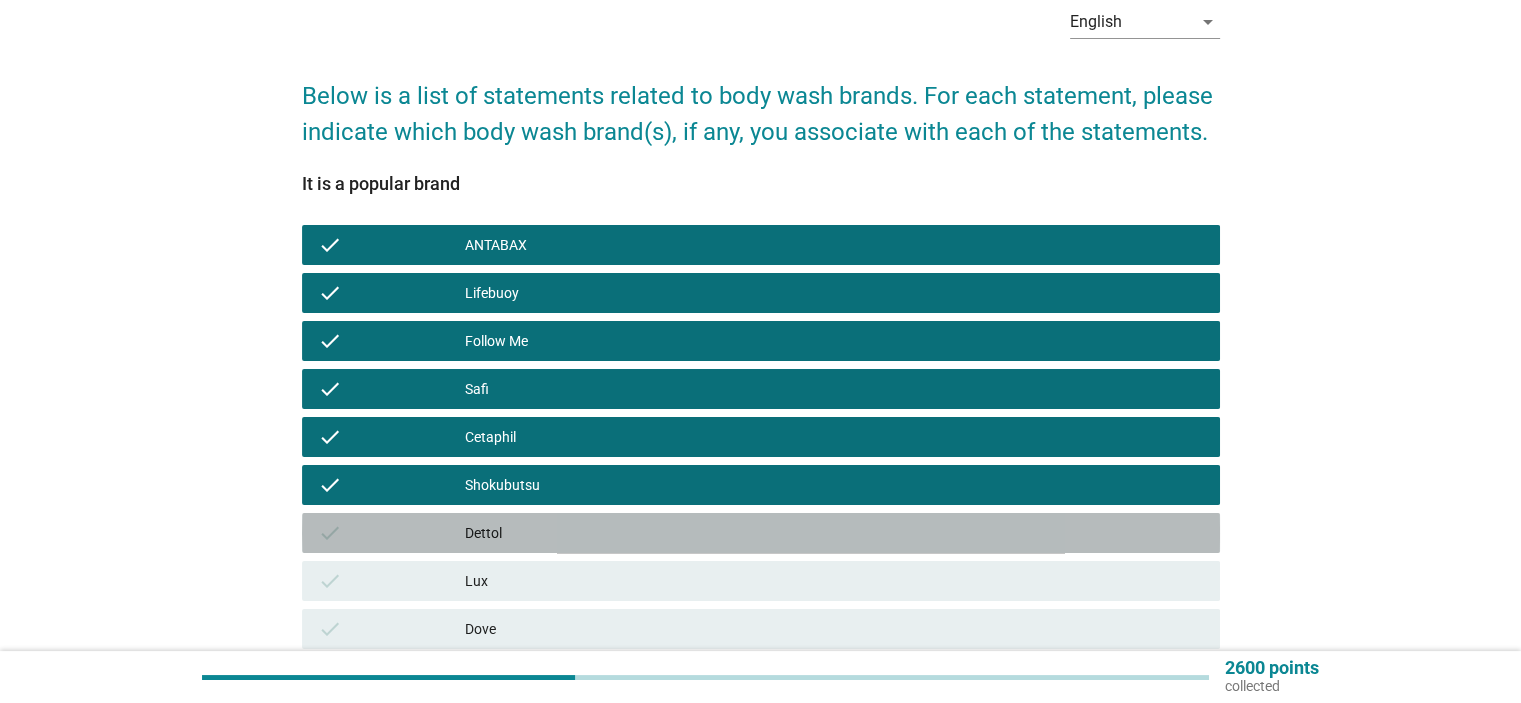 click on "check   Dettol" at bounding box center (761, 533) 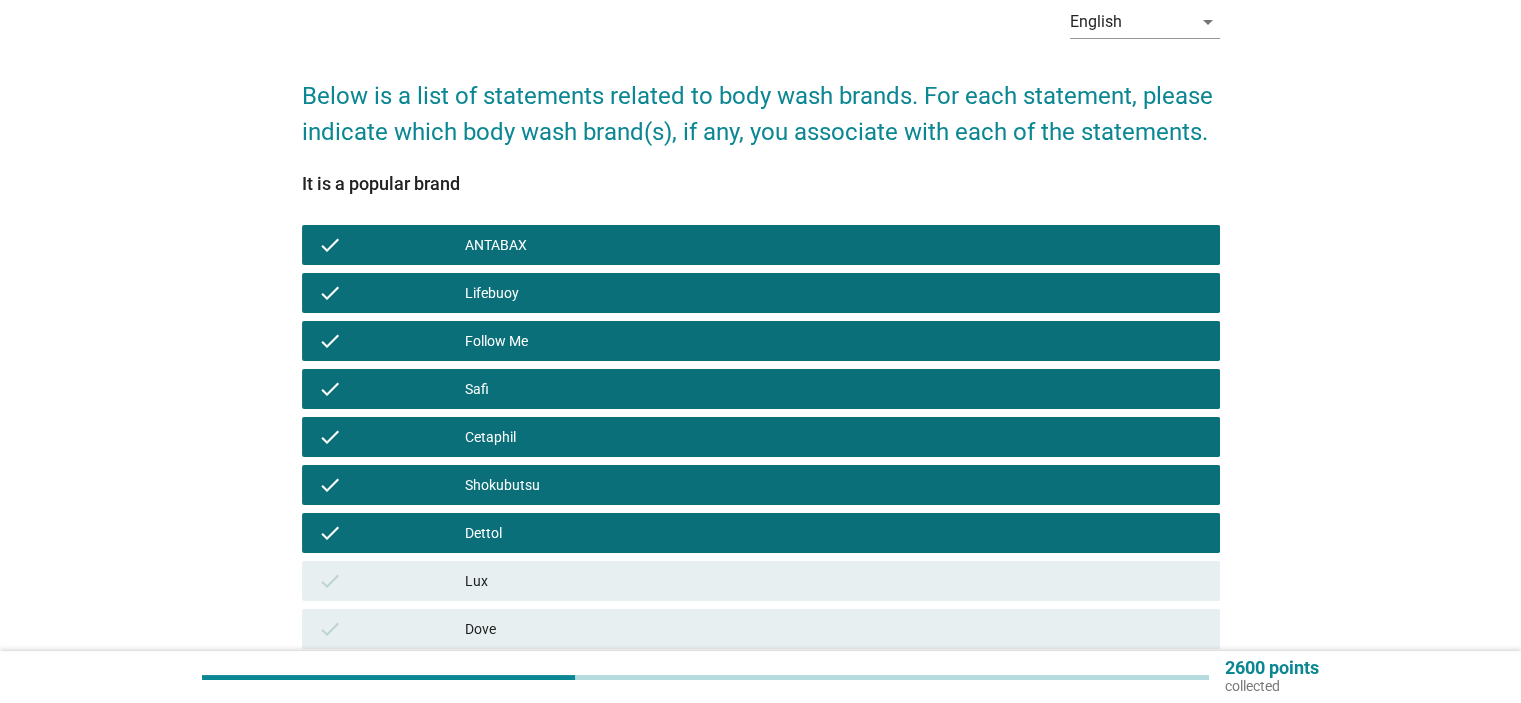 click on "Lux" at bounding box center [834, 581] 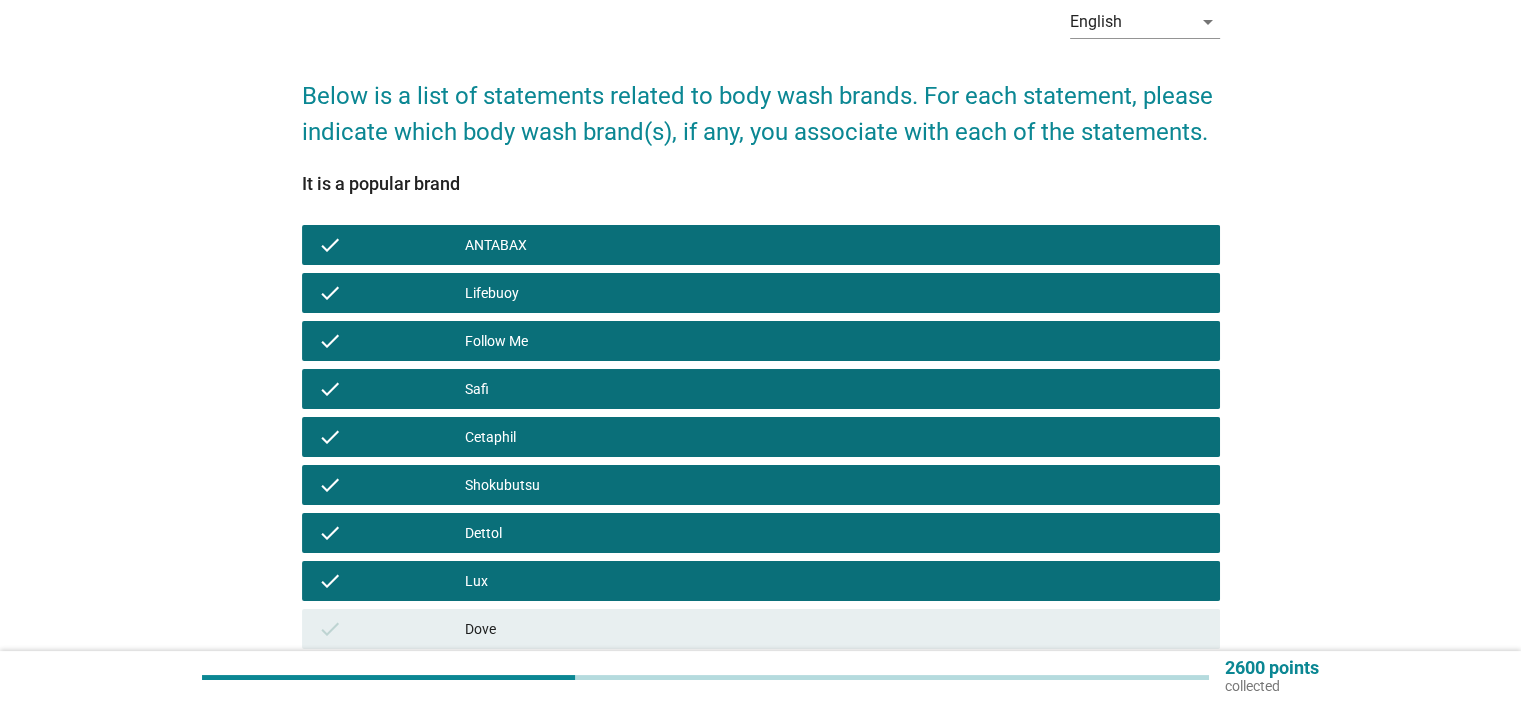 click on "check   Dove" at bounding box center [761, 629] 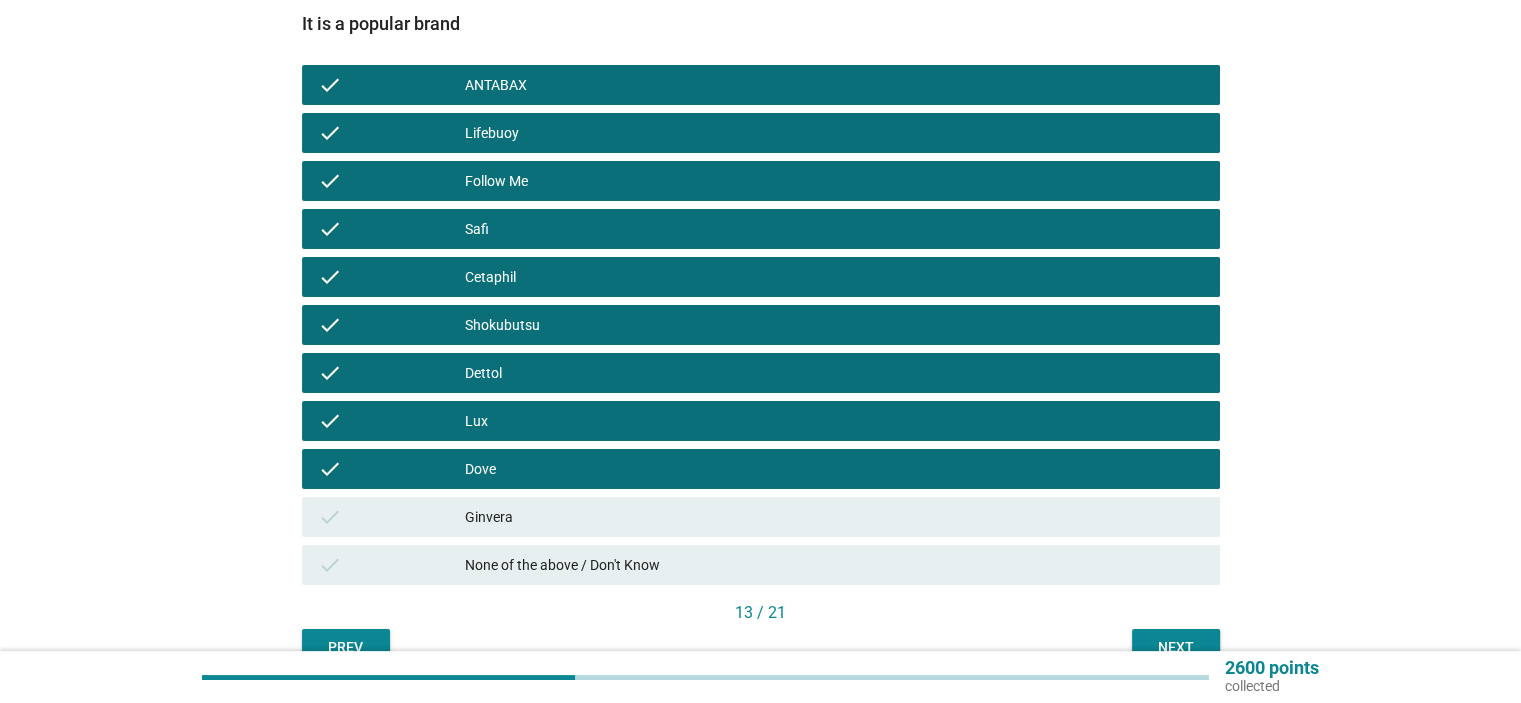 scroll, scrollTop: 364, scrollLeft: 0, axis: vertical 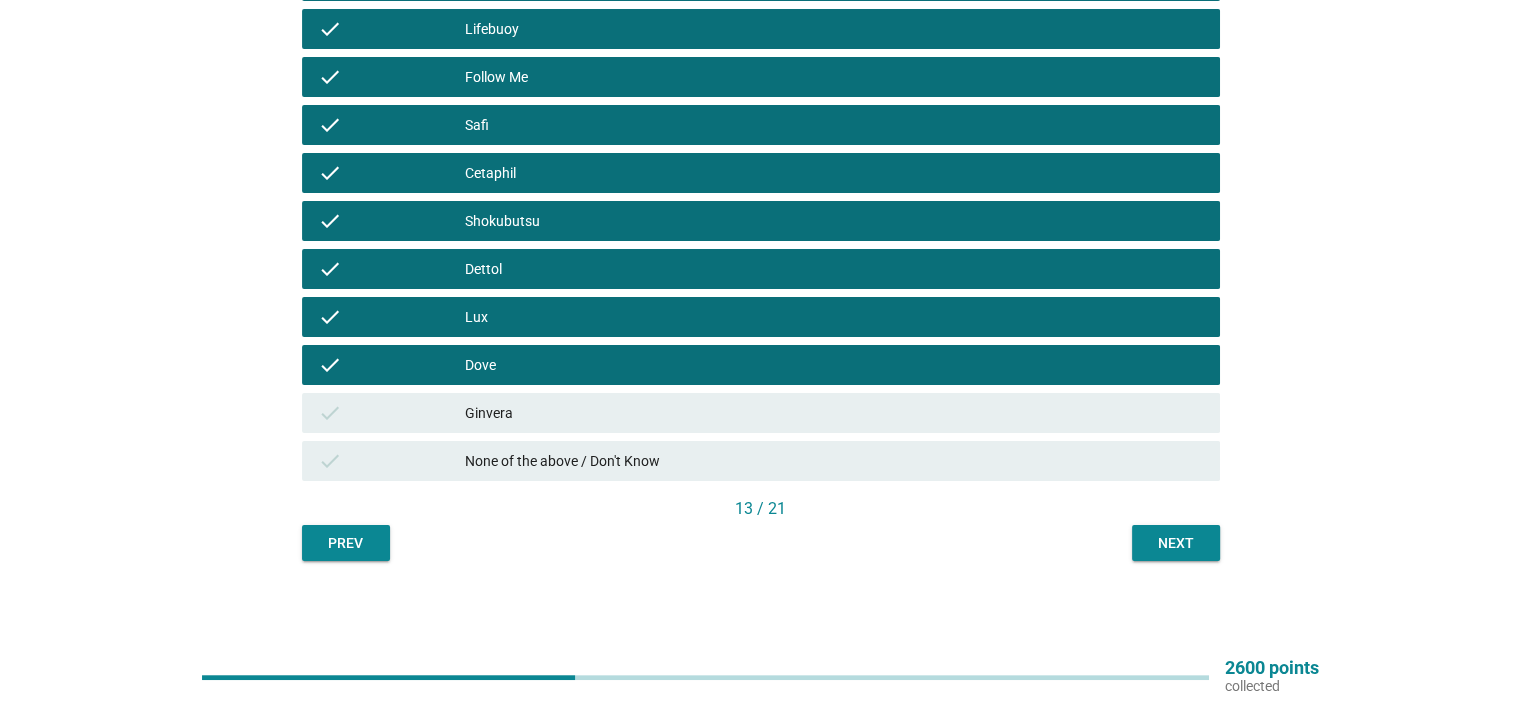click on "Ginvera" at bounding box center (834, 413) 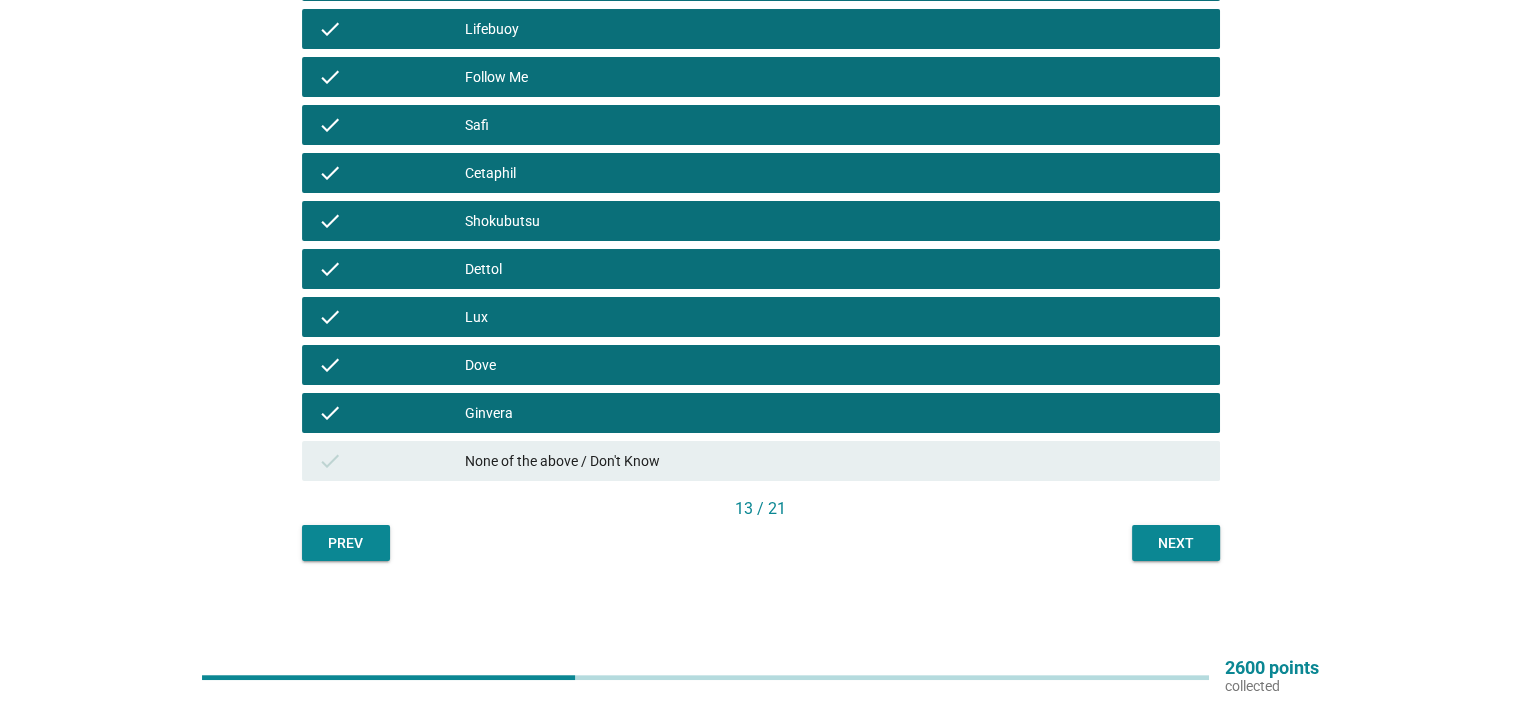 click on "Next" at bounding box center [1176, 543] 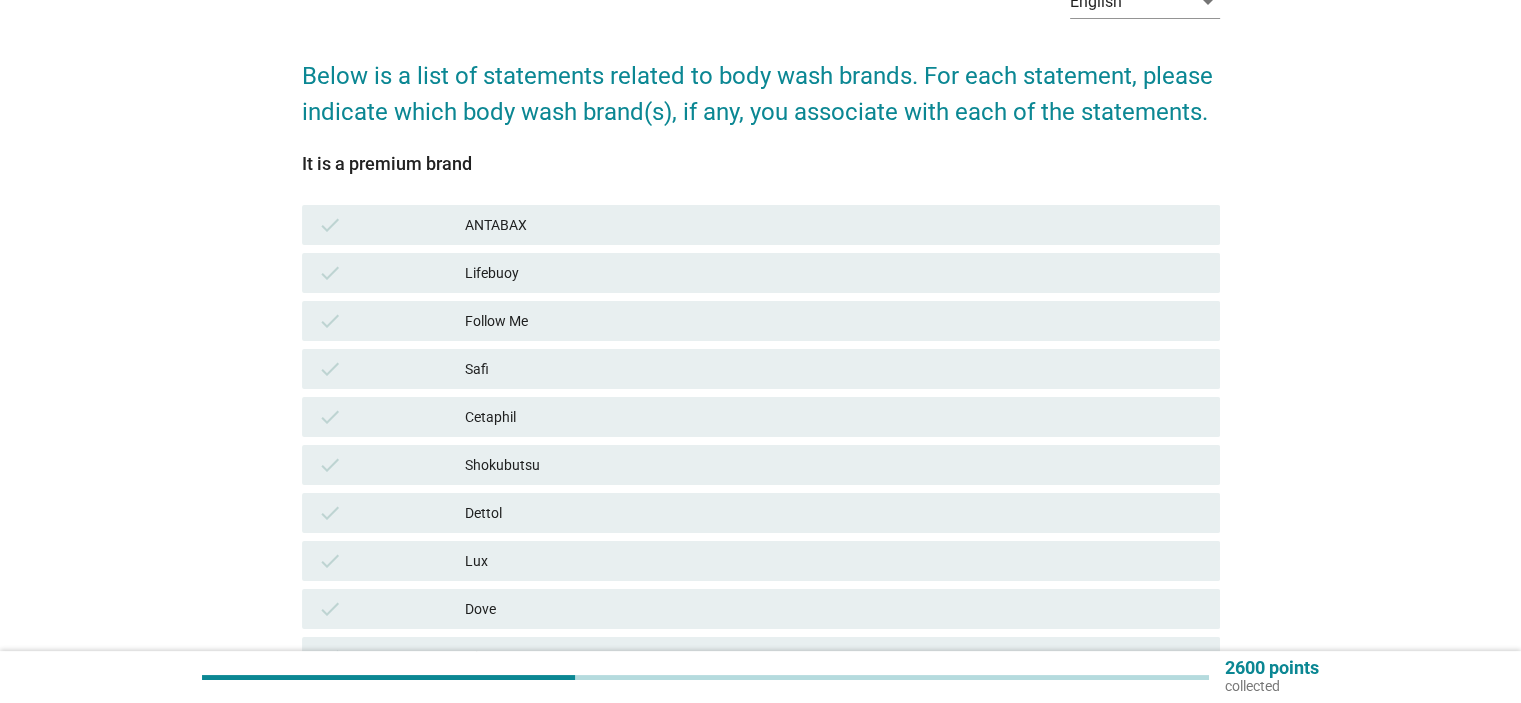 scroll, scrollTop: 300, scrollLeft: 0, axis: vertical 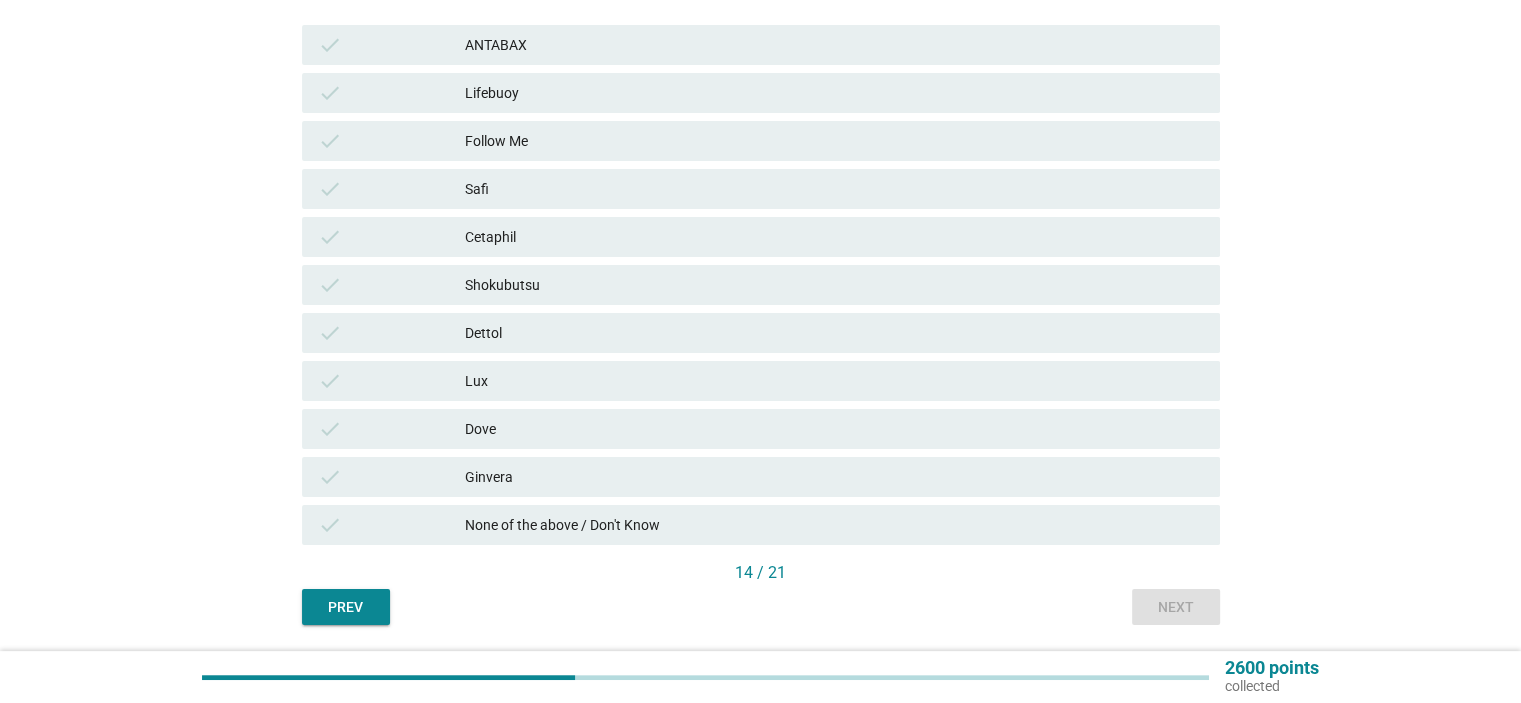 click on "Cetaphil" at bounding box center [834, 237] 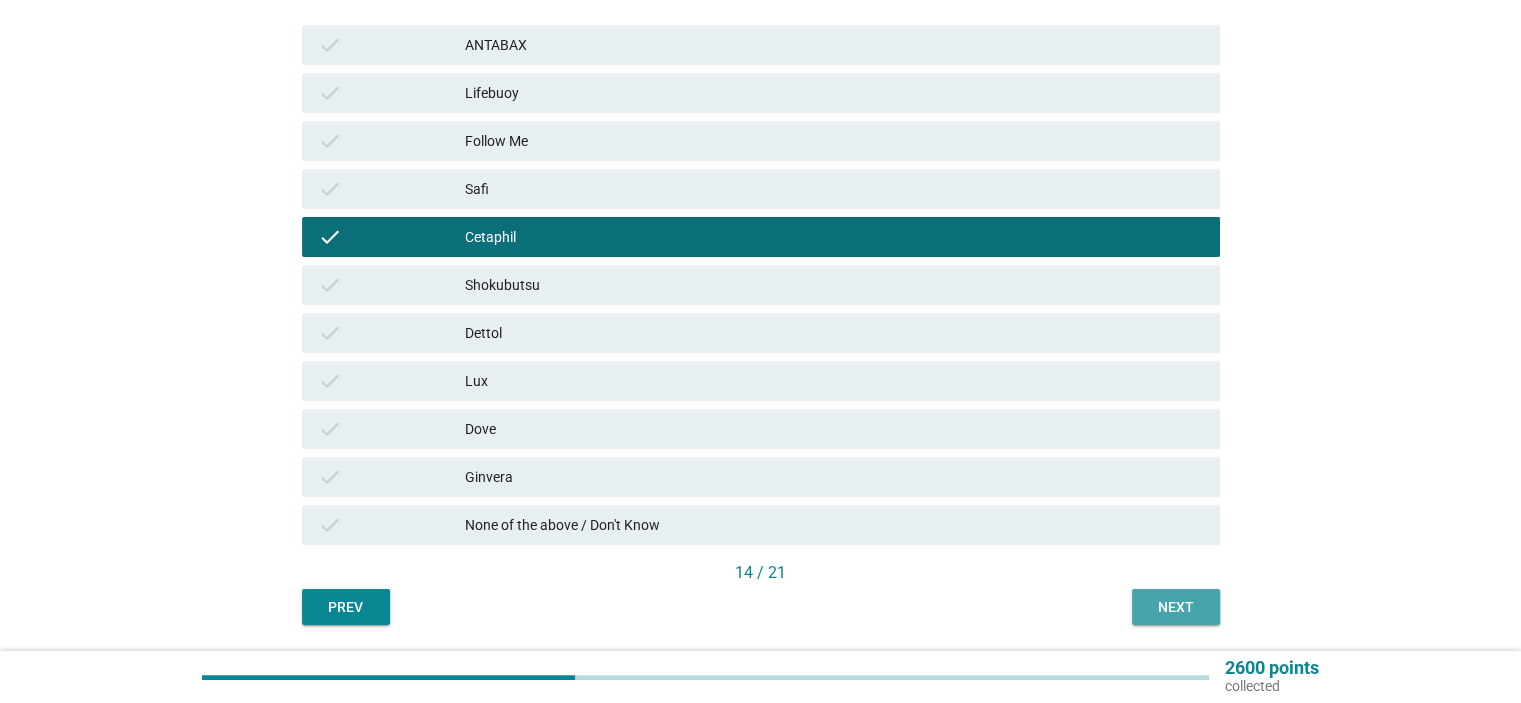 click on "Next" at bounding box center (1176, 607) 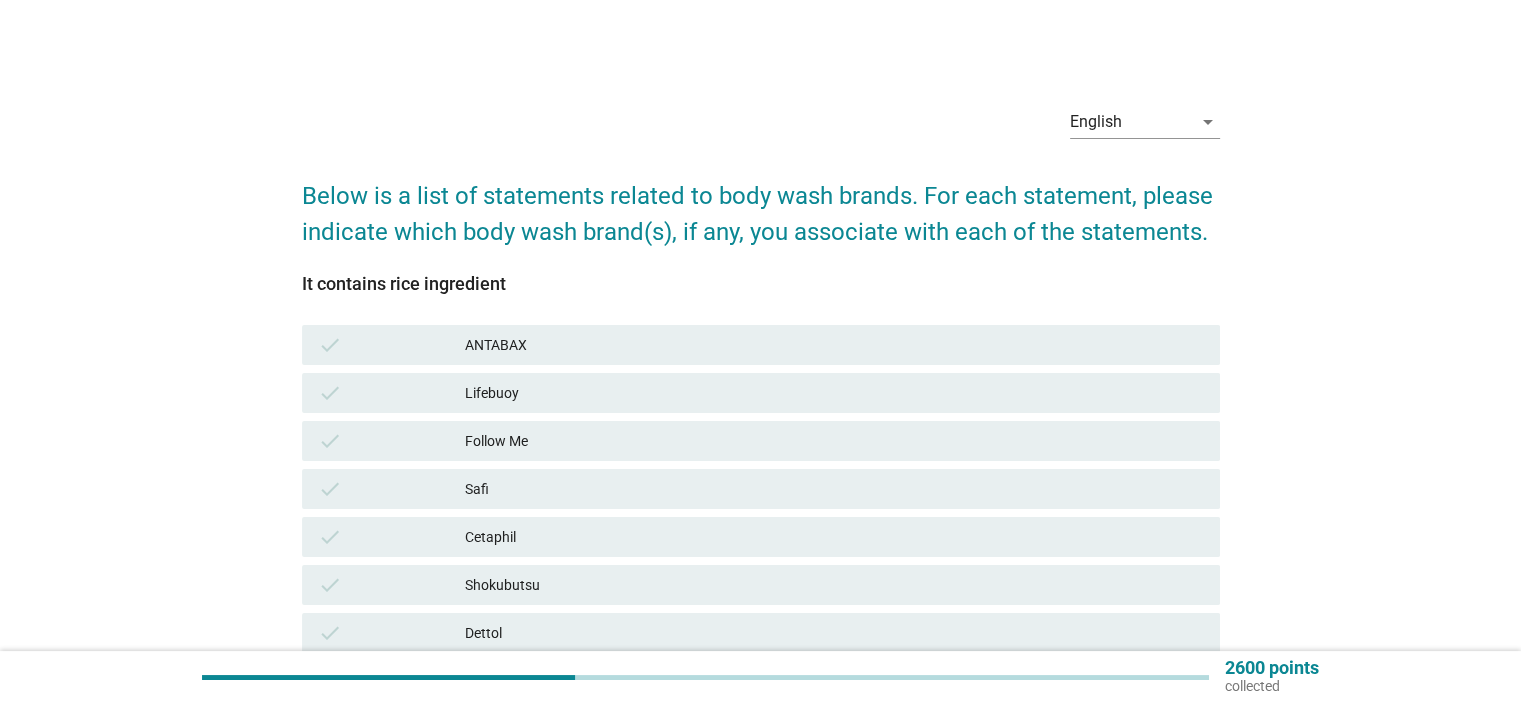 scroll, scrollTop: 200, scrollLeft: 0, axis: vertical 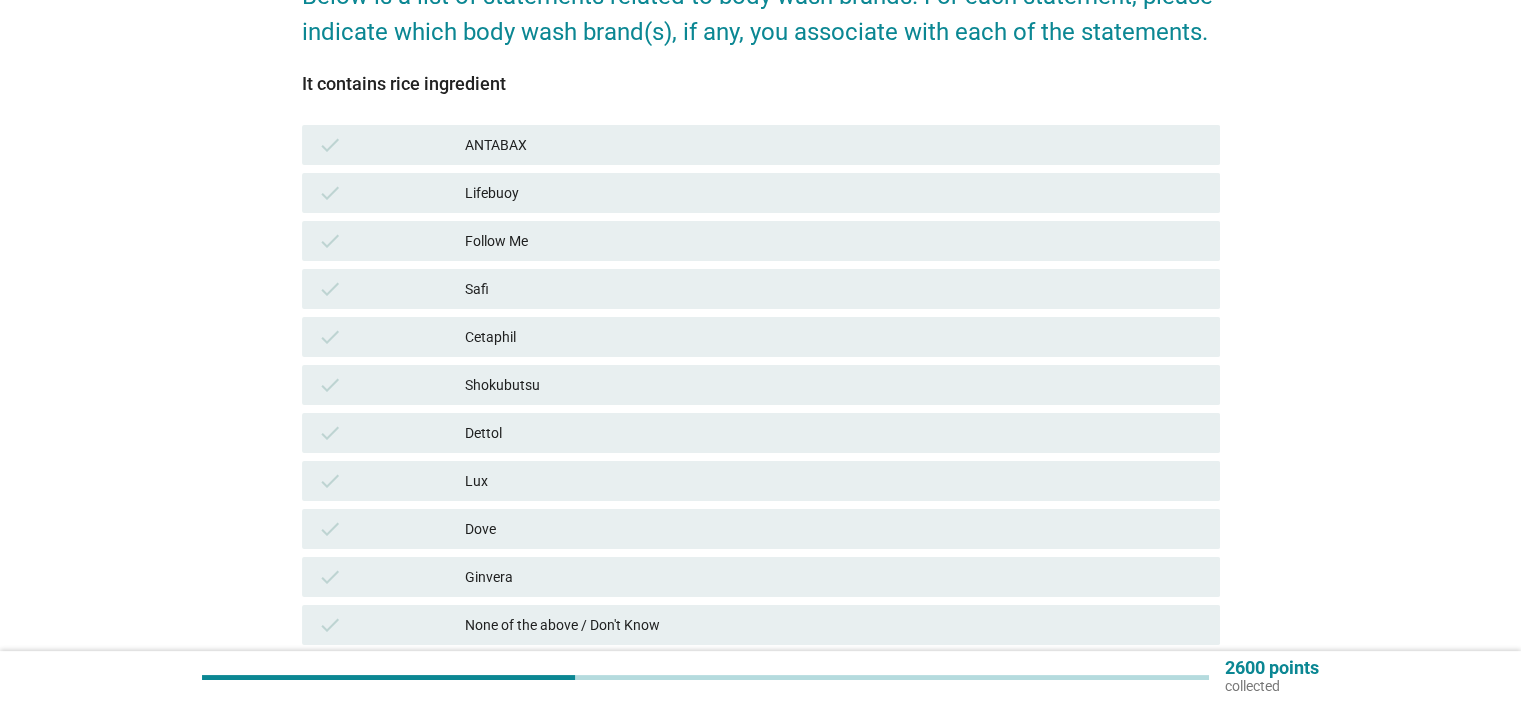 click on "None of the above / Don't Know" at bounding box center [834, 625] 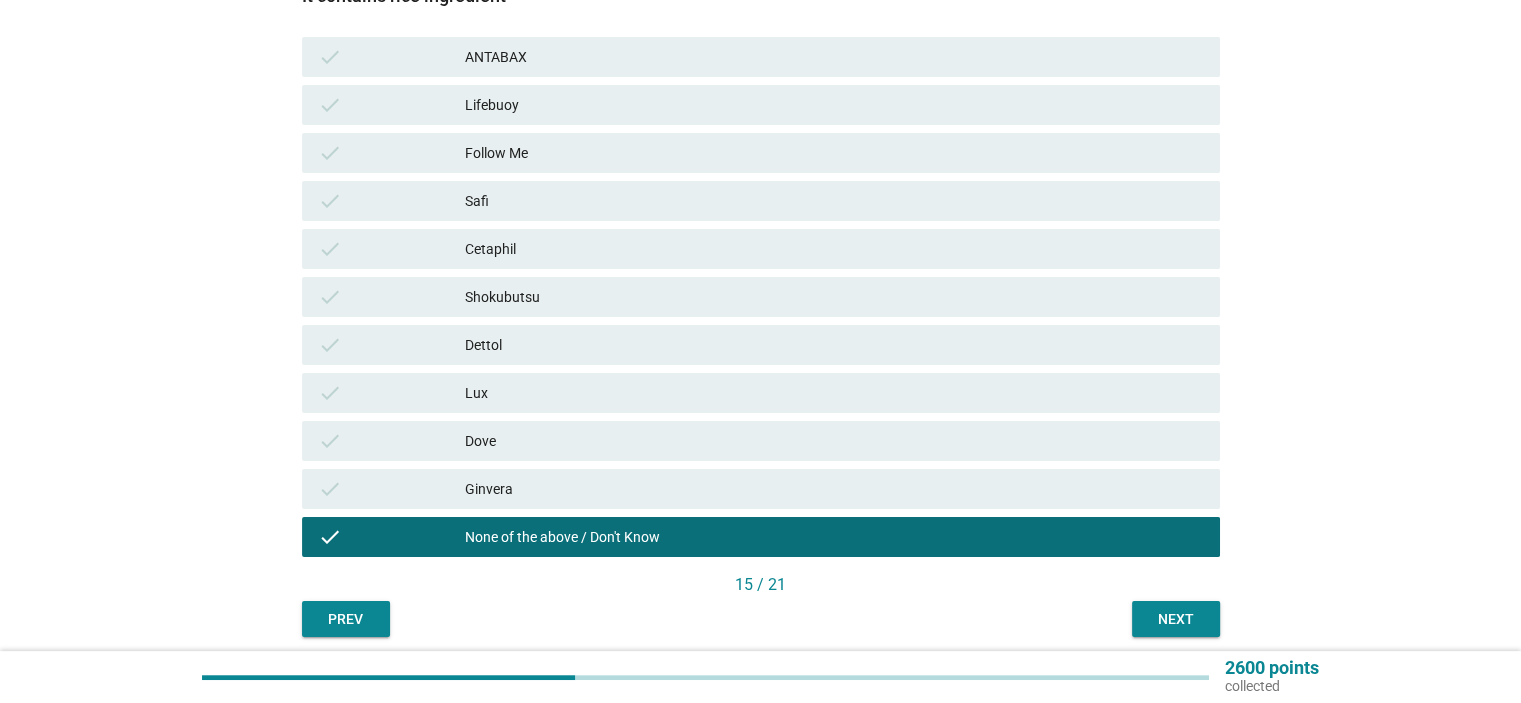 scroll, scrollTop: 364, scrollLeft: 0, axis: vertical 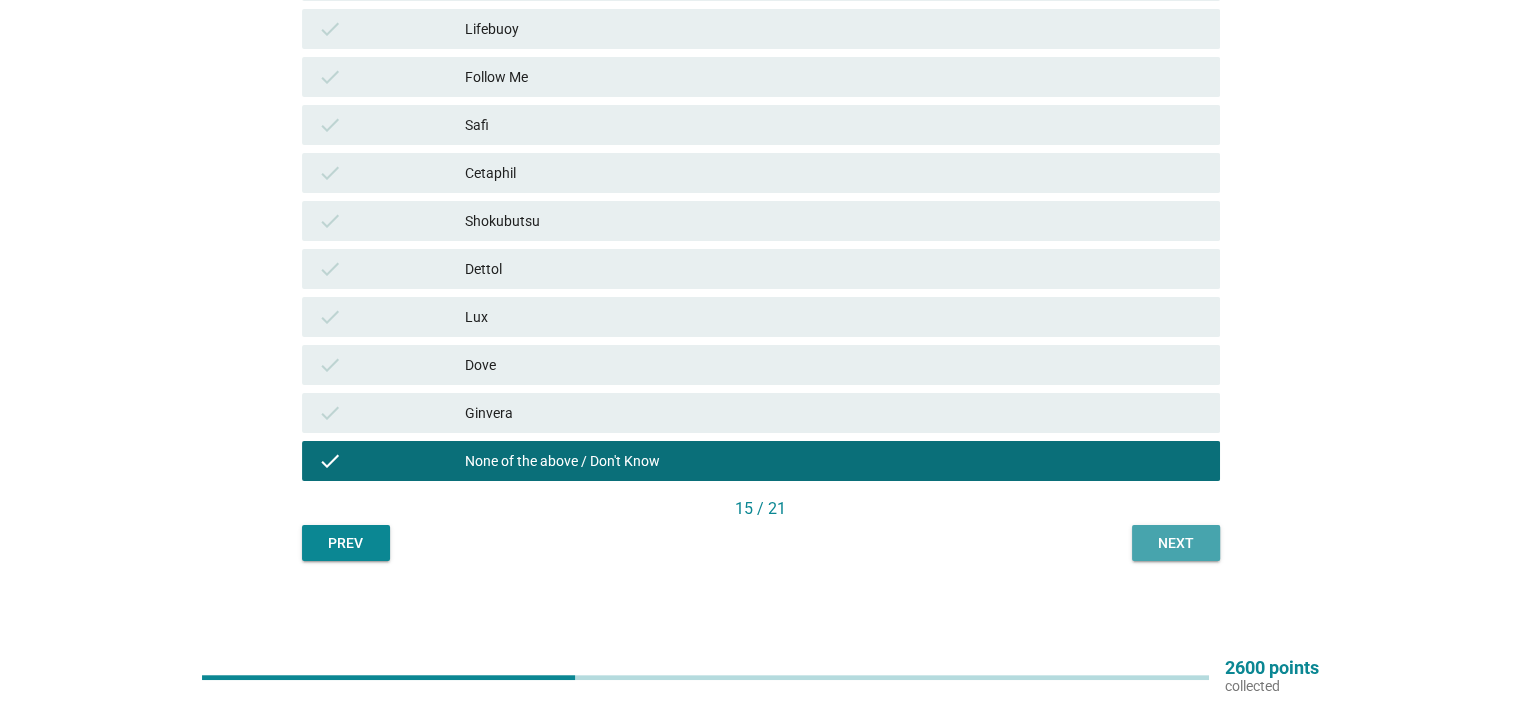 click on "Next" at bounding box center [1176, 543] 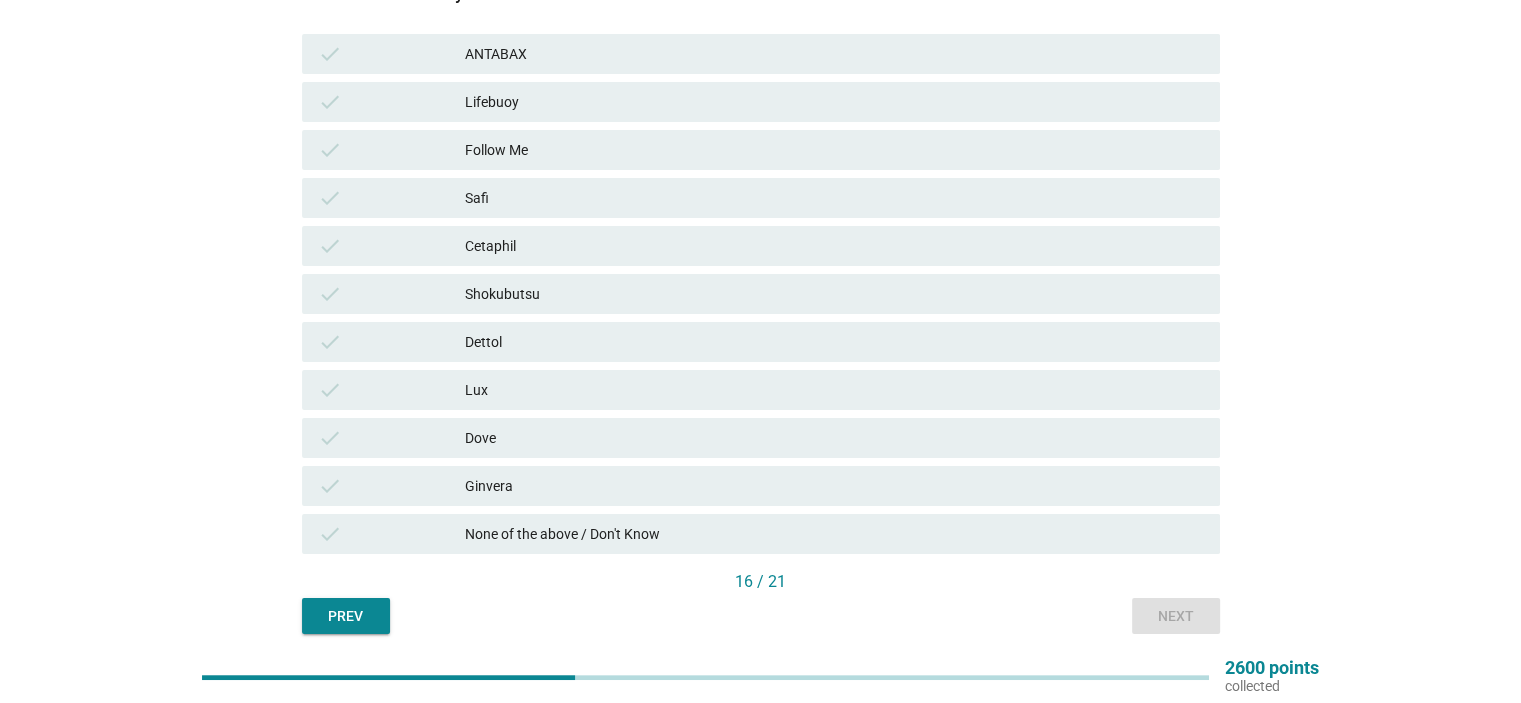 scroll, scrollTop: 64, scrollLeft: 0, axis: vertical 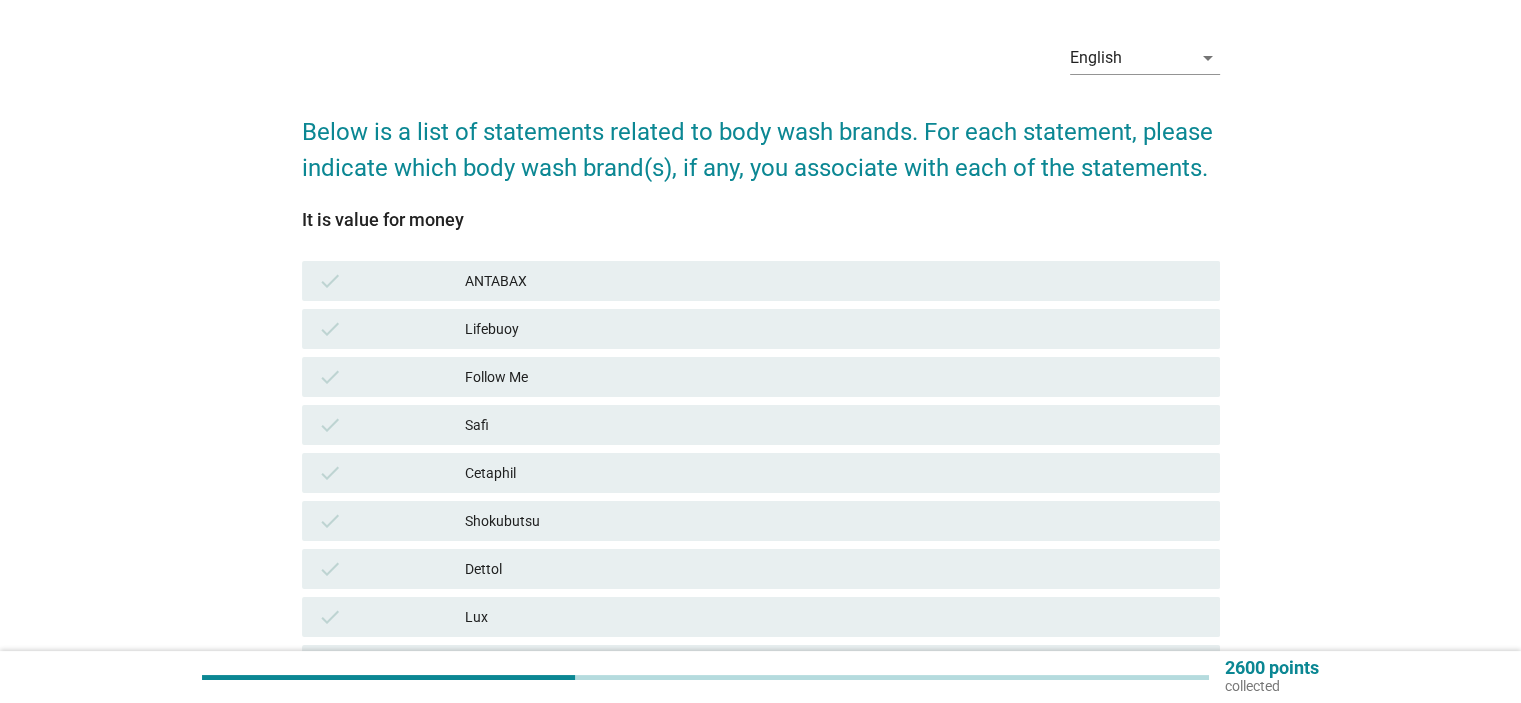click on "Lifebuoy" at bounding box center (834, 329) 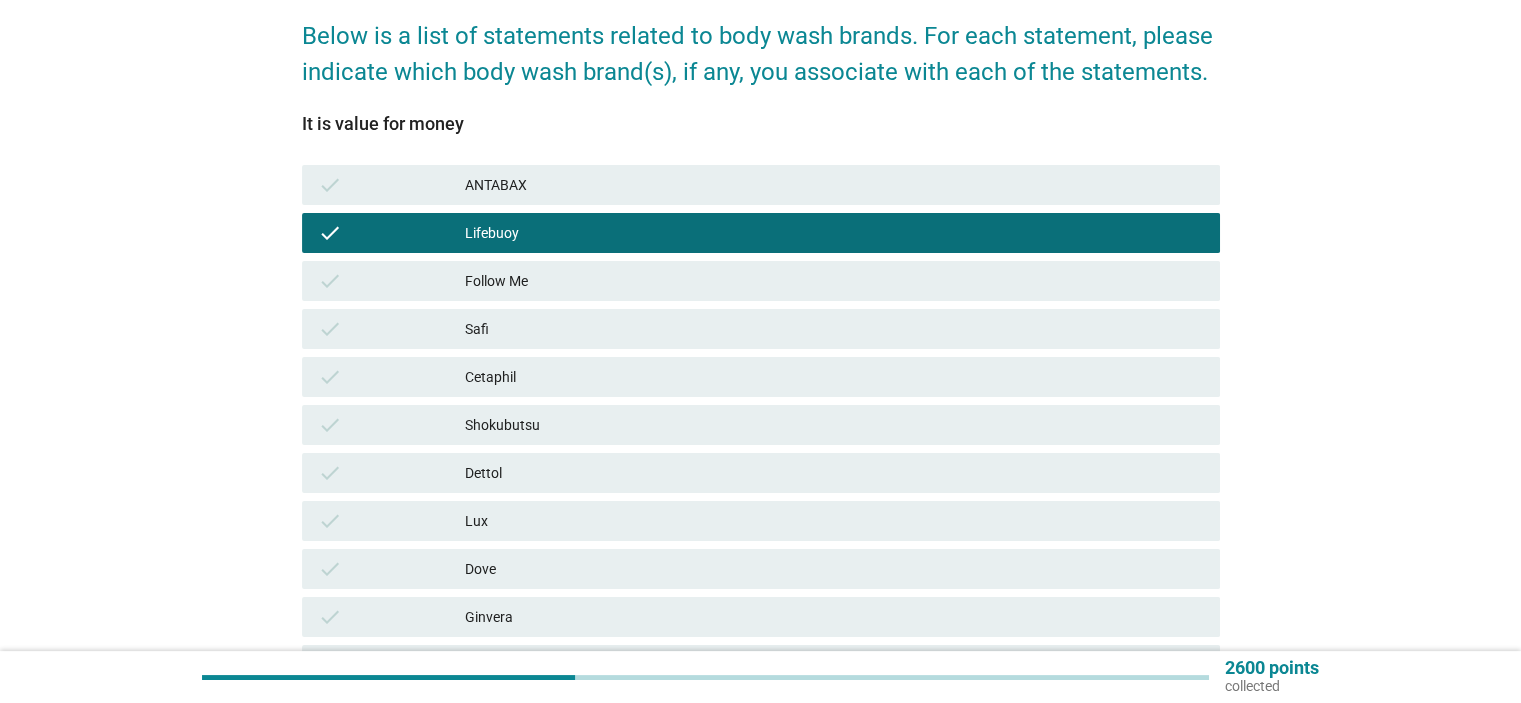 scroll, scrollTop: 264, scrollLeft: 0, axis: vertical 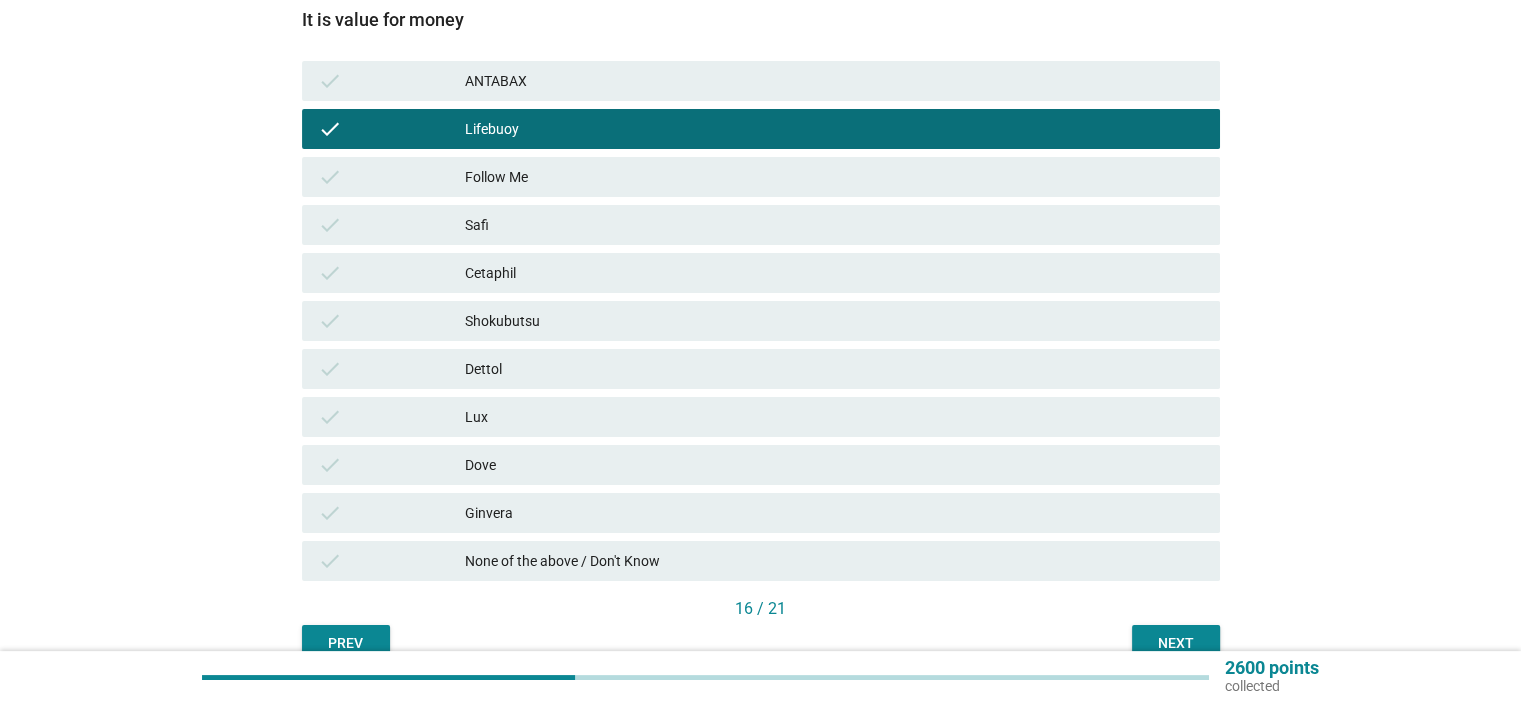 click on "ANTABAX" at bounding box center [834, 81] 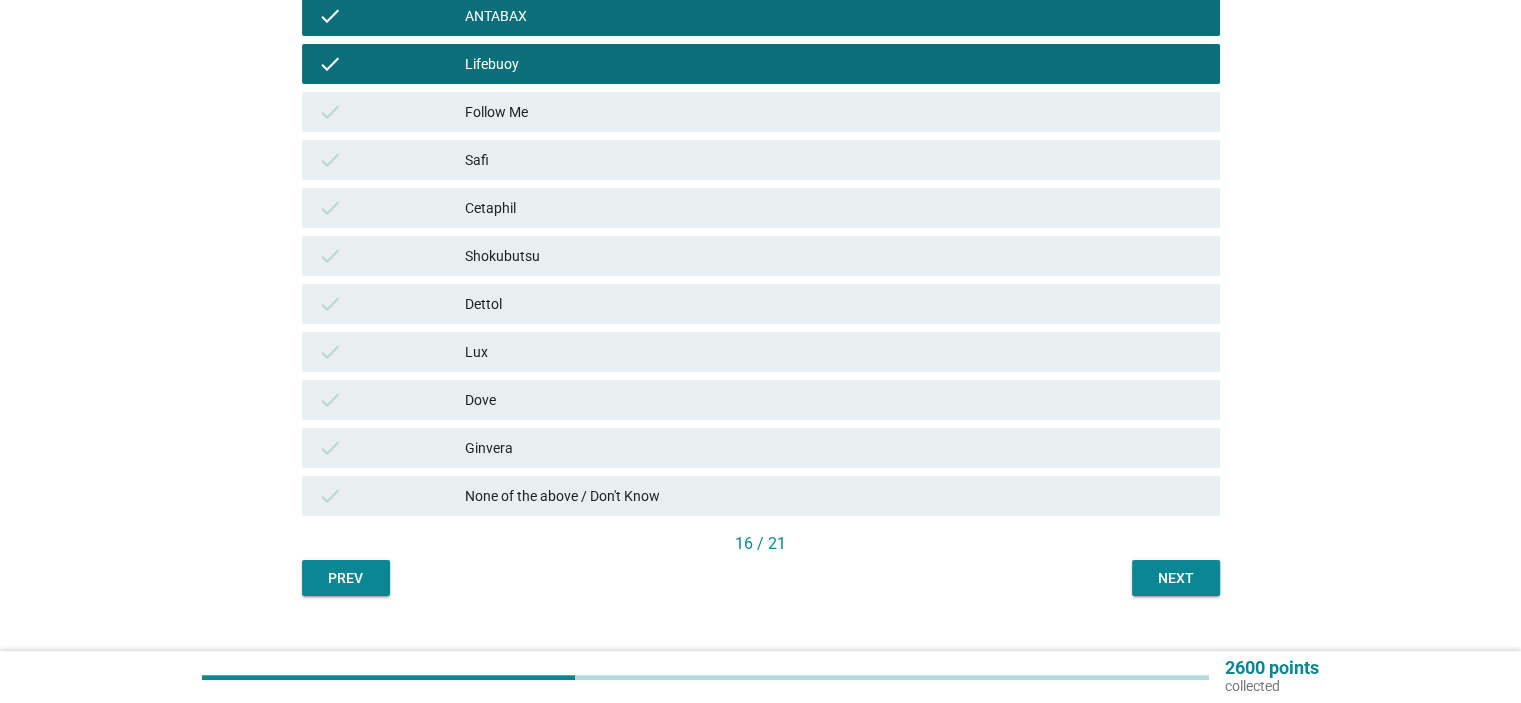 scroll, scrollTop: 364, scrollLeft: 0, axis: vertical 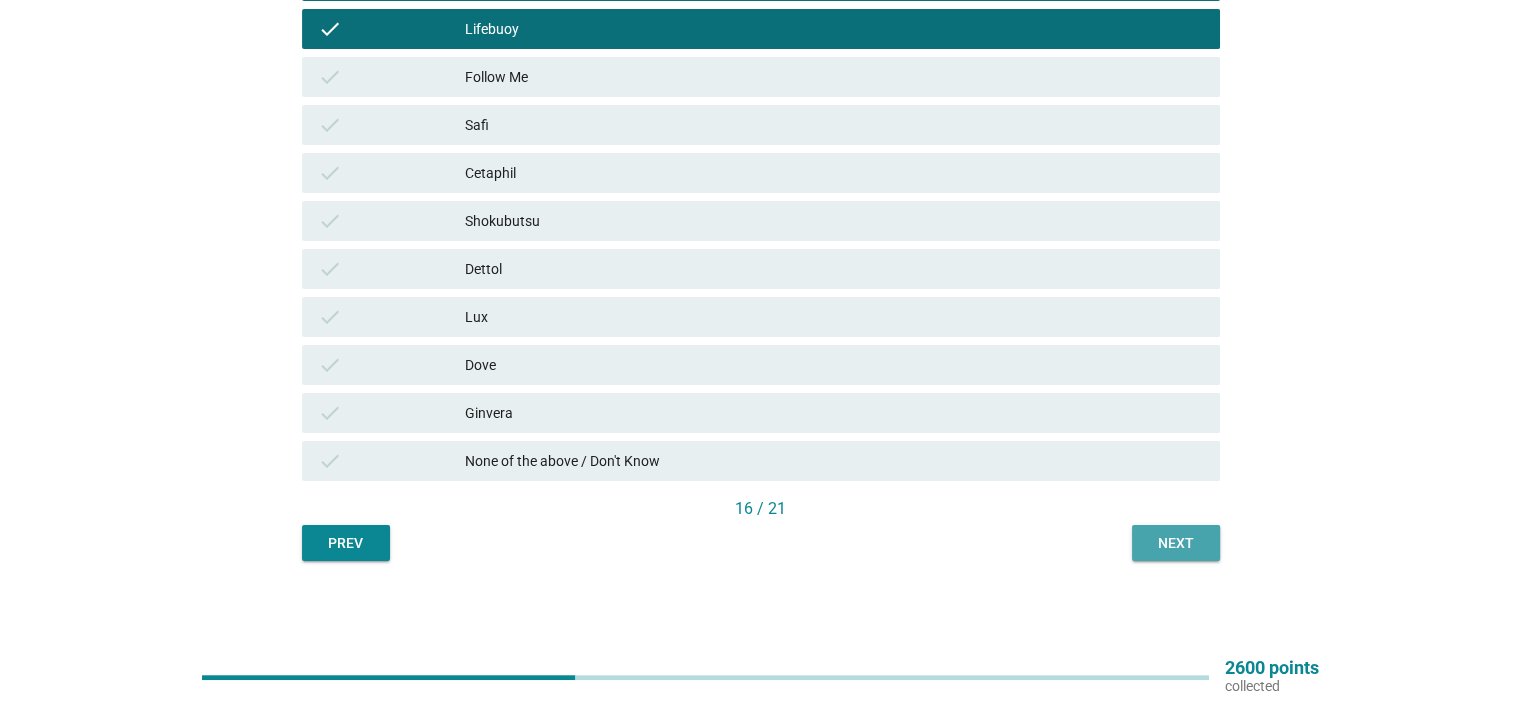 click on "Next" at bounding box center [1176, 543] 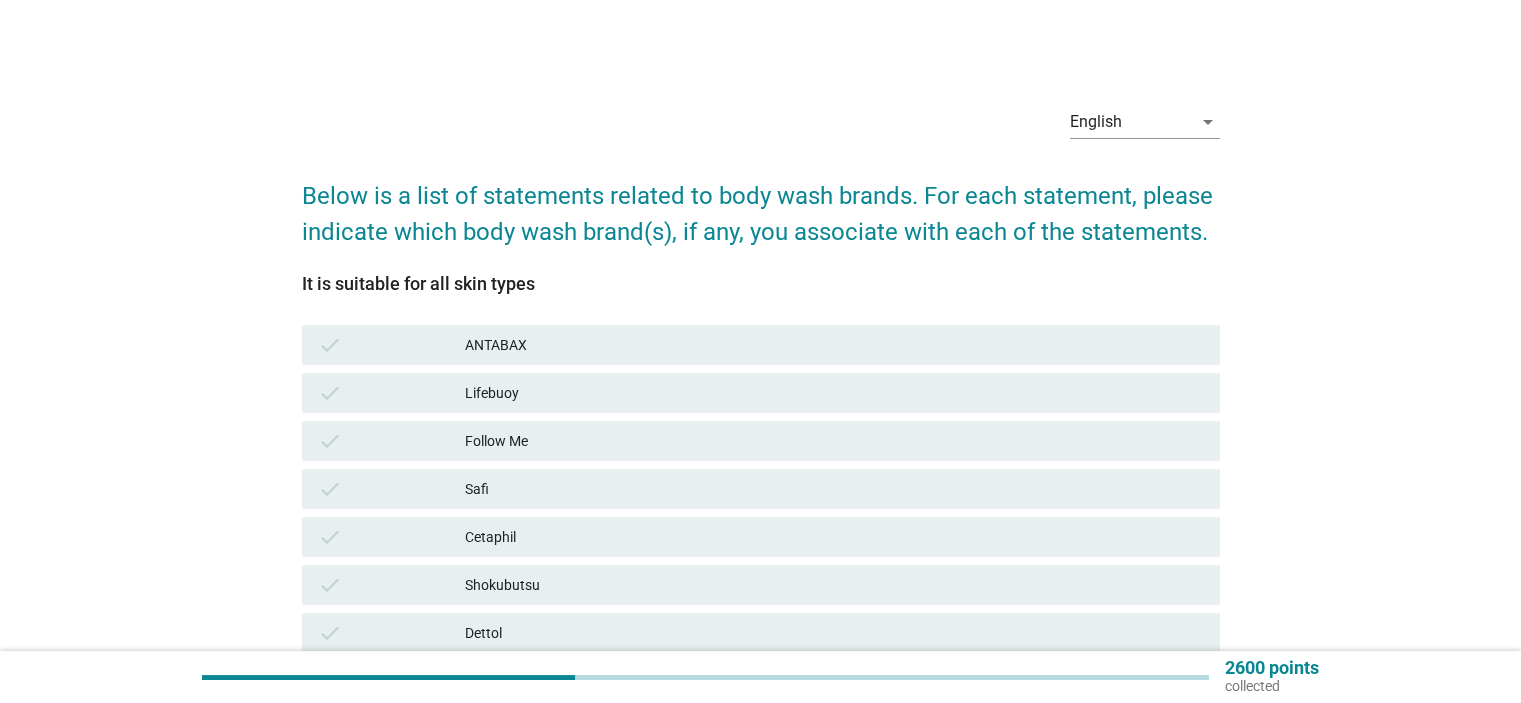 click on "Cetaphil" at bounding box center [834, 537] 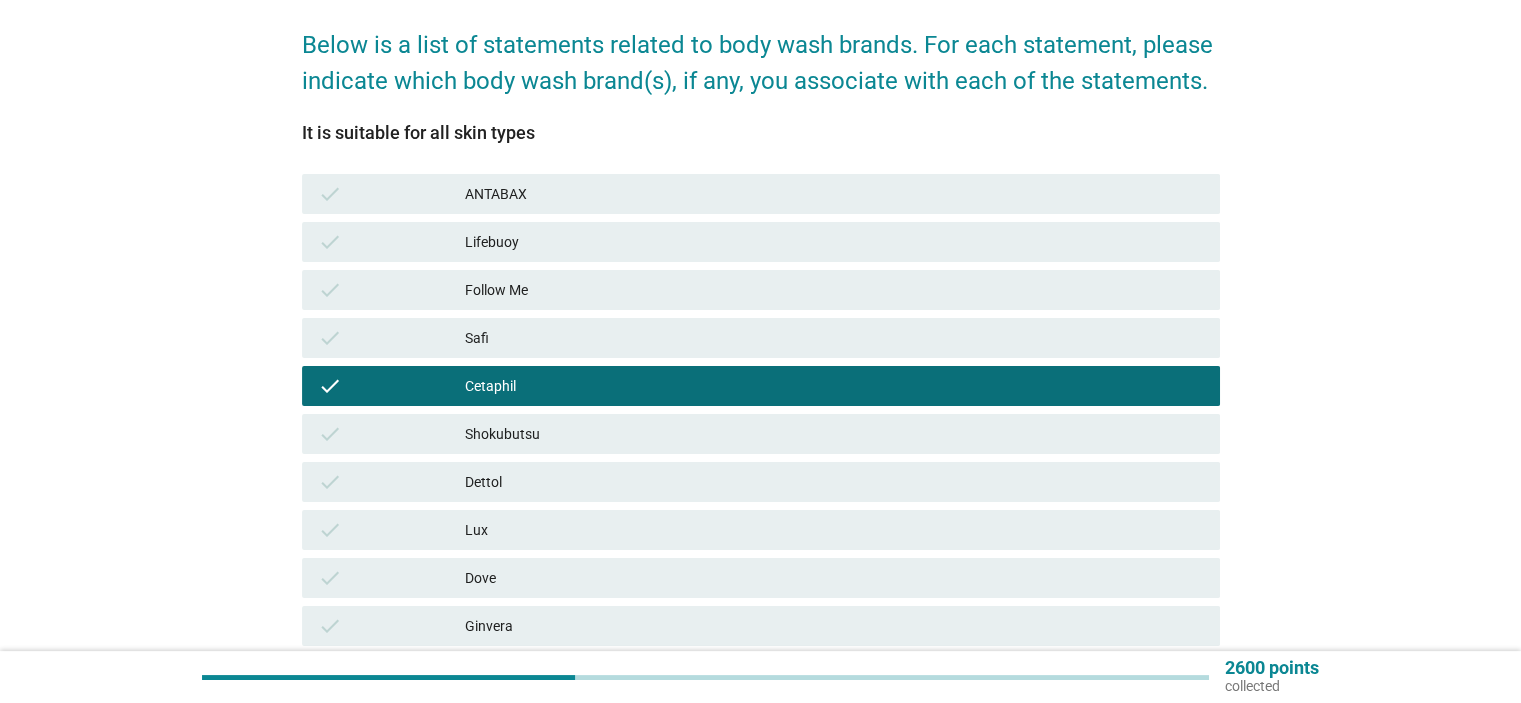 scroll, scrollTop: 300, scrollLeft: 0, axis: vertical 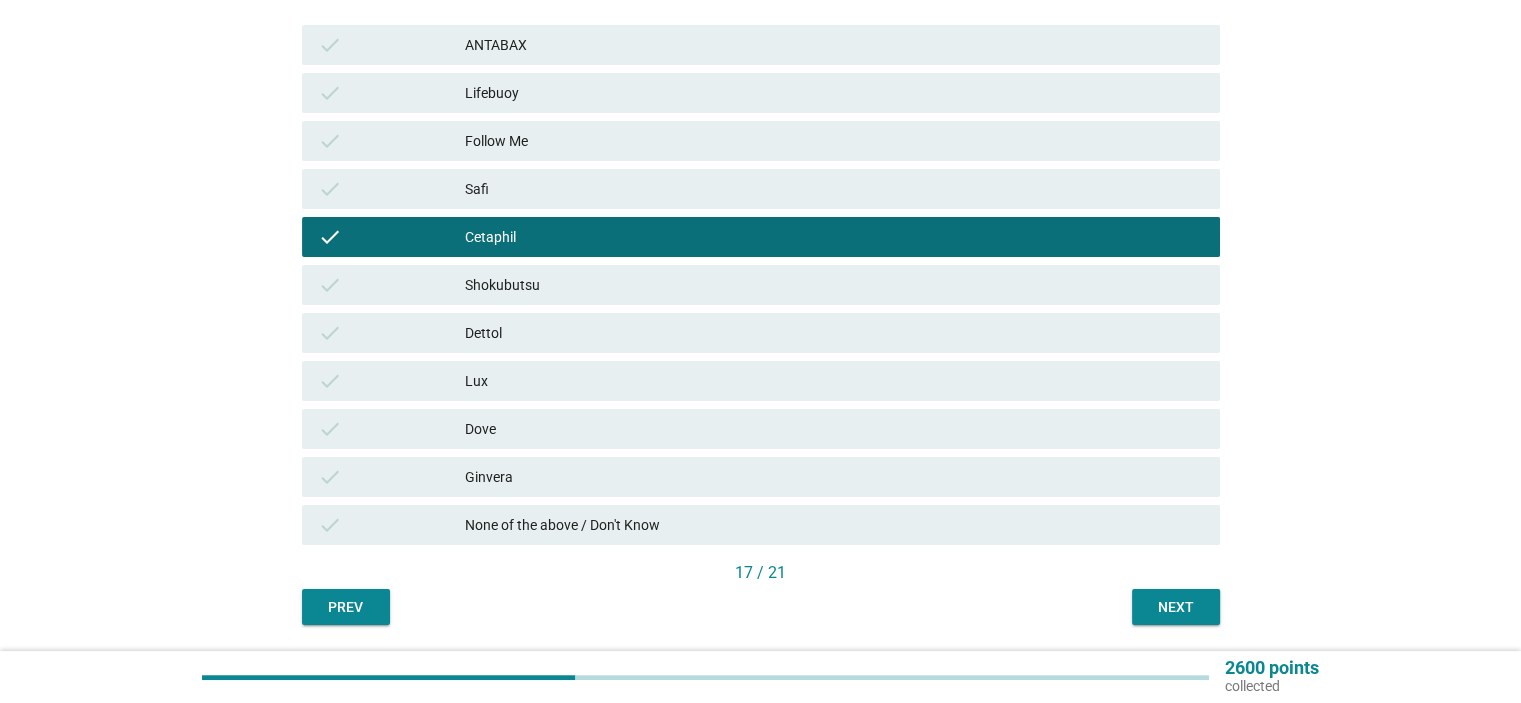 click on "Next" at bounding box center [1176, 607] 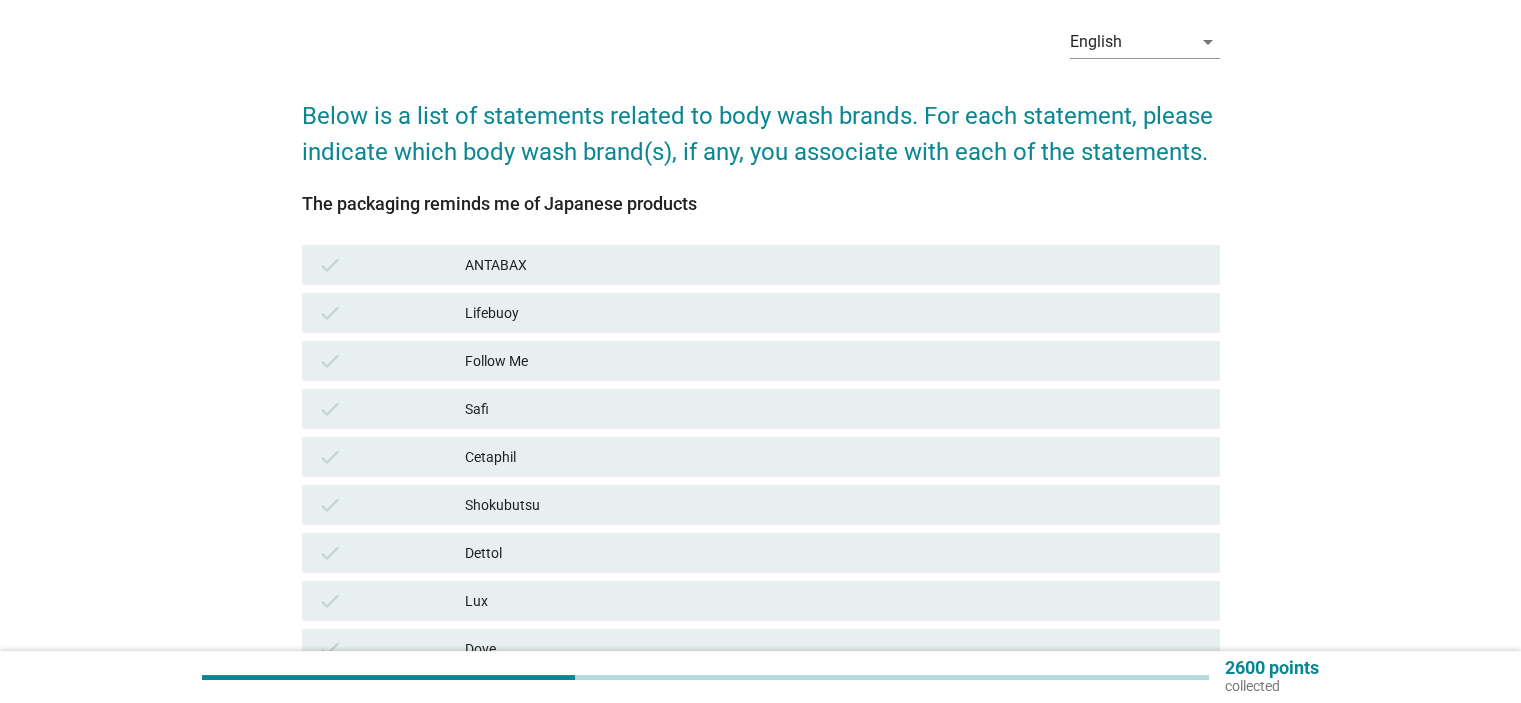 scroll, scrollTop: 300, scrollLeft: 0, axis: vertical 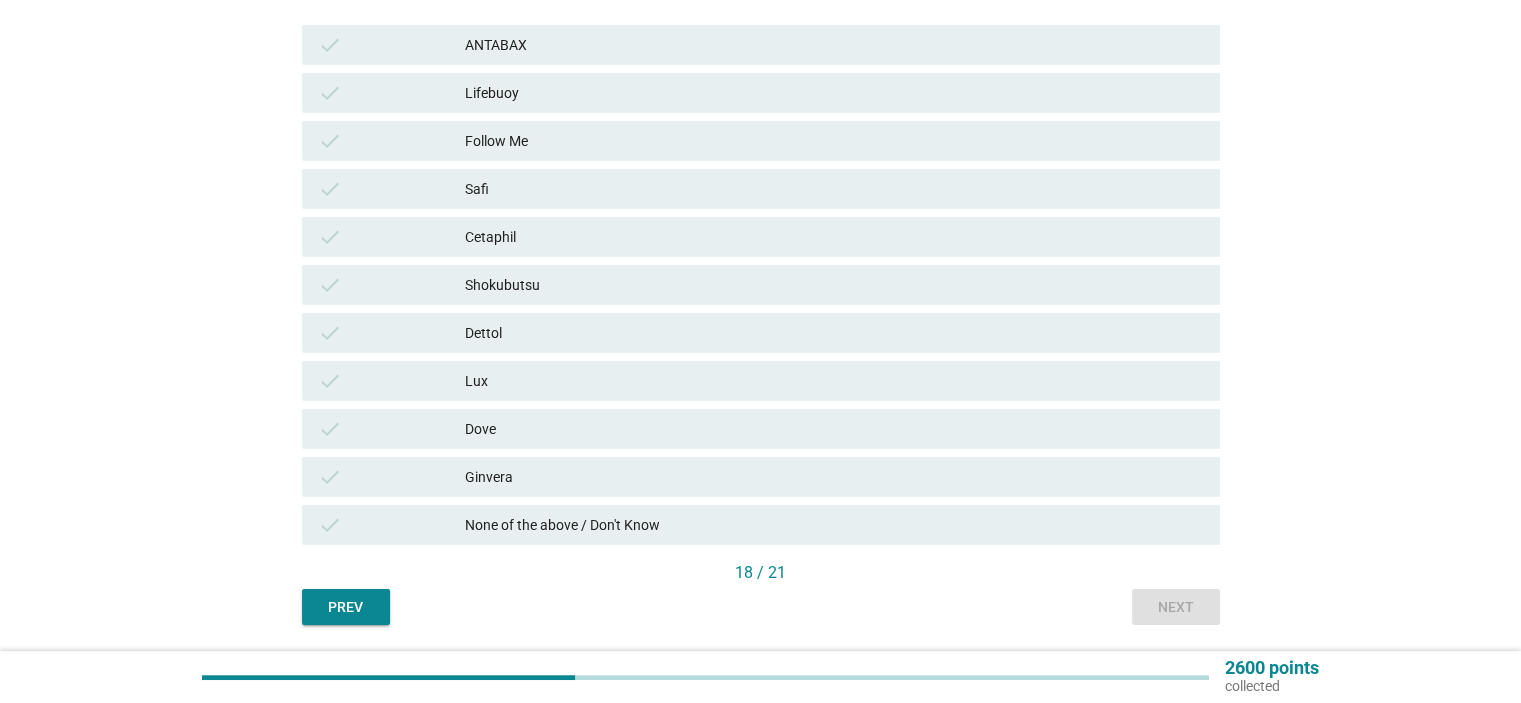 click on "Shokubutsu" at bounding box center [834, 285] 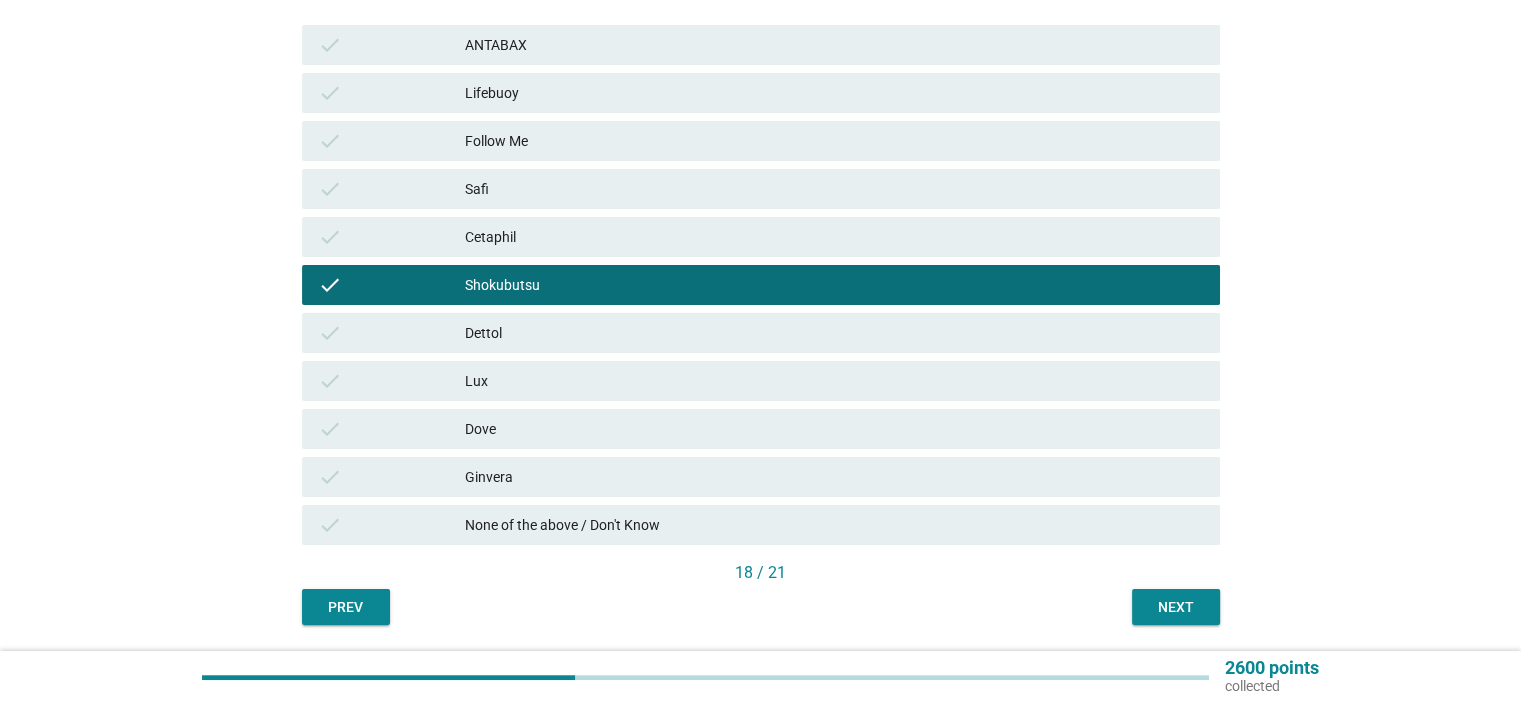 click on "English arrow_drop_down   Below is a list of statements related to body wash brands. For each statement, please indicate which body wash brand(s), if any, you associate with each of the statements.
The packaging reminds me of Japanese products
check   ANTABAX check   Lifebuoy check   Follow Me check   Safi check   Cetaphil check   Shokubutsu check   Dettol check   Lux check   Dove check   Ginvera check   None of the above / Don't Know
18 / 21
Prev   Next" at bounding box center [760, 207] 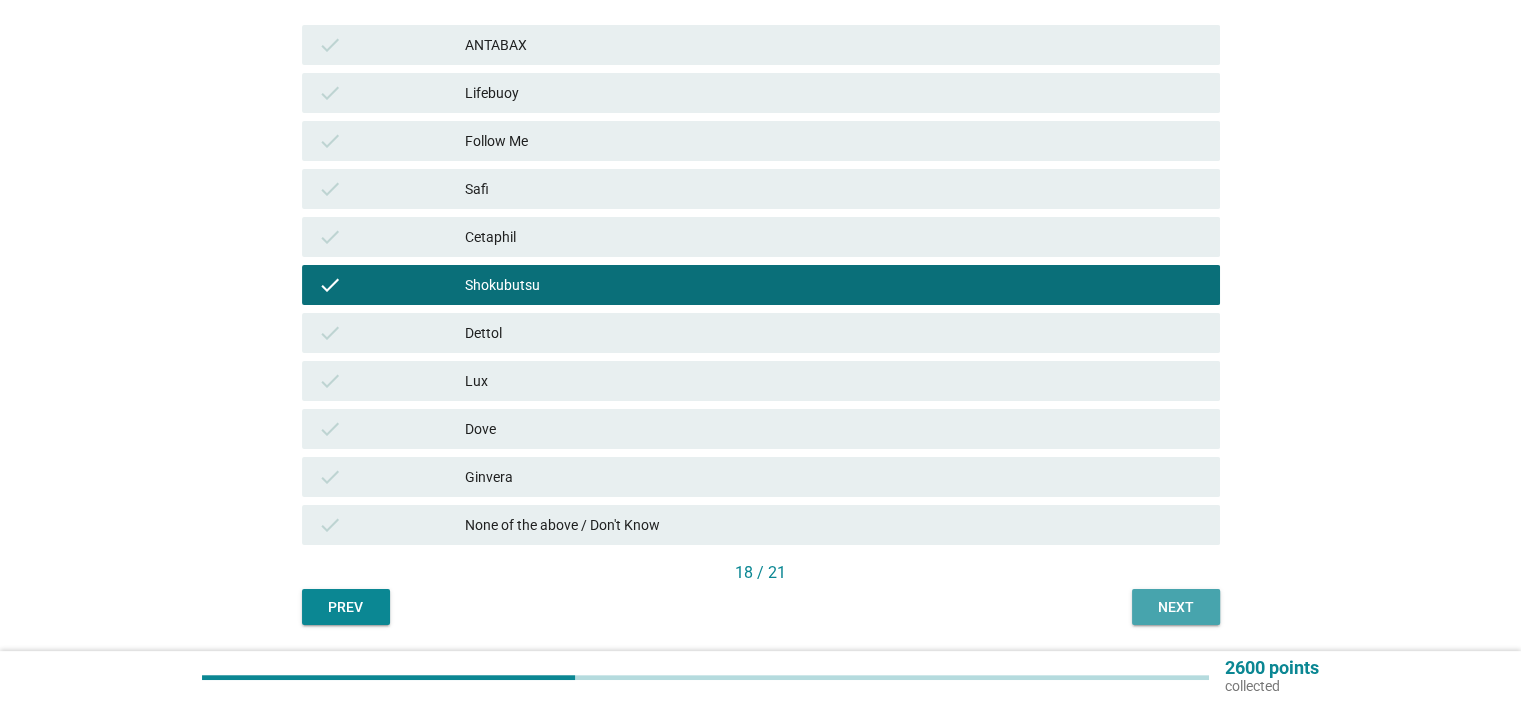 click on "Next" at bounding box center (1176, 607) 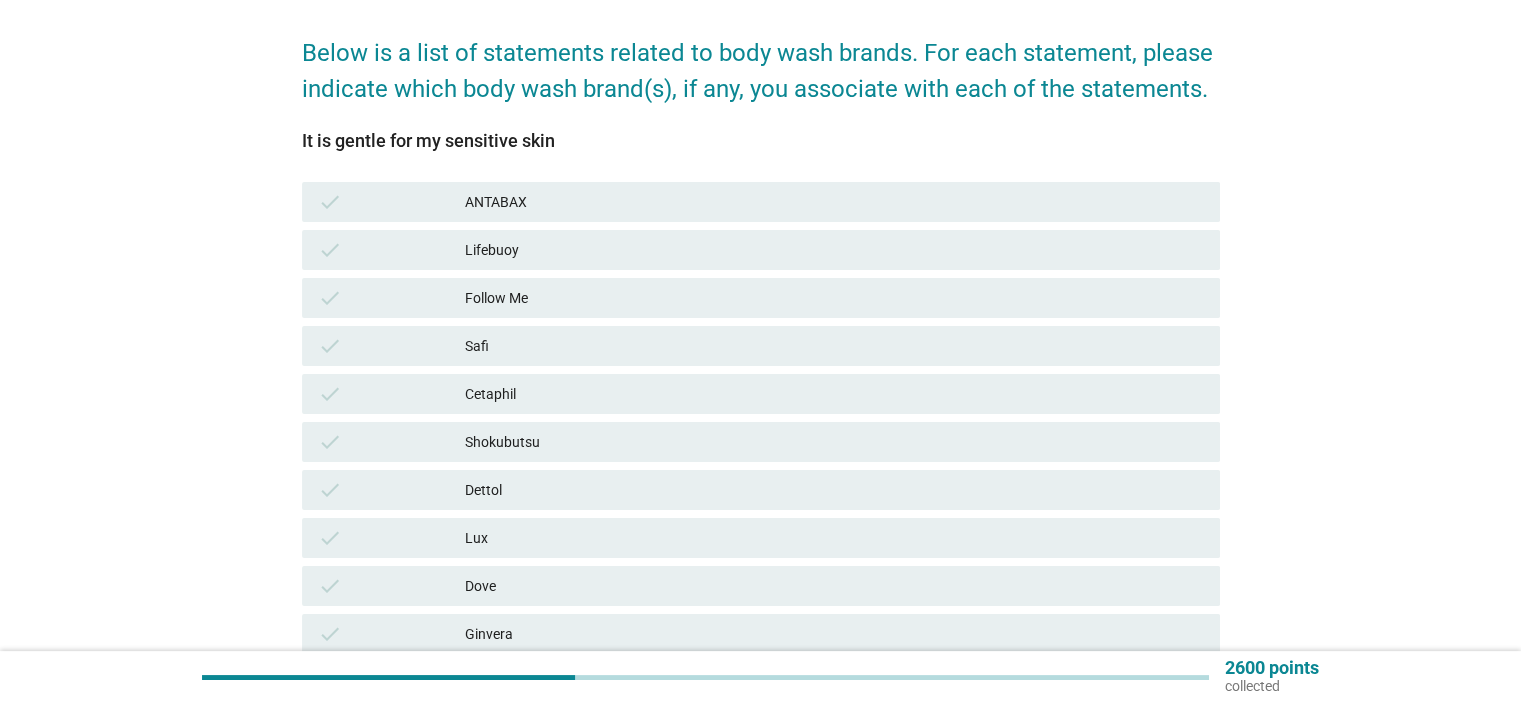 scroll, scrollTop: 300, scrollLeft: 0, axis: vertical 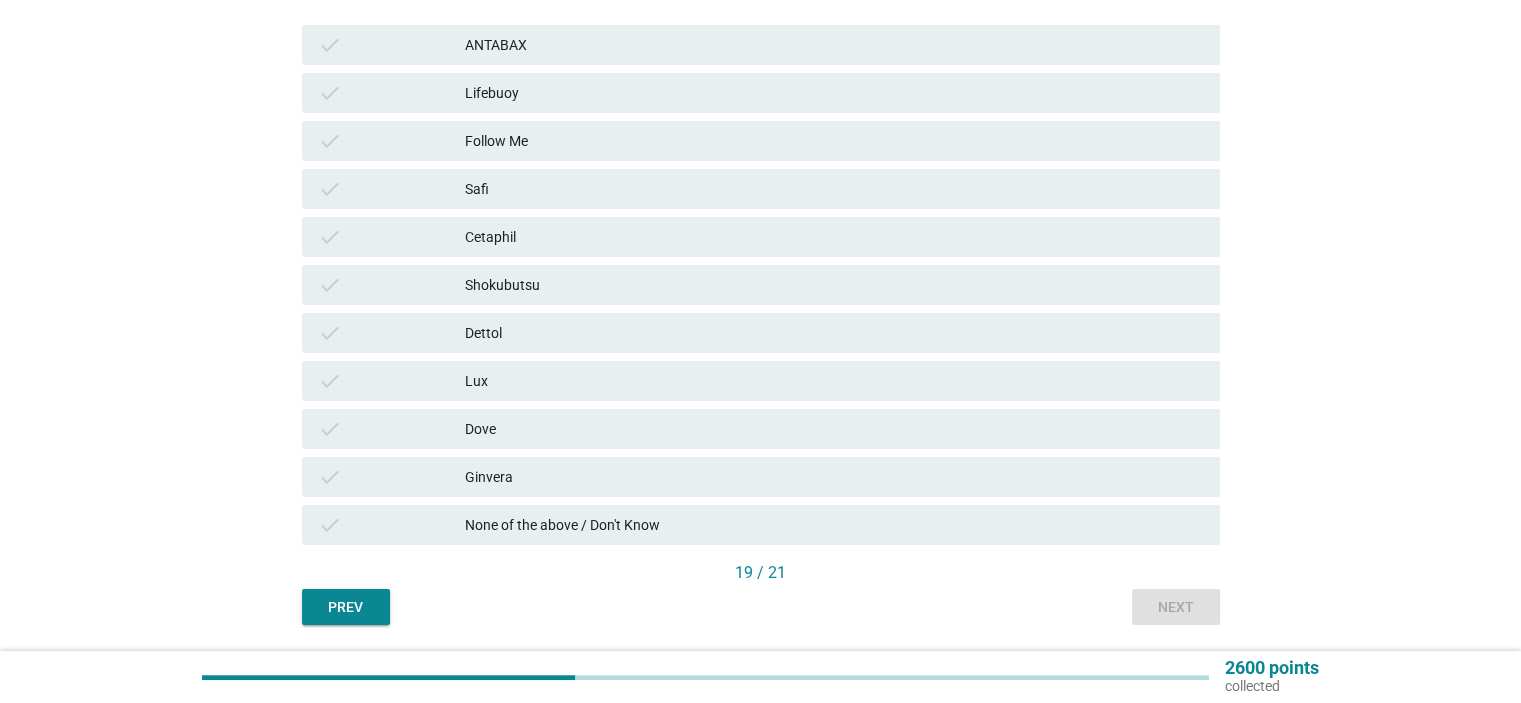 click on "Cetaphil" at bounding box center [834, 237] 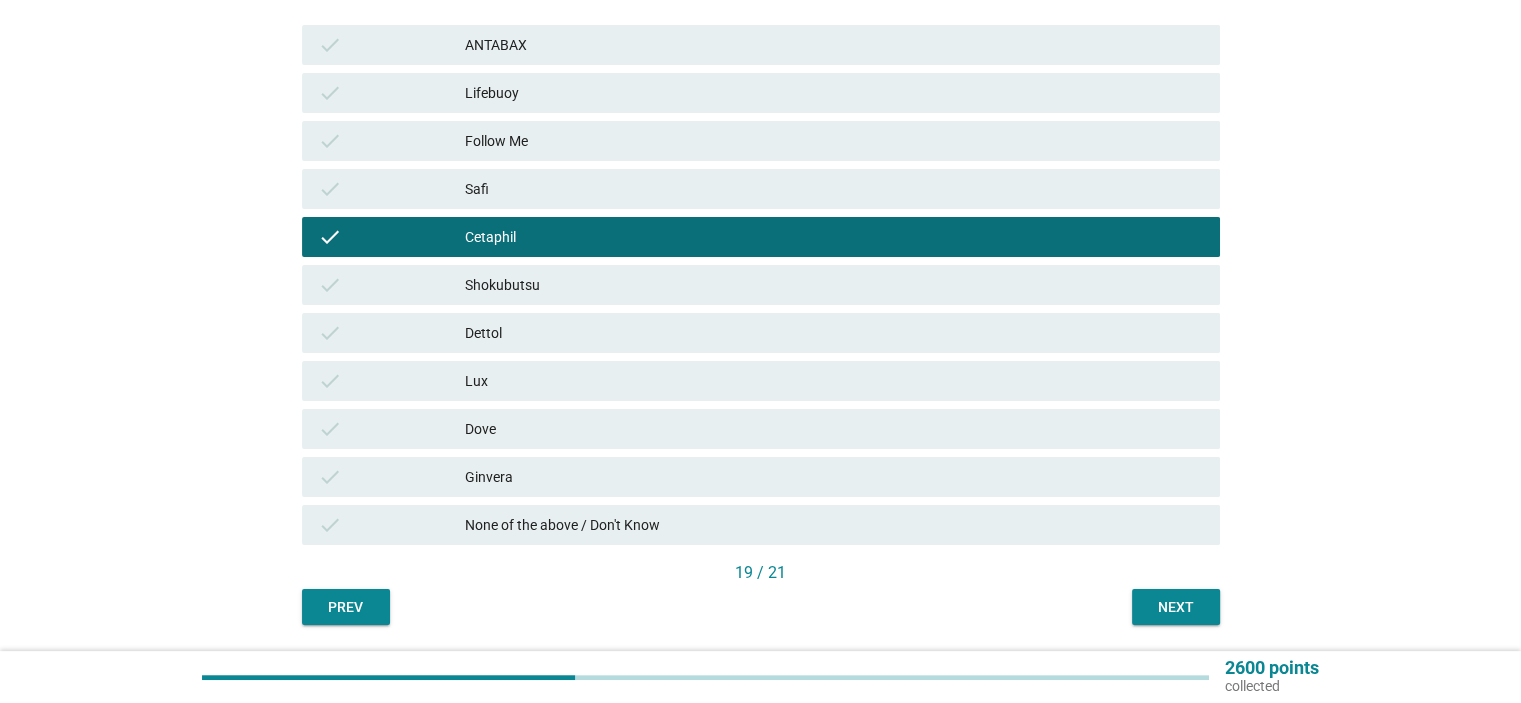 click on "Next" at bounding box center [1176, 607] 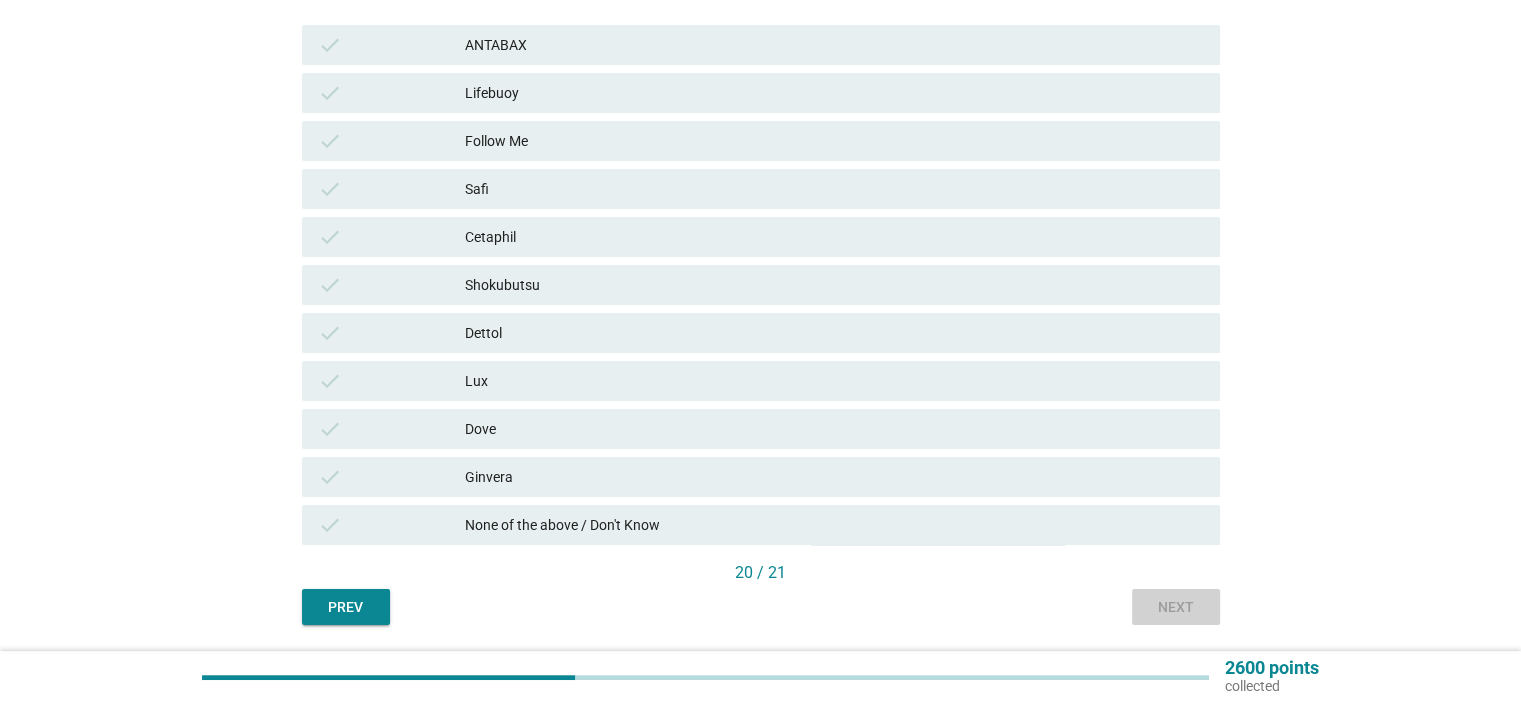 scroll, scrollTop: 0, scrollLeft: 0, axis: both 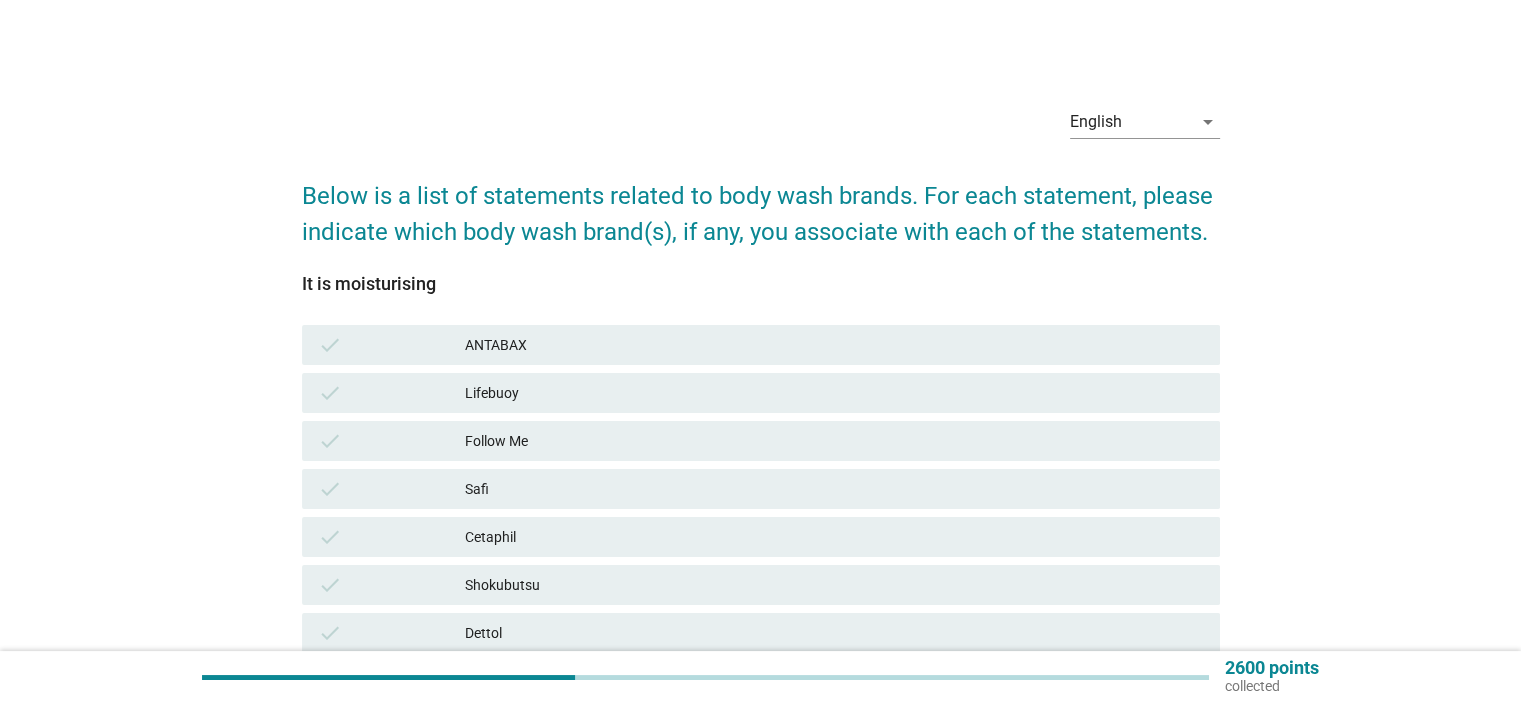 click on "check   Cetaphil" at bounding box center (761, 537) 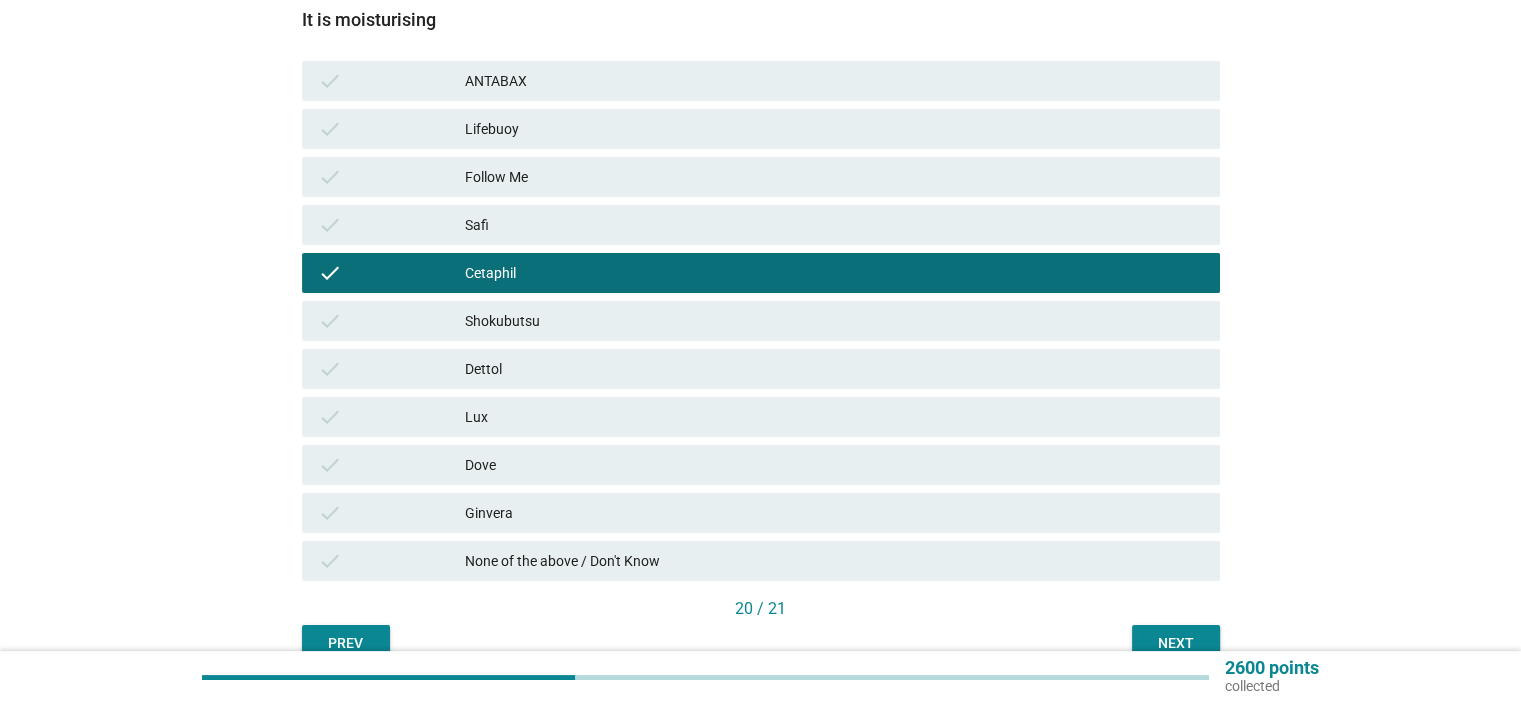scroll, scrollTop: 364, scrollLeft: 0, axis: vertical 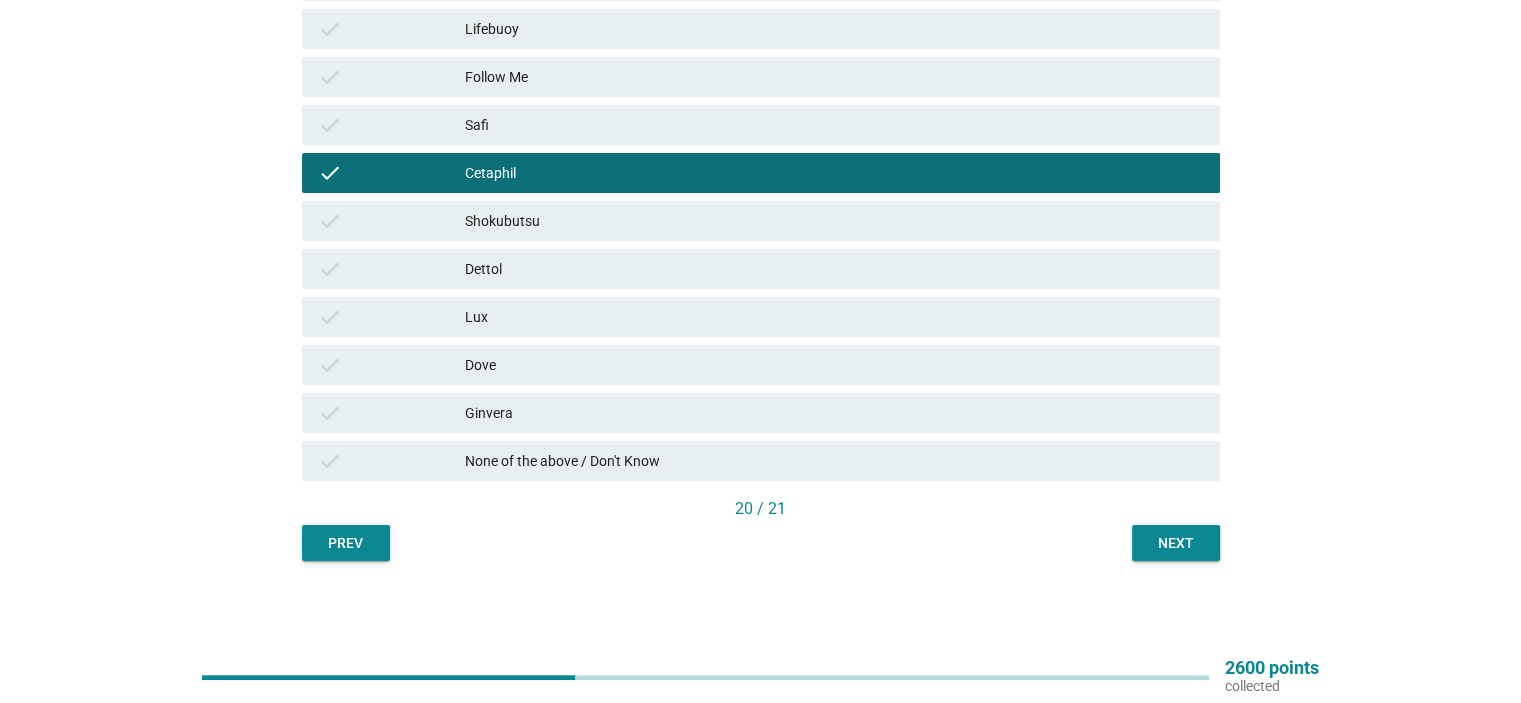 click on "Next" at bounding box center [1176, 543] 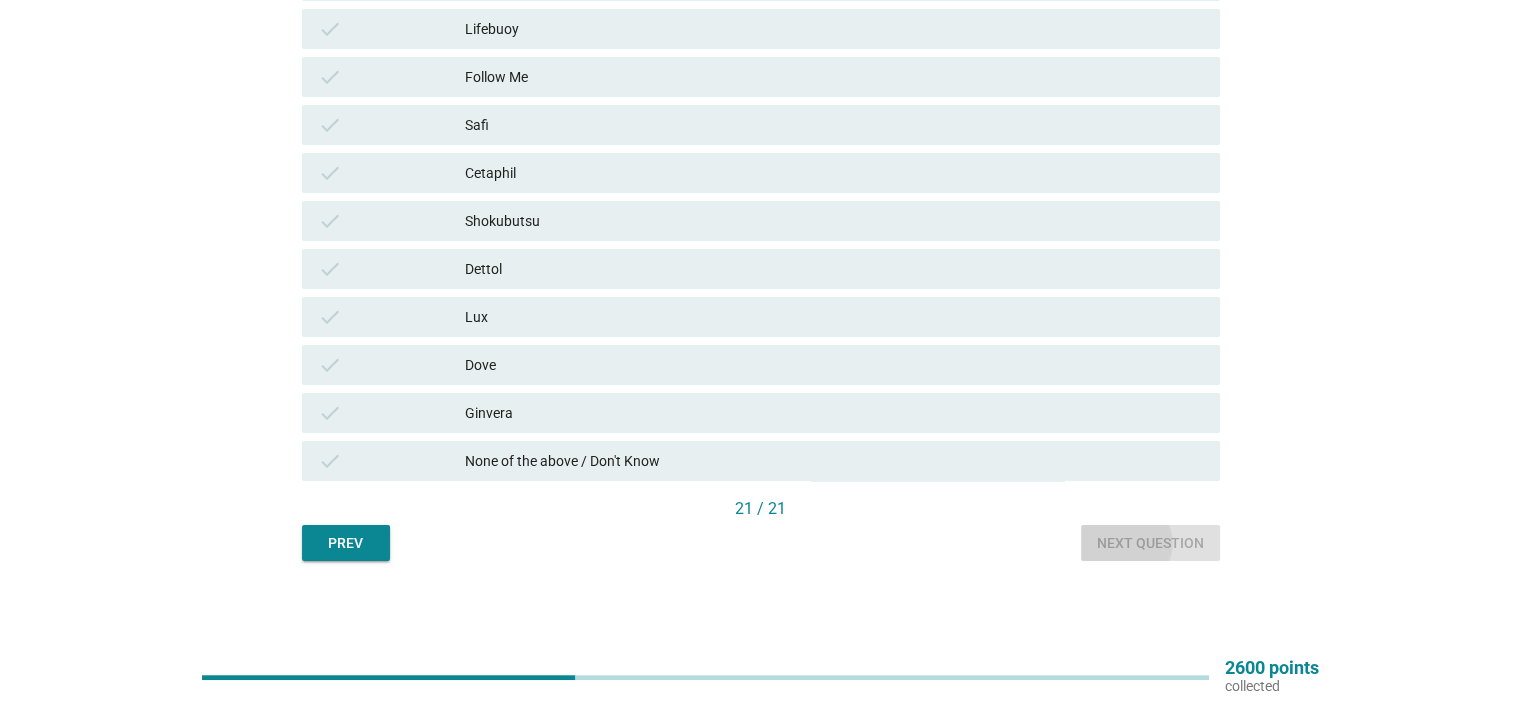 scroll, scrollTop: 0, scrollLeft: 0, axis: both 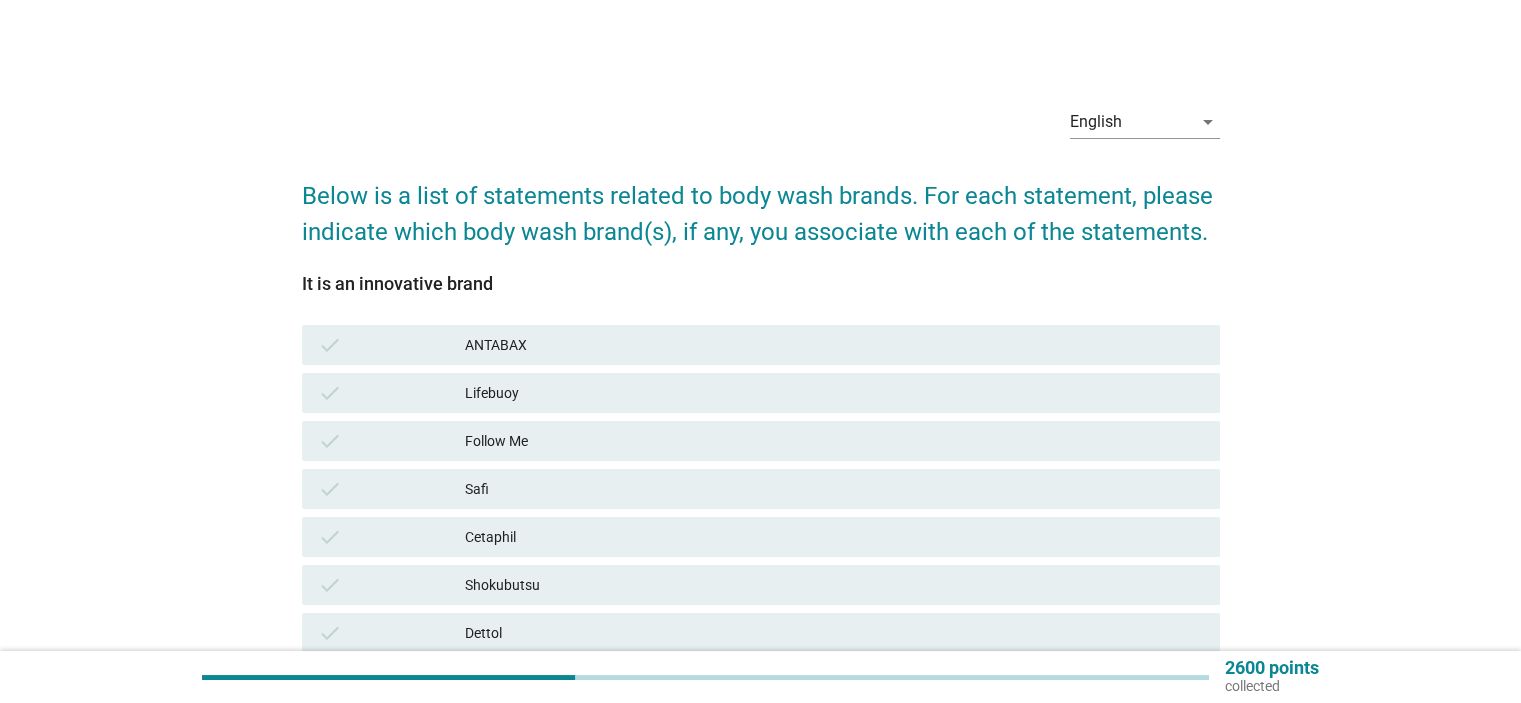 click on "Shokubutsu" at bounding box center [834, 585] 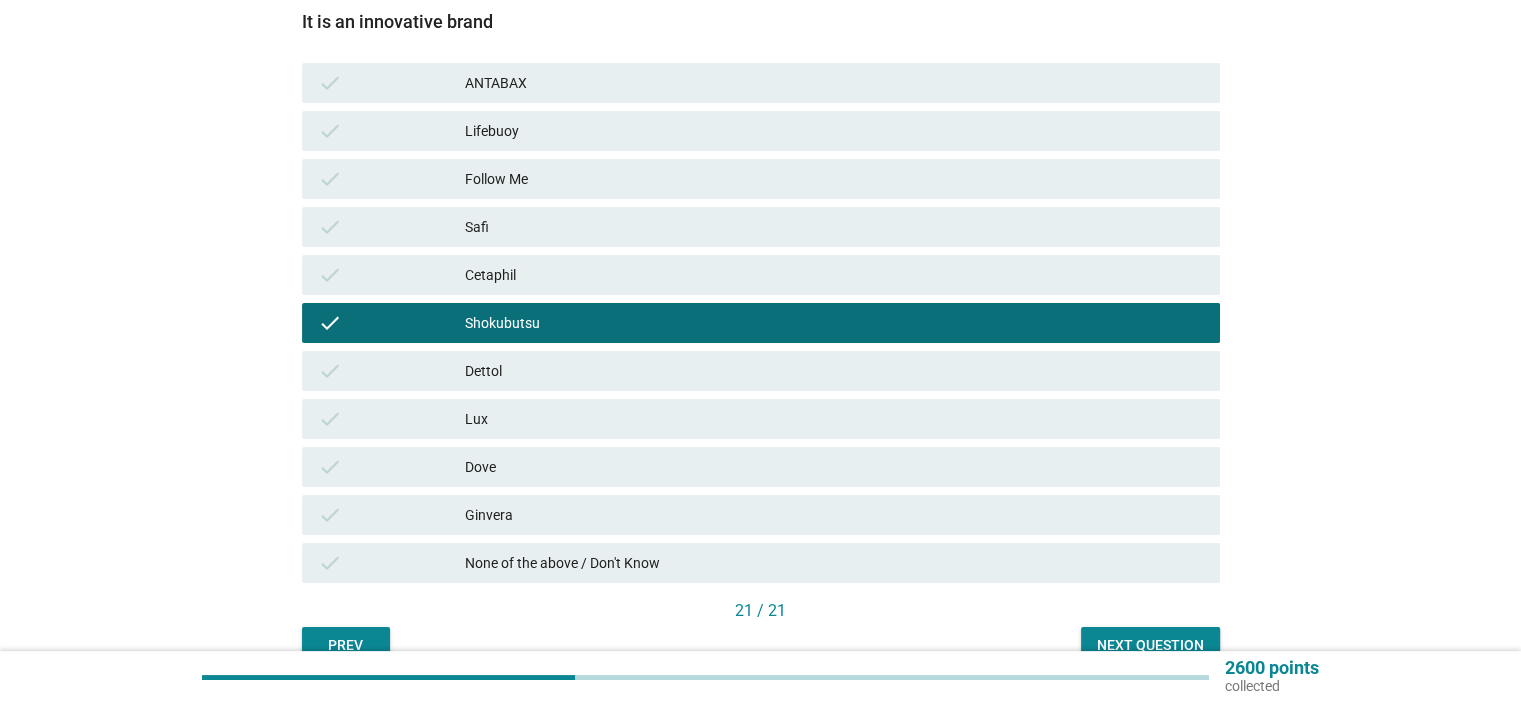 scroll, scrollTop: 364, scrollLeft: 0, axis: vertical 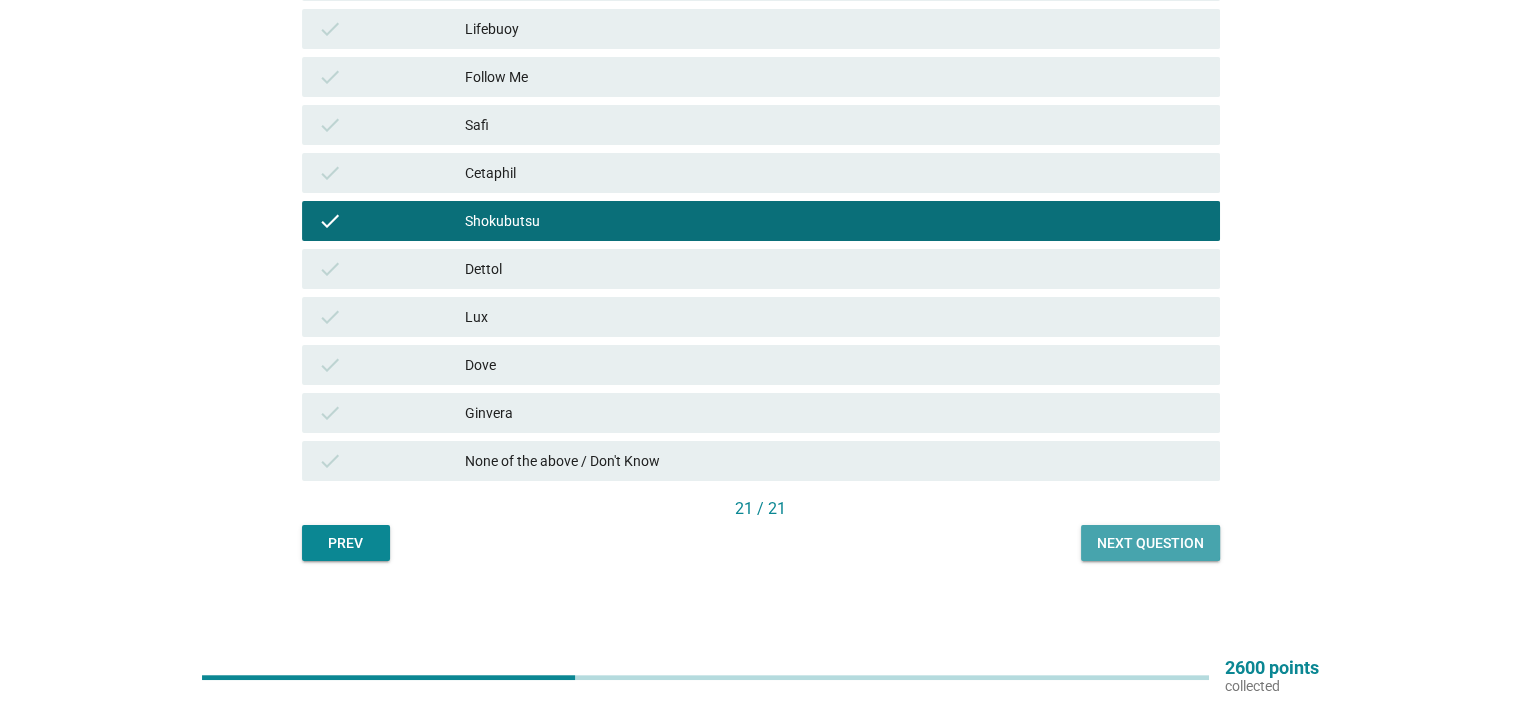 click on "Next question" at bounding box center (1150, 543) 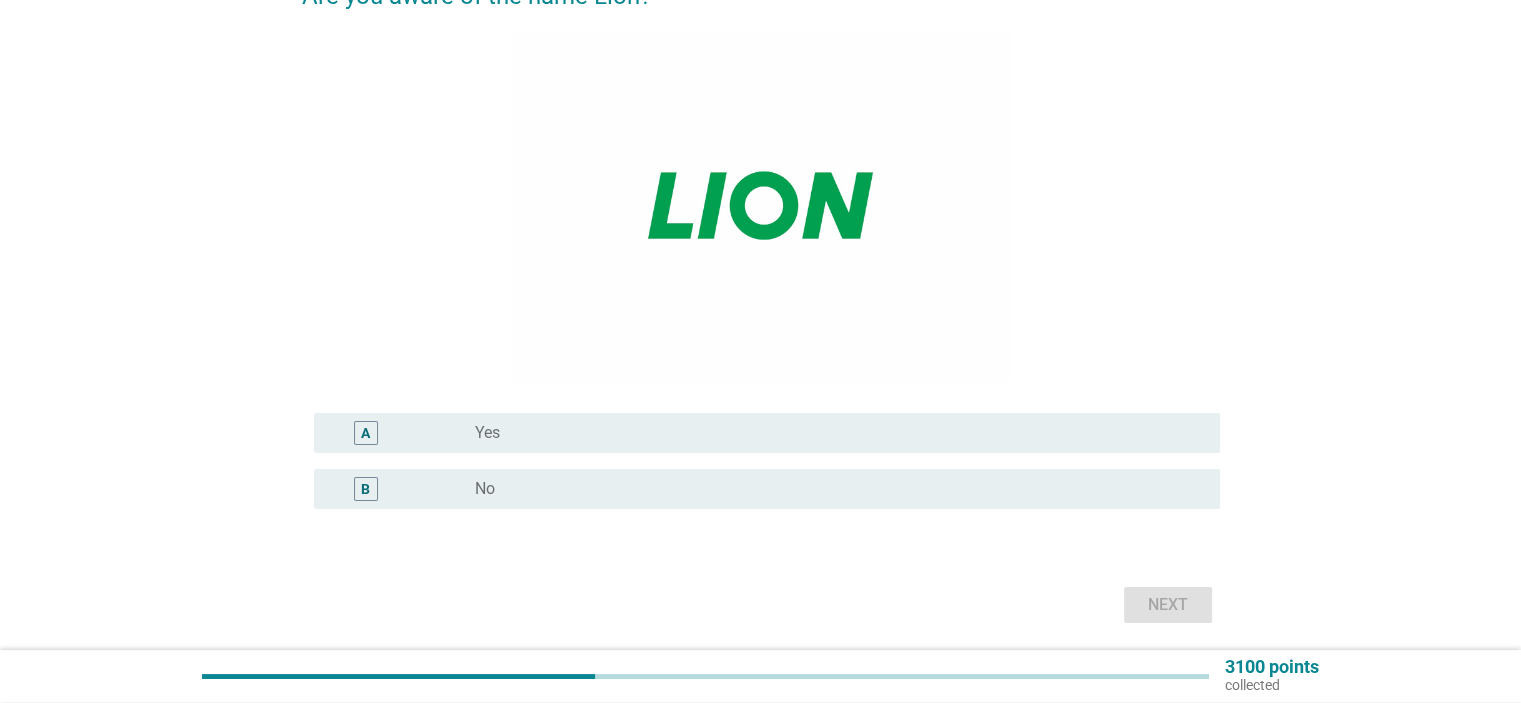scroll, scrollTop: 0, scrollLeft: 0, axis: both 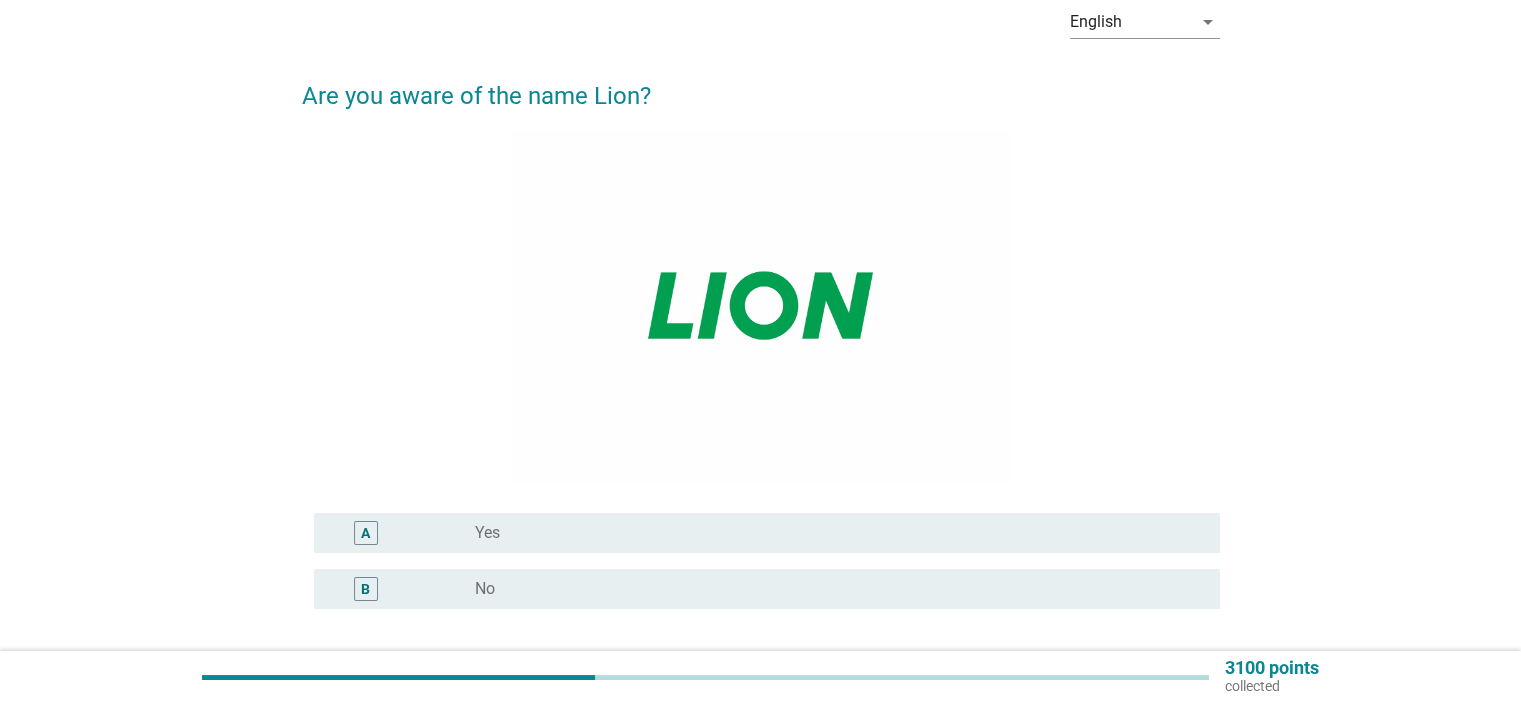 click on "A     radio_button_unchecked Yes" at bounding box center [767, 533] 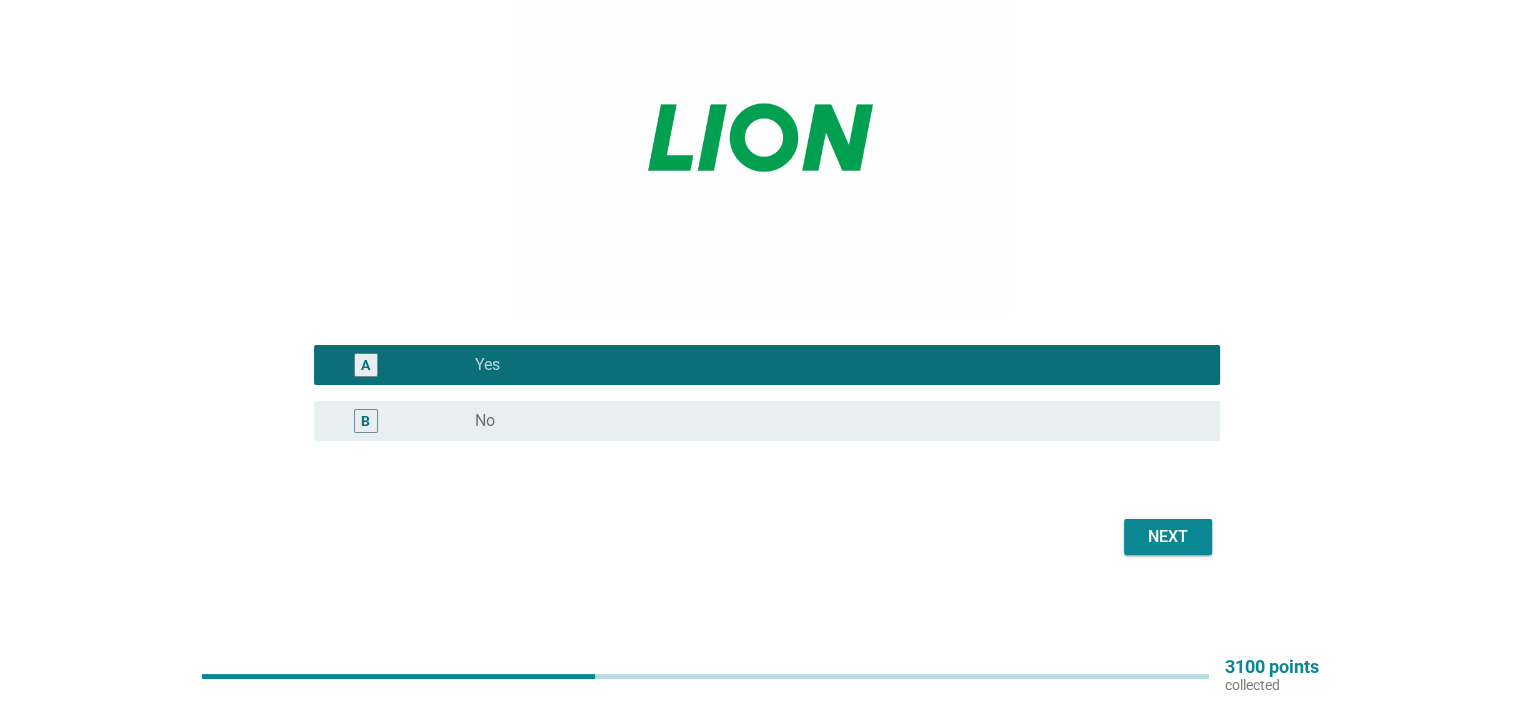 click on "Next" at bounding box center (1168, 537) 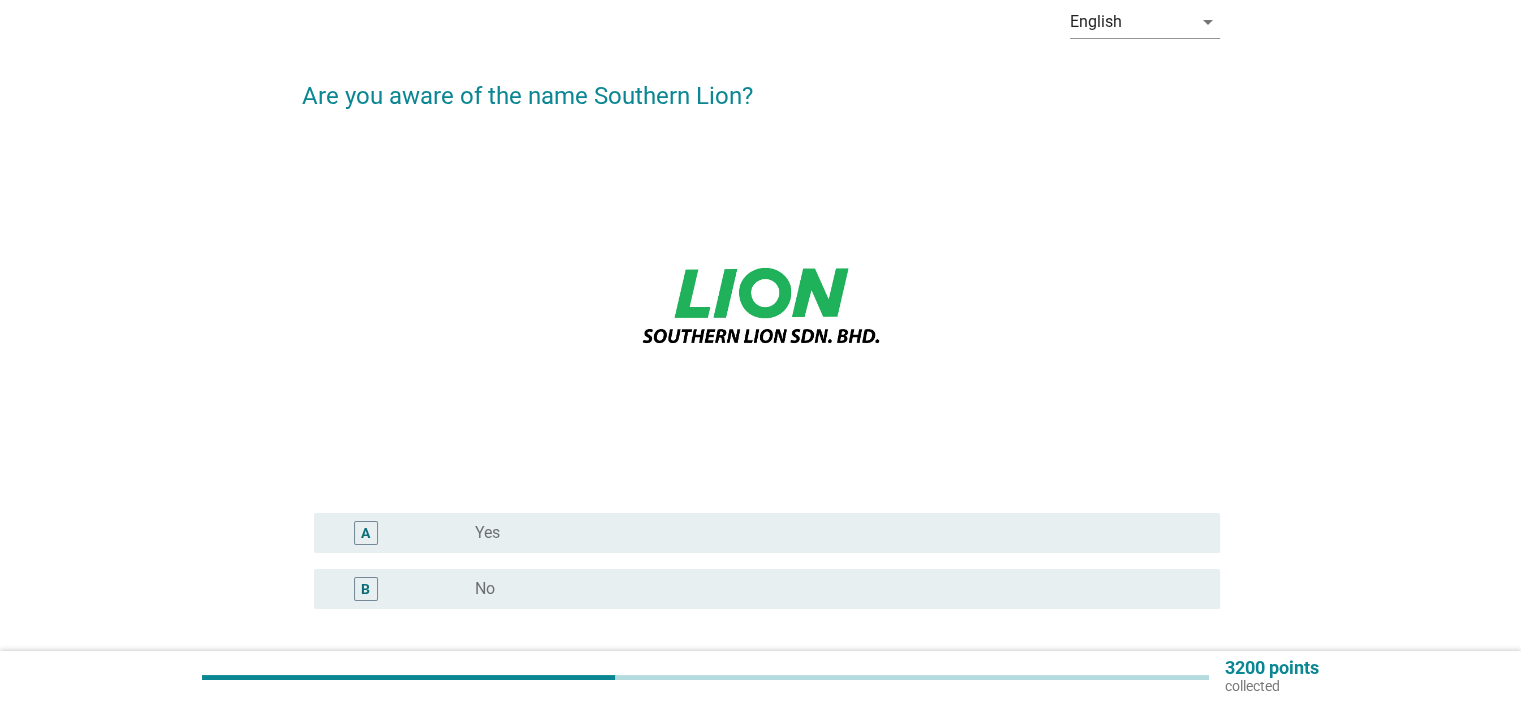 click on "radio_button_unchecked Yes" at bounding box center [831, 533] 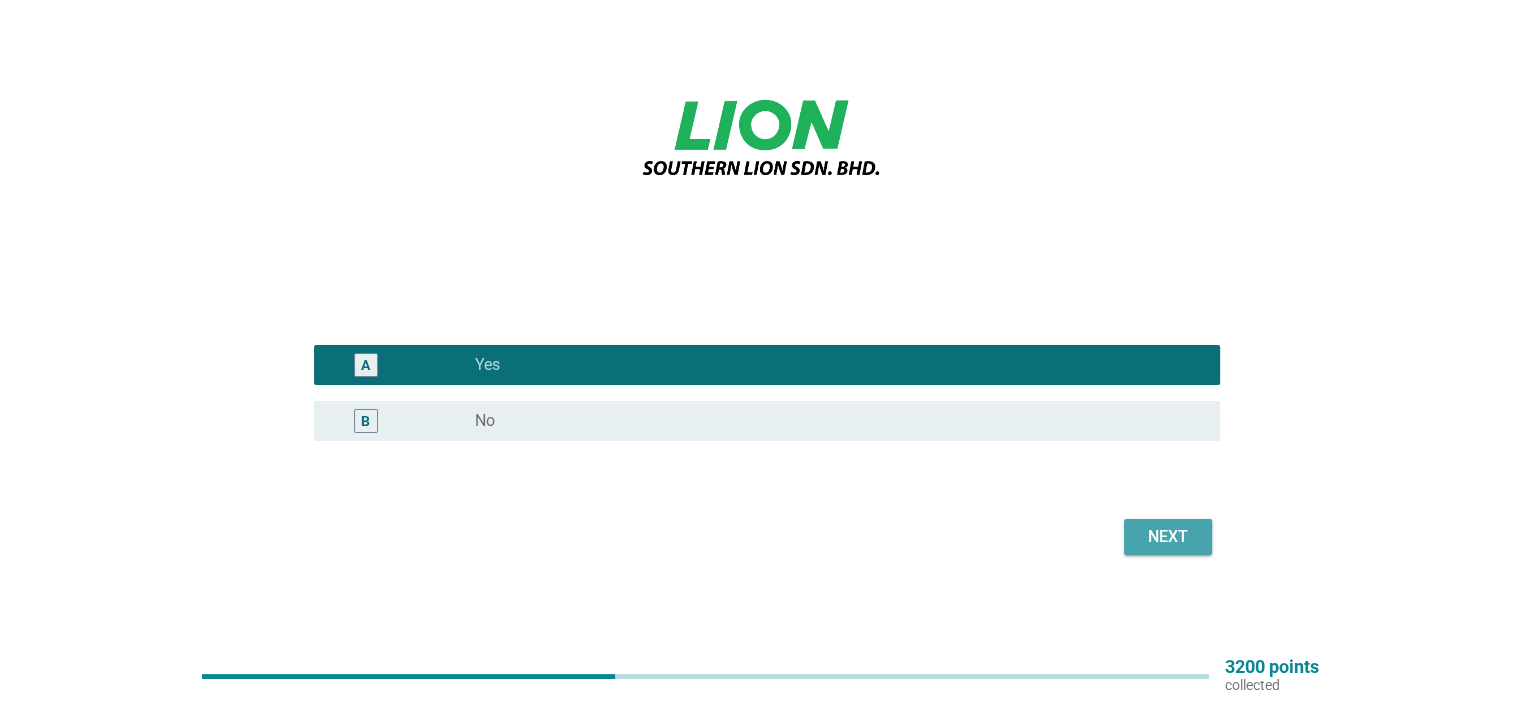 click on "Next" at bounding box center [1168, 537] 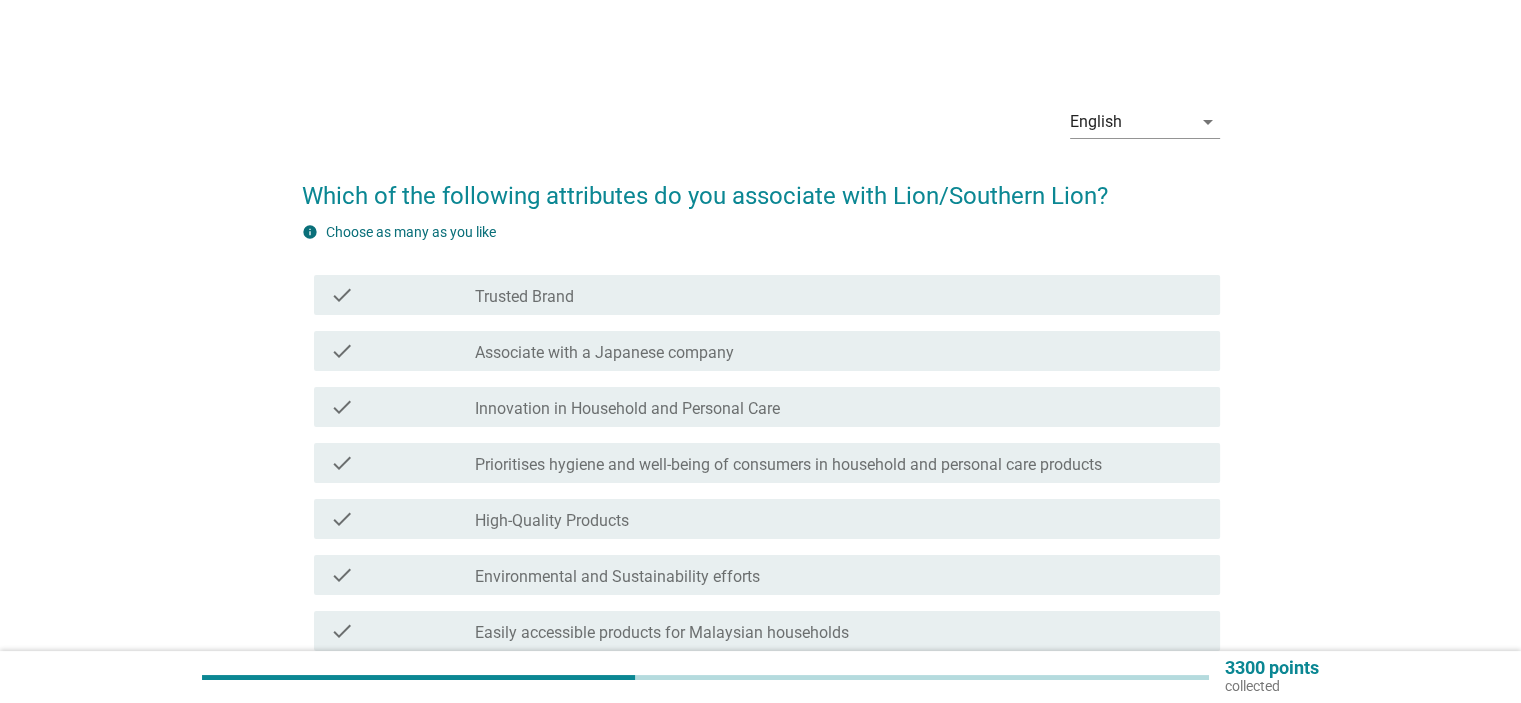 click on "check_box_outline_blank Trusted Brand" at bounding box center [839, 295] 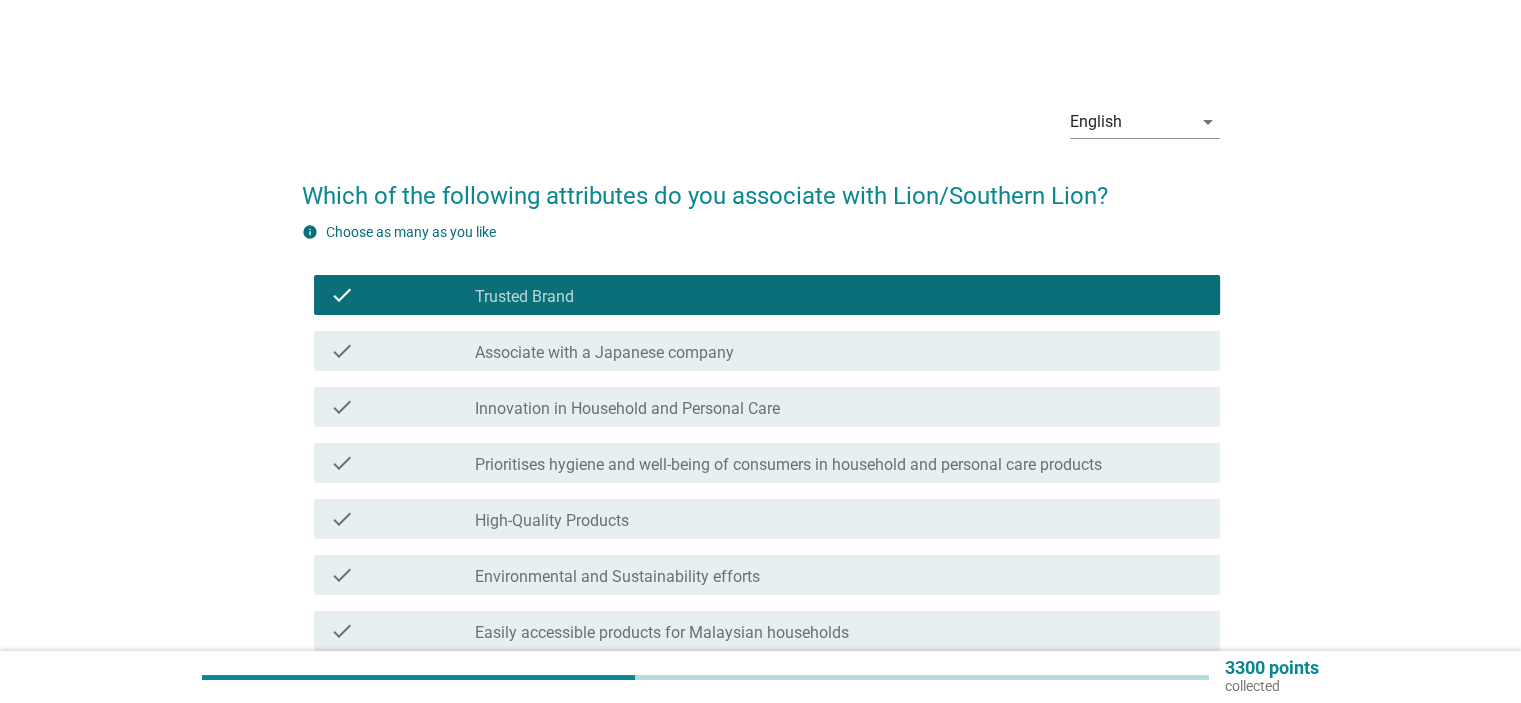 click on "Associate with a Japanese company" at bounding box center [604, 353] 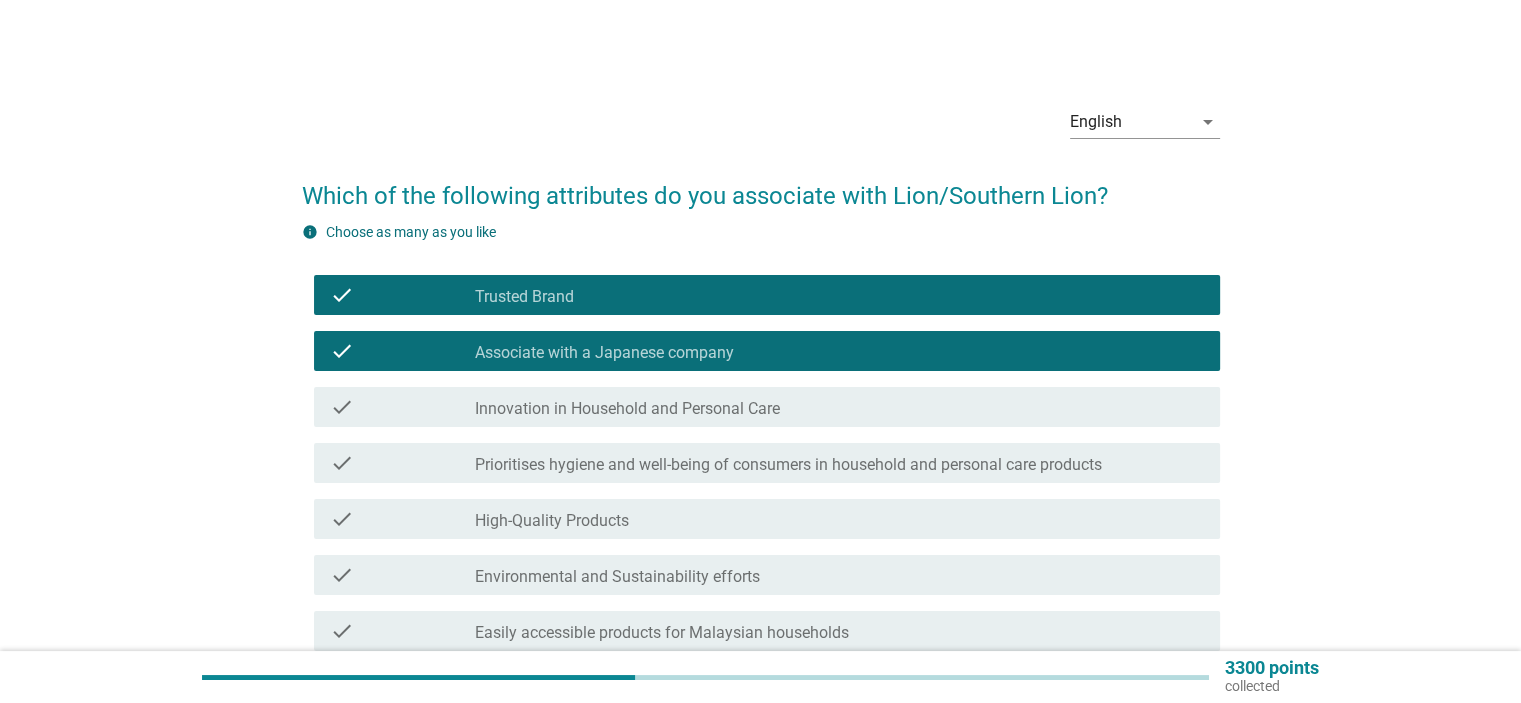click on "Innovation in Household and Personal Care" at bounding box center [627, 409] 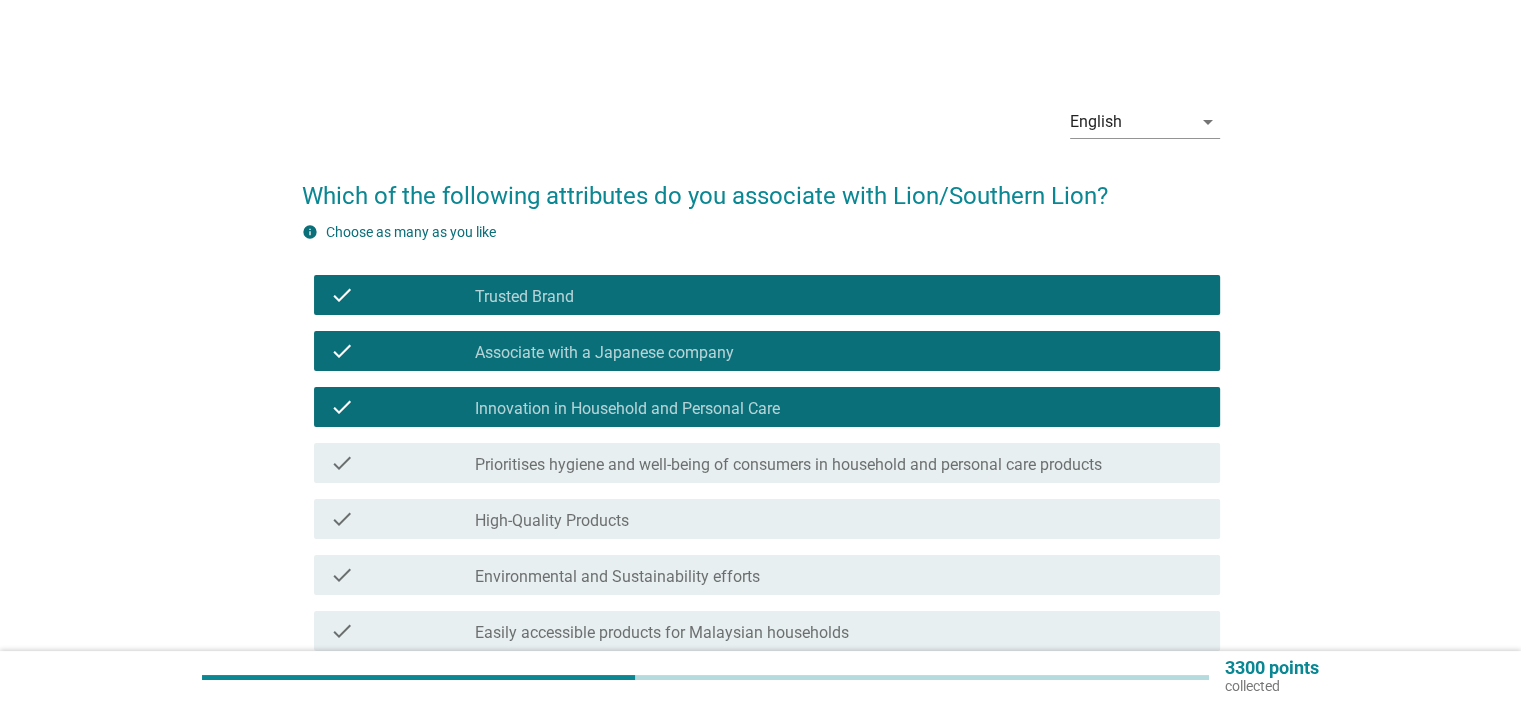 click on "check_box_outline_blank Prioritises hygiene and well-being of consumers in household and personal care products" at bounding box center [839, 463] 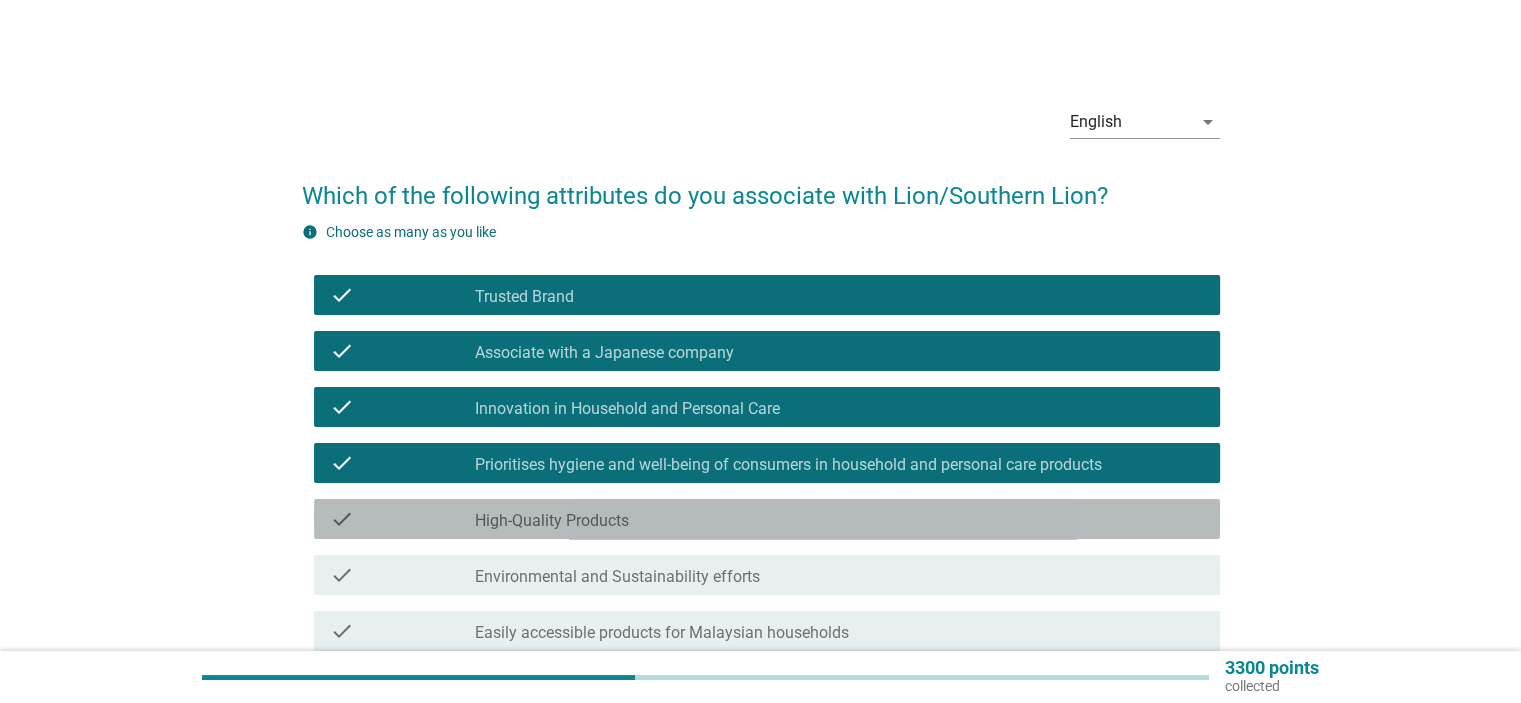 click on "check     check_box_outline_blank High-Quality Products" at bounding box center (767, 519) 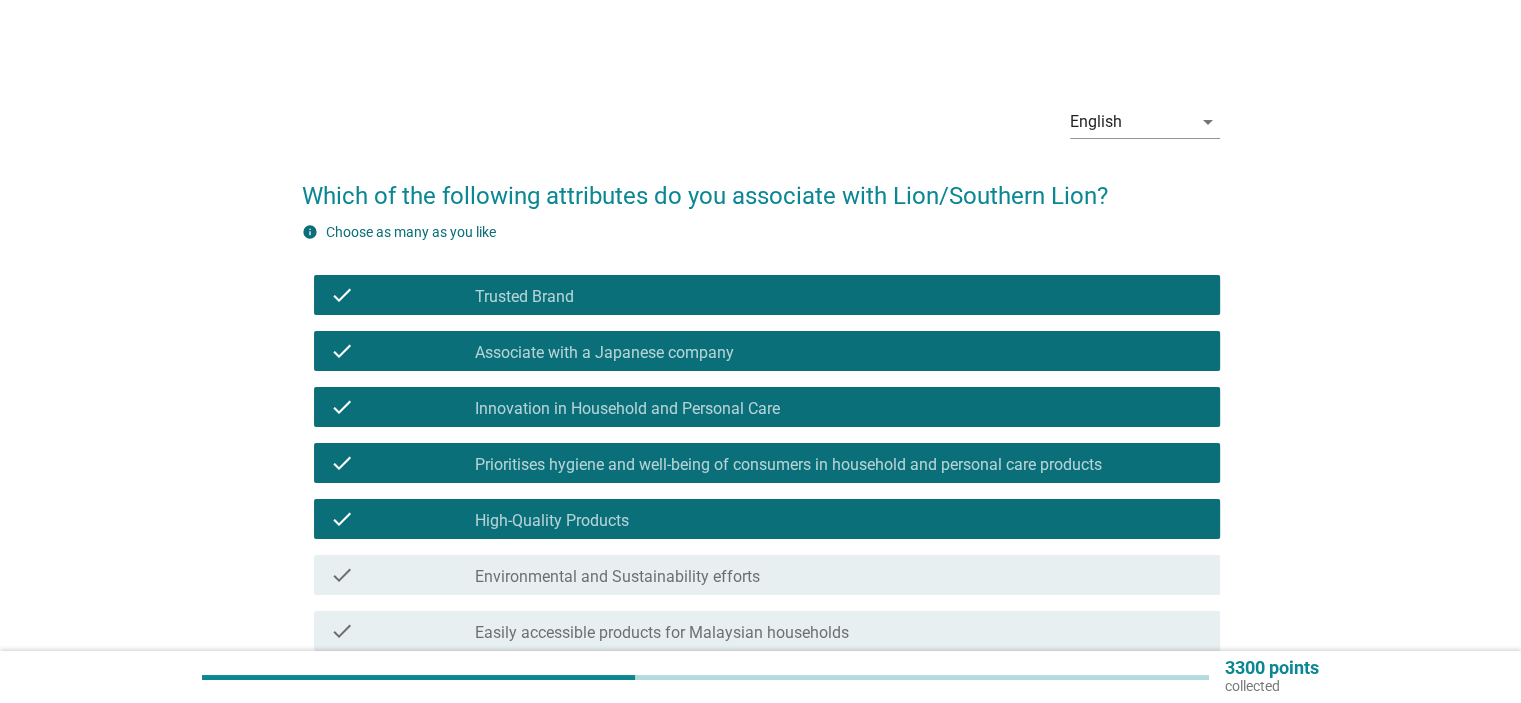 click on "check     check_box_outline_blank Environmental and Sustainability efforts" at bounding box center (767, 575) 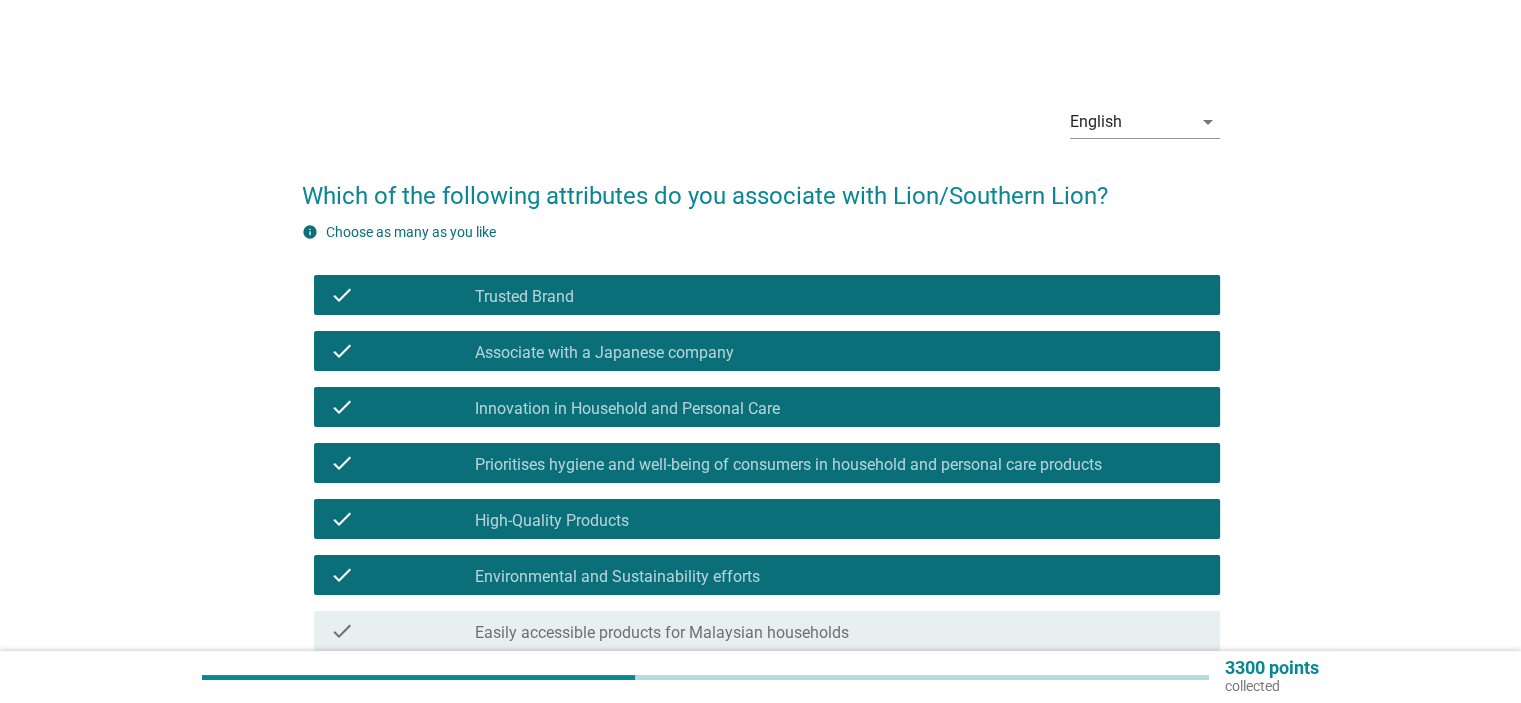 scroll, scrollTop: 185, scrollLeft: 0, axis: vertical 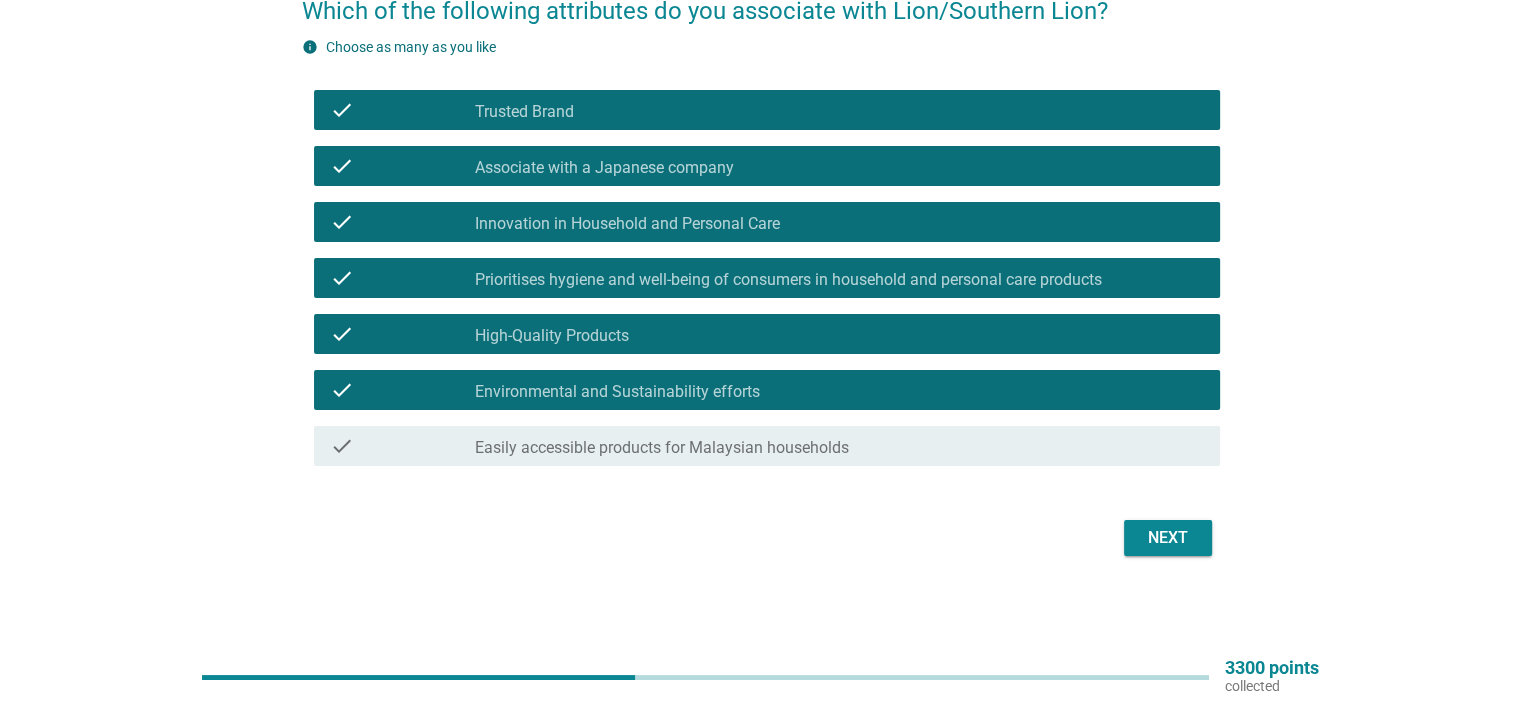 click on "check     check_box_outline_blank Easily accessible products for Malaysian households" at bounding box center (767, 446) 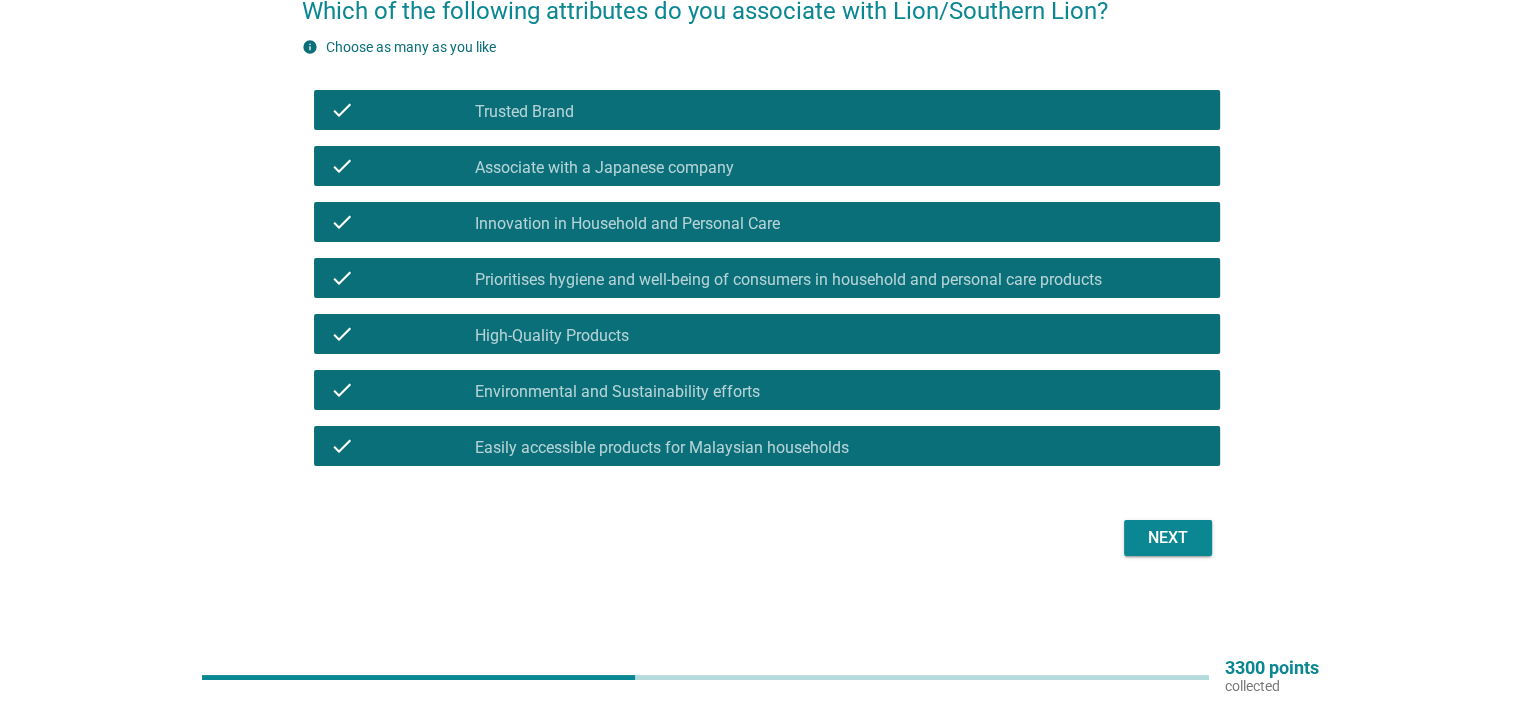 click on "Next" at bounding box center (1168, 538) 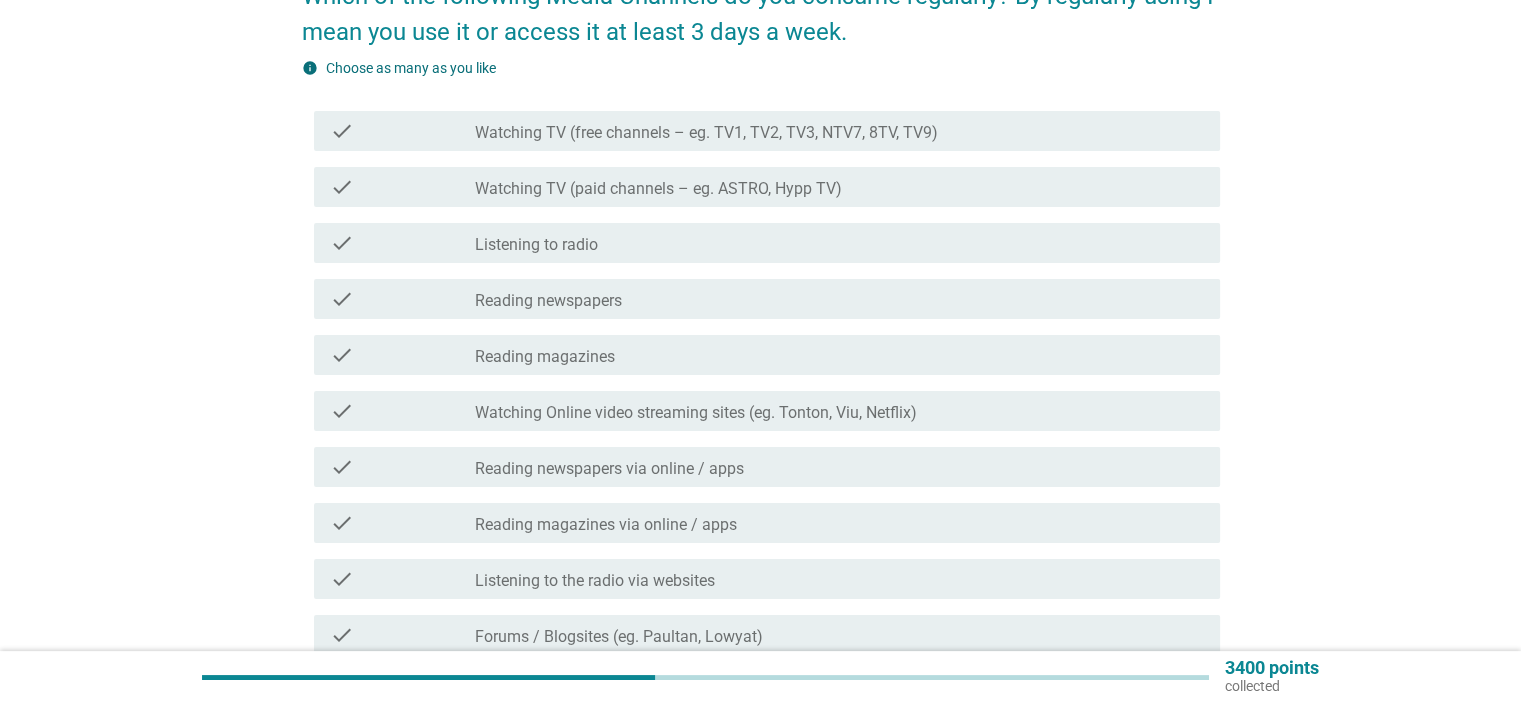 click on "Watching Online video streaming sites (eg. Tonton, Viu, Netflix)" at bounding box center [696, 413] 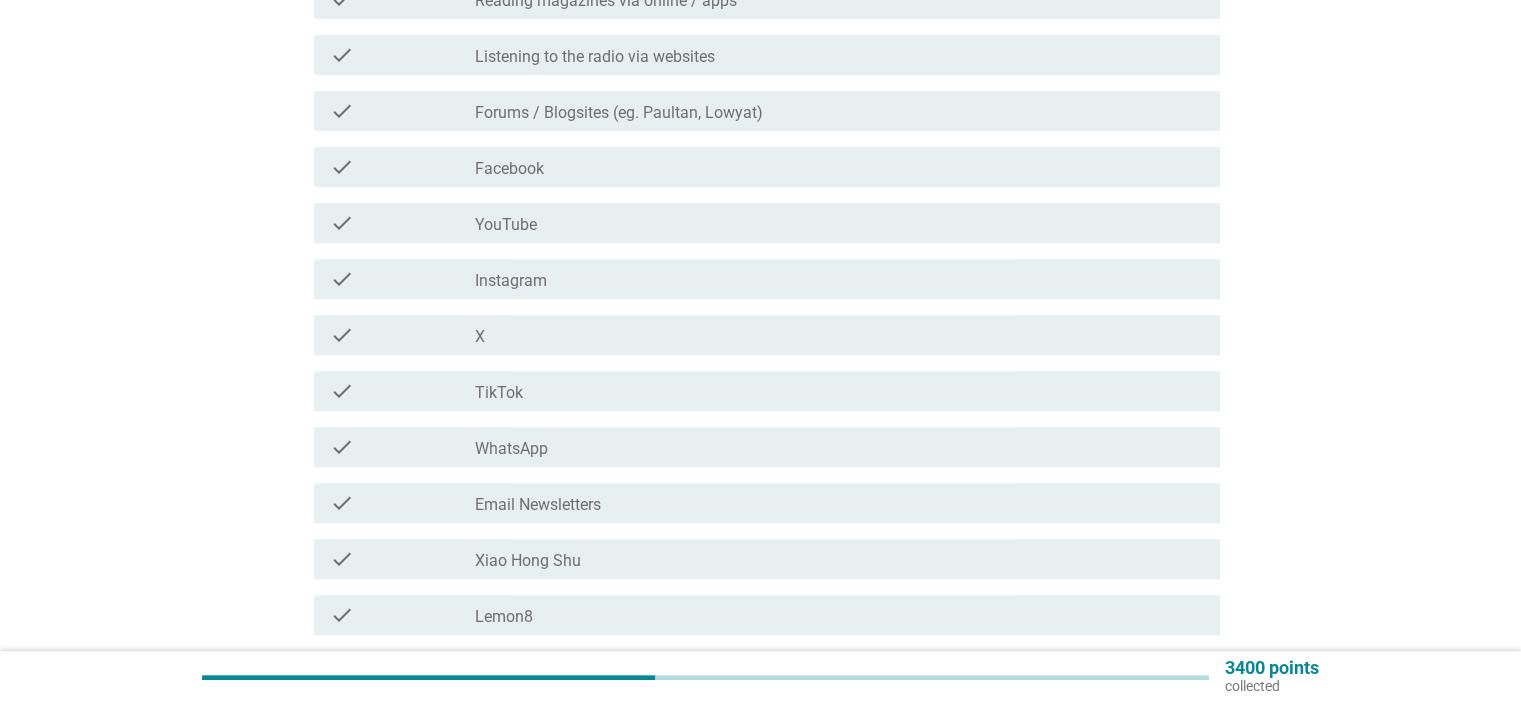 scroll, scrollTop: 893, scrollLeft: 0, axis: vertical 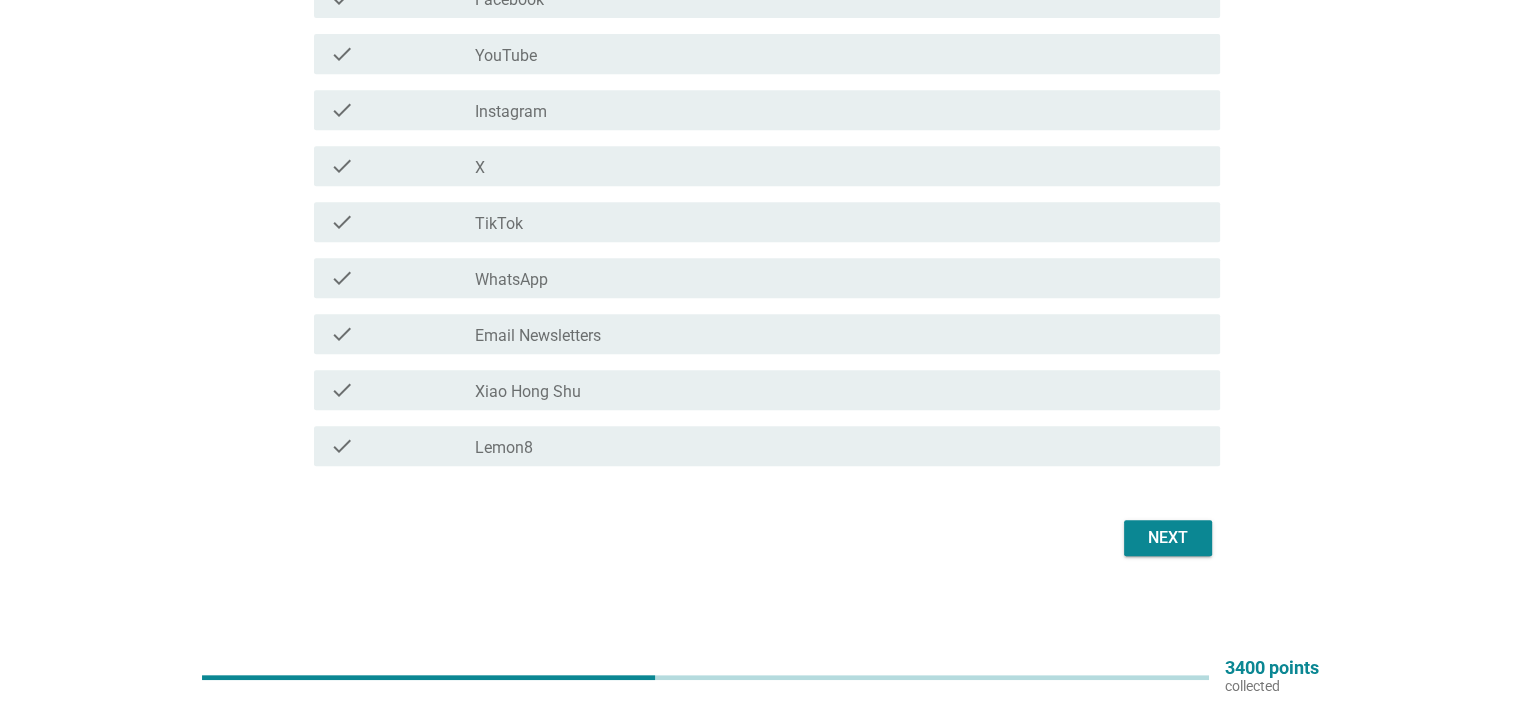 click on "Next" at bounding box center [1168, 538] 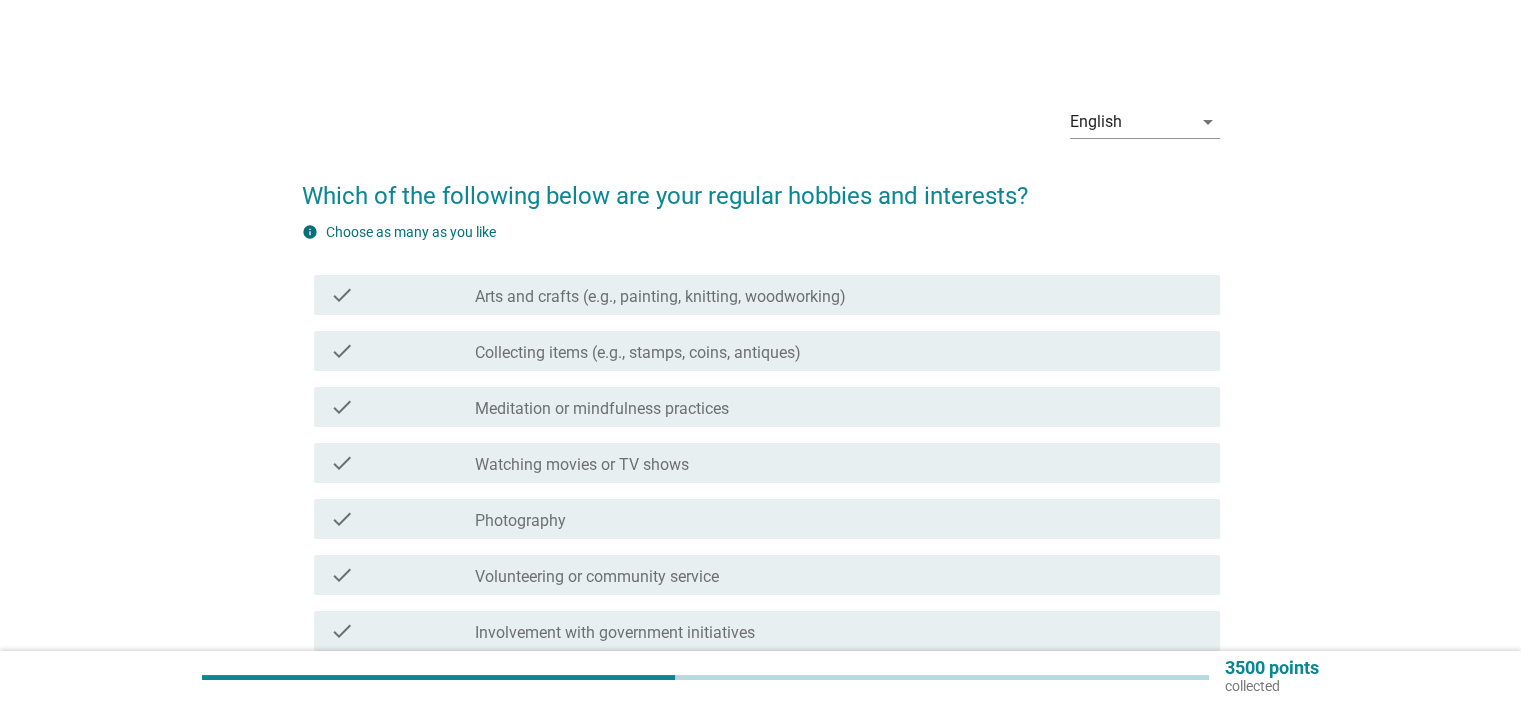 click on "Collecting items (e.g., stamps, coins, antiques)" at bounding box center [638, 353] 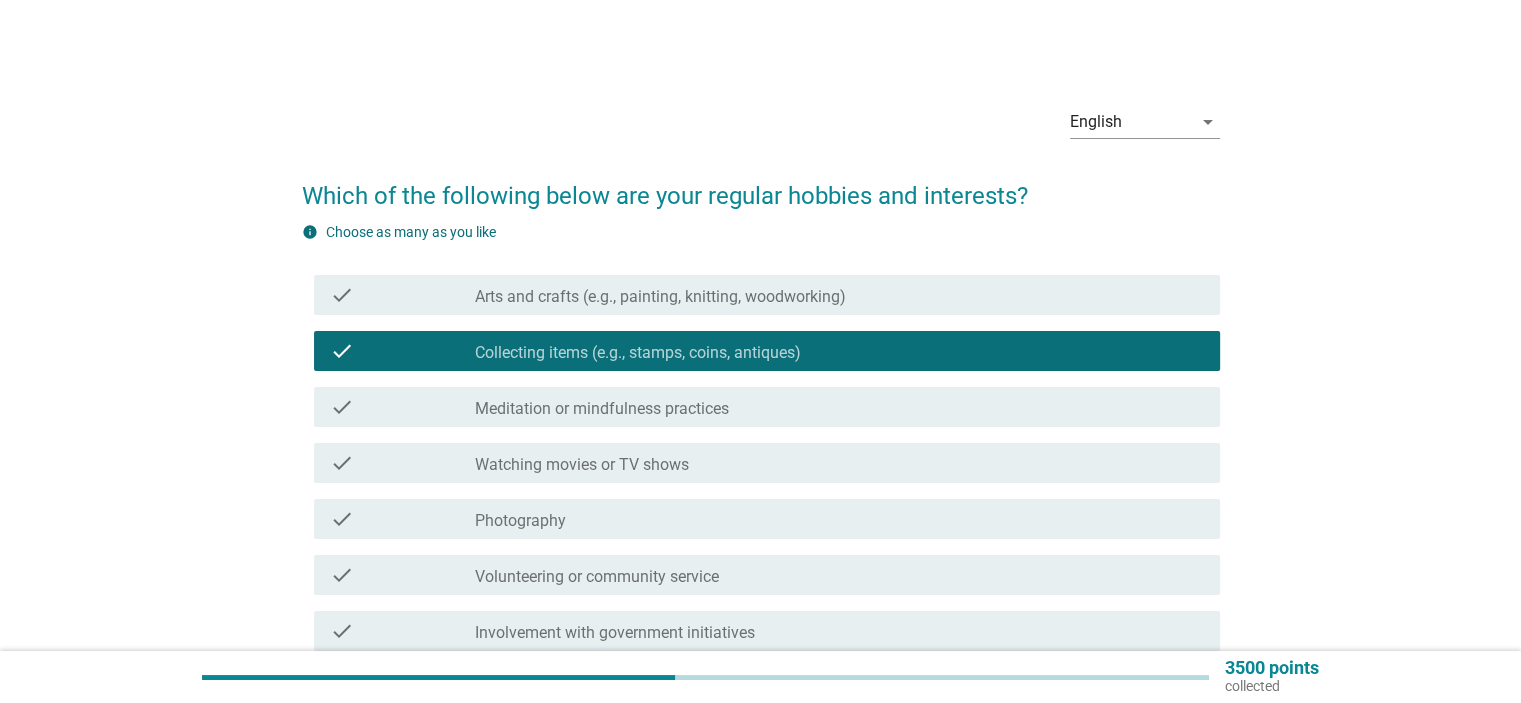click on "Watching movies or TV shows" at bounding box center (582, 465) 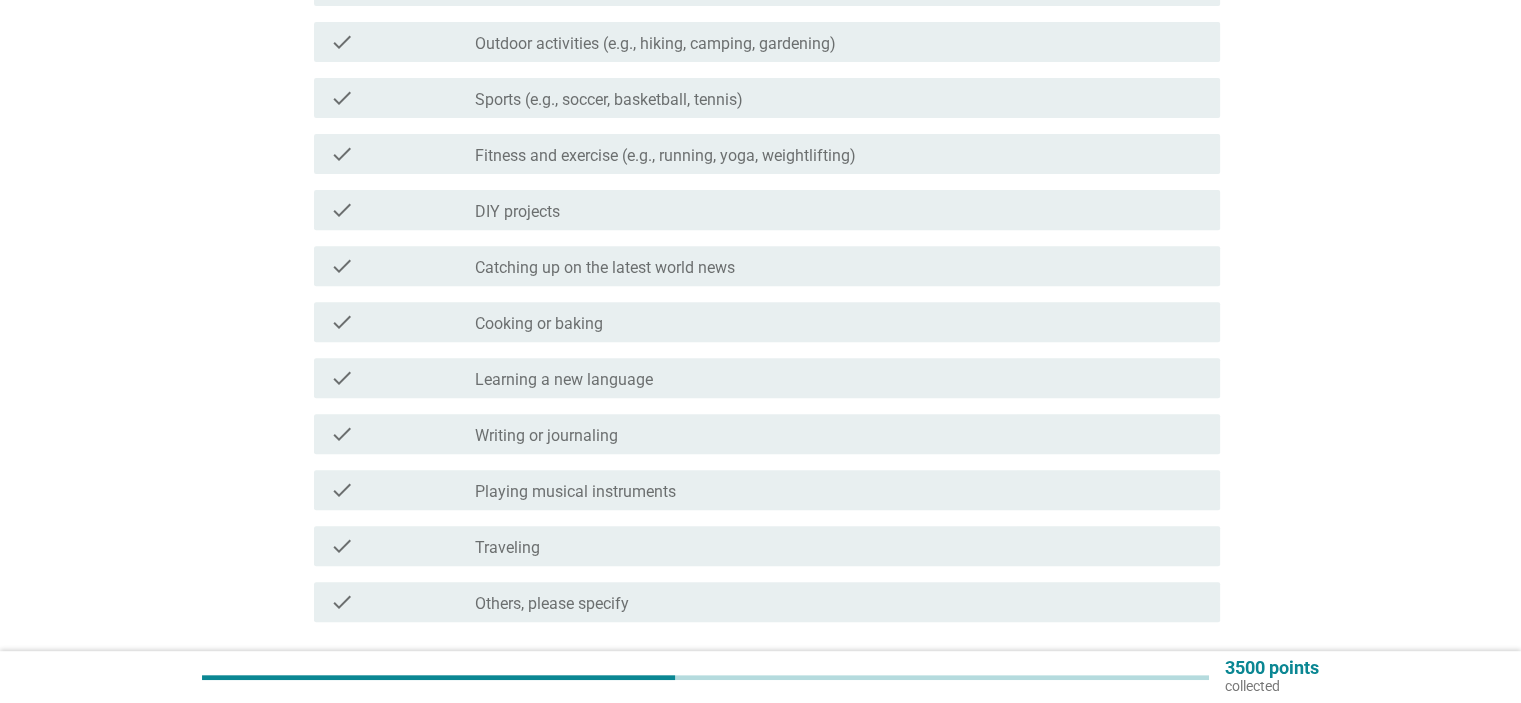 scroll, scrollTop: 800, scrollLeft: 0, axis: vertical 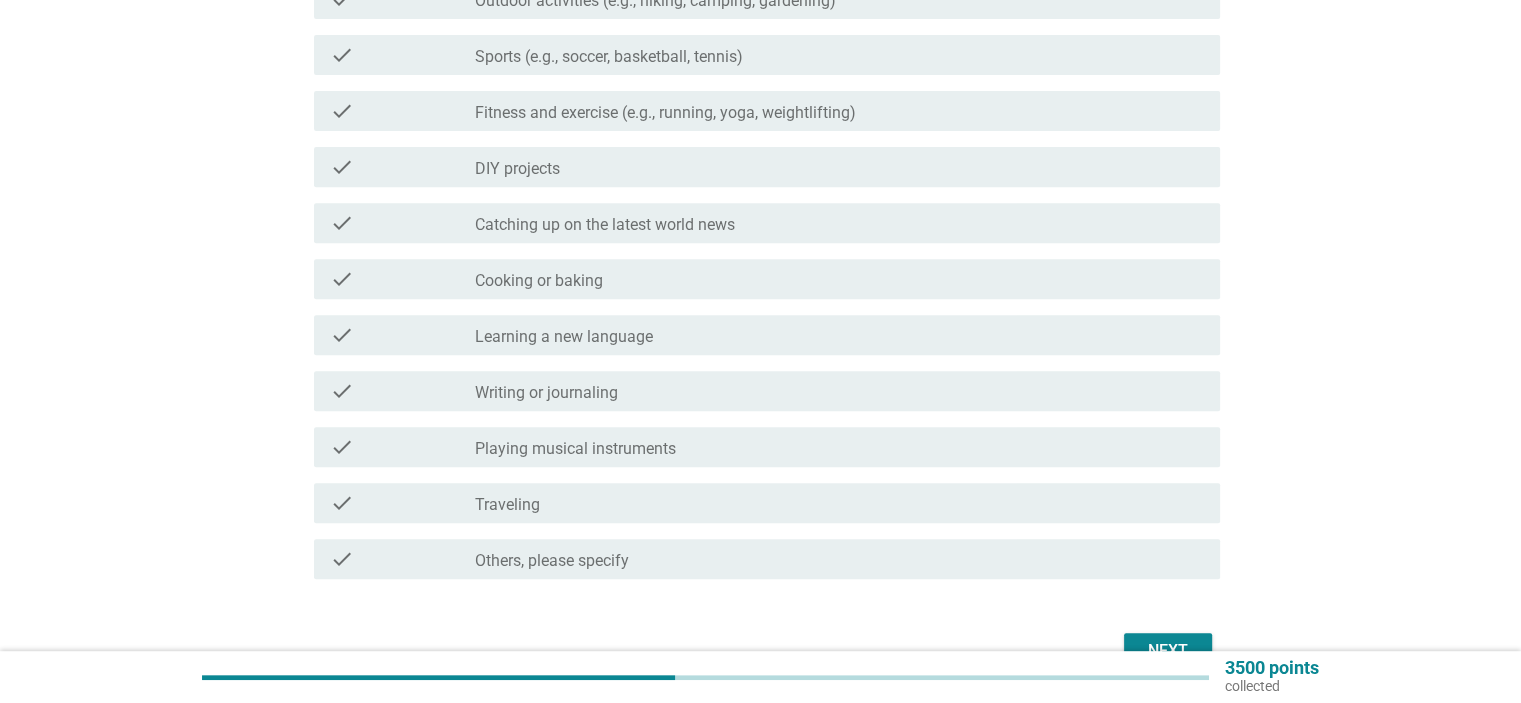 click on "Next" at bounding box center [1168, 651] 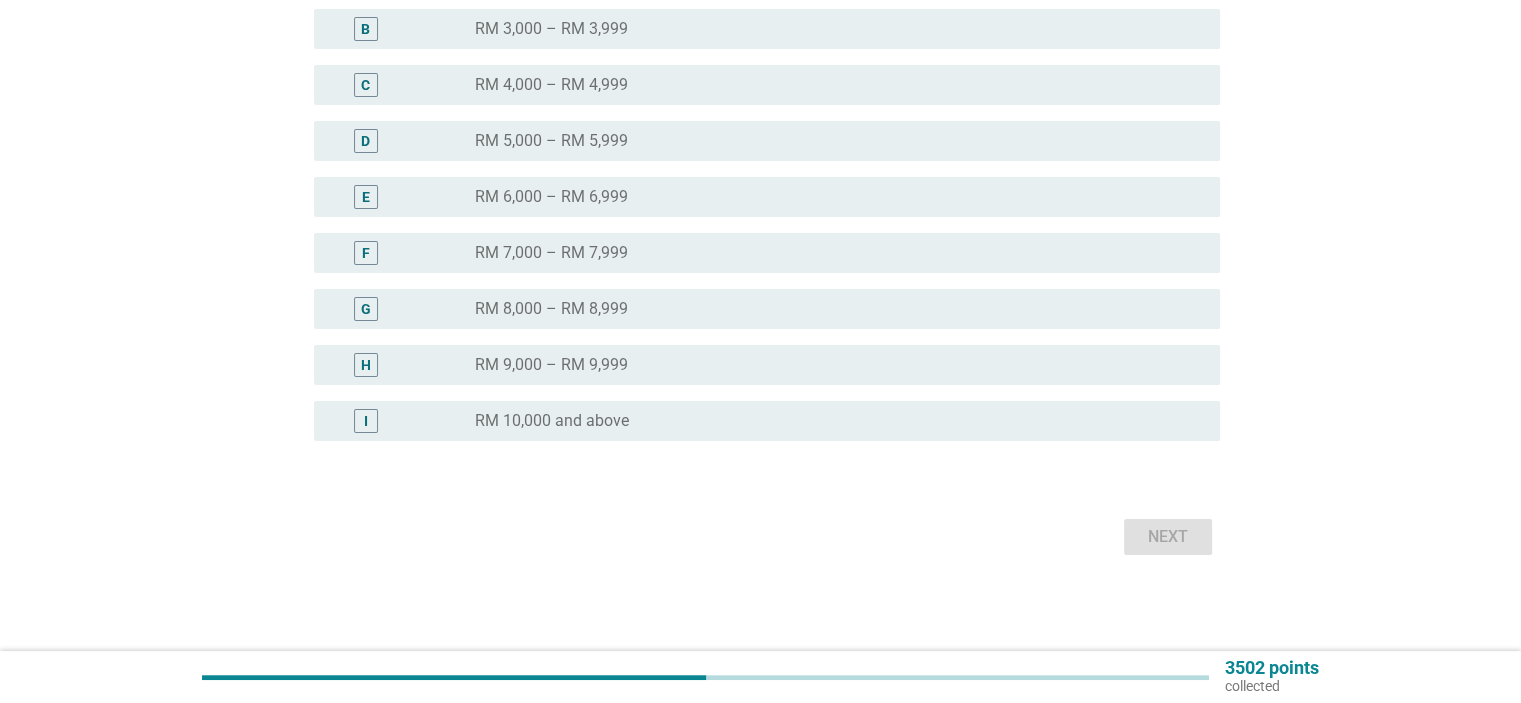 scroll, scrollTop: 0, scrollLeft: 0, axis: both 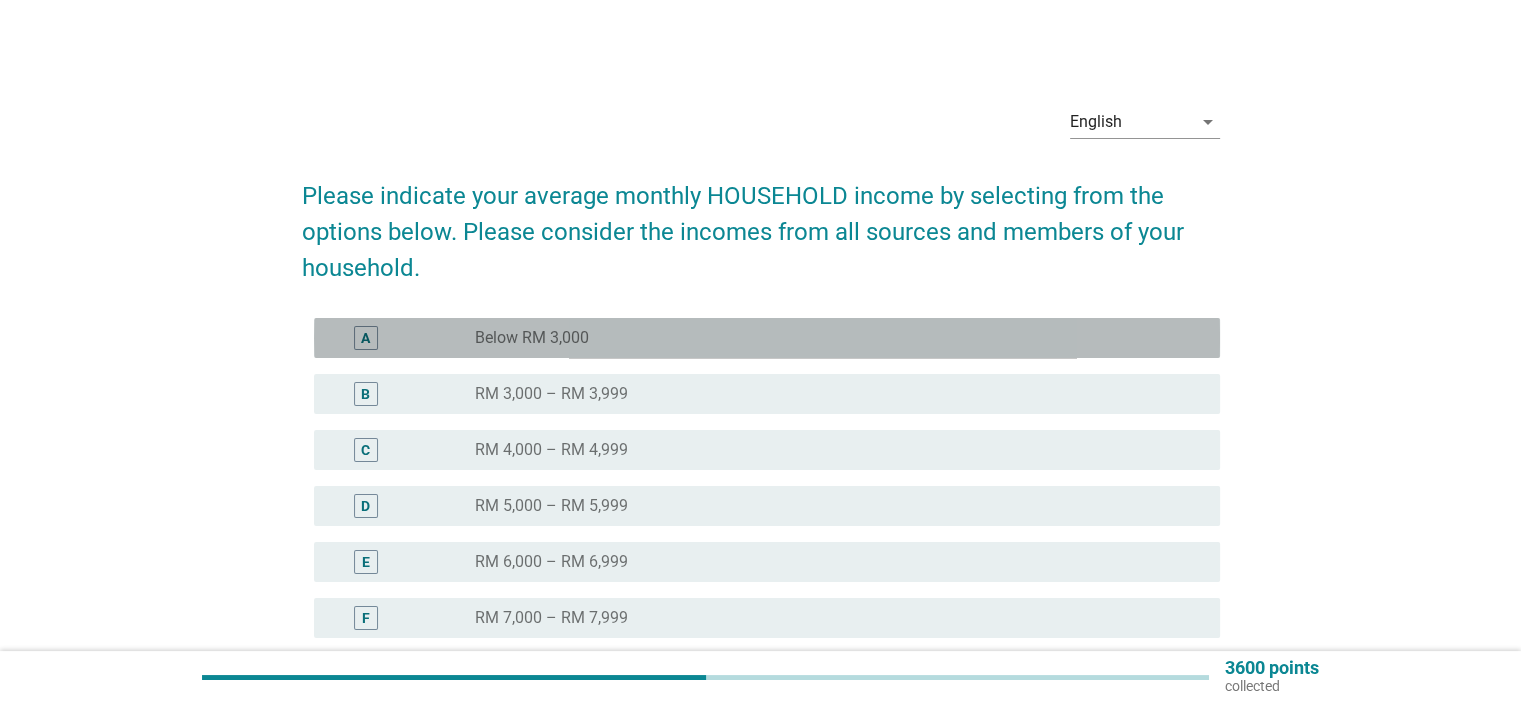 click on "radio_button_unchecked Below RM 3,000" at bounding box center (831, 338) 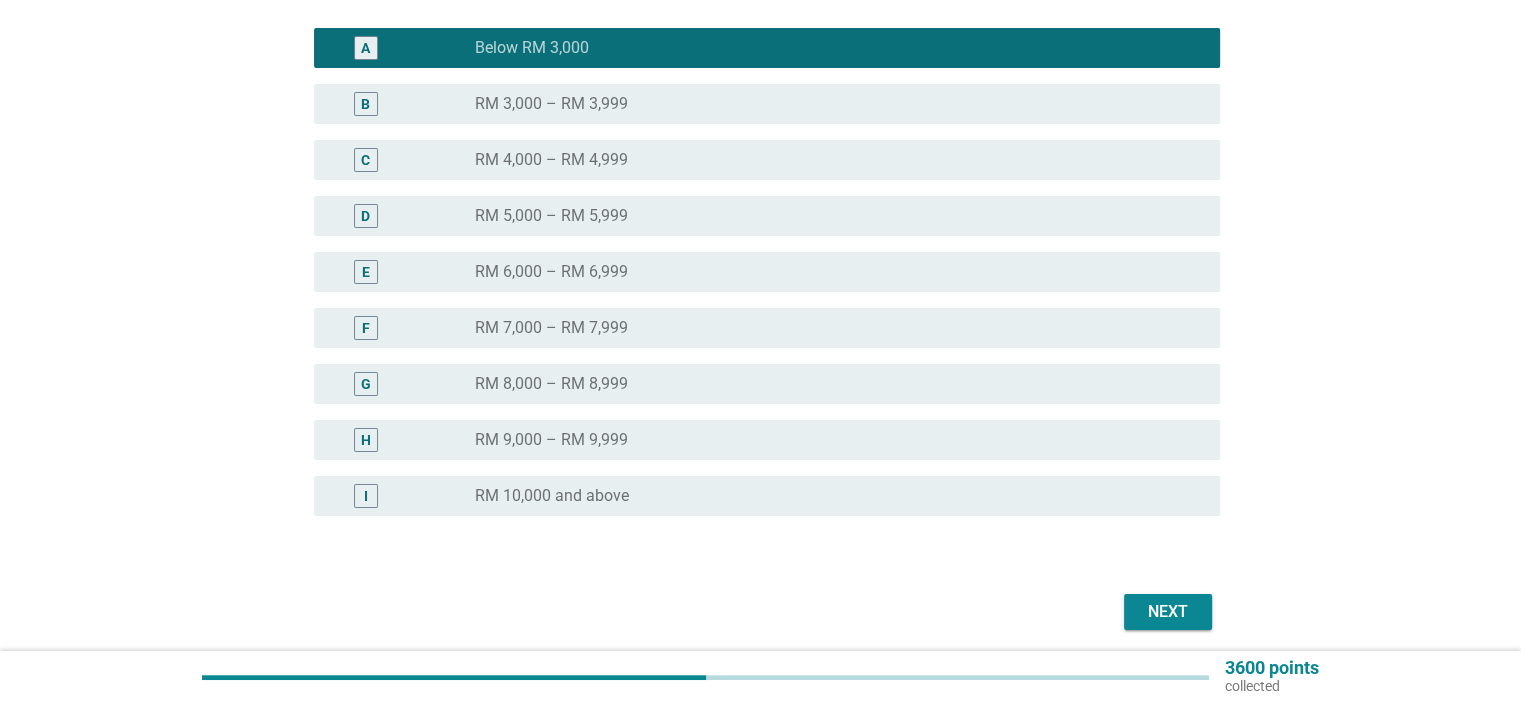 scroll, scrollTop: 364, scrollLeft: 0, axis: vertical 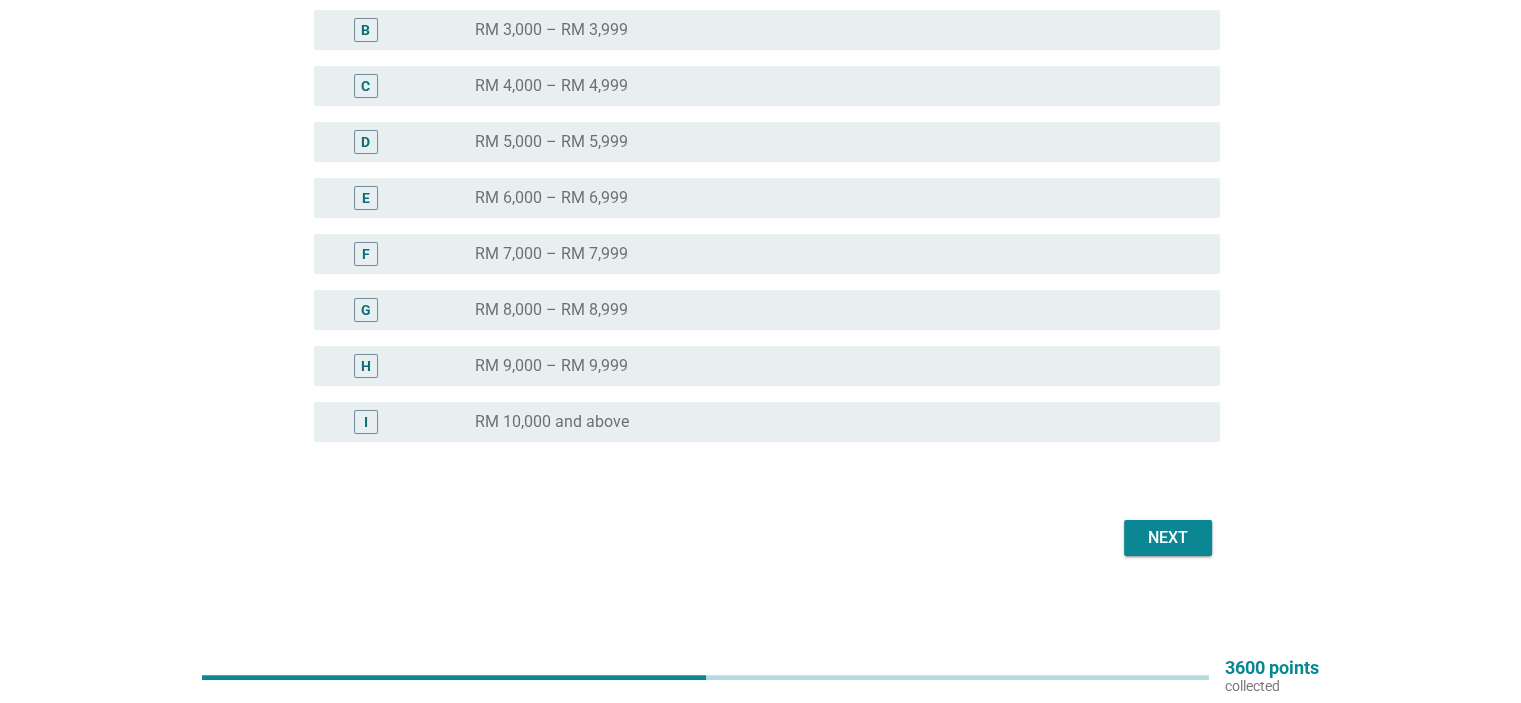 click on "Next" at bounding box center (1168, 538) 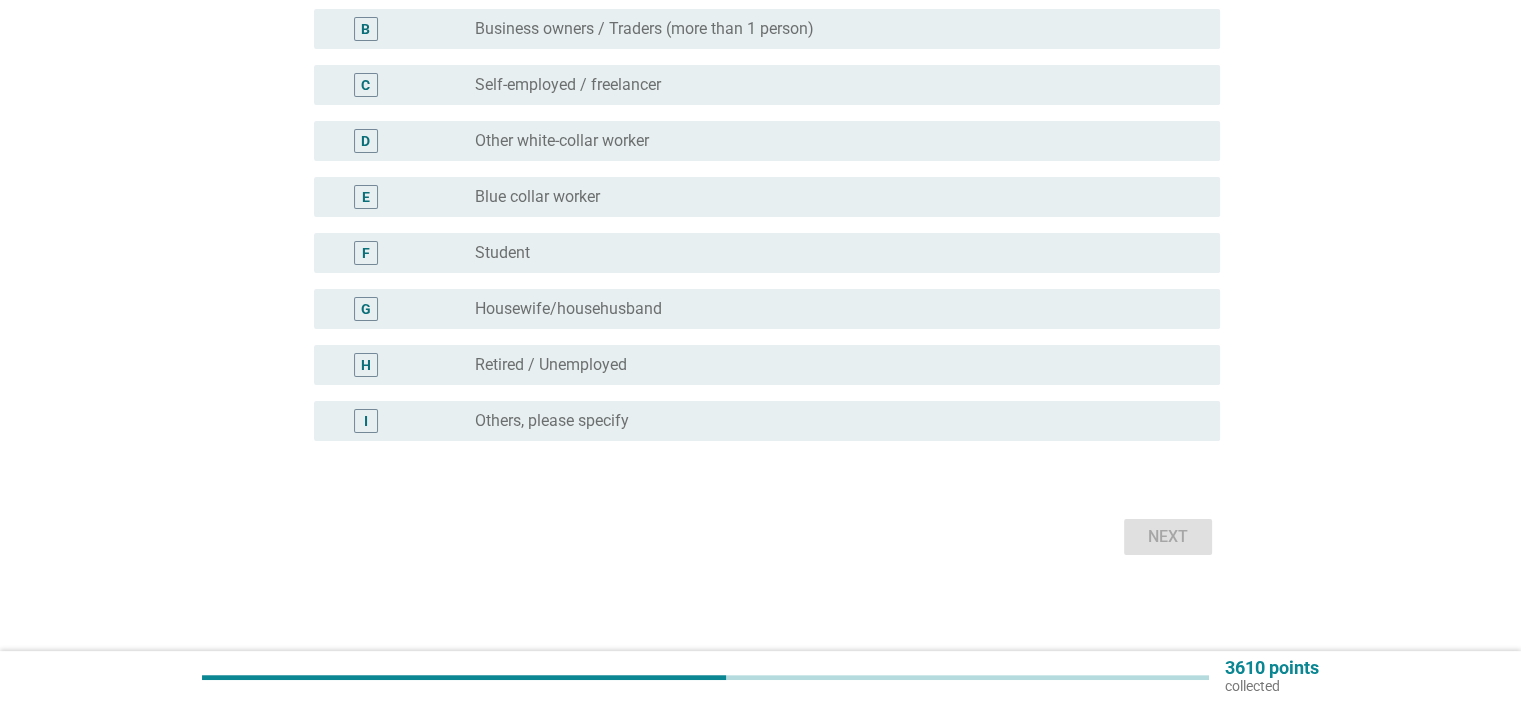 scroll, scrollTop: 0, scrollLeft: 0, axis: both 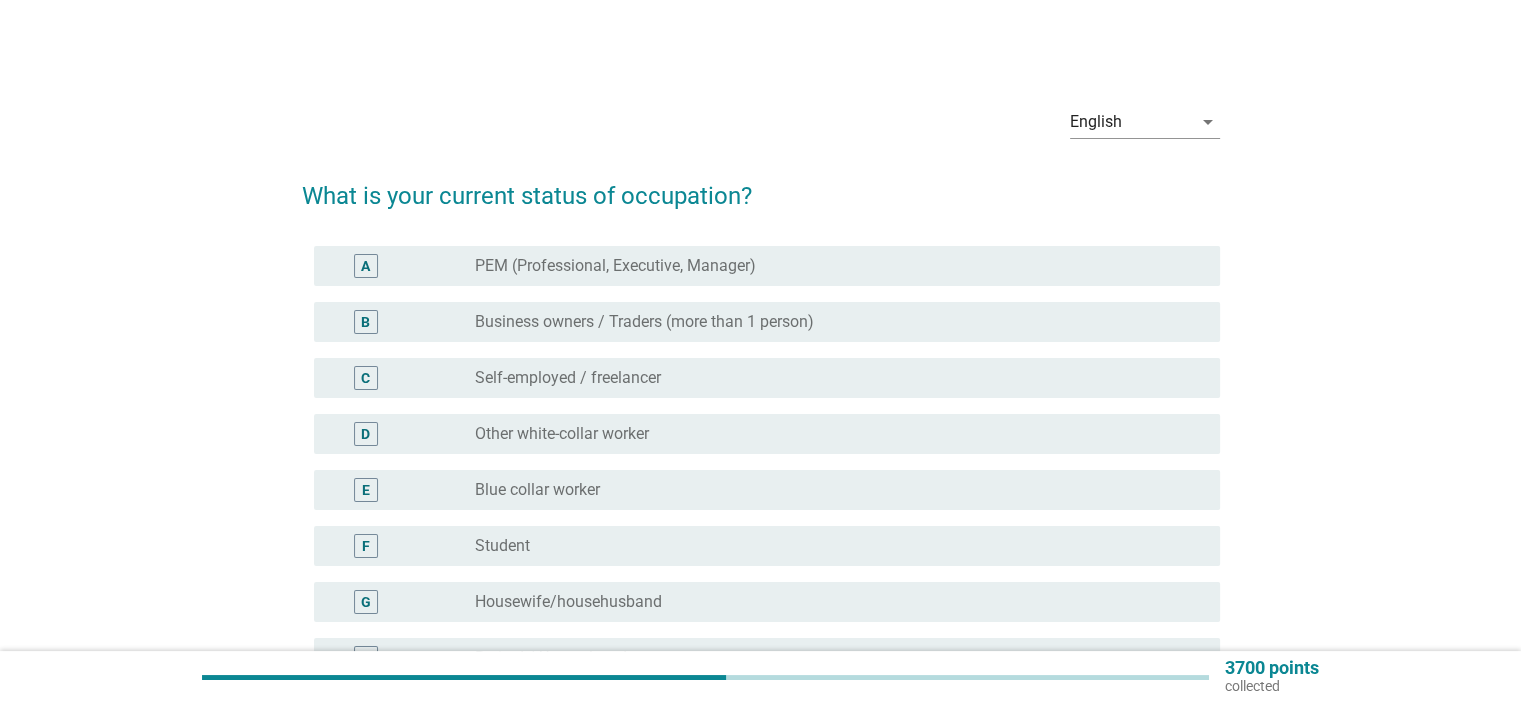 click on "radio_button_unchecked Self-employed / freelancer" at bounding box center [831, 378] 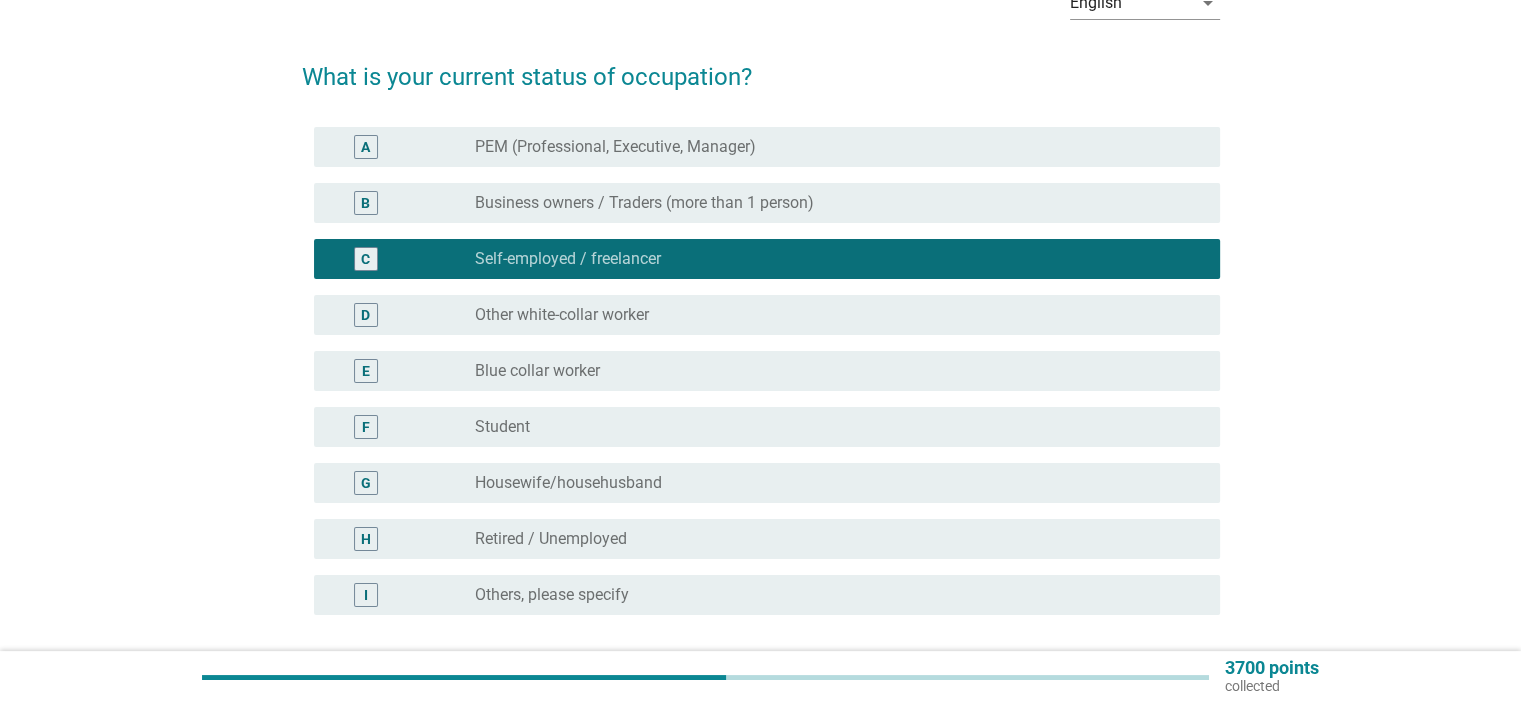 scroll, scrollTop: 292, scrollLeft: 0, axis: vertical 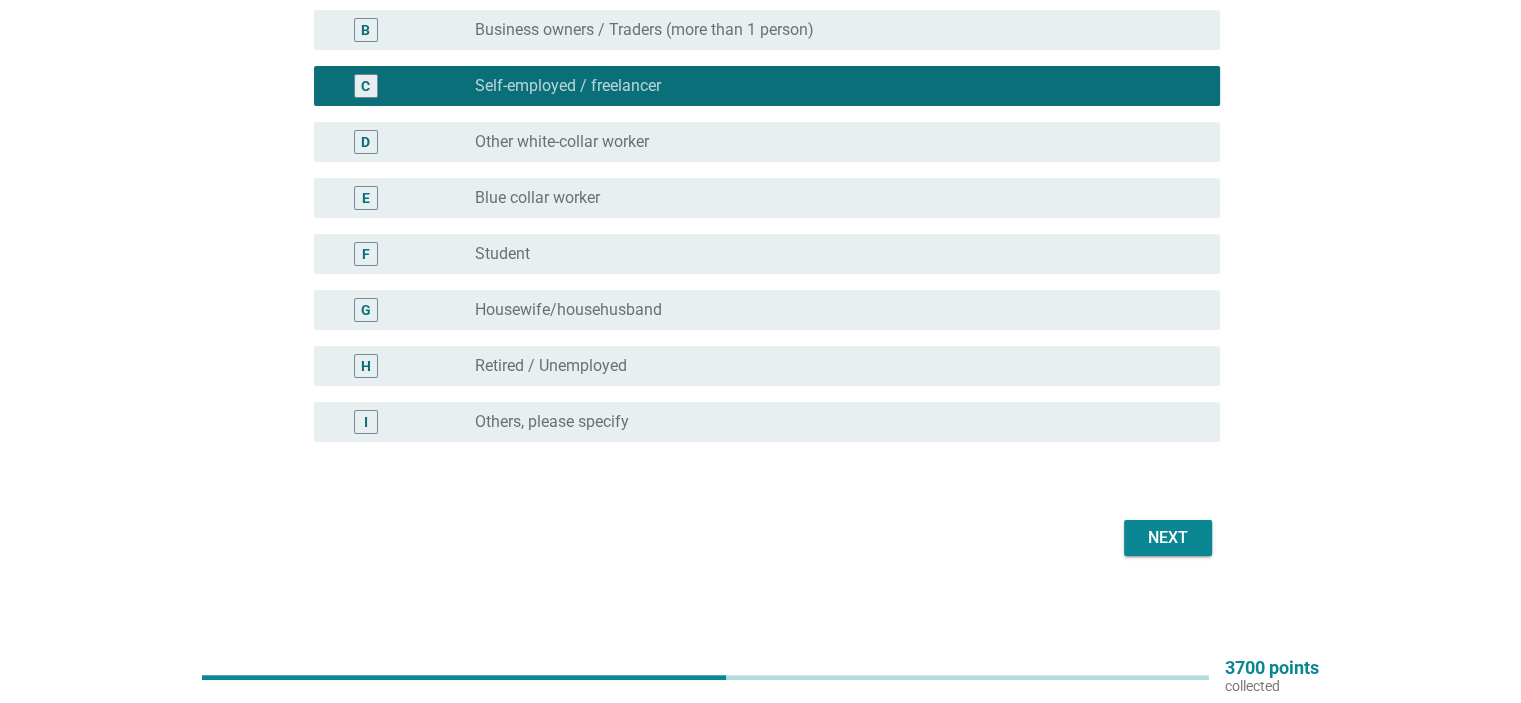 click on "Next" at bounding box center [1168, 538] 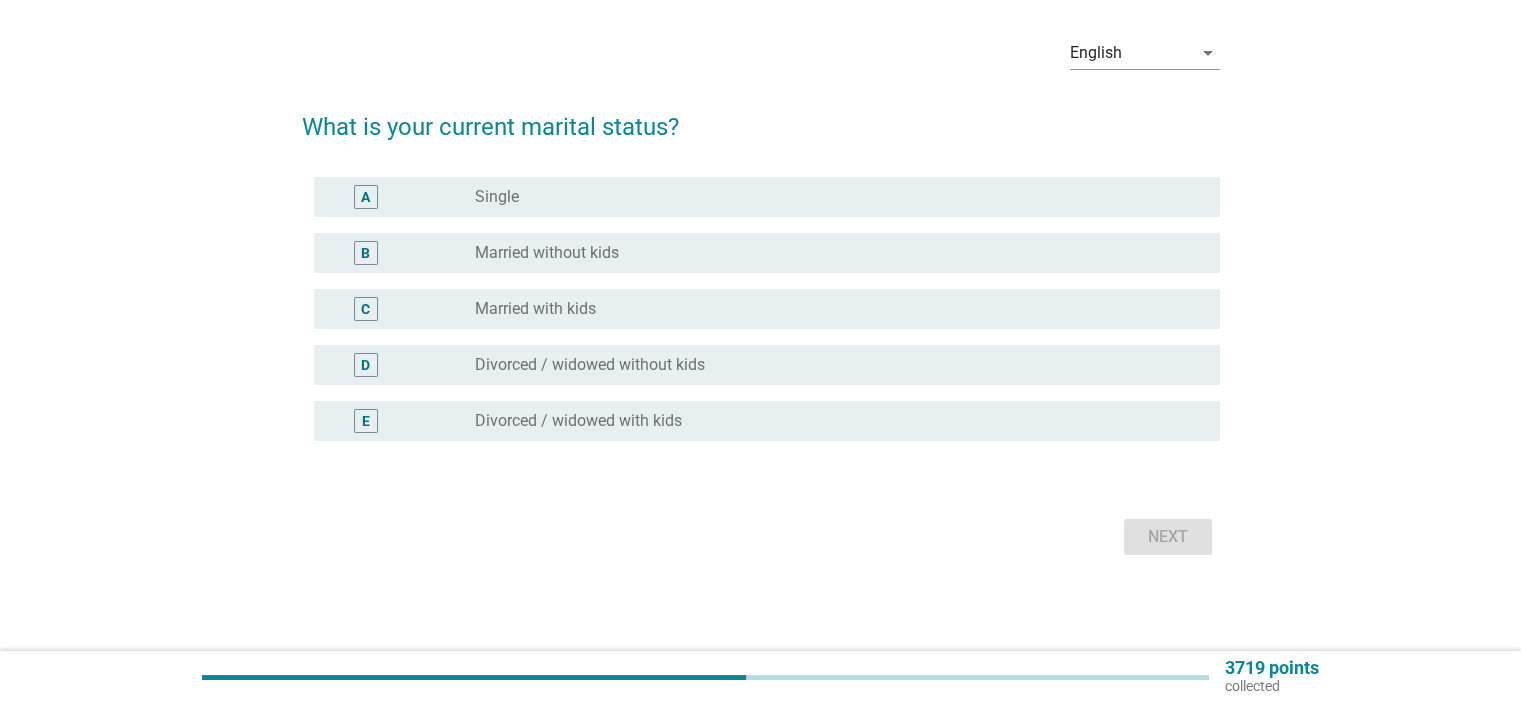 scroll, scrollTop: 0, scrollLeft: 0, axis: both 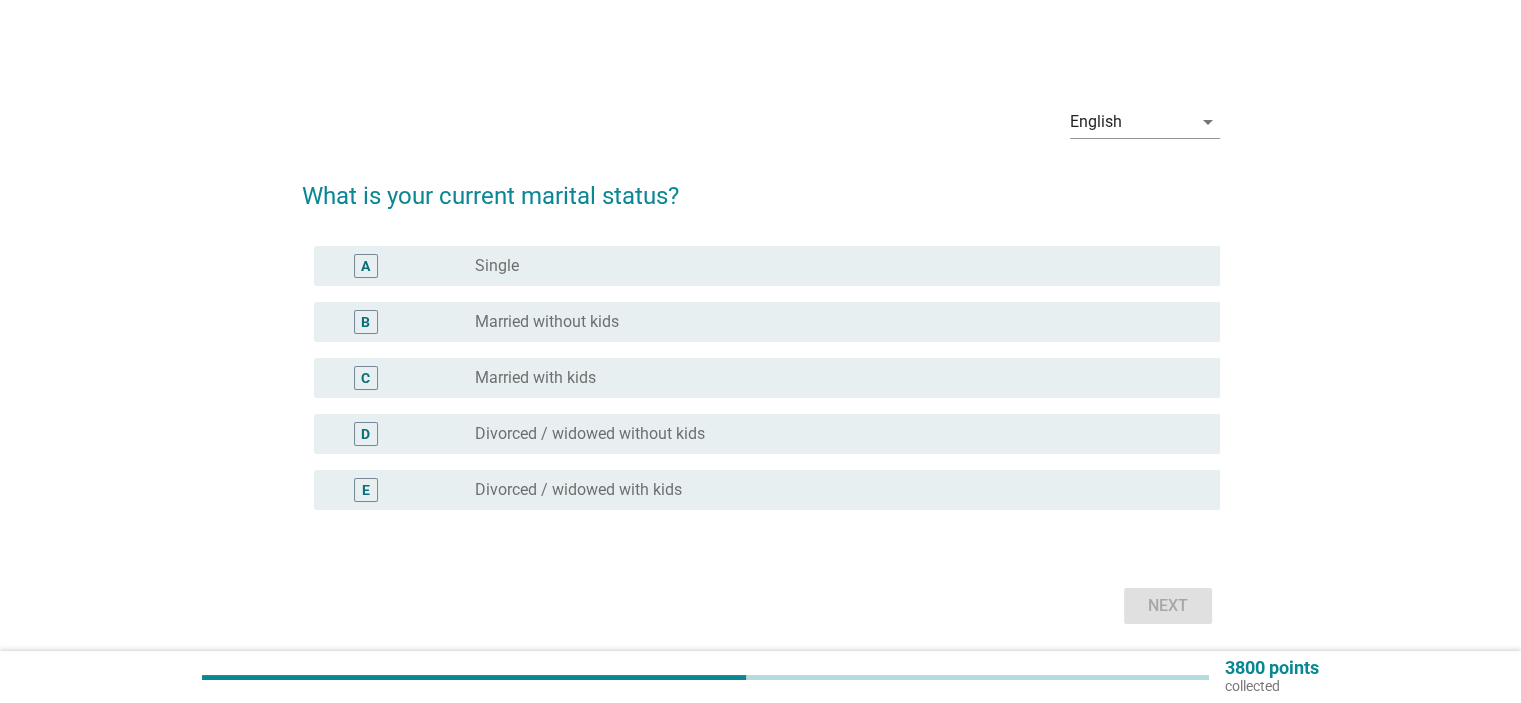 click on "radio_button_unchecked Single" at bounding box center [831, 266] 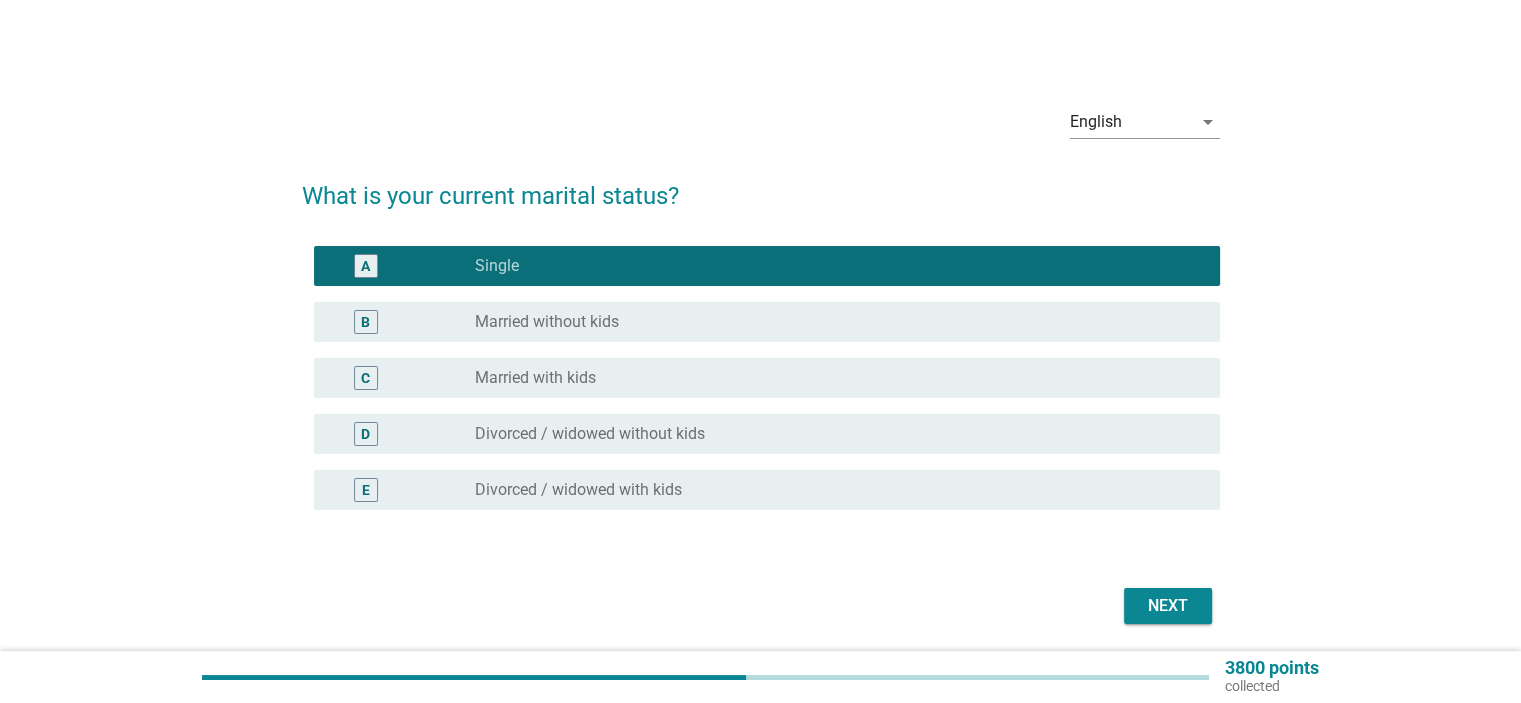 click on "Next" at bounding box center [1168, 606] 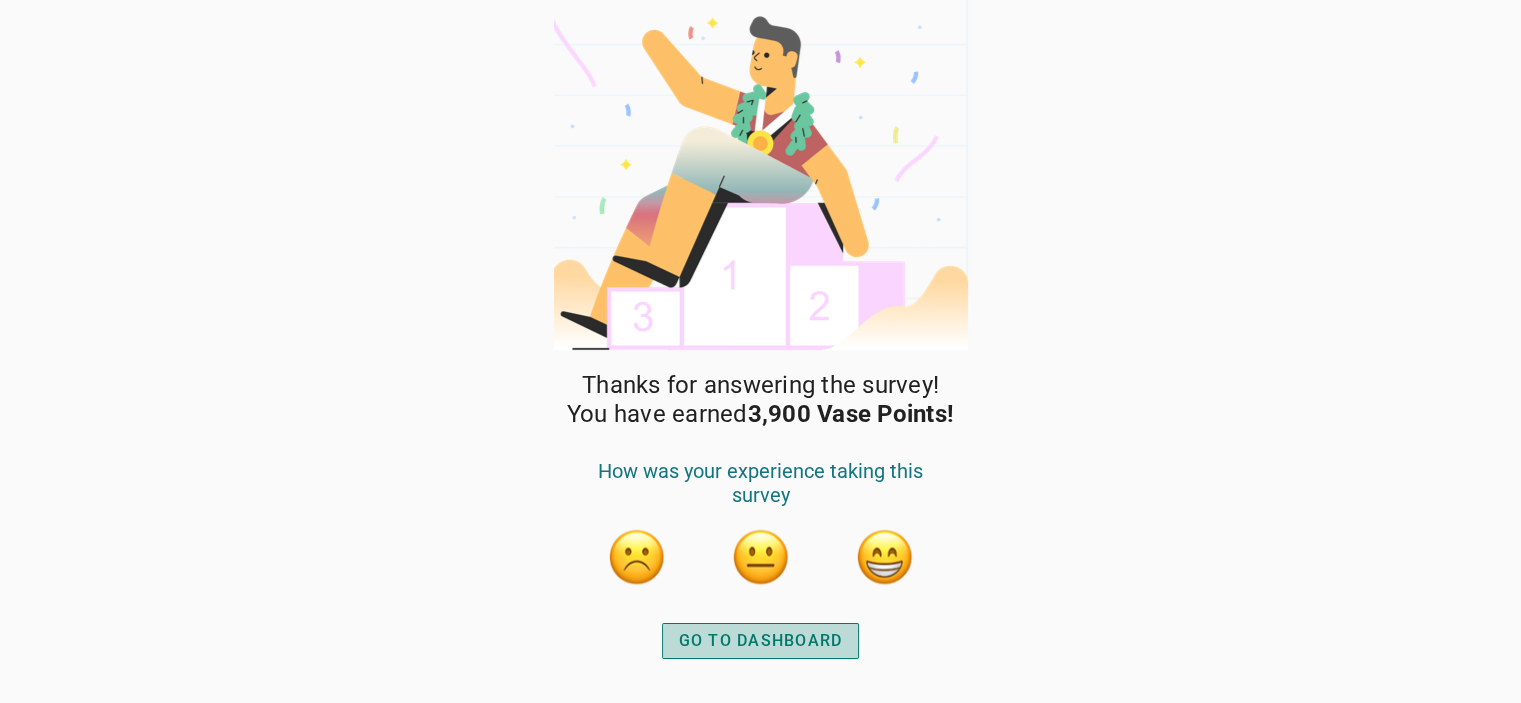 click on "GO TO DASHBOARD" at bounding box center [761, 641] 